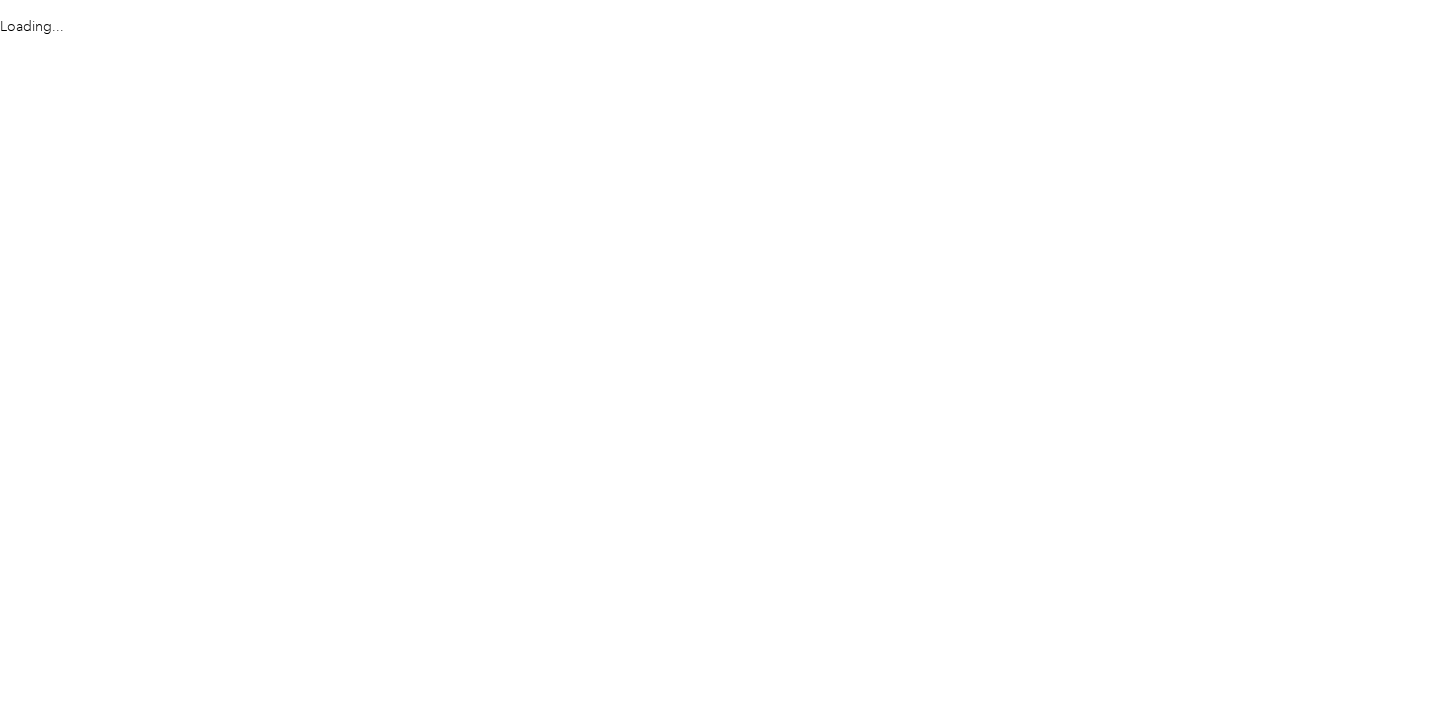 scroll, scrollTop: 0, scrollLeft: 0, axis: both 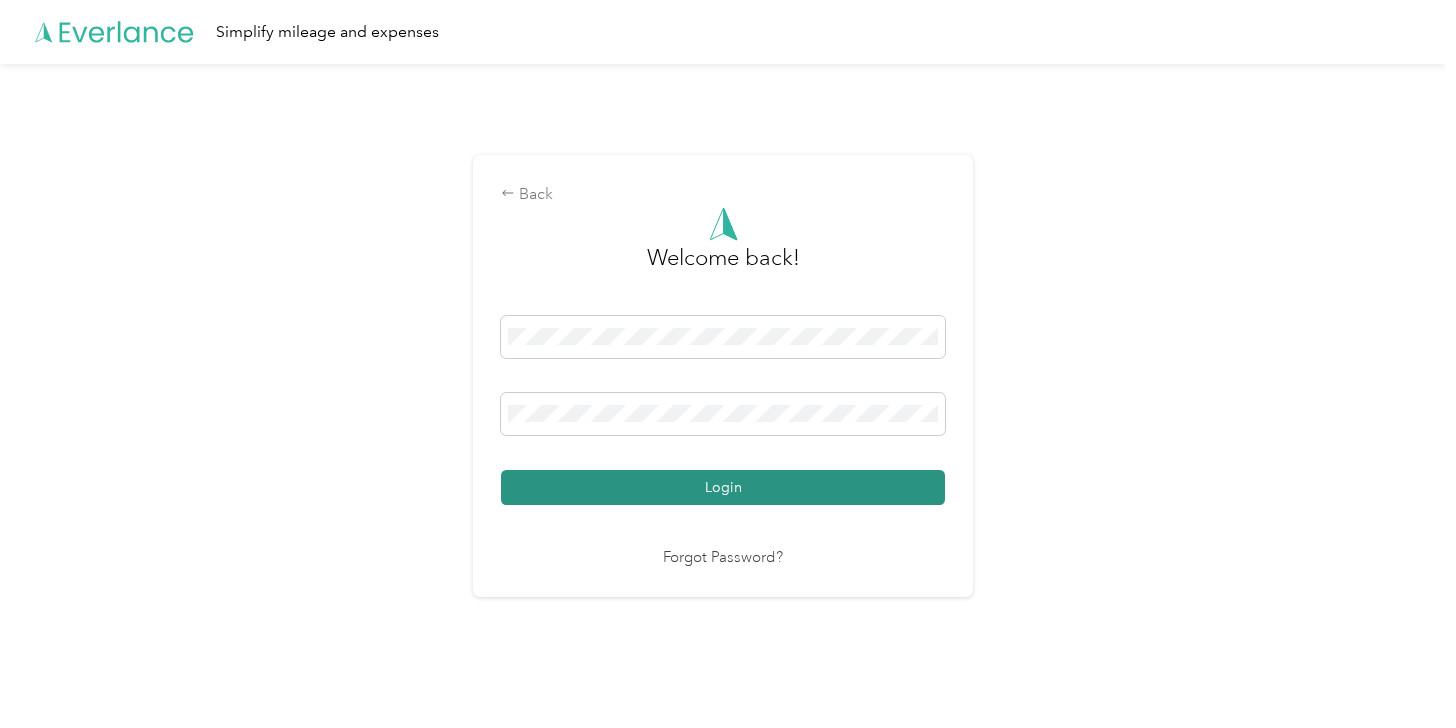 click on "Login" at bounding box center [723, 487] 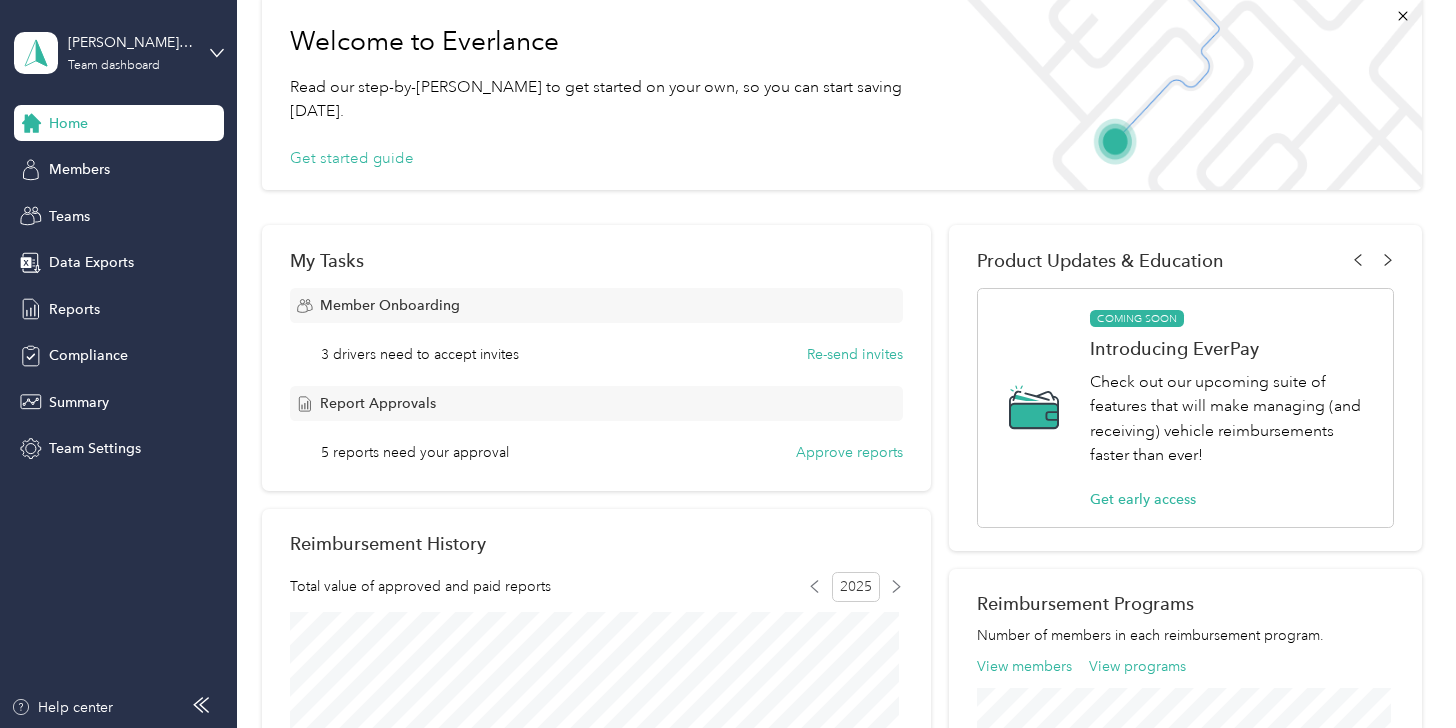 scroll, scrollTop: 0, scrollLeft: 0, axis: both 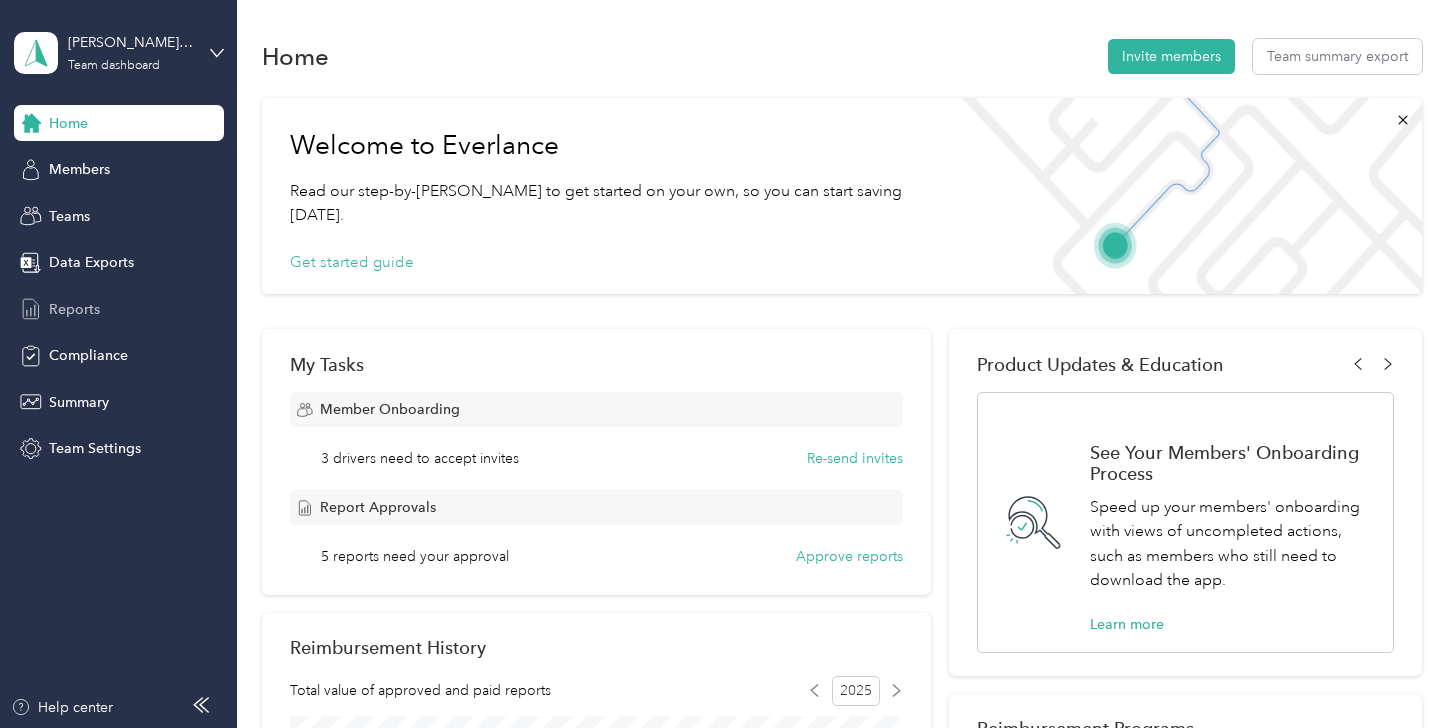 click on "Reports" at bounding box center [74, 309] 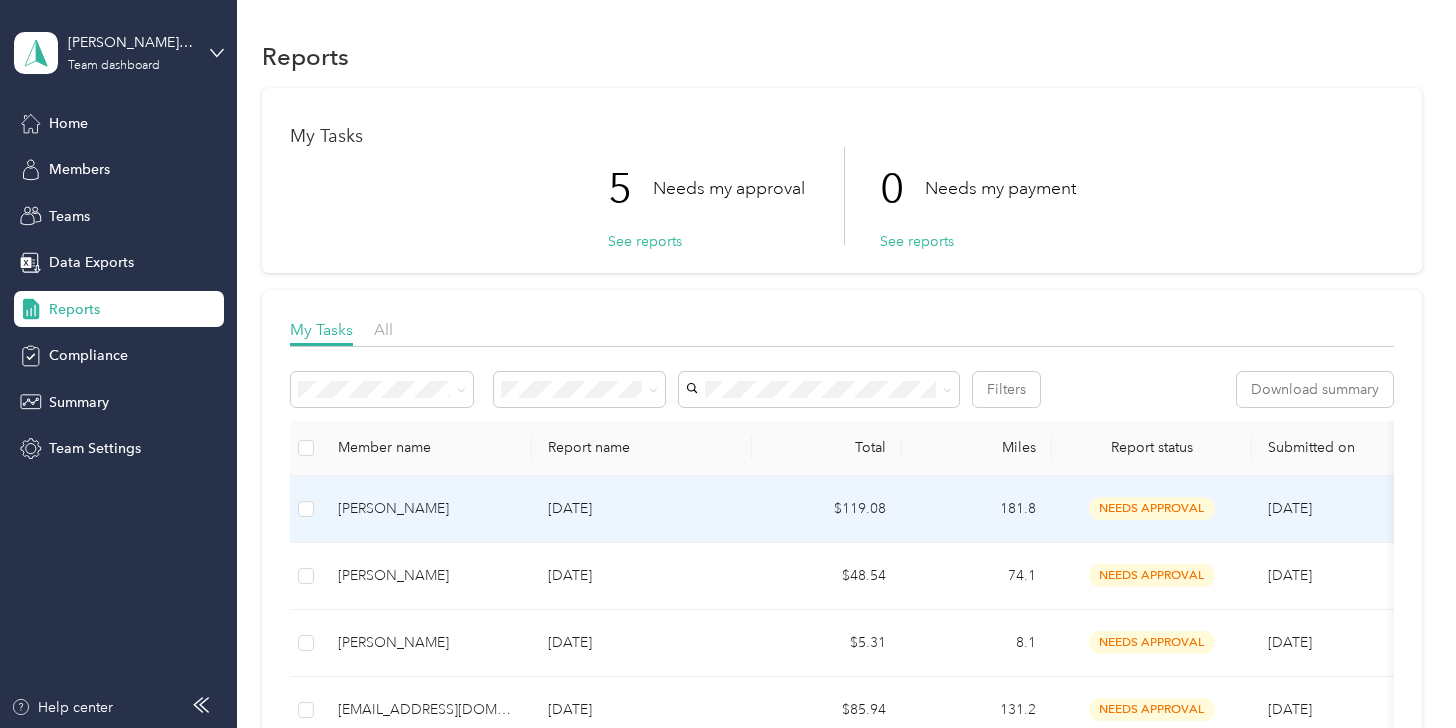 click on "[PERSON_NAME]" at bounding box center (427, 509) 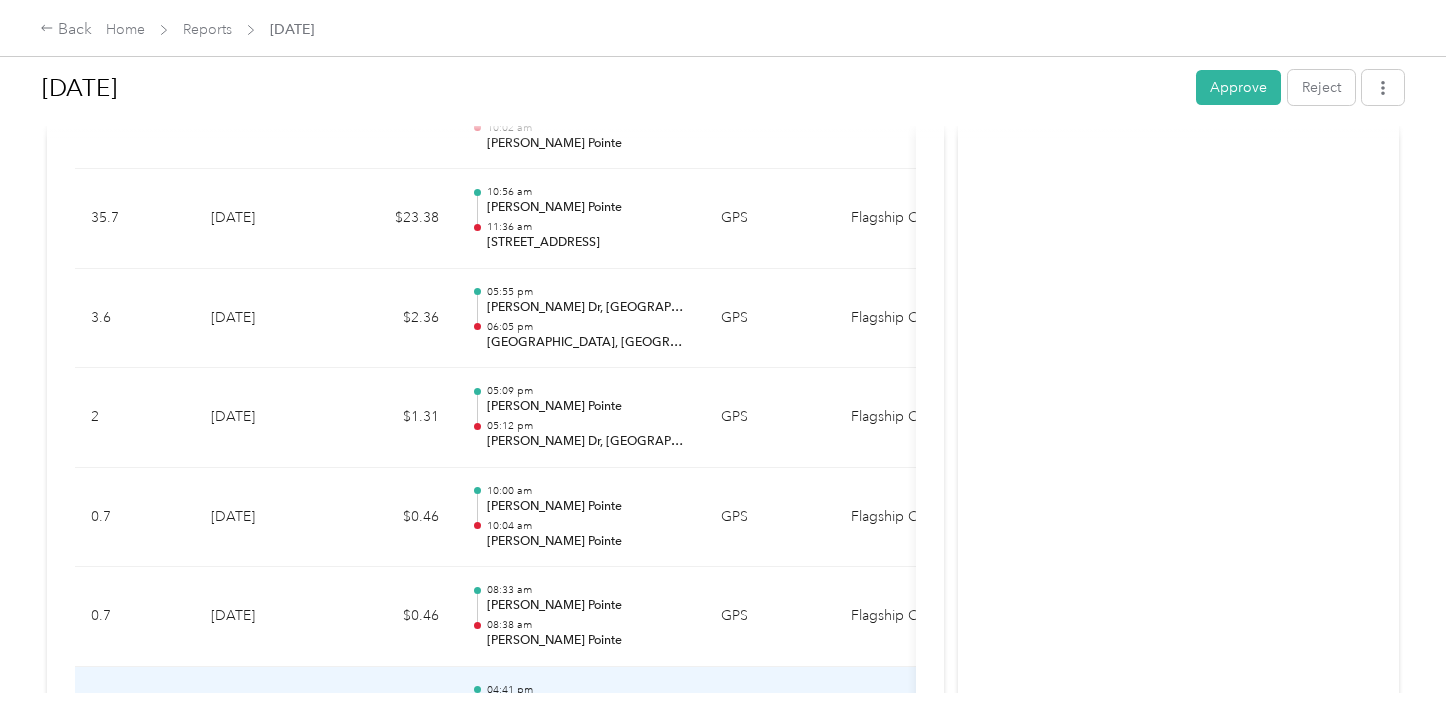 scroll, scrollTop: 3444, scrollLeft: 0, axis: vertical 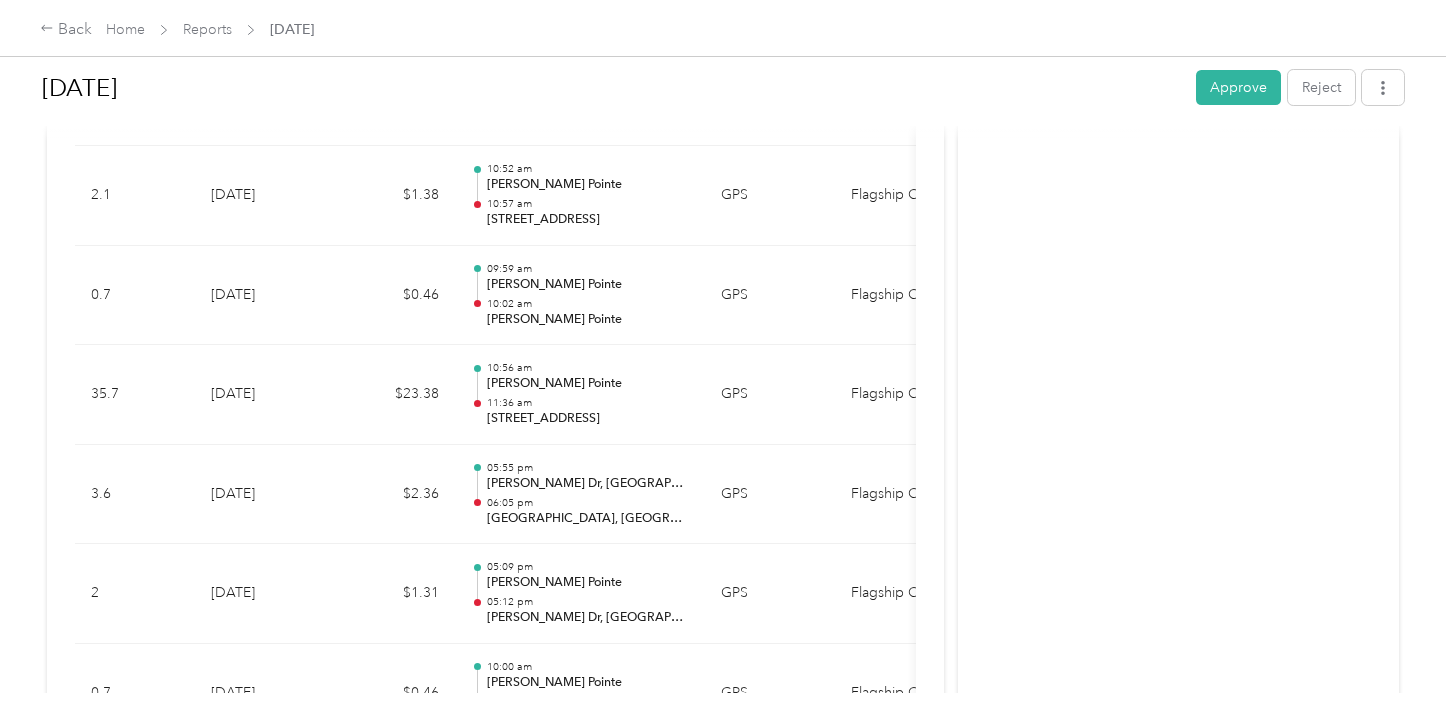 click on "Approve" at bounding box center [1238, 87] 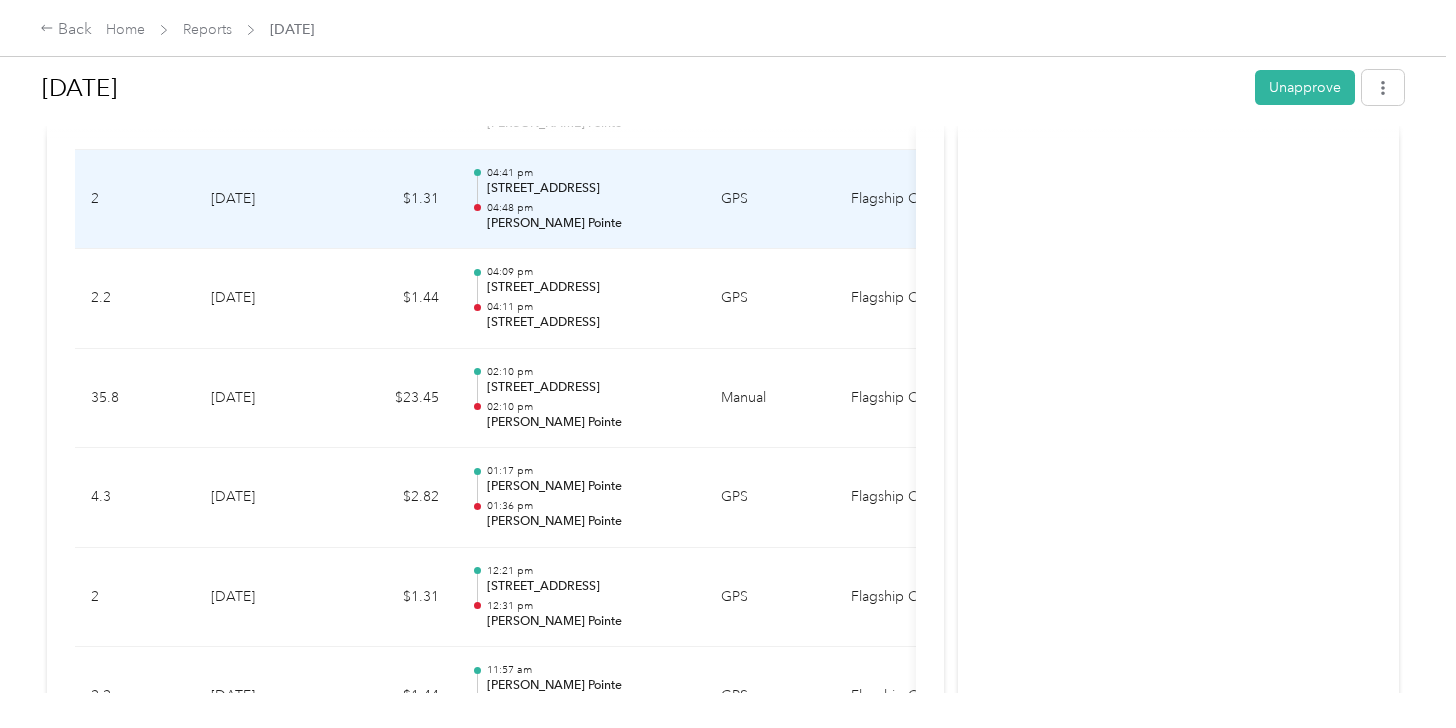 scroll, scrollTop: 2144, scrollLeft: 0, axis: vertical 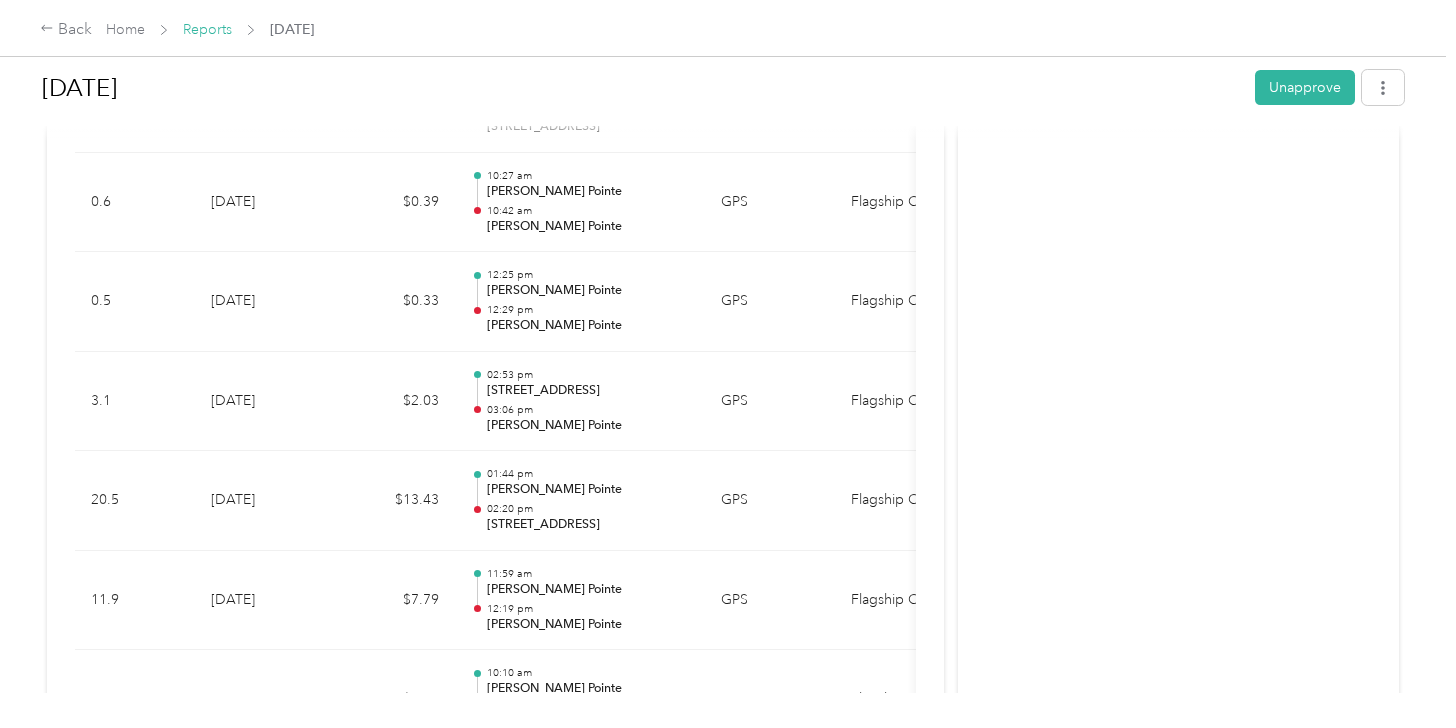 click on "Reports" at bounding box center [207, 29] 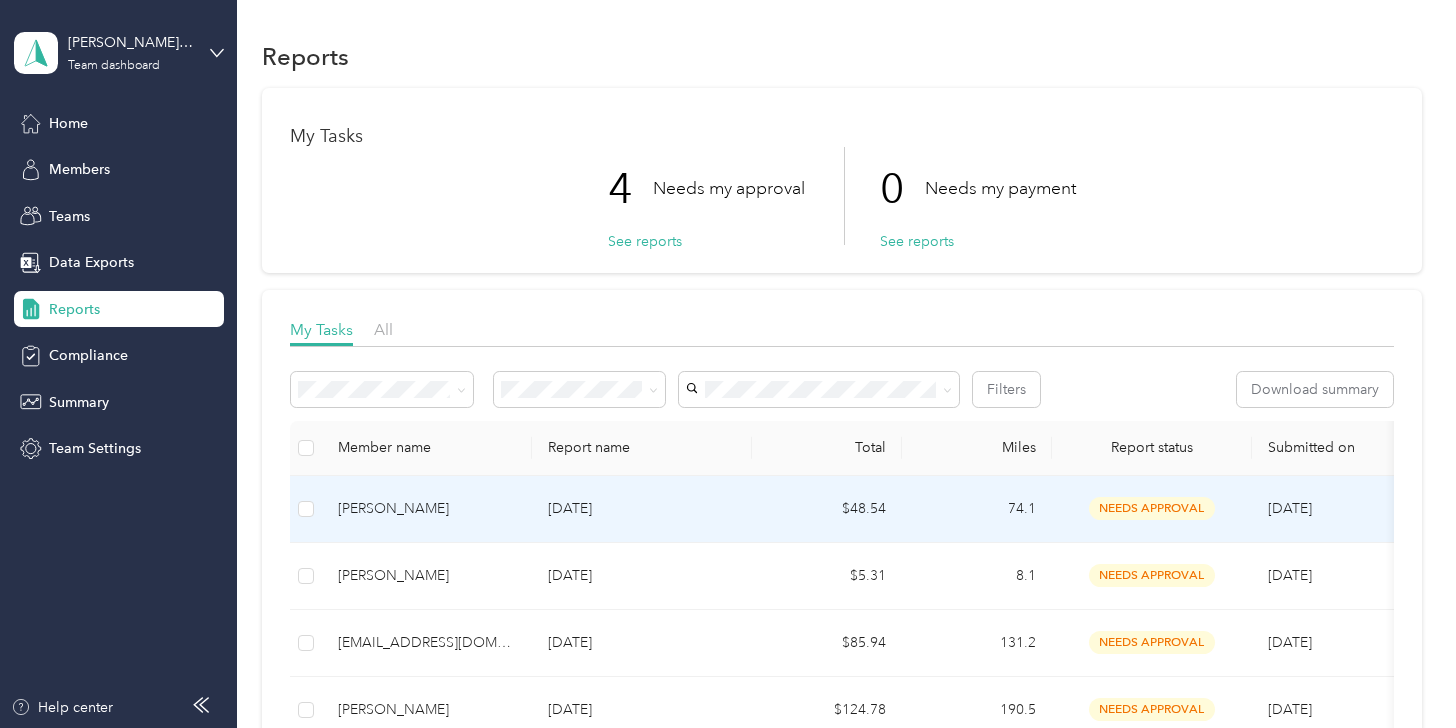 click on "[PERSON_NAME]" at bounding box center (427, 509) 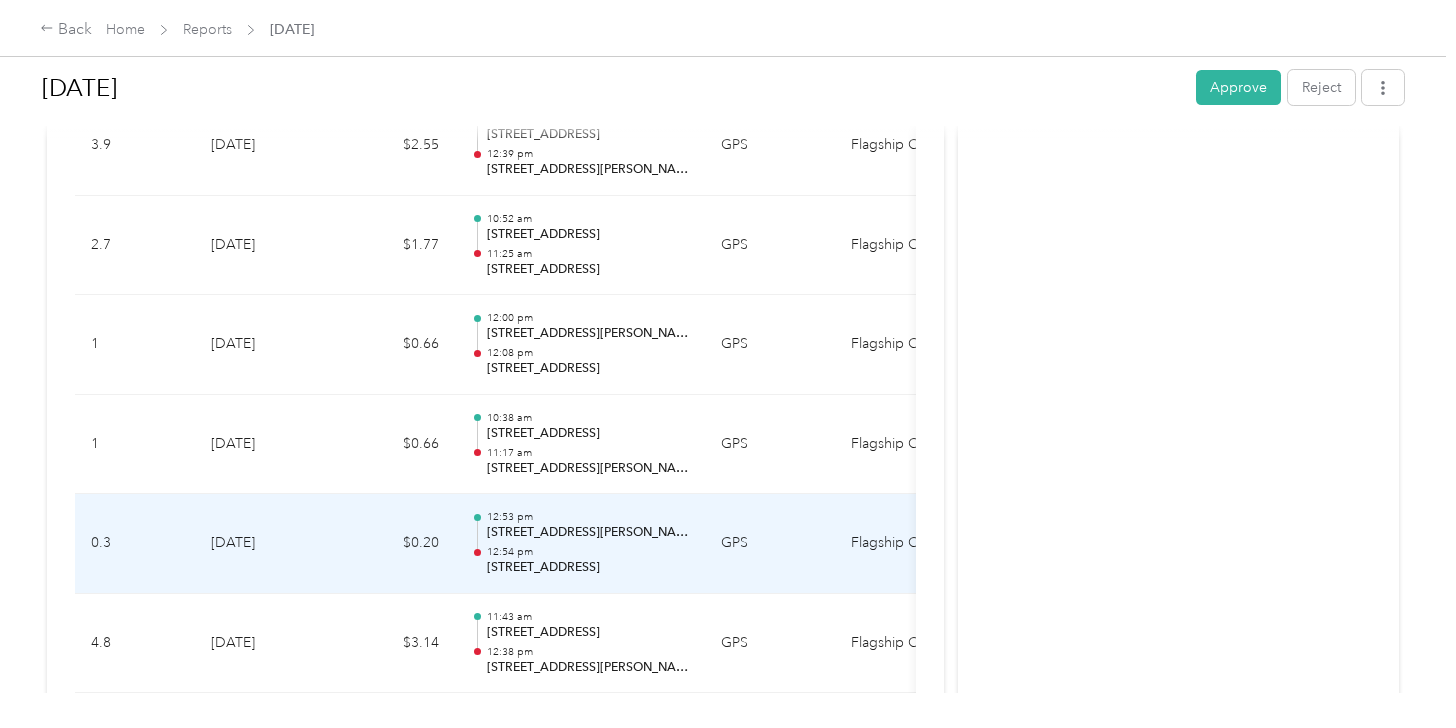 scroll, scrollTop: 2057, scrollLeft: 0, axis: vertical 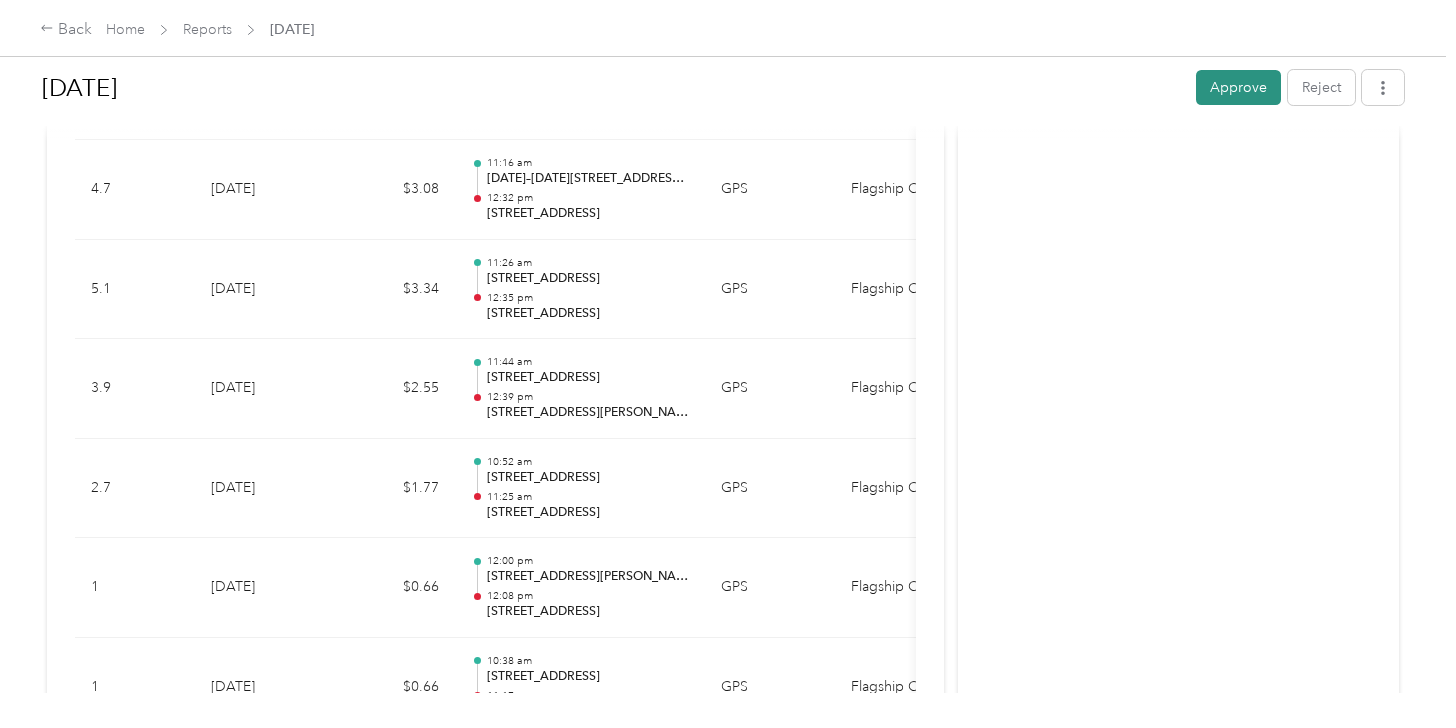 click on "Approve" at bounding box center [1238, 87] 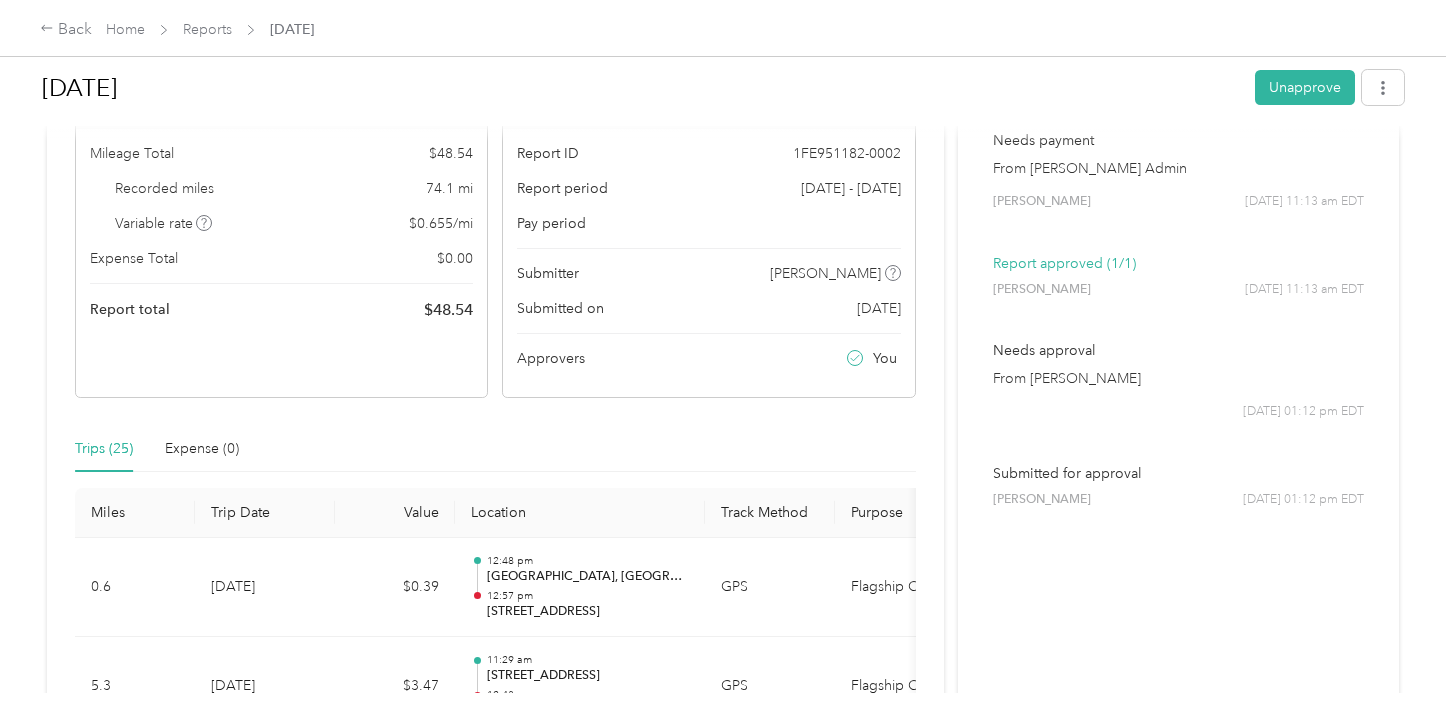 scroll, scrollTop: 0, scrollLeft: 0, axis: both 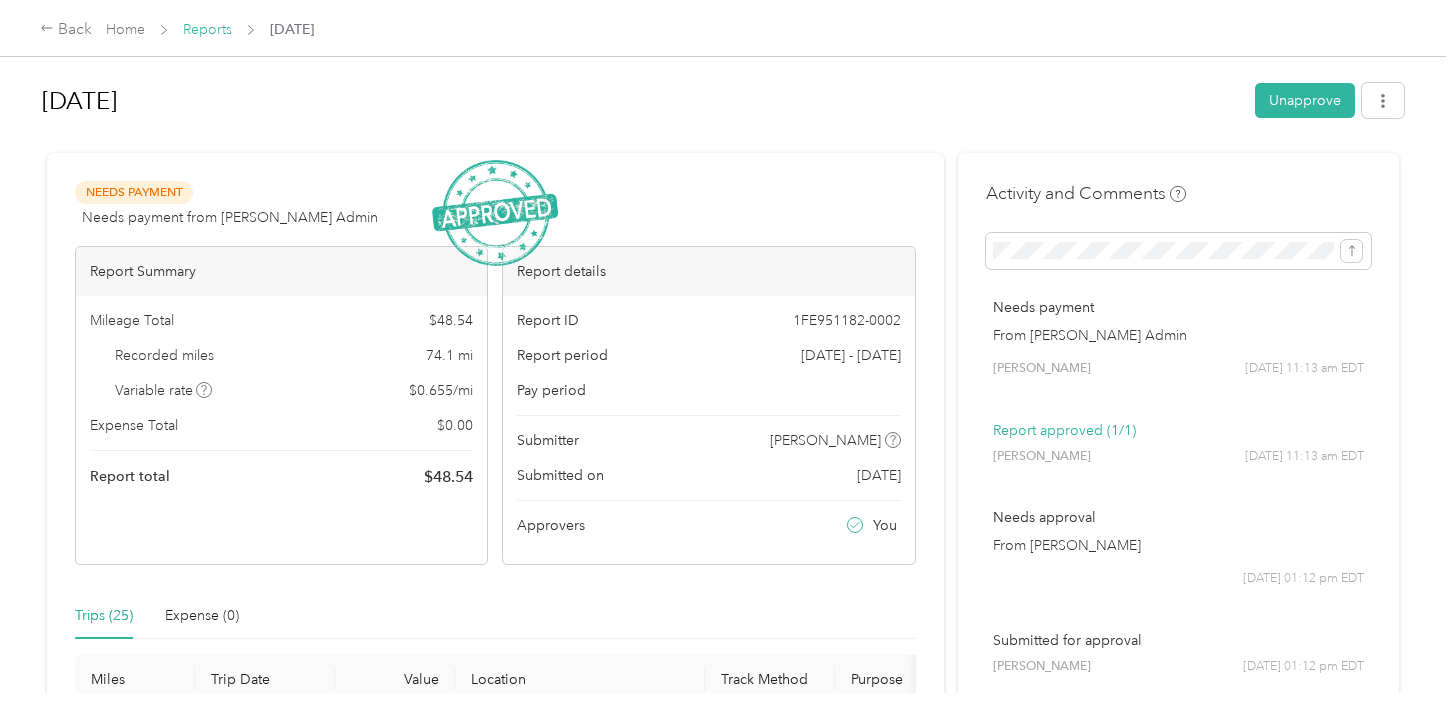 click on "Reports" at bounding box center [207, 29] 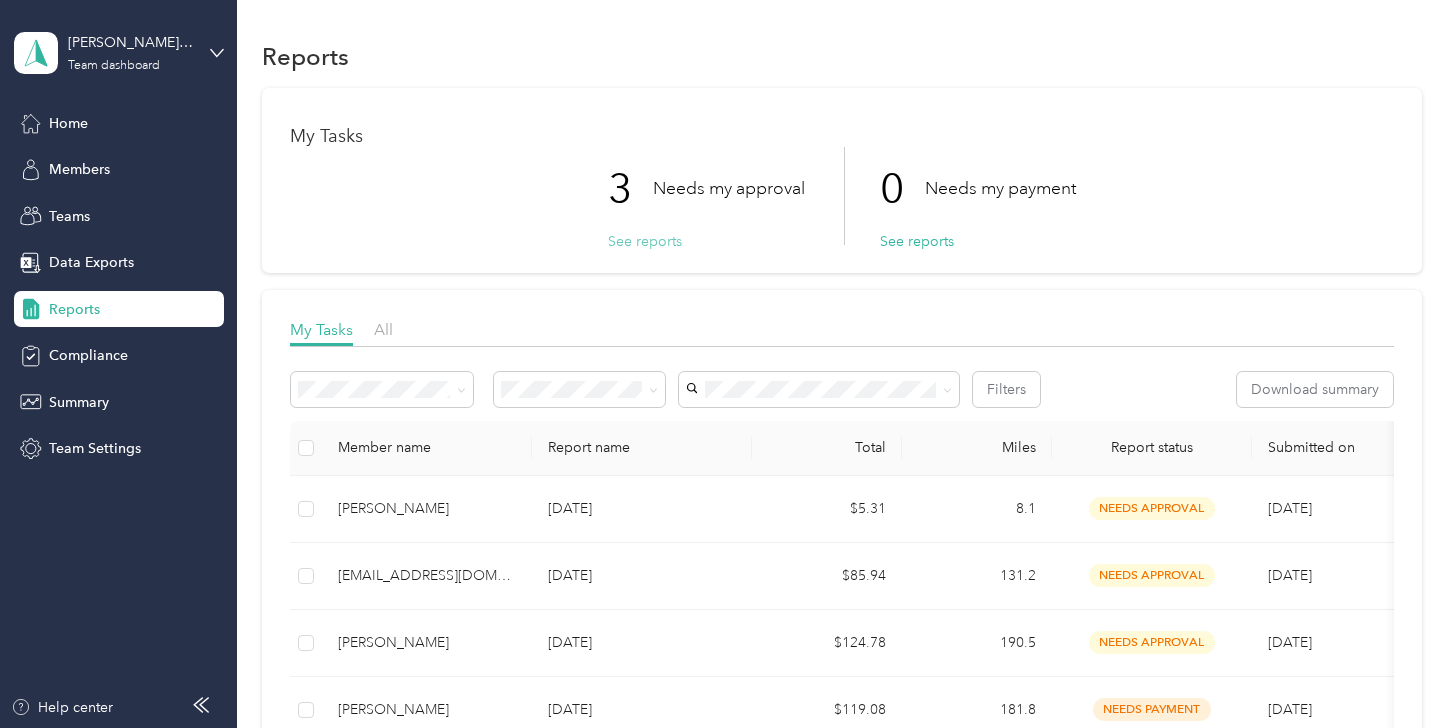 click on "See reports" at bounding box center (645, 241) 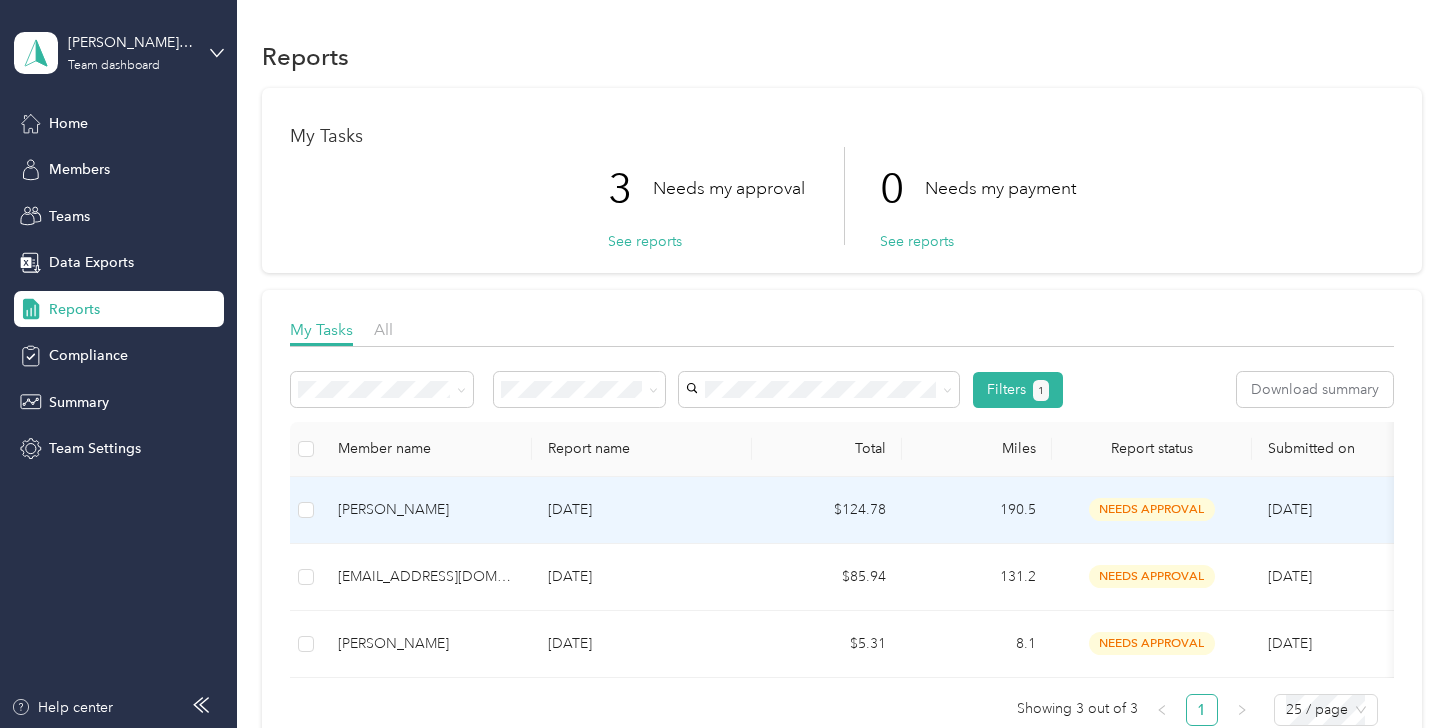 click on "[PERSON_NAME]" at bounding box center (427, 510) 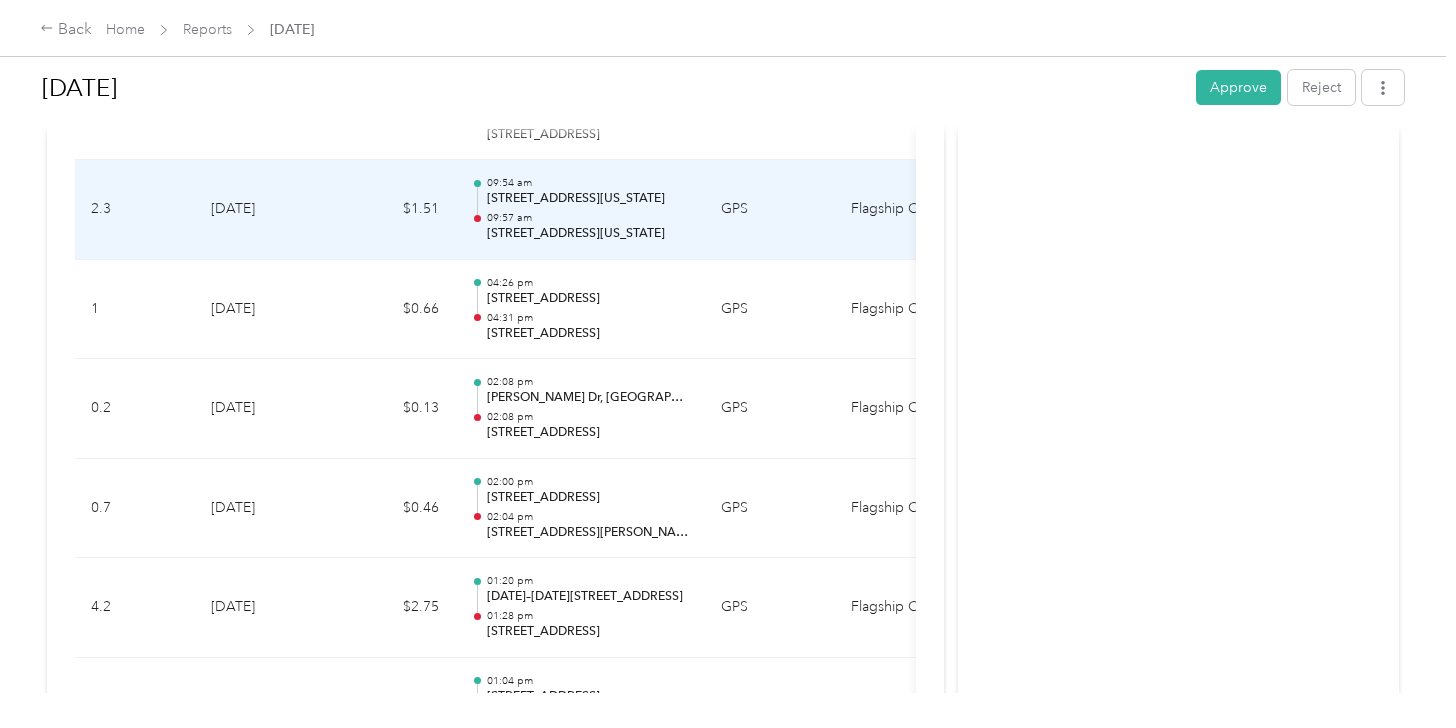 scroll, scrollTop: 1361, scrollLeft: 0, axis: vertical 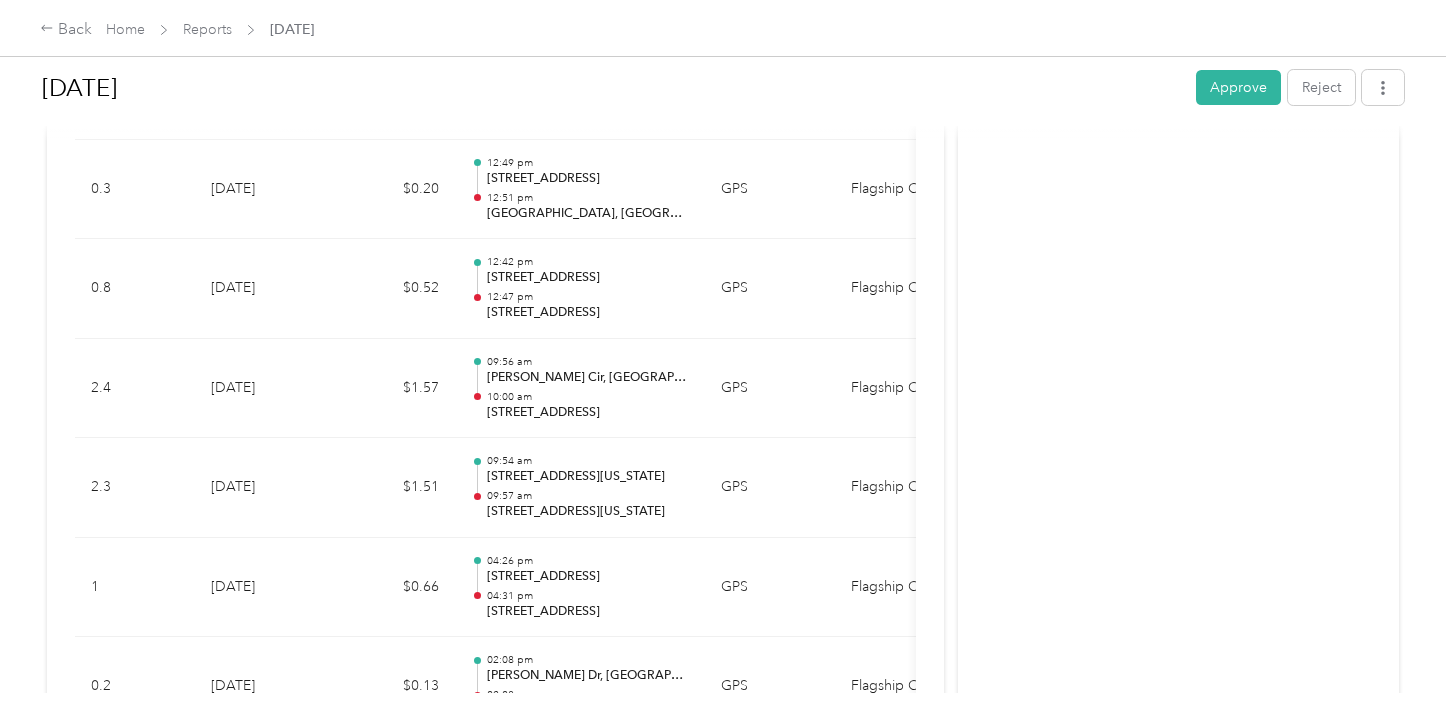 click on "Approve" at bounding box center [1238, 87] 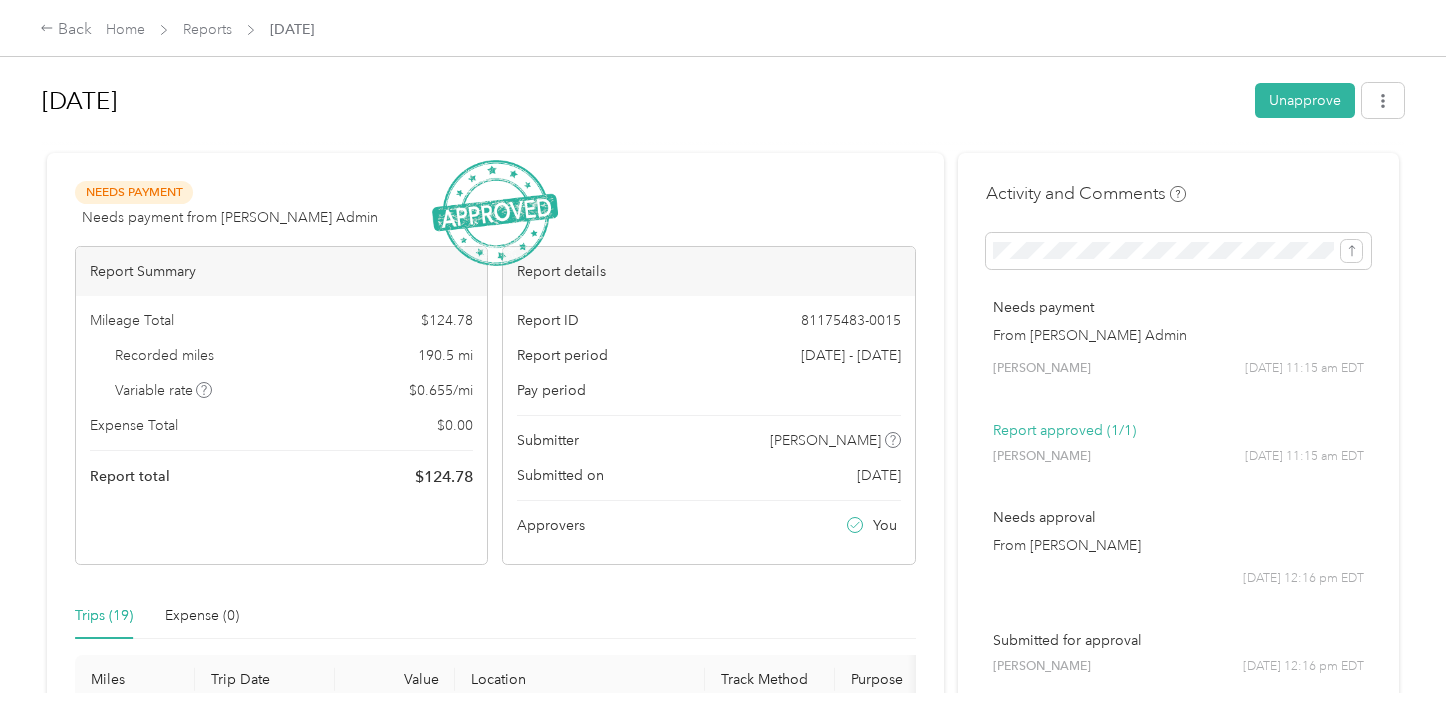 scroll, scrollTop: 0, scrollLeft: 0, axis: both 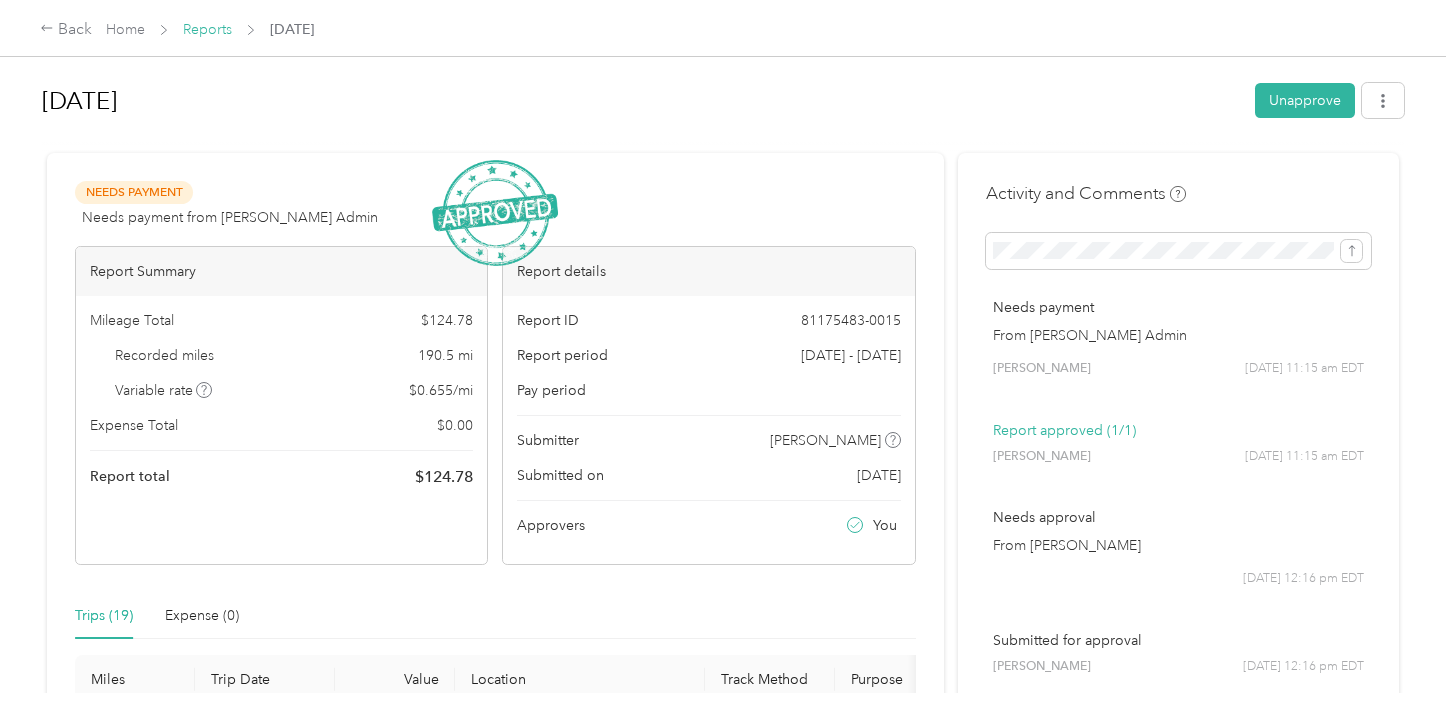 click on "Reports" at bounding box center [207, 29] 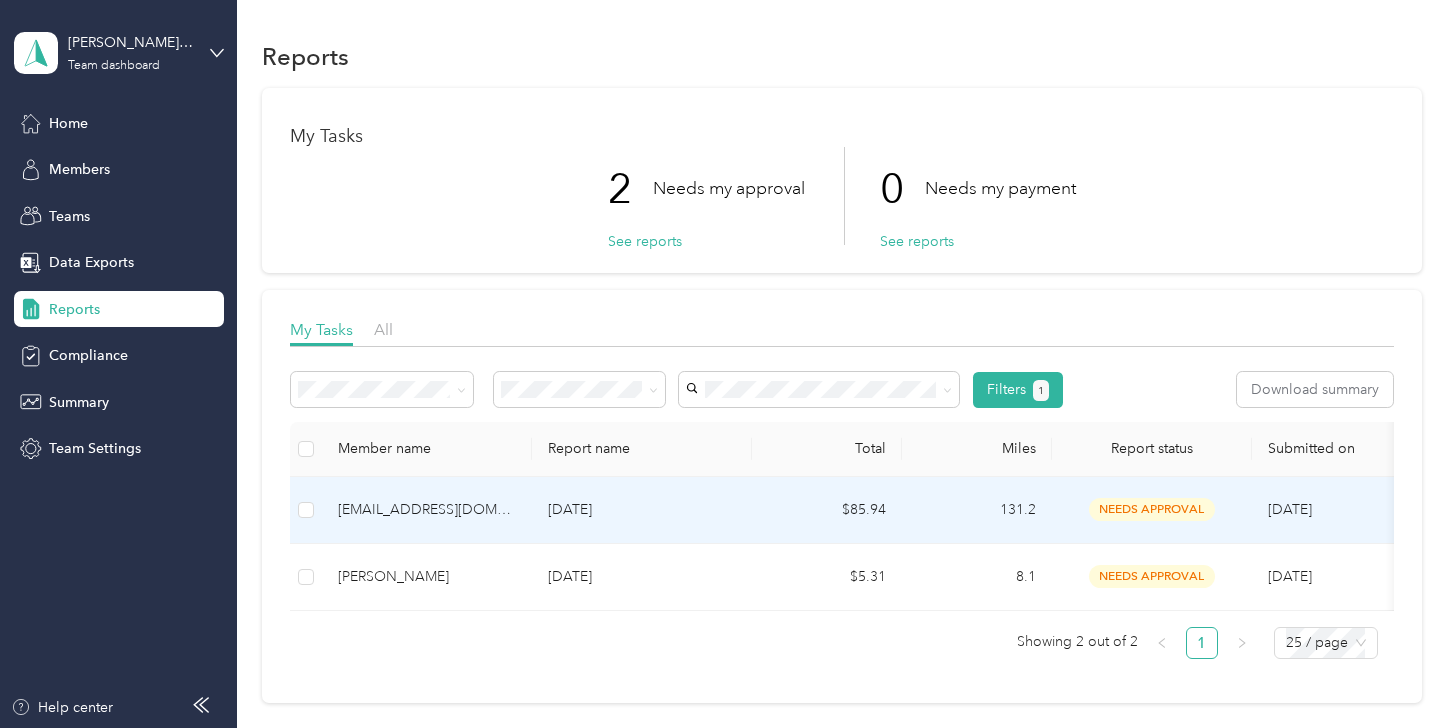 click on "[EMAIL_ADDRESS][DOMAIN_NAME]" at bounding box center [427, 510] 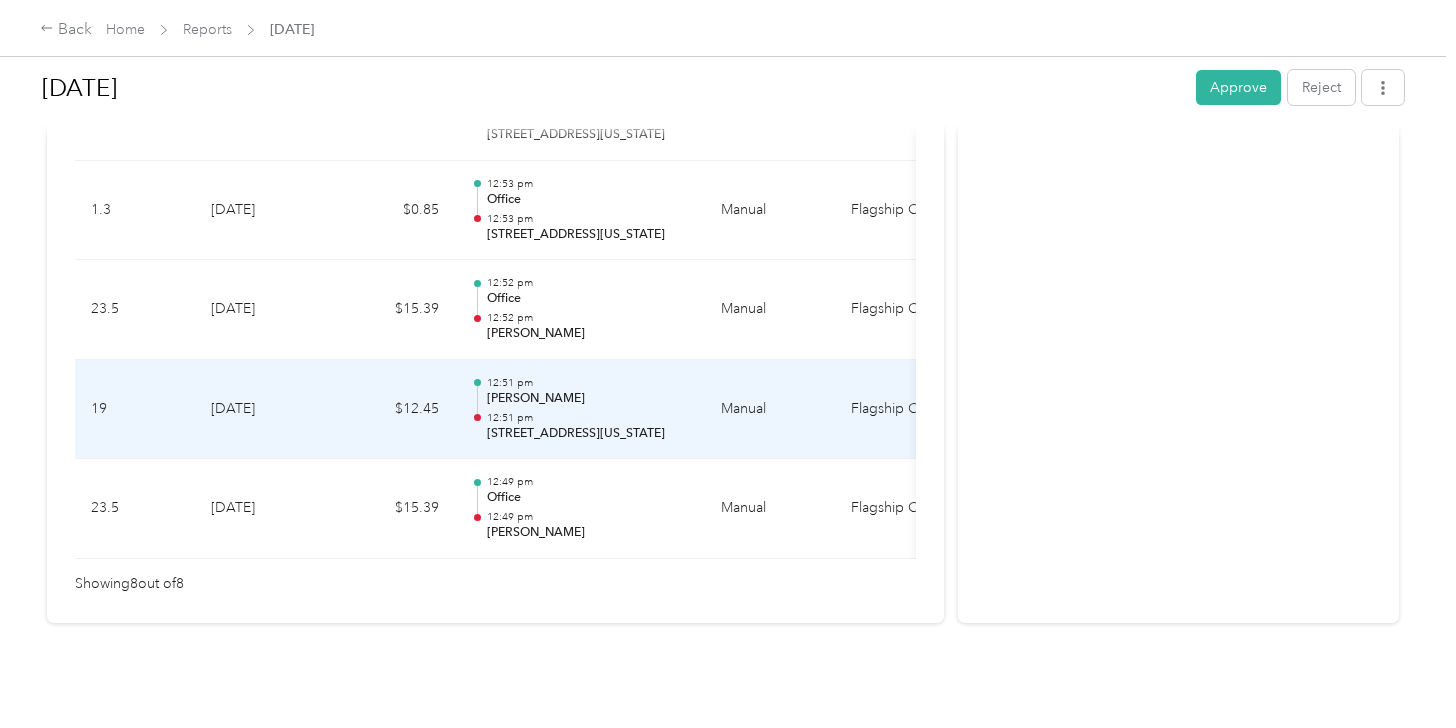 scroll, scrollTop: 969, scrollLeft: 0, axis: vertical 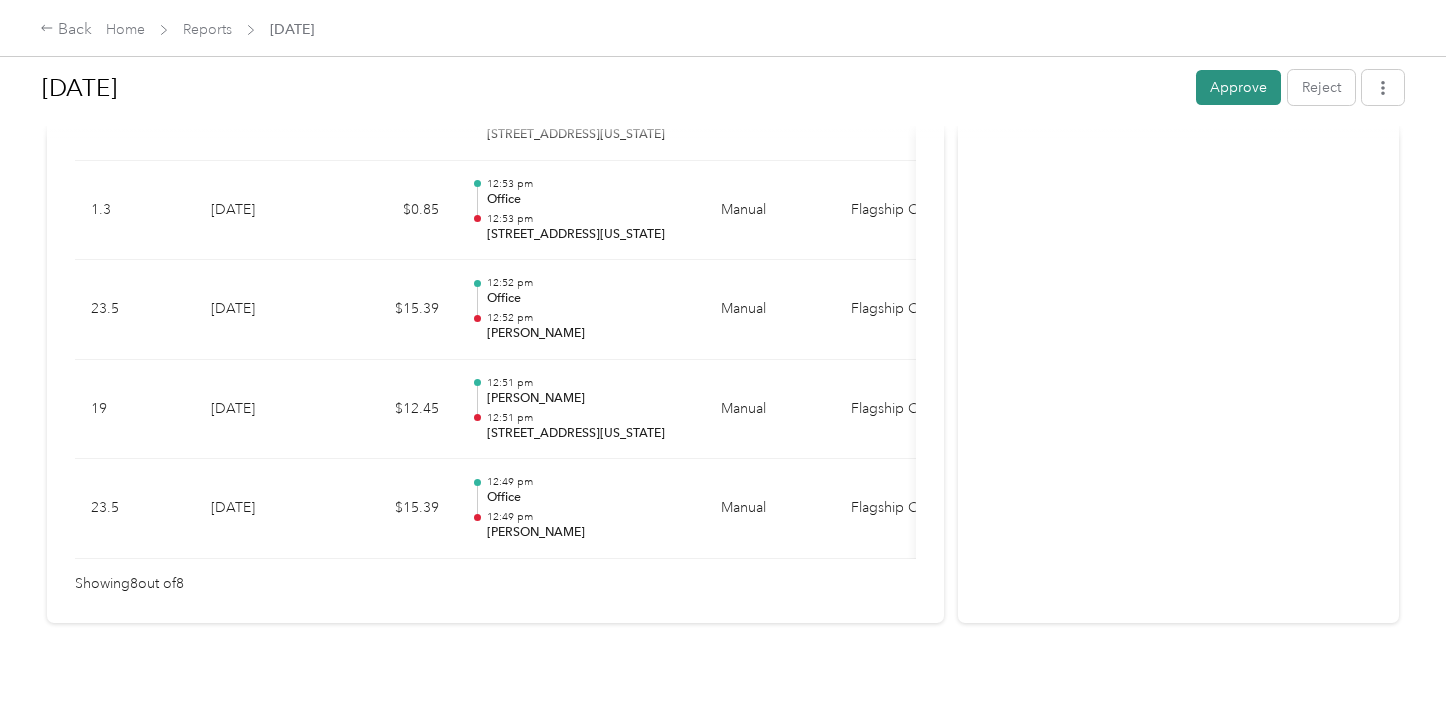 click on "Approve" at bounding box center [1238, 87] 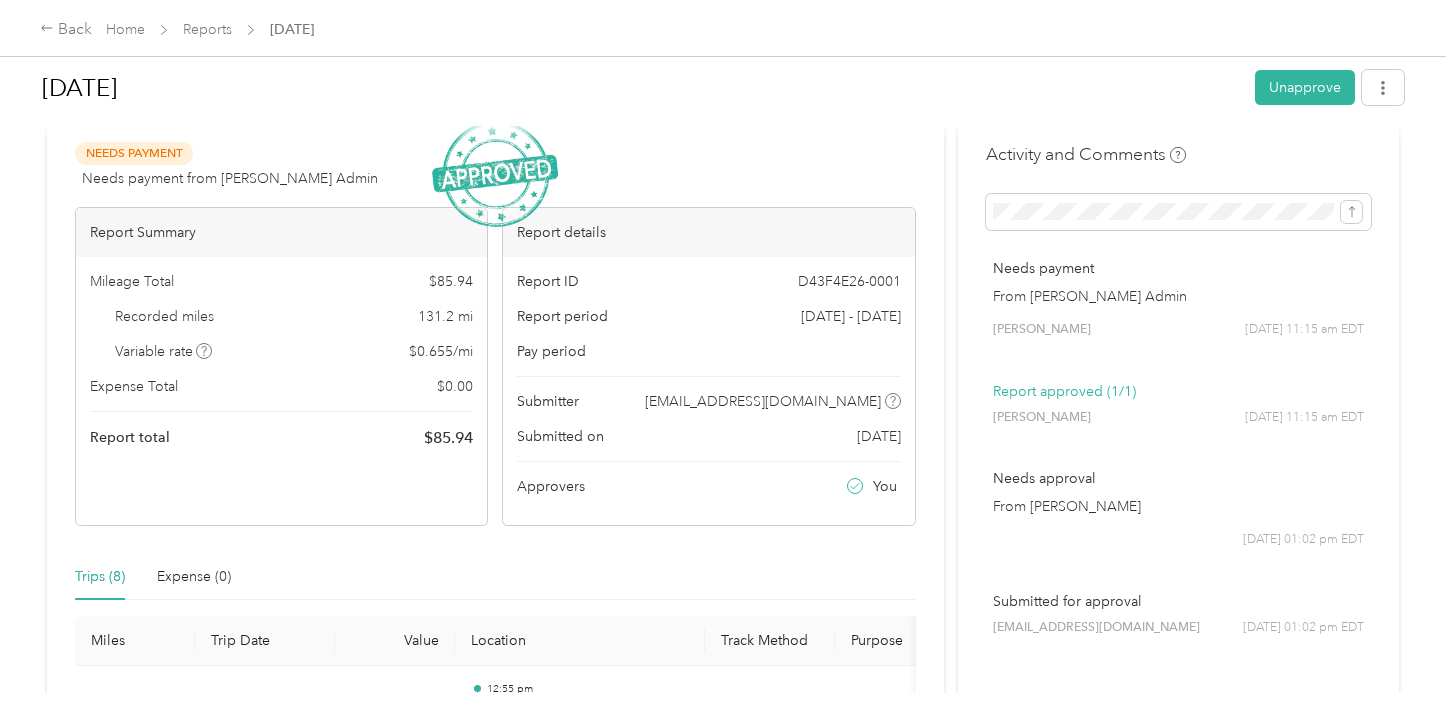 scroll, scrollTop: 0, scrollLeft: 0, axis: both 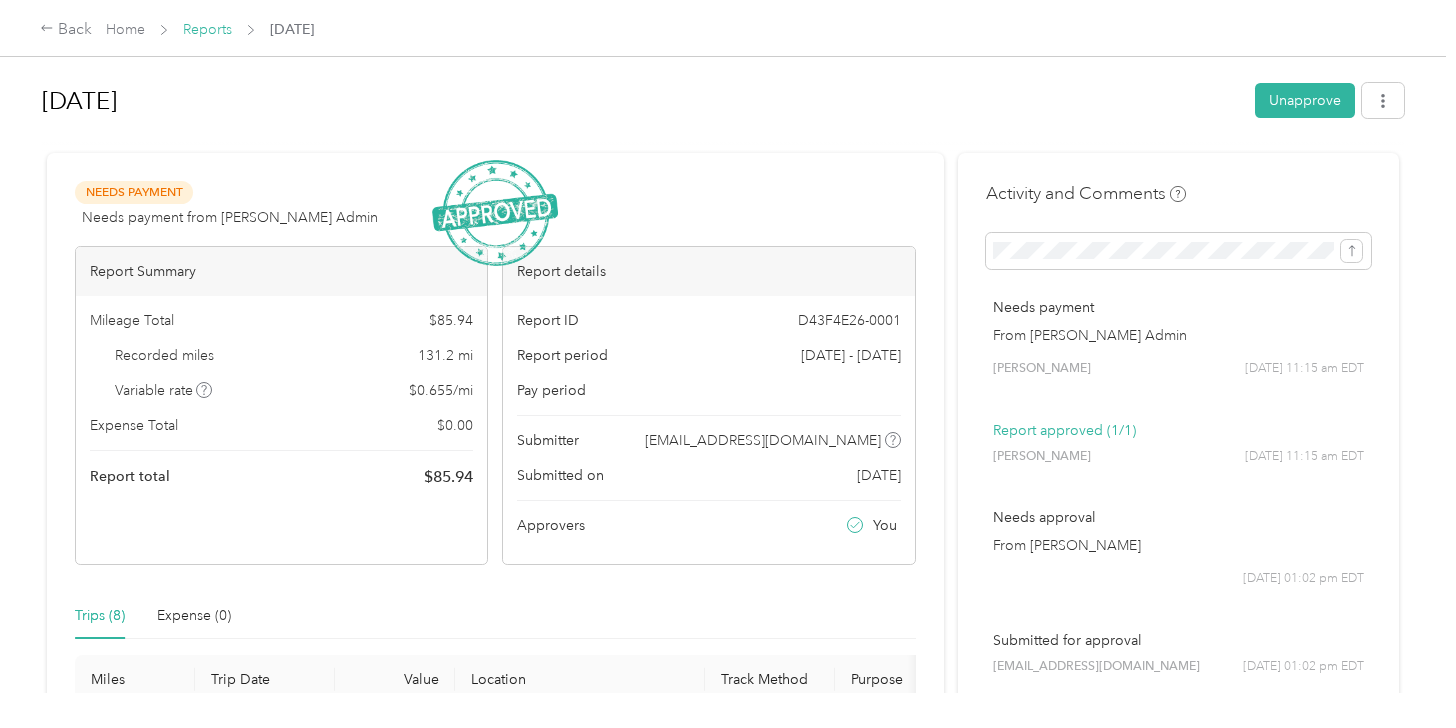 click on "Reports" at bounding box center [207, 29] 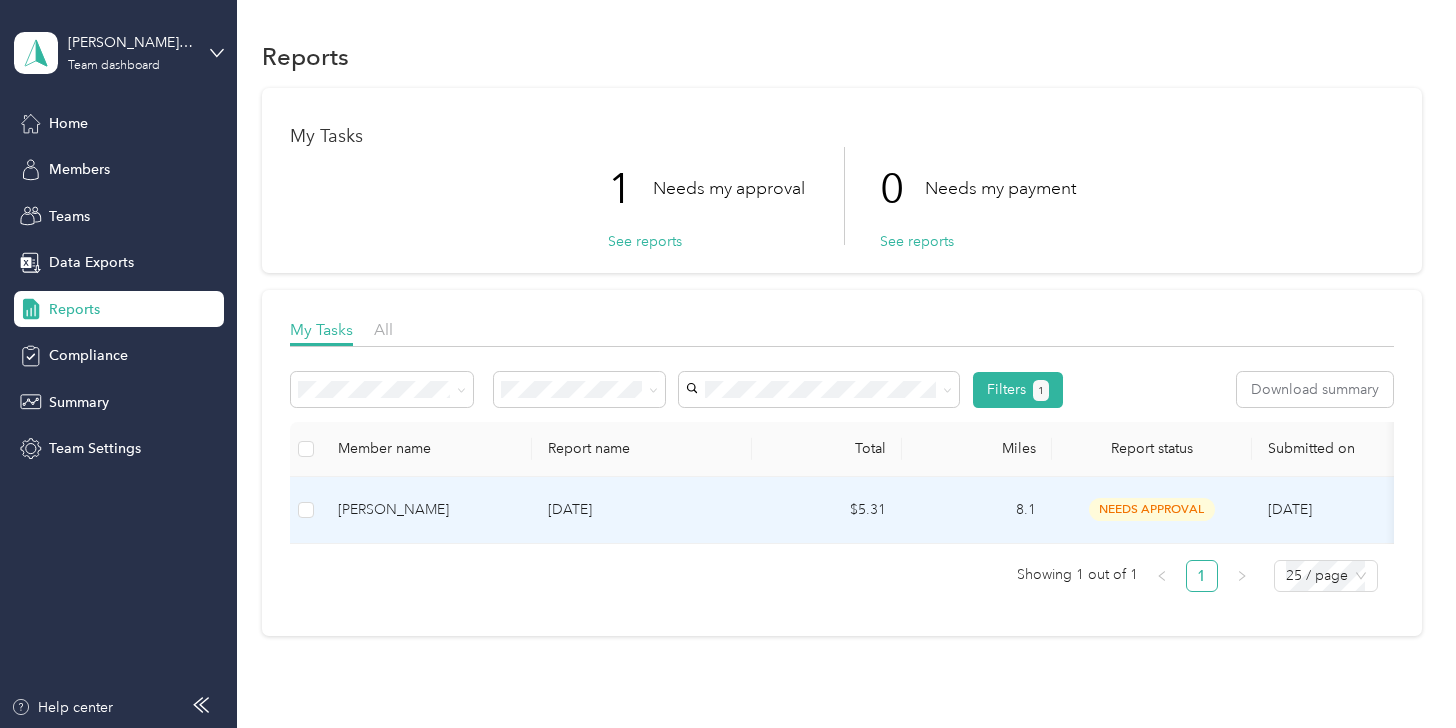 click on "[PERSON_NAME]" at bounding box center [427, 510] 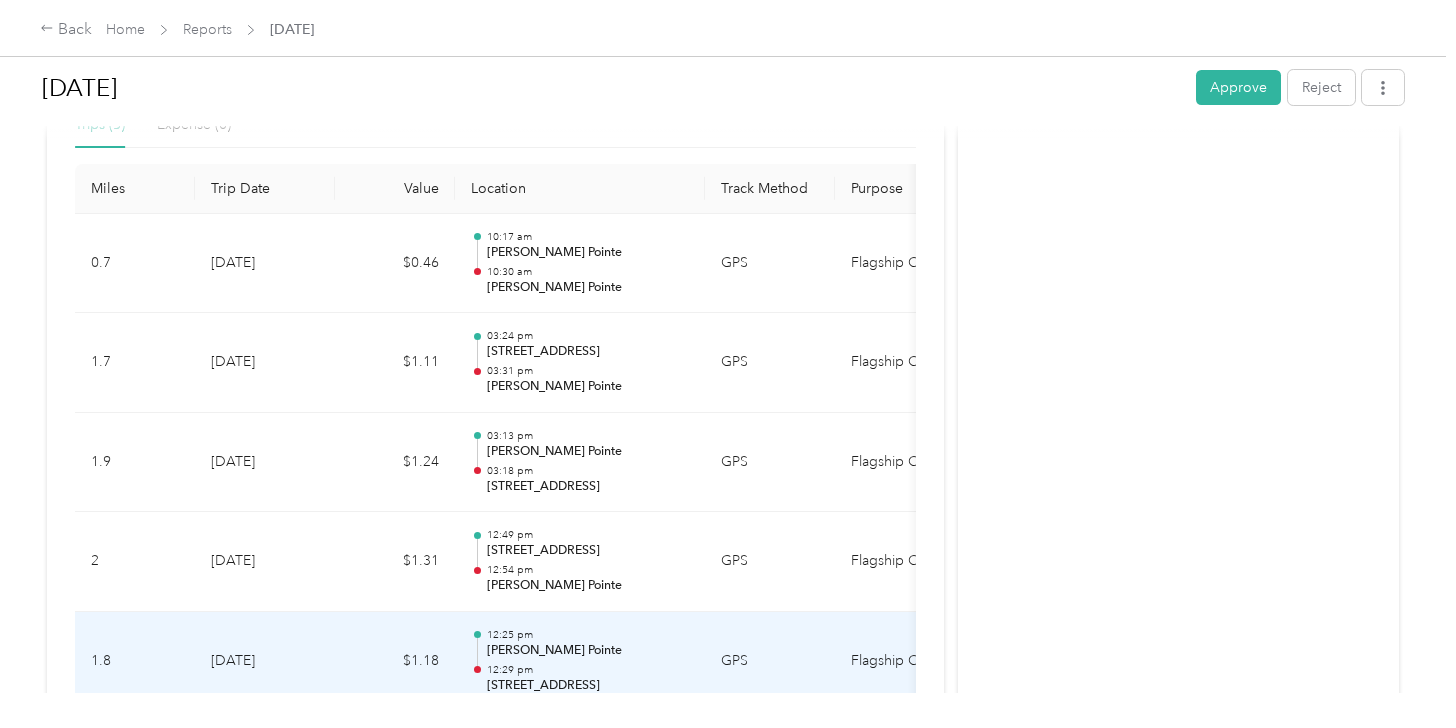 scroll, scrollTop: 0, scrollLeft: 0, axis: both 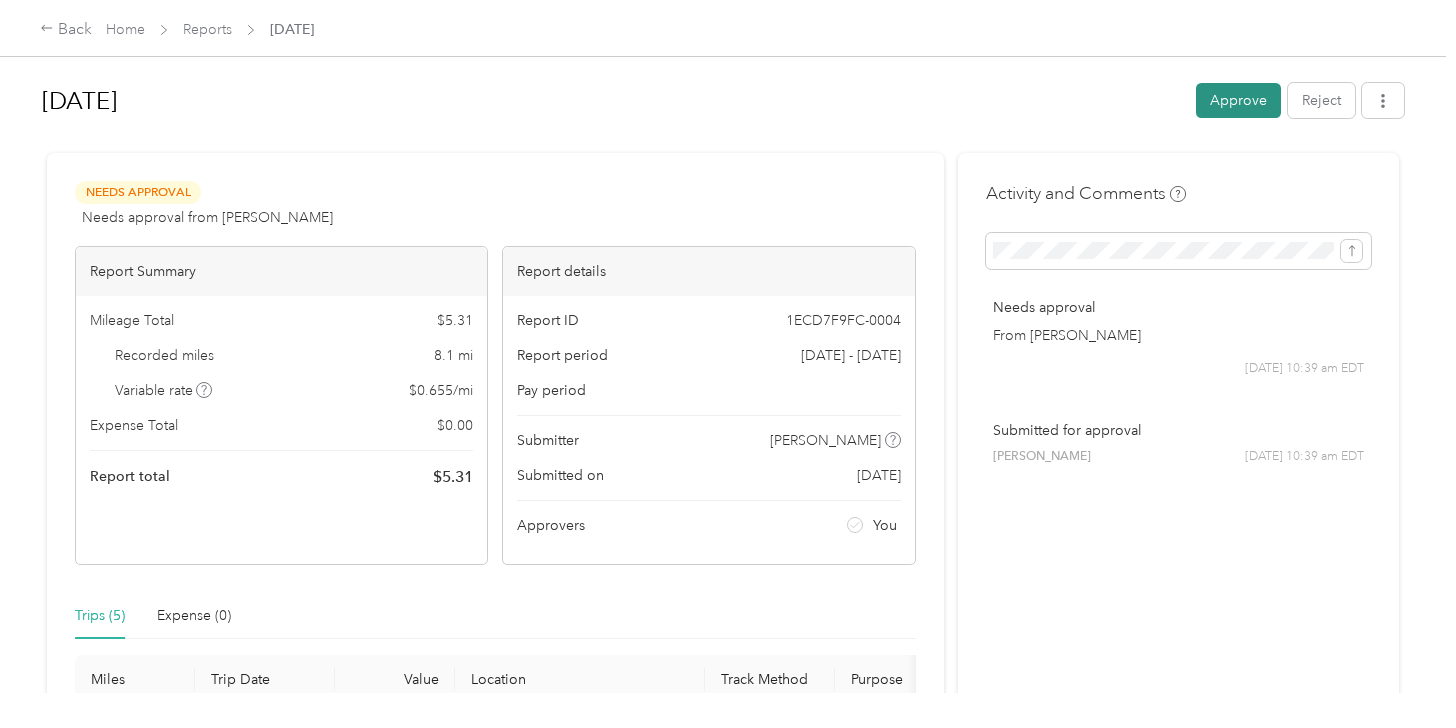 click on "Approve" at bounding box center (1238, 100) 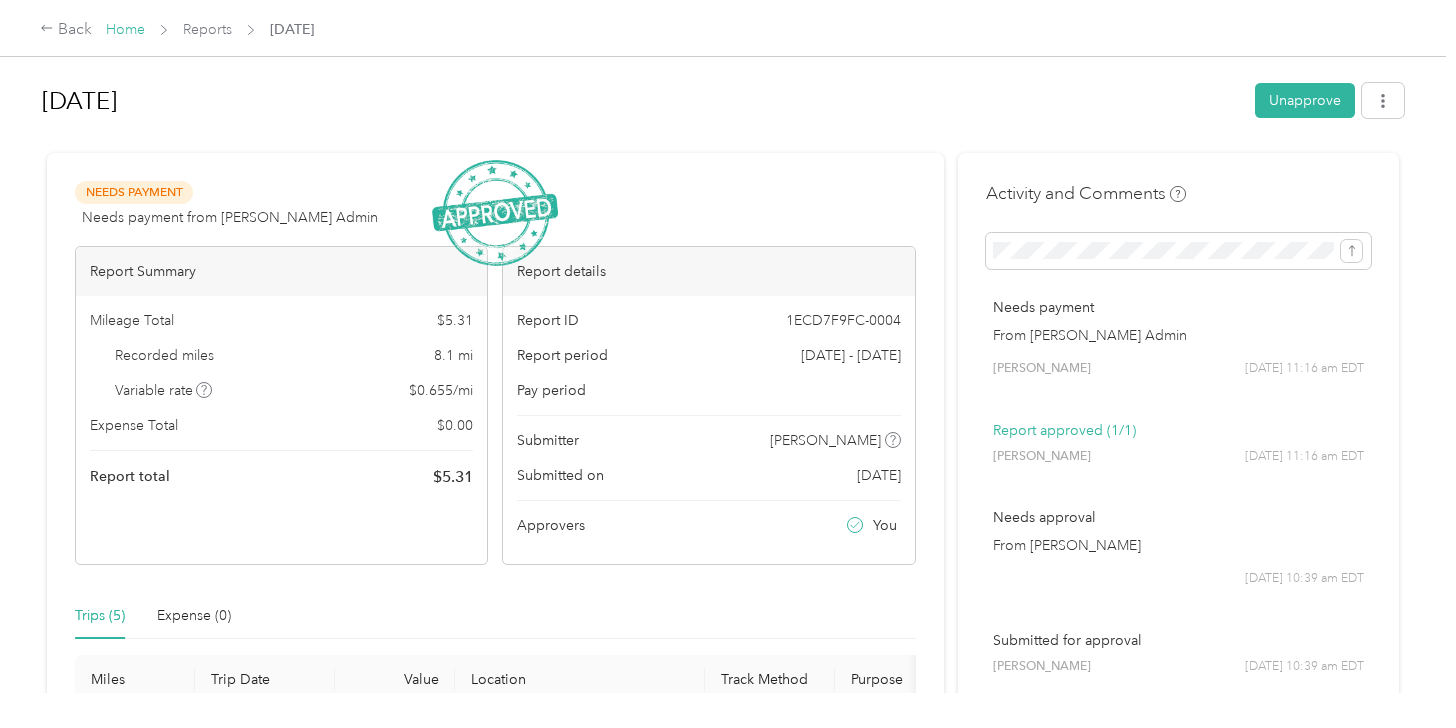 click on "Home" at bounding box center (125, 29) 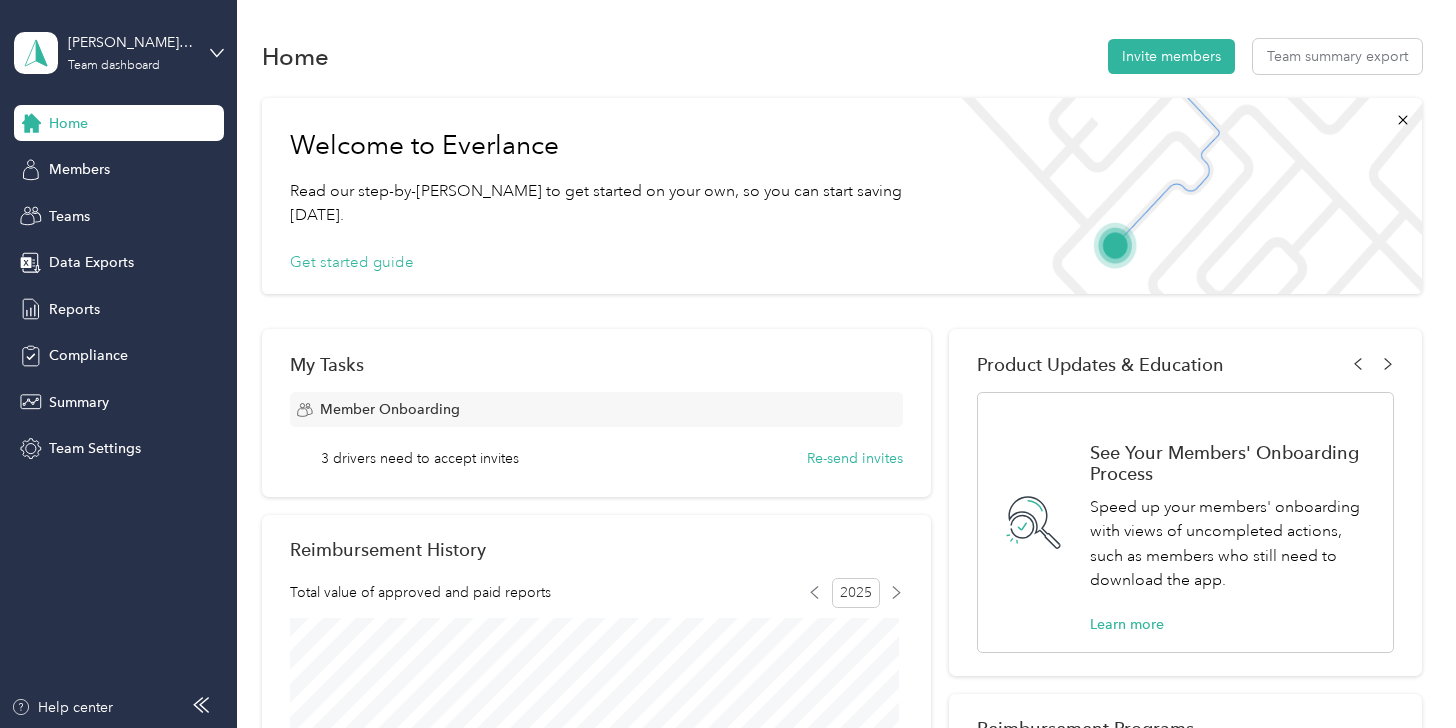 click on "[PERSON_NAME]'s Team Team dashboard Home Members Teams Data Exports Reports Compliance Summary Team Settings   Help center" at bounding box center [118, 364] 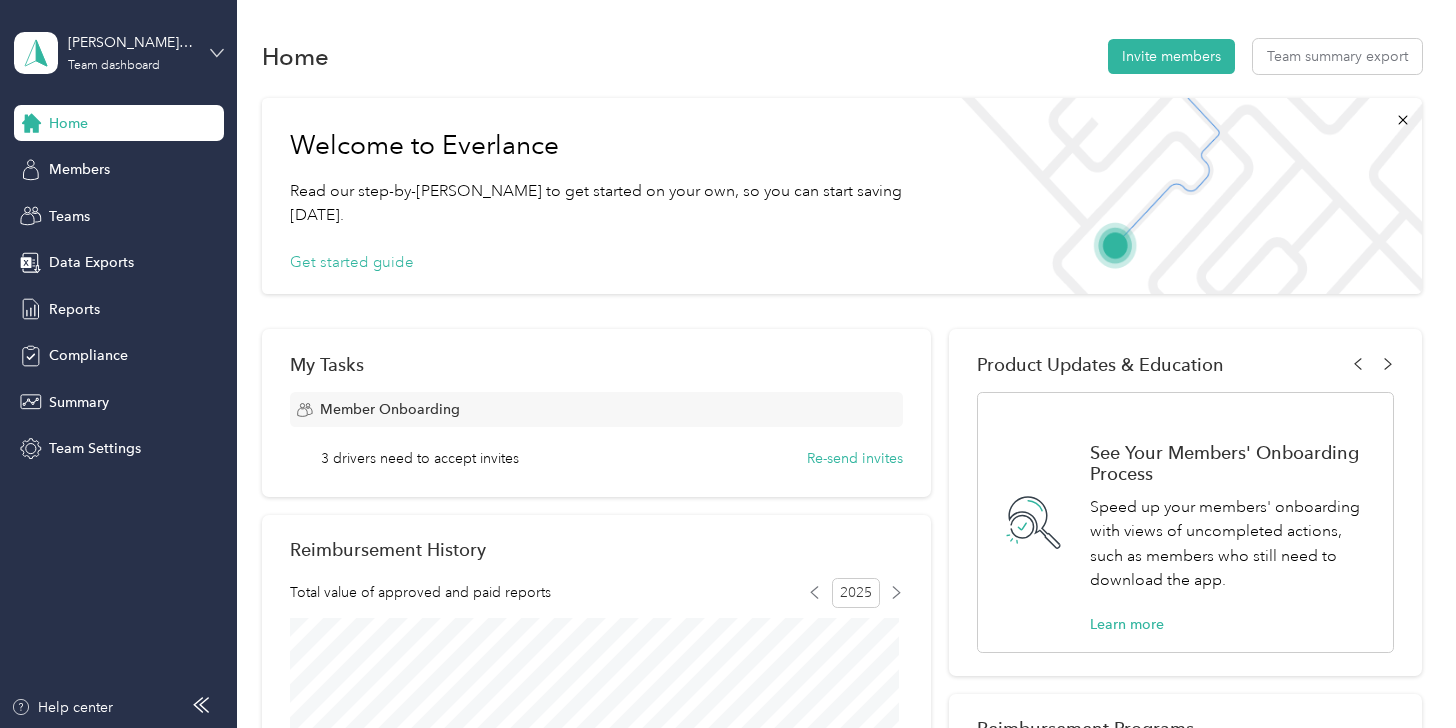 click 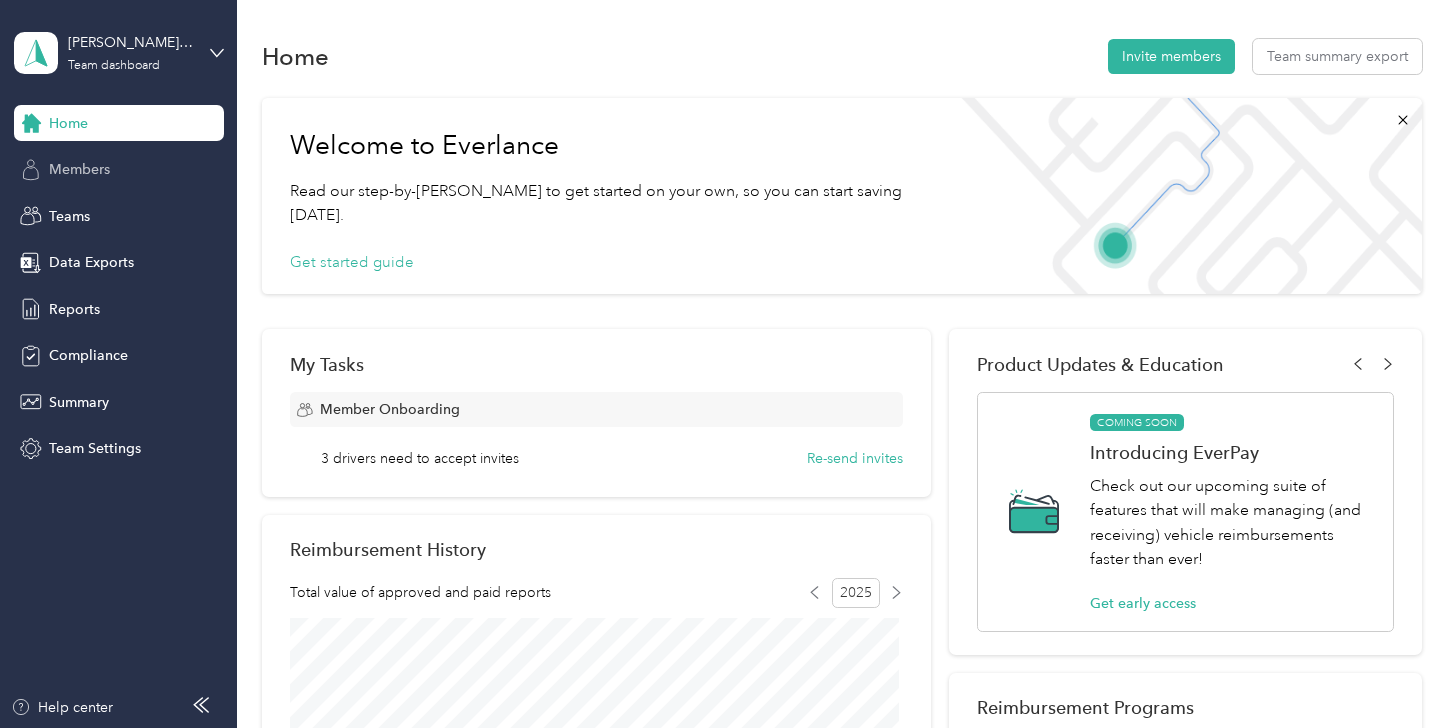 click on "Members" at bounding box center (79, 169) 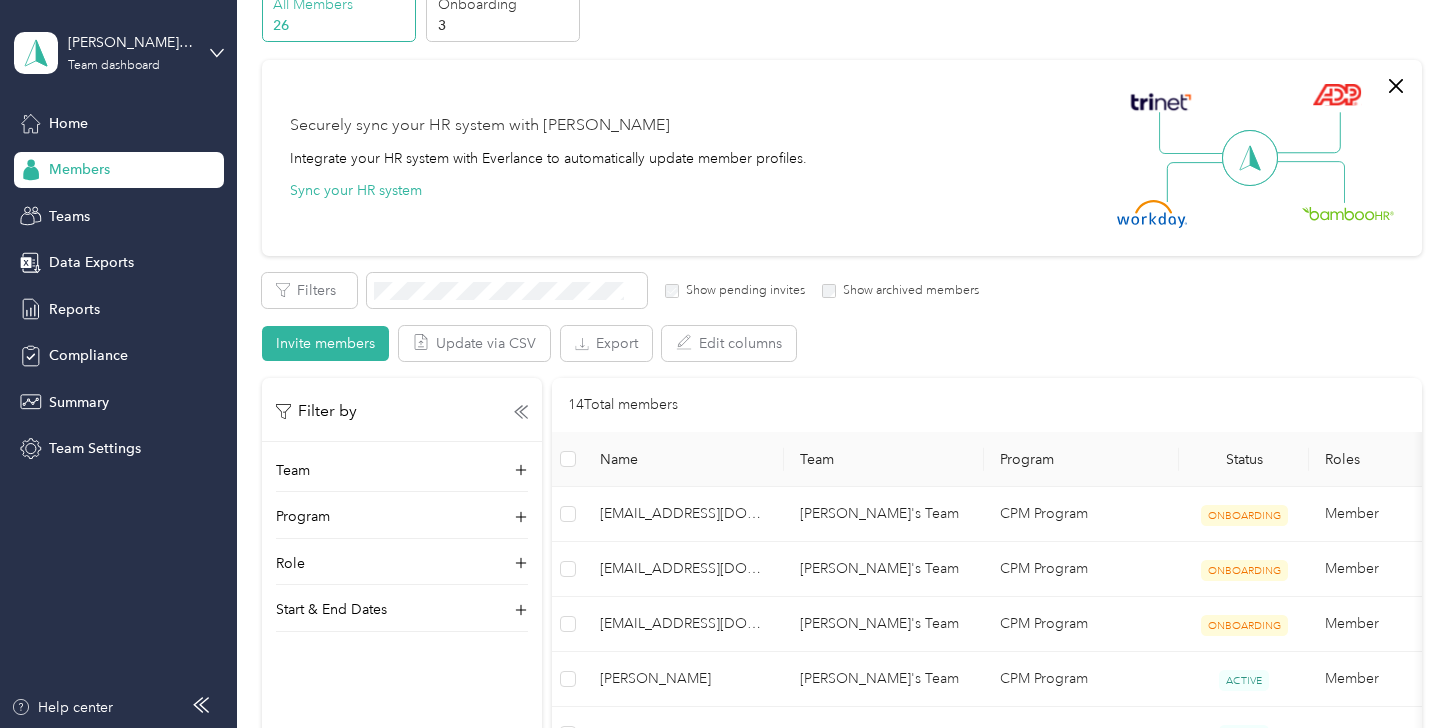 scroll, scrollTop: 0, scrollLeft: 0, axis: both 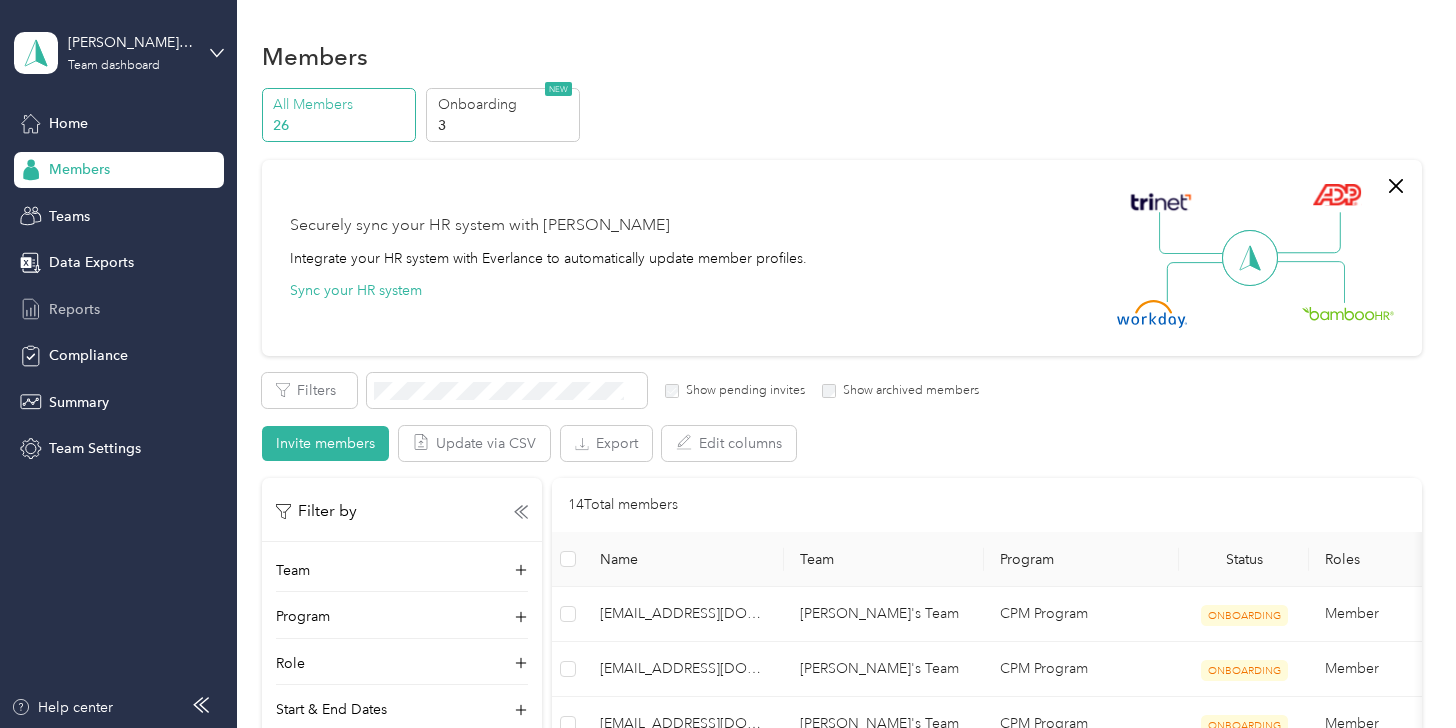 click on "Reports" at bounding box center [74, 309] 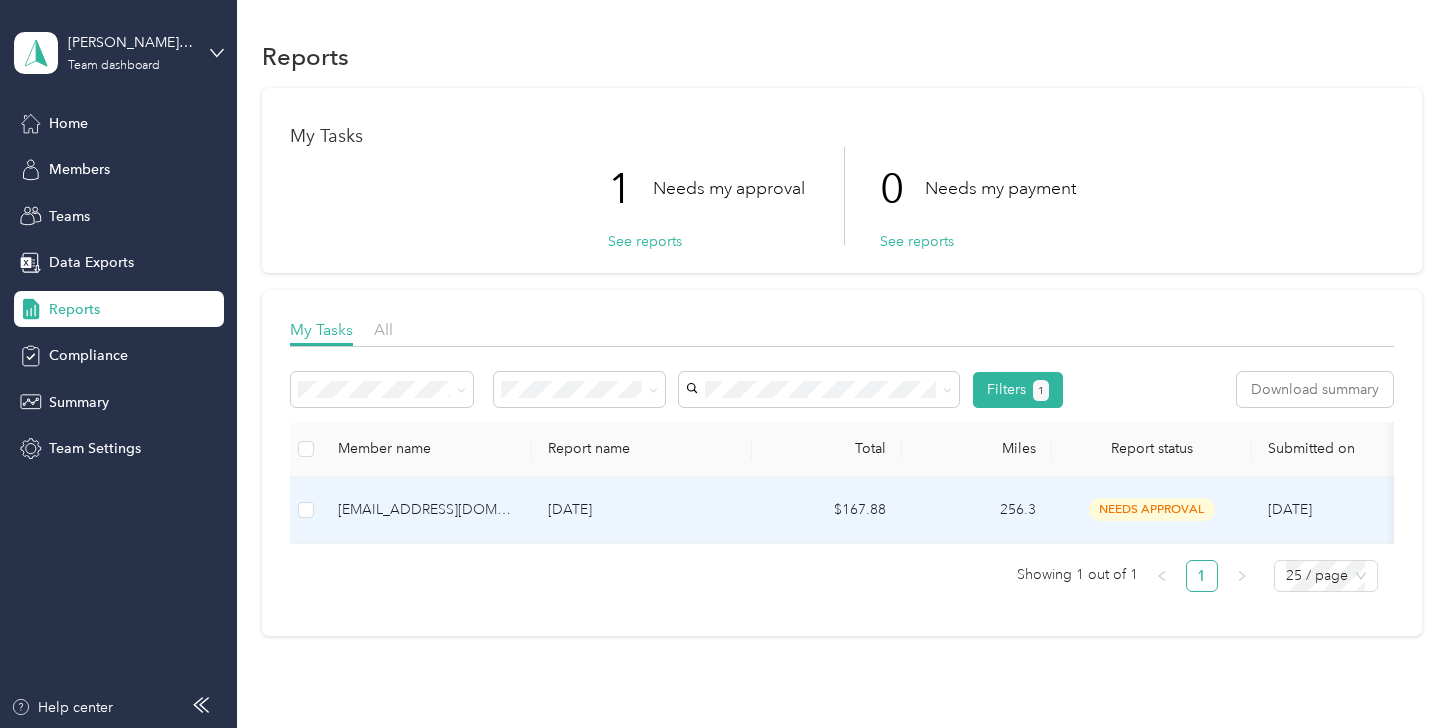 click on "[EMAIL_ADDRESS][DOMAIN_NAME]" at bounding box center [427, 510] 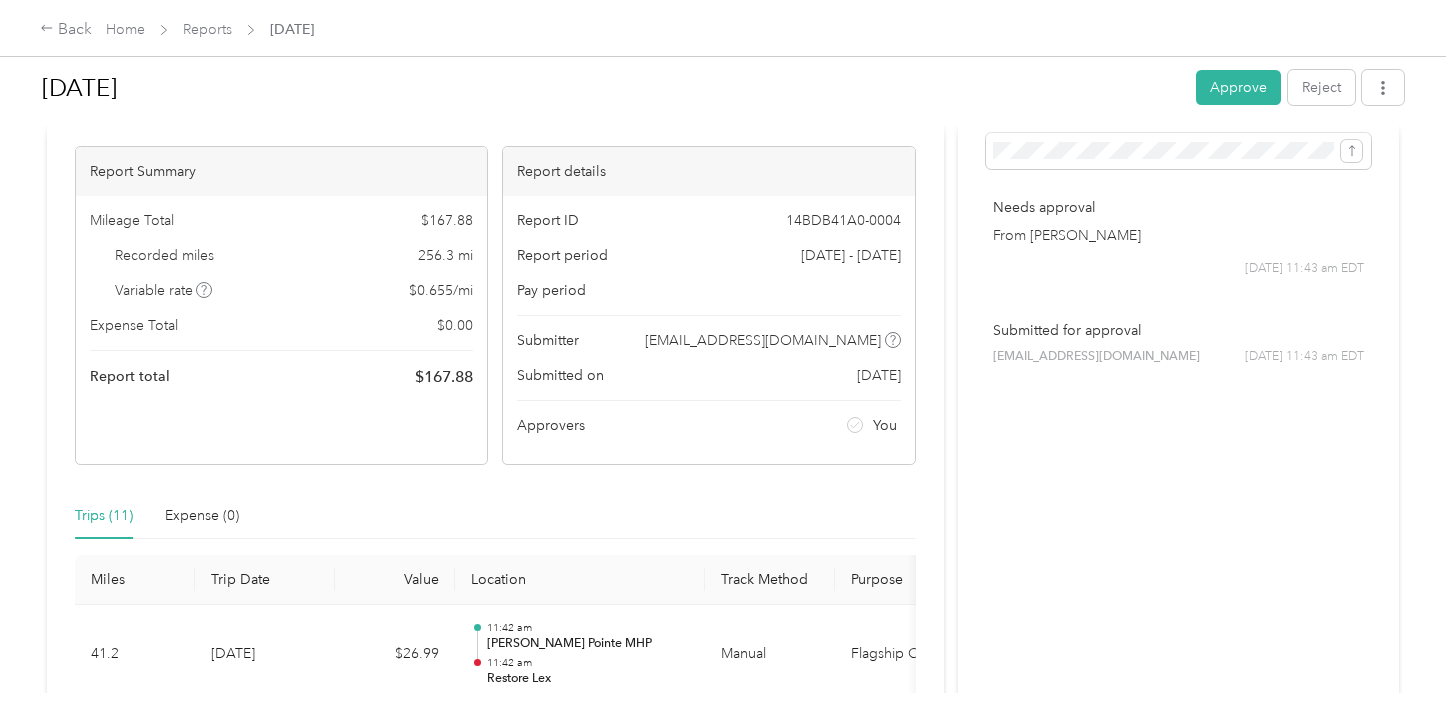 scroll, scrollTop: 0, scrollLeft: 0, axis: both 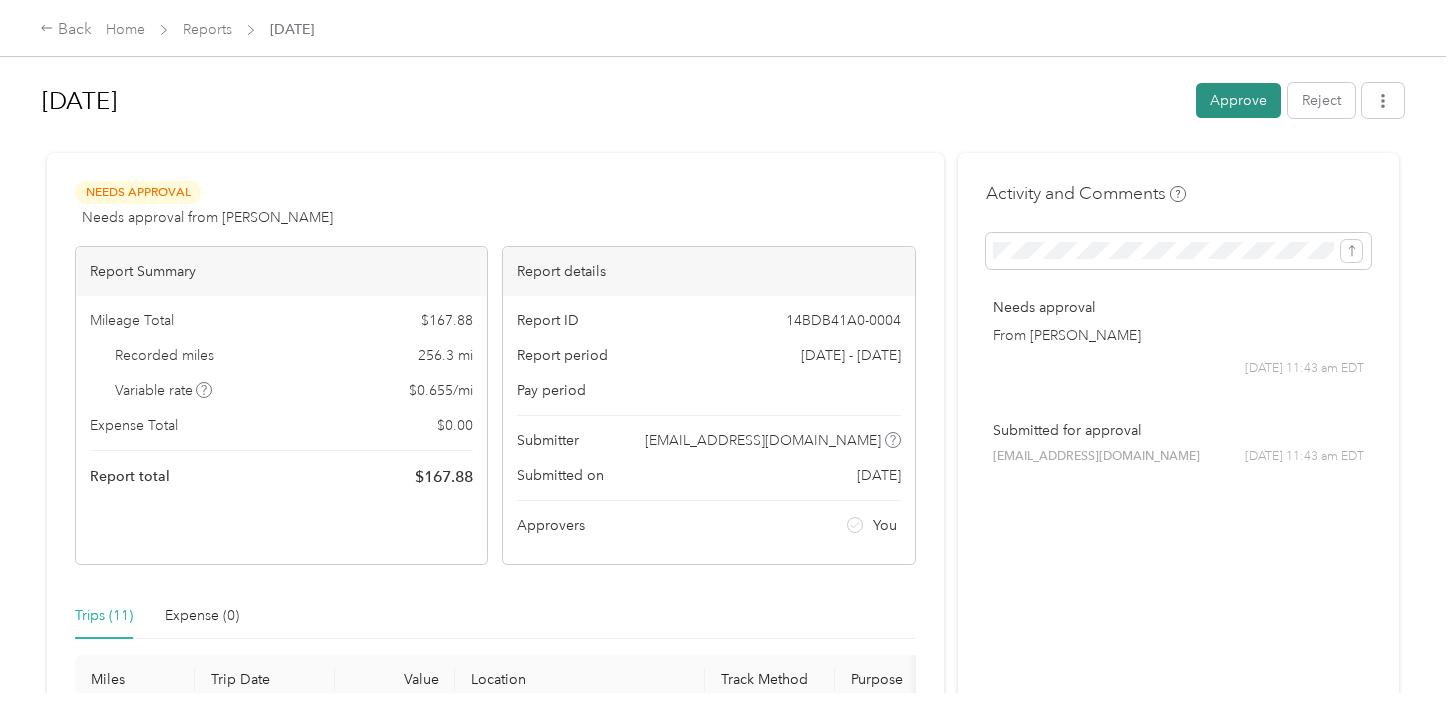 click on "Approve" at bounding box center [1238, 100] 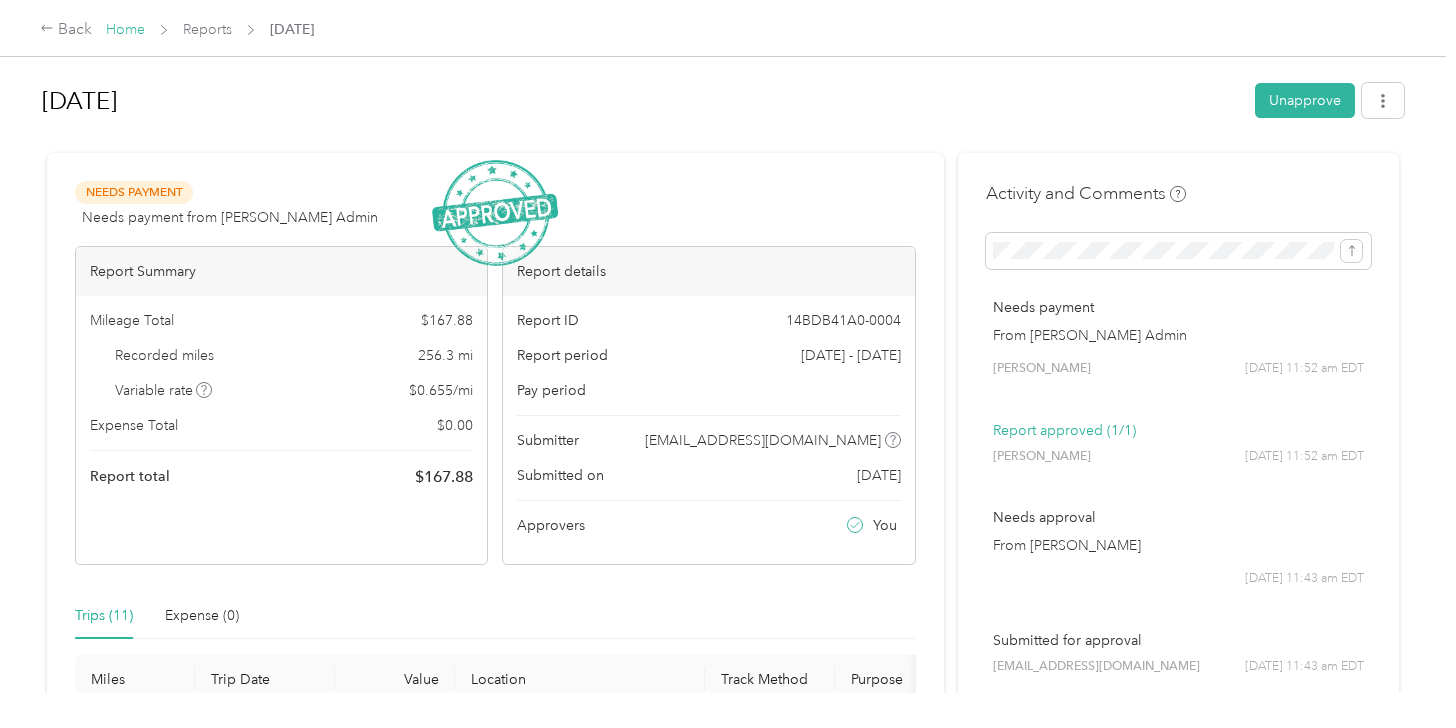 click on "Home" at bounding box center [125, 29] 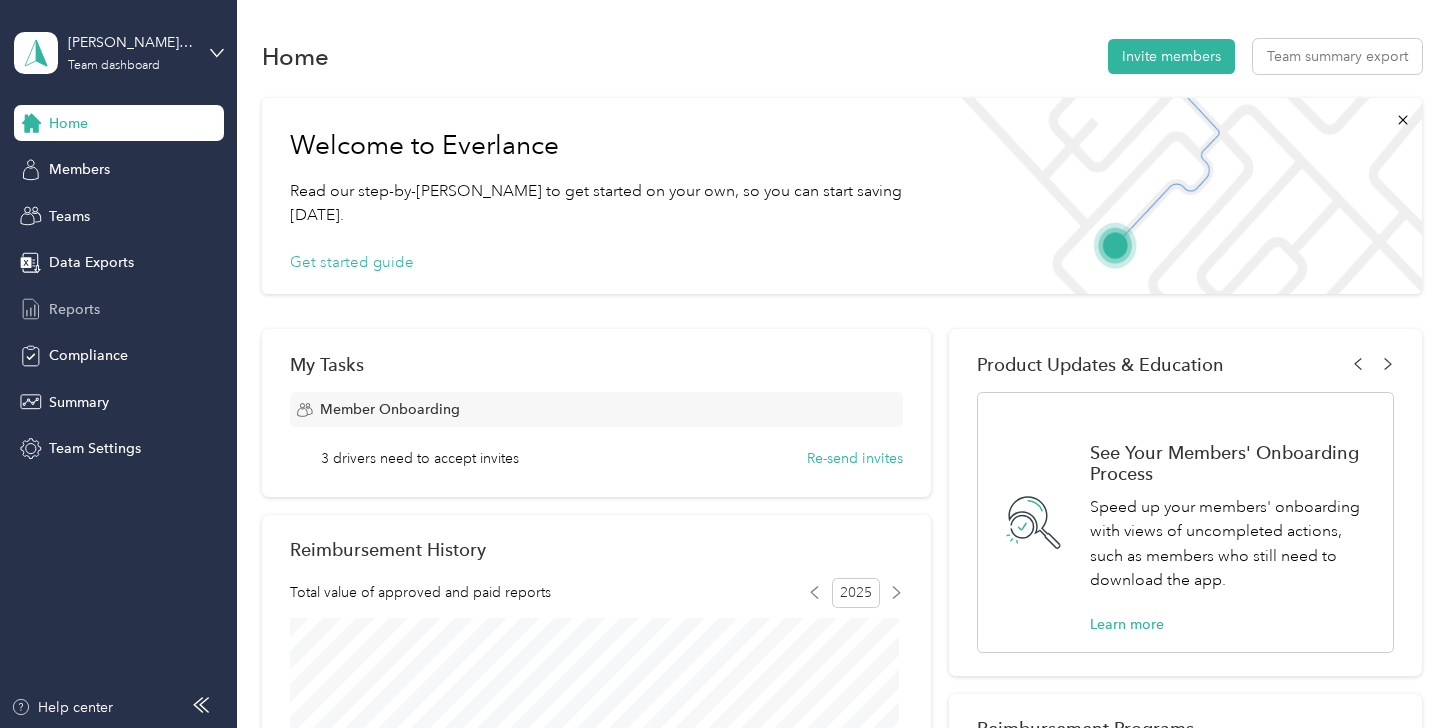 click on "Reports" at bounding box center (74, 309) 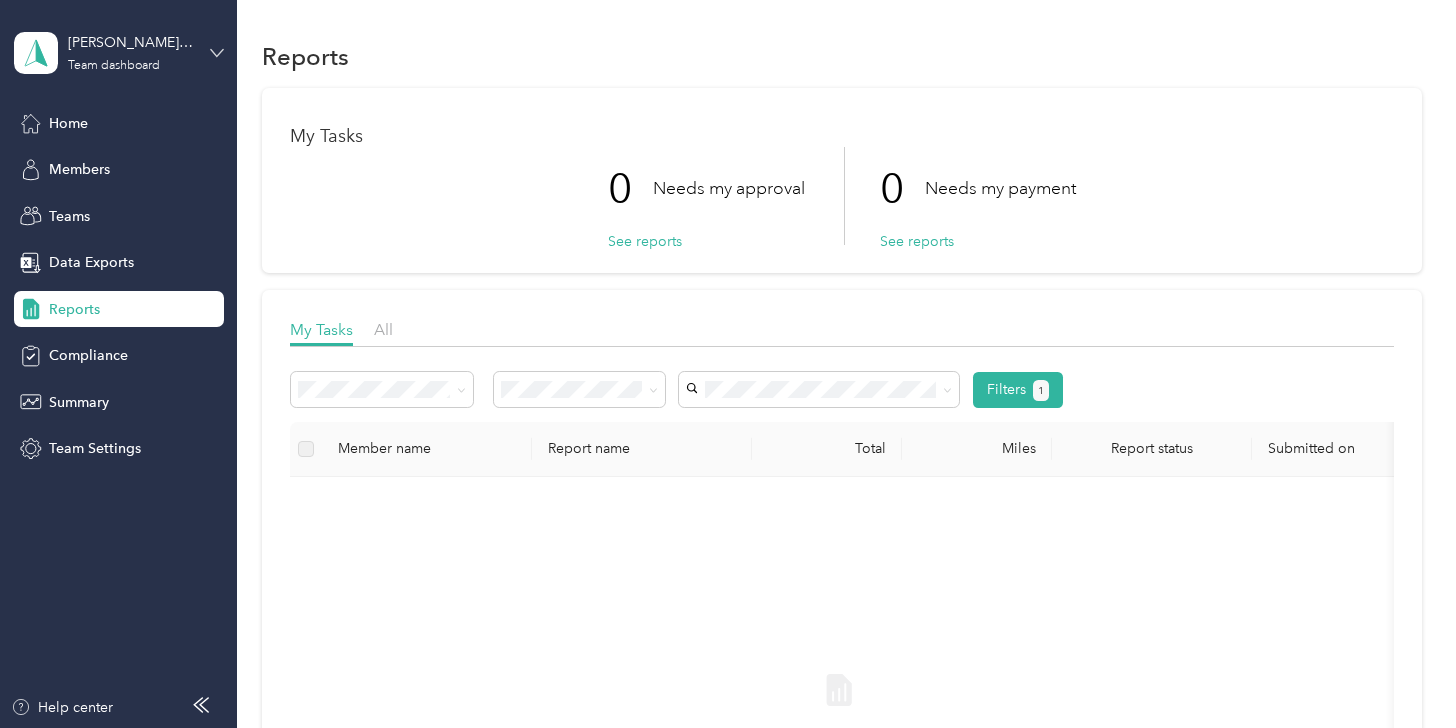 click 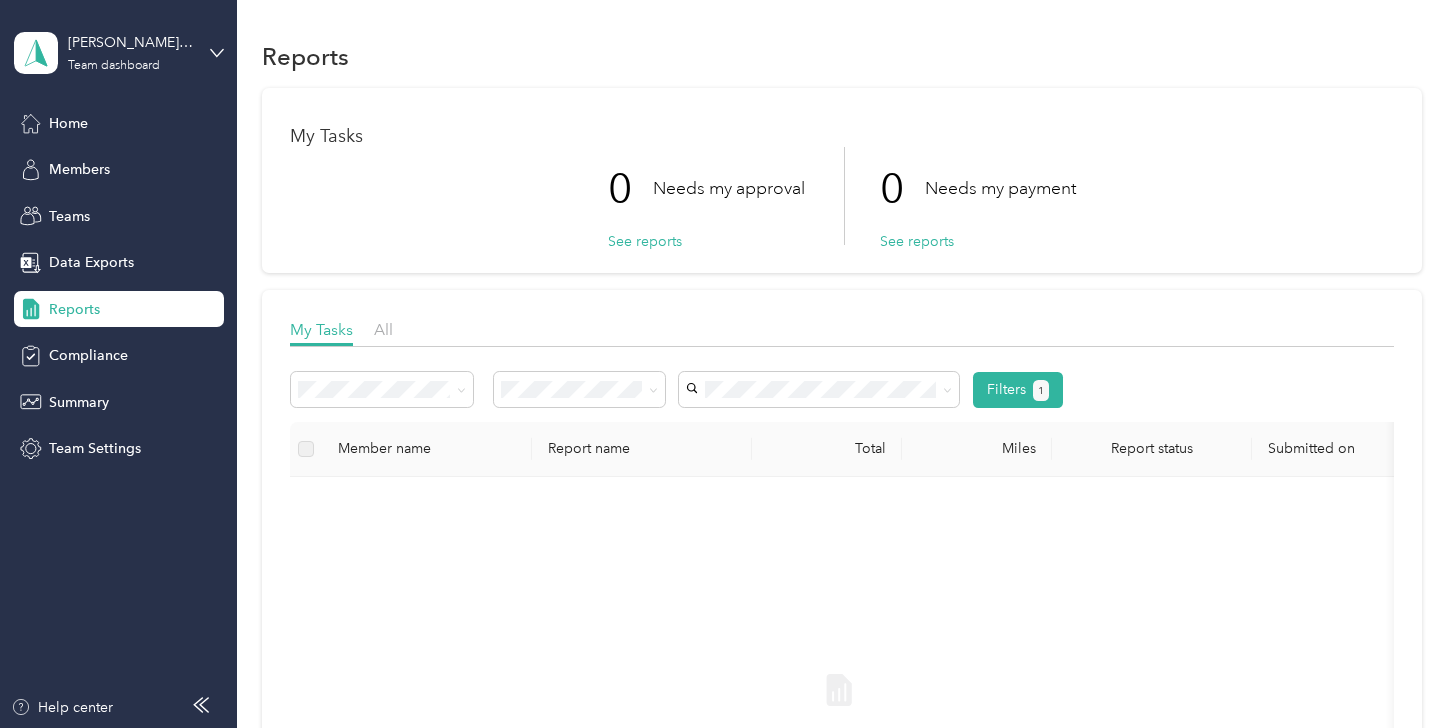 click on "Personal dashboard" at bounding box center (94, 208) 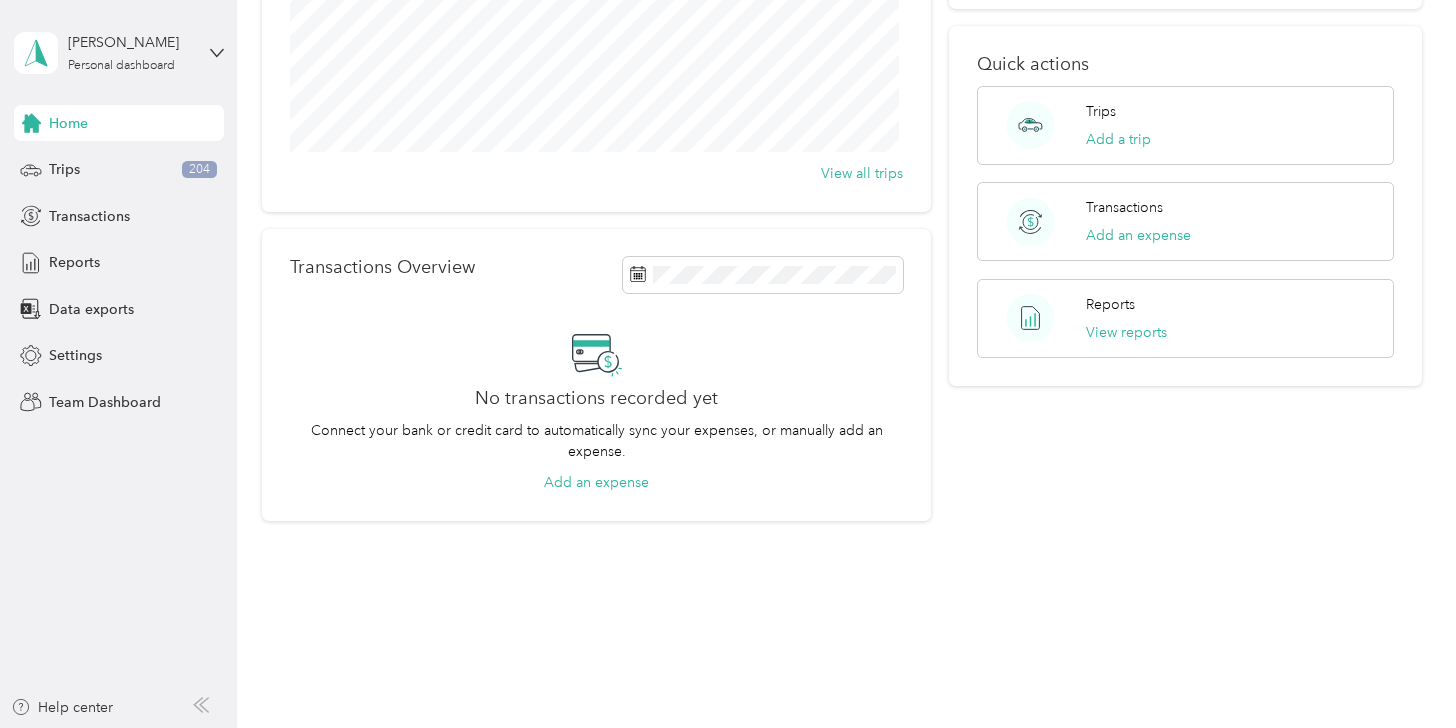 scroll, scrollTop: 0, scrollLeft: 0, axis: both 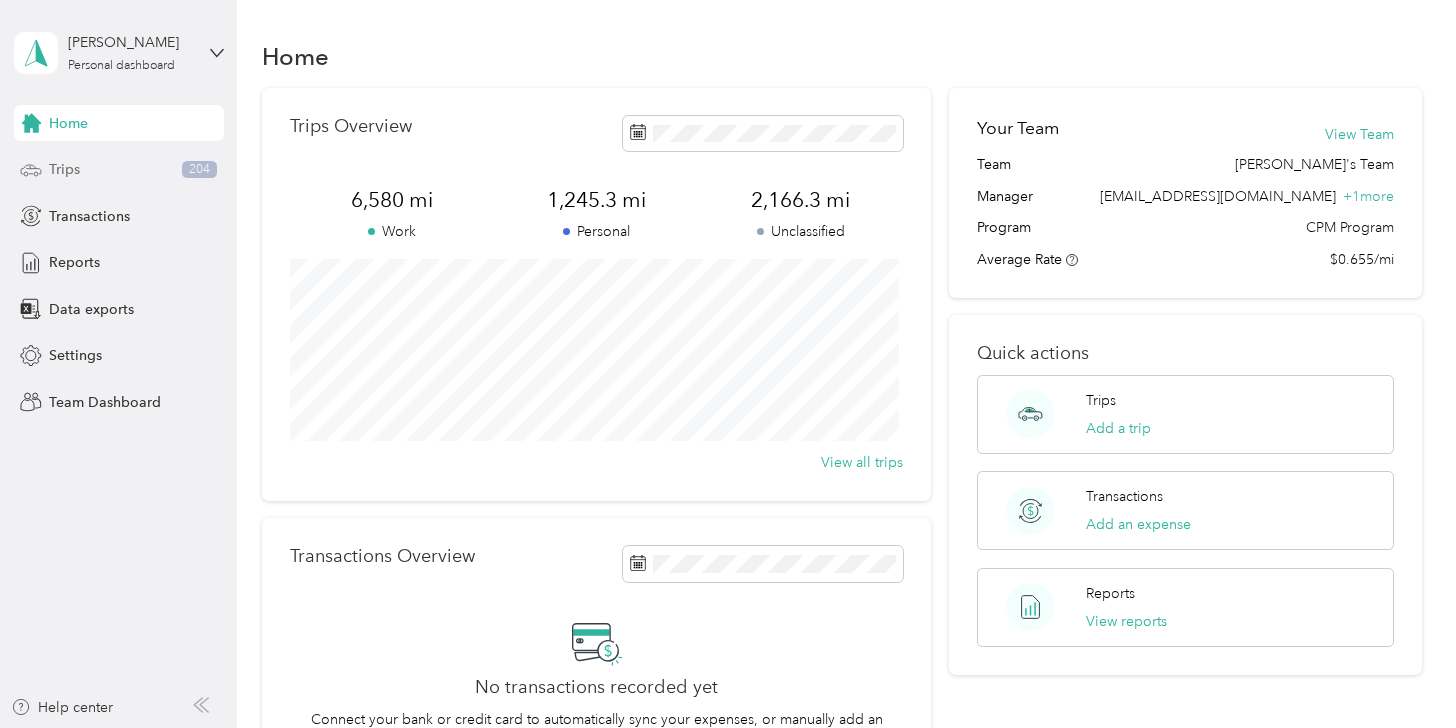 click on "Trips" at bounding box center (64, 169) 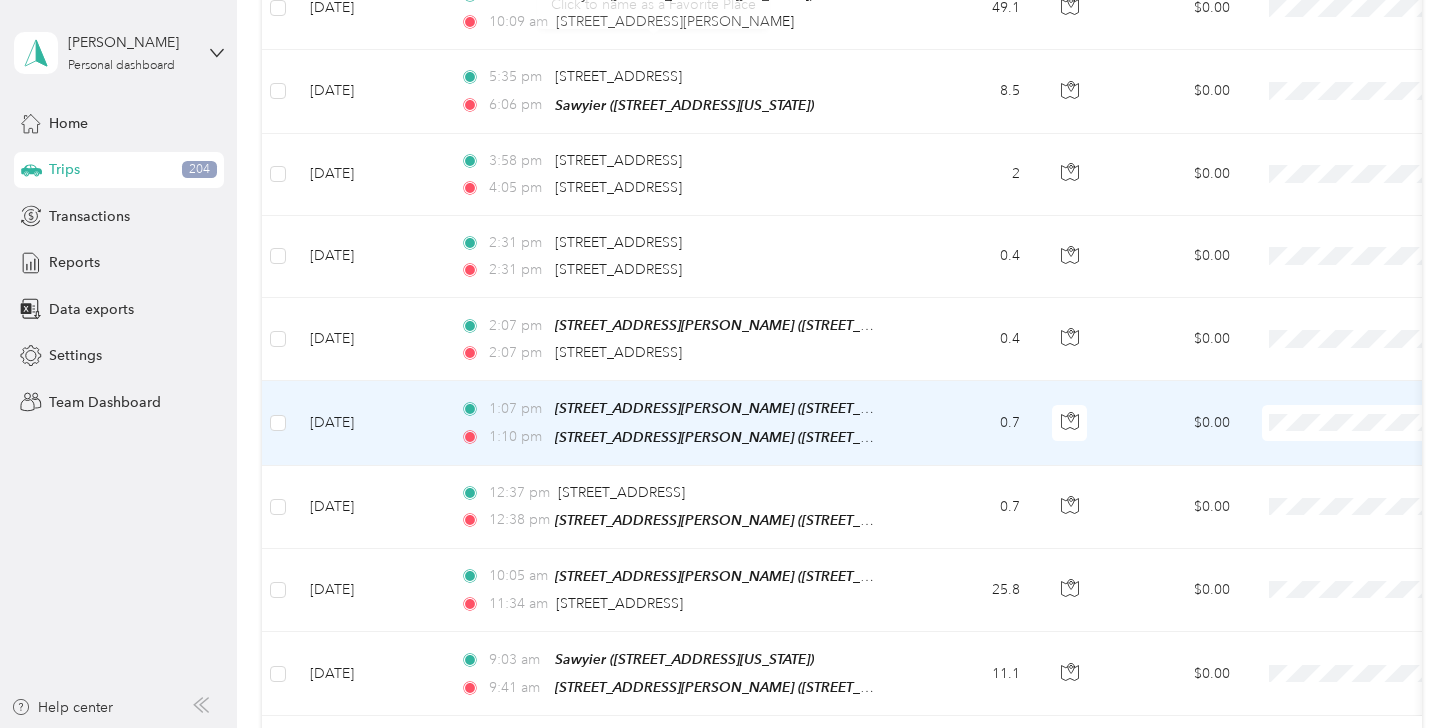 scroll, scrollTop: 2021, scrollLeft: 0, axis: vertical 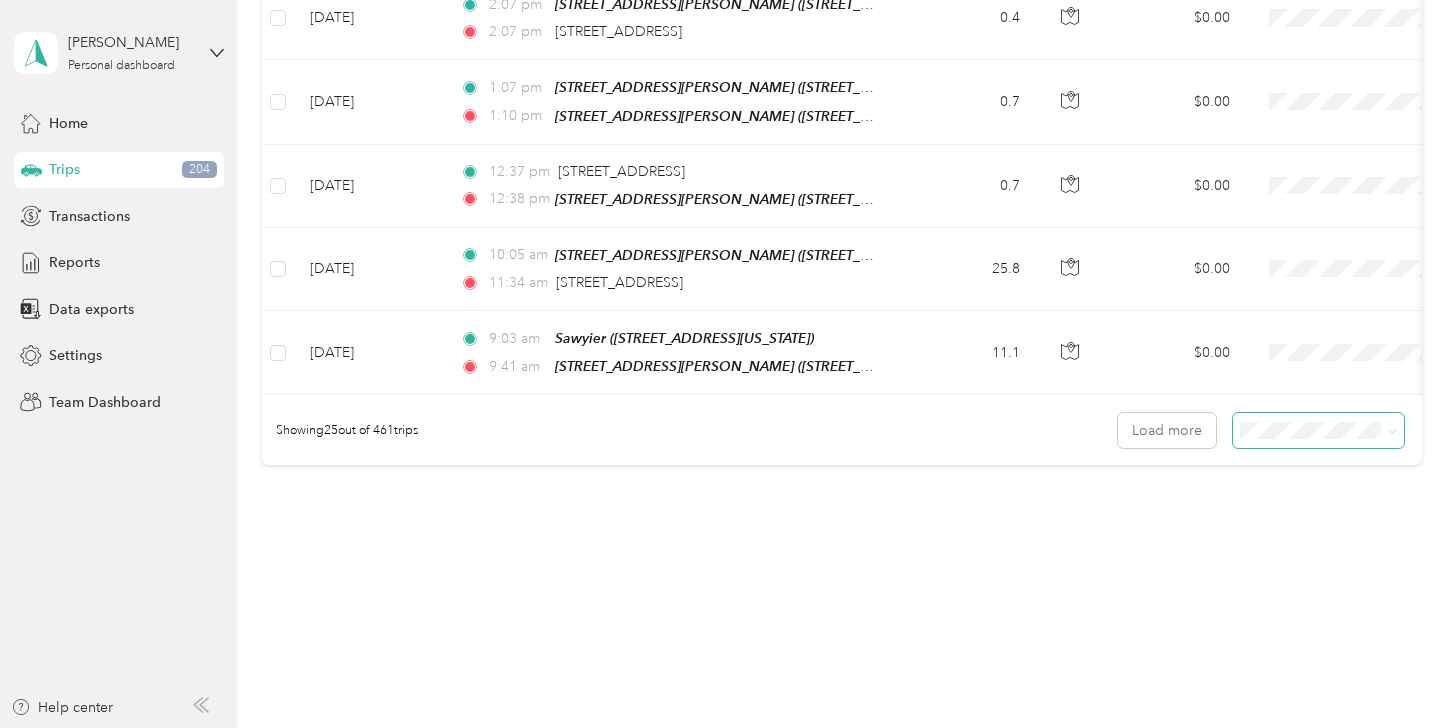 click at bounding box center [1318, 430] 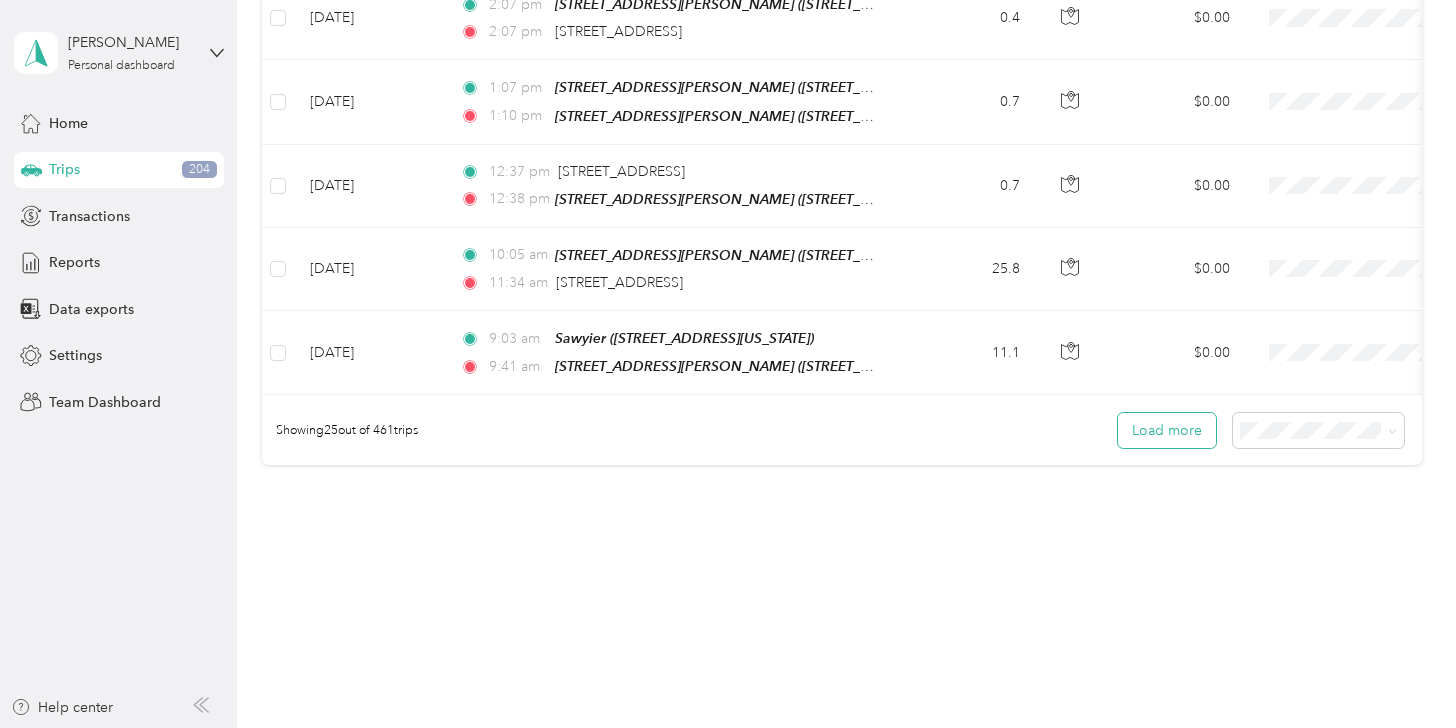 click on "Load more" at bounding box center [1167, 430] 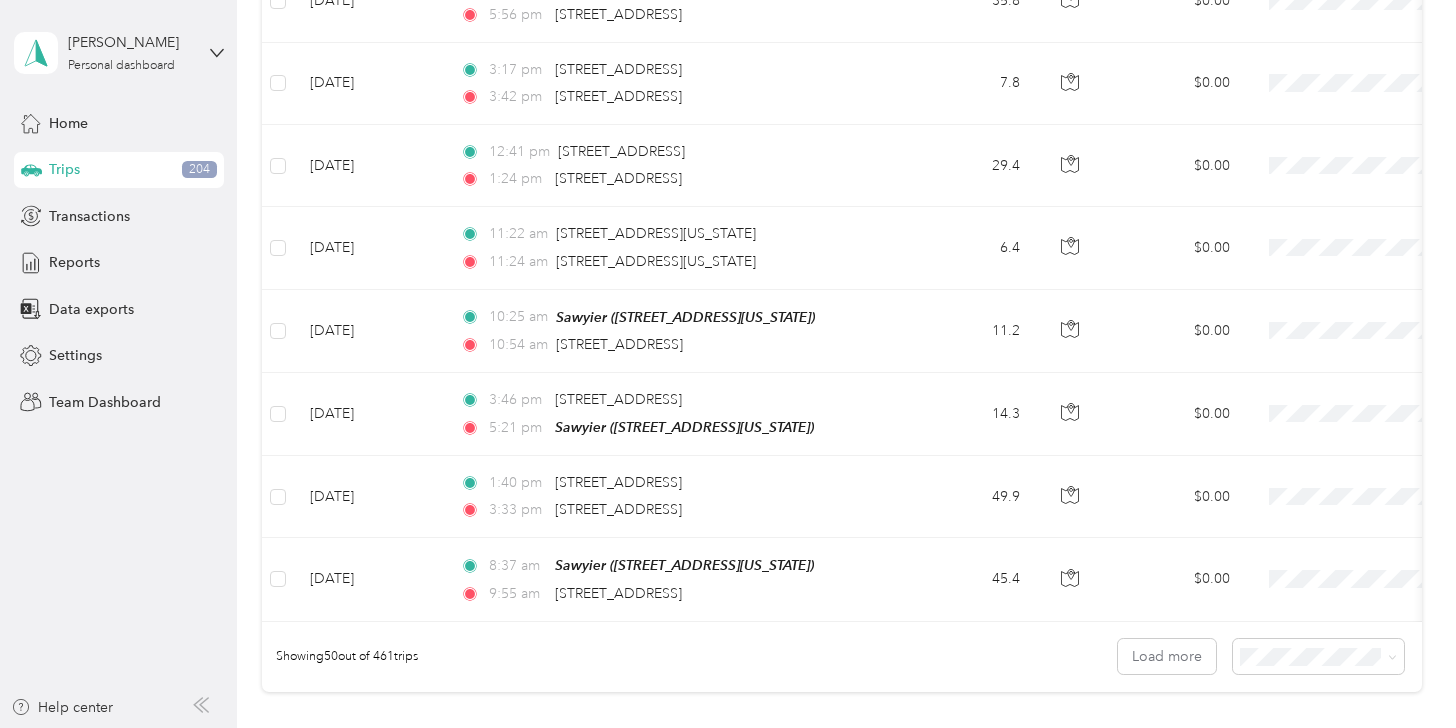 scroll, scrollTop: 3921, scrollLeft: 0, axis: vertical 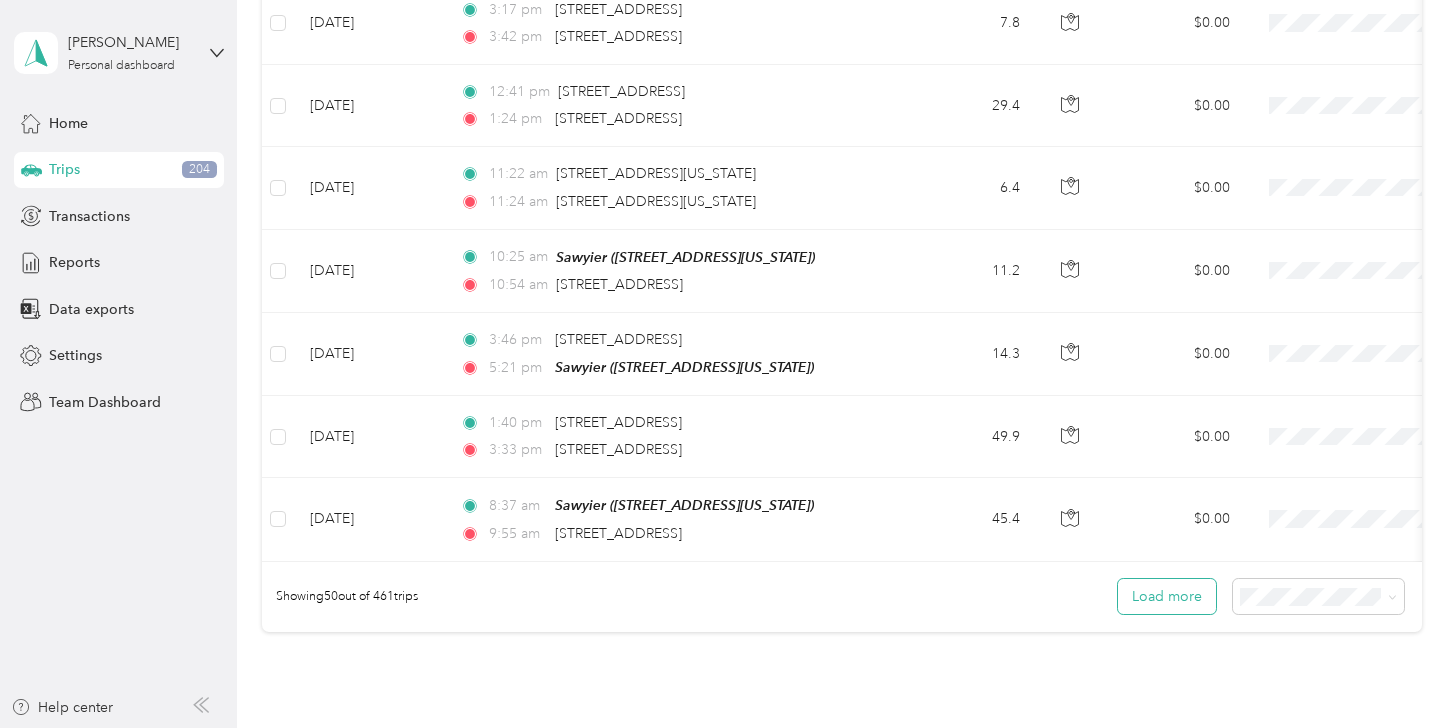 click on "Load more" at bounding box center [1167, 596] 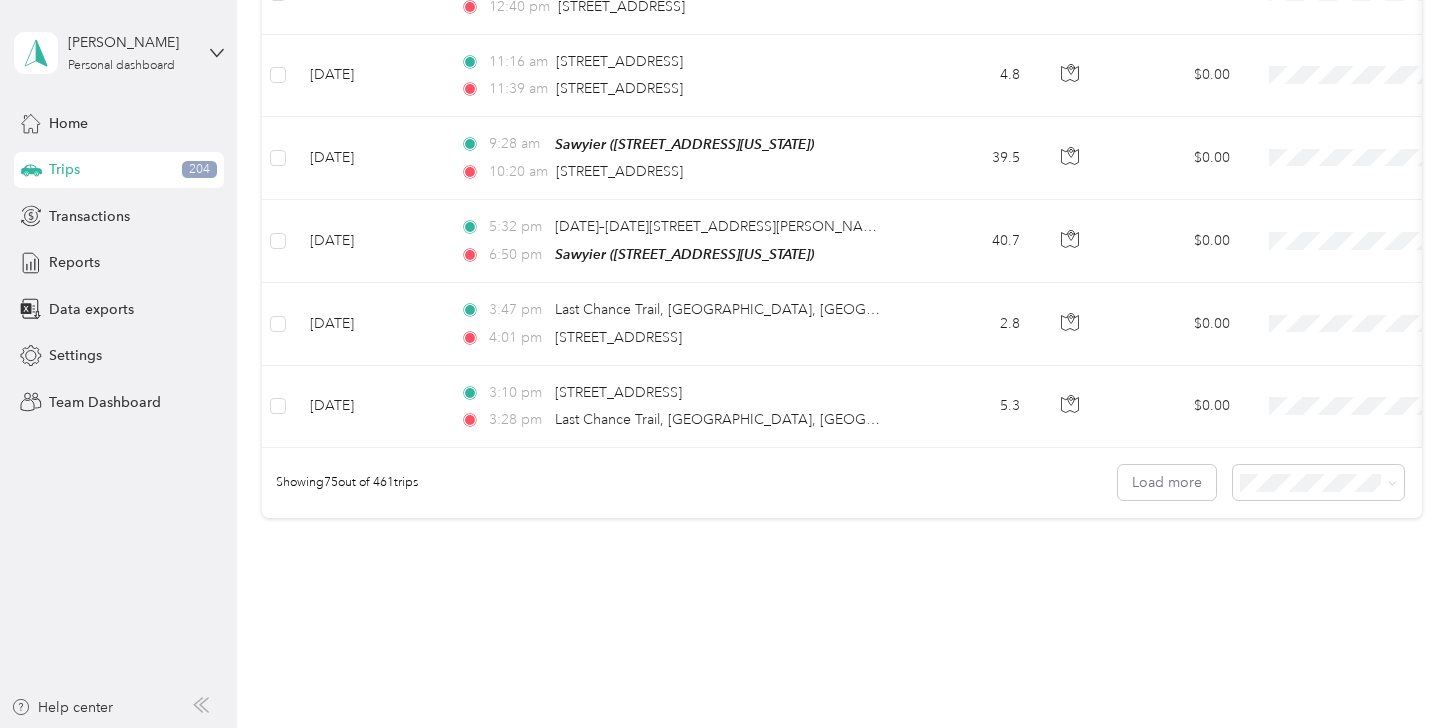 scroll, scrollTop: 6124, scrollLeft: 0, axis: vertical 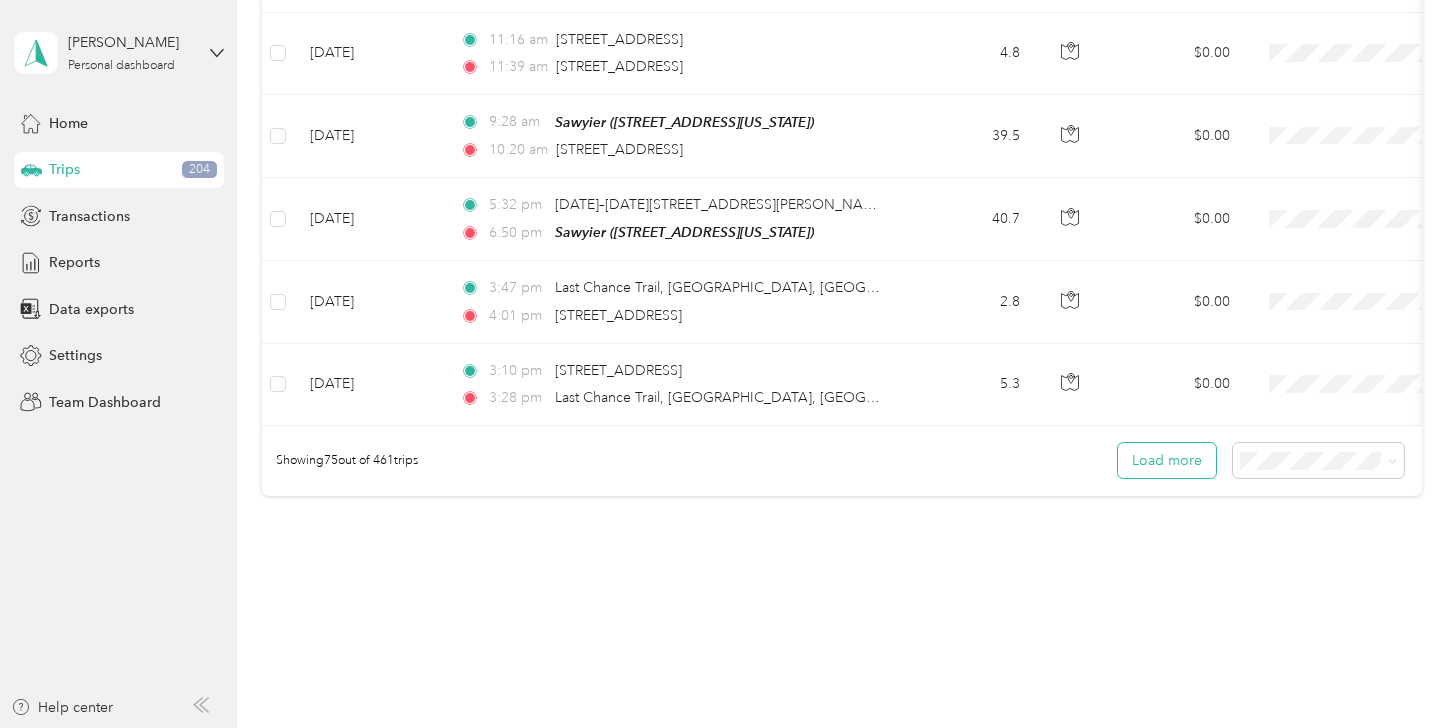 click on "Load more" at bounding box center (1167, 460) 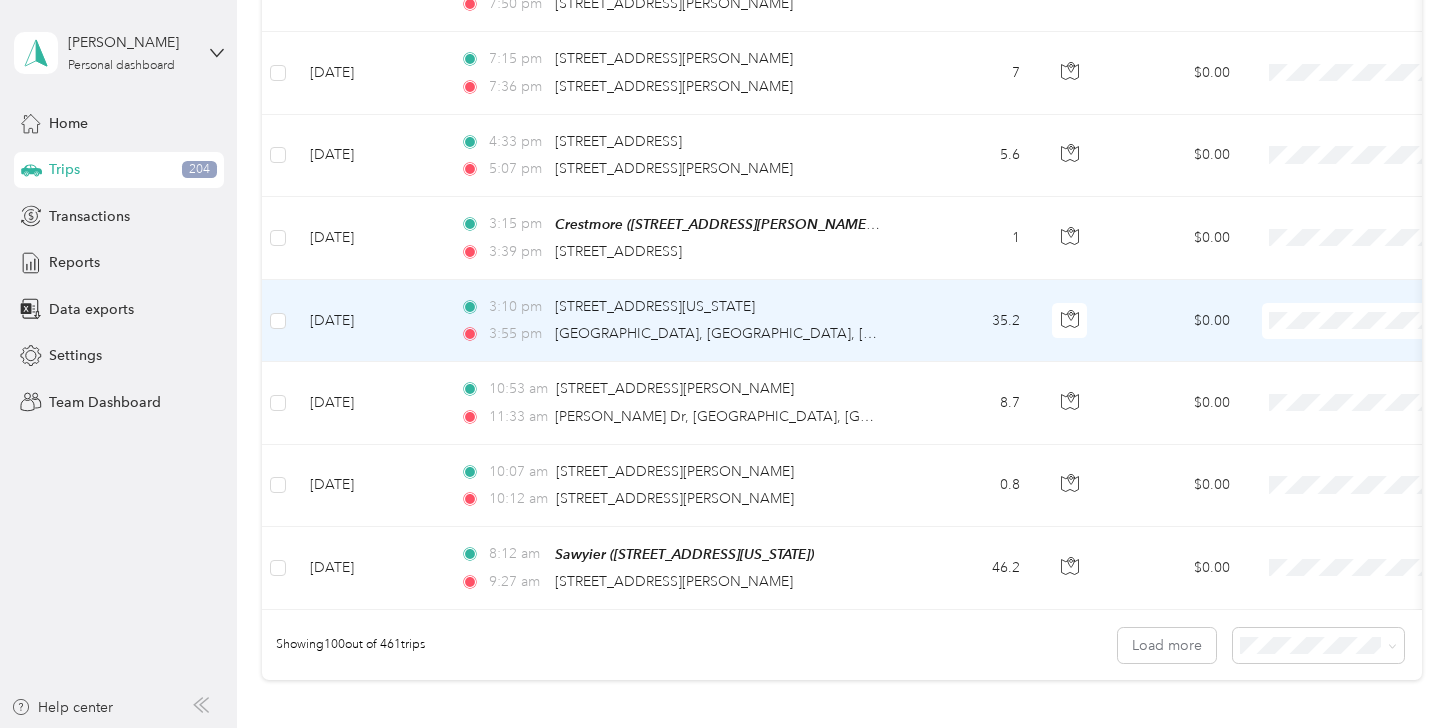 scroll, scrollTop: 8175, scrollLeft: 0, axis: vertical 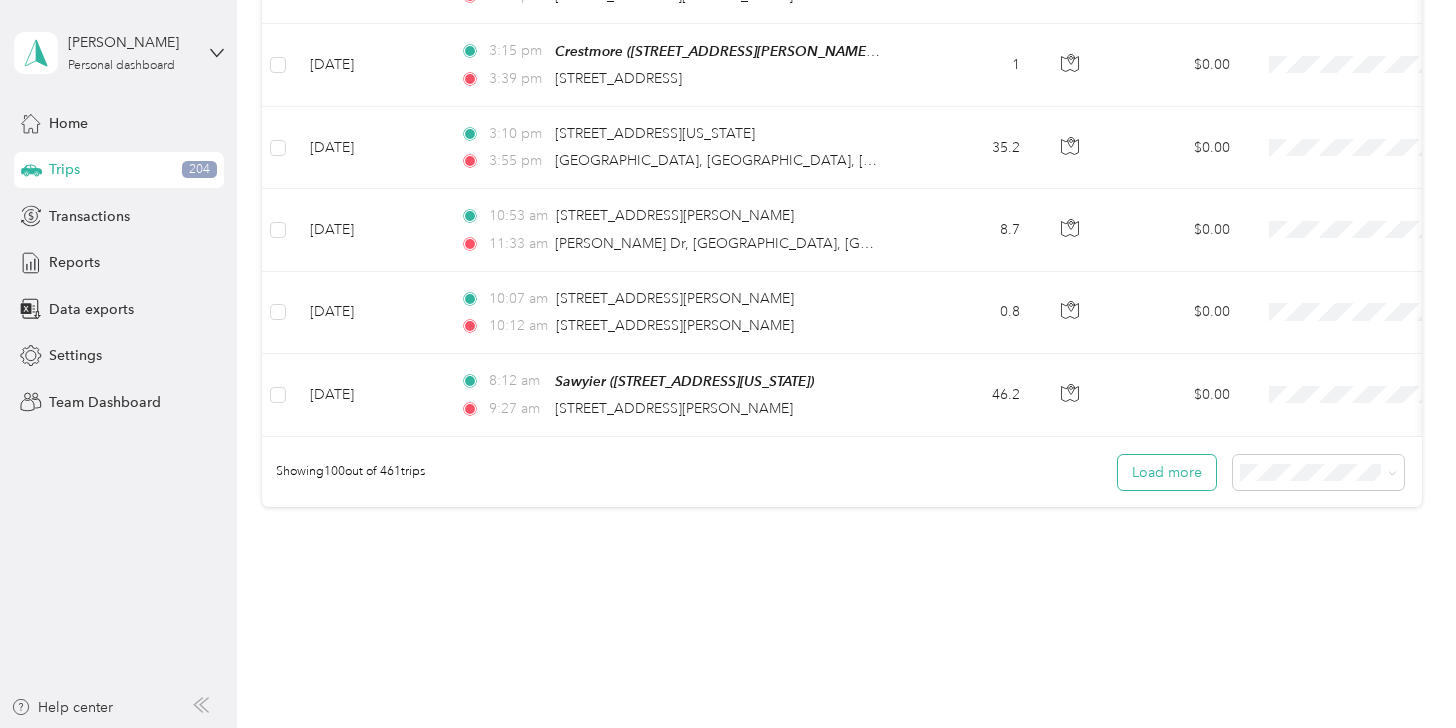 click on "Load more" at bounding box center (1167, 472) 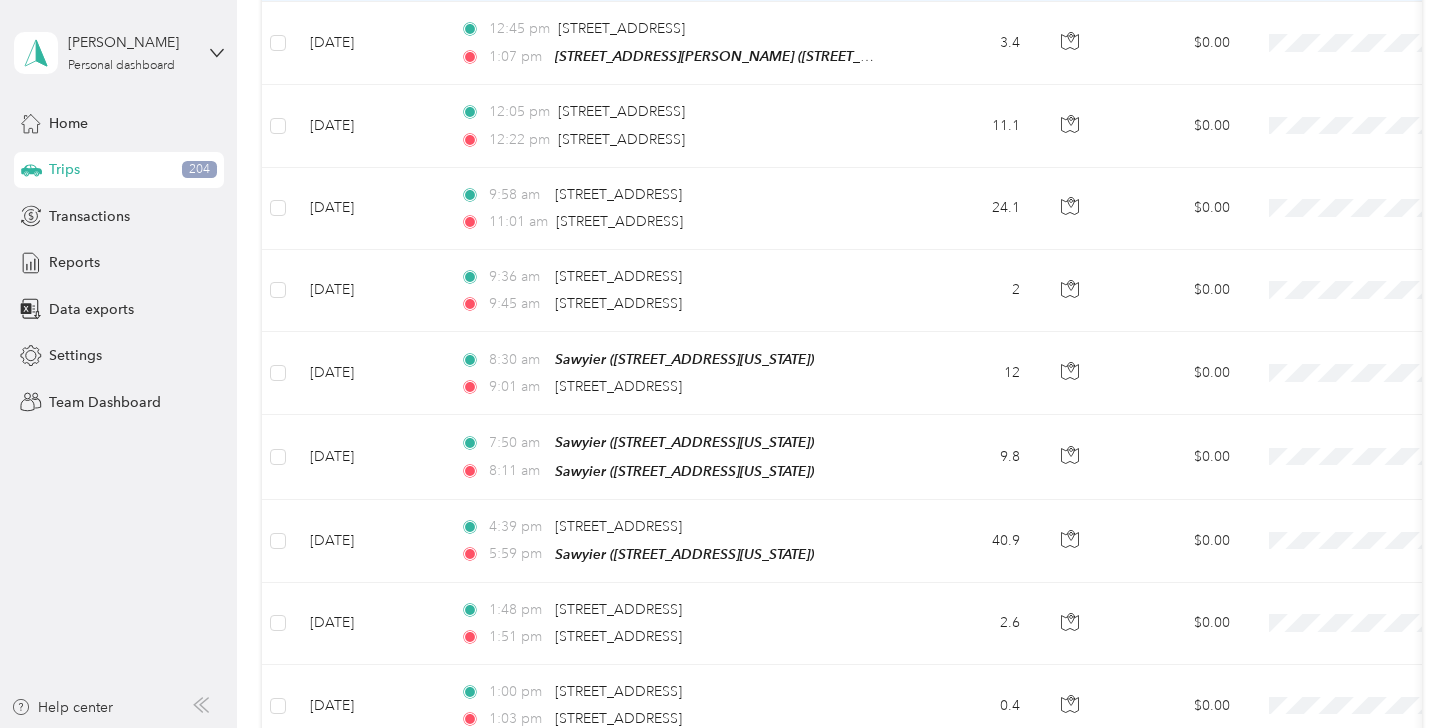 scroll, scrollTop: 10075, scrollLeft: 0, axis: vertical 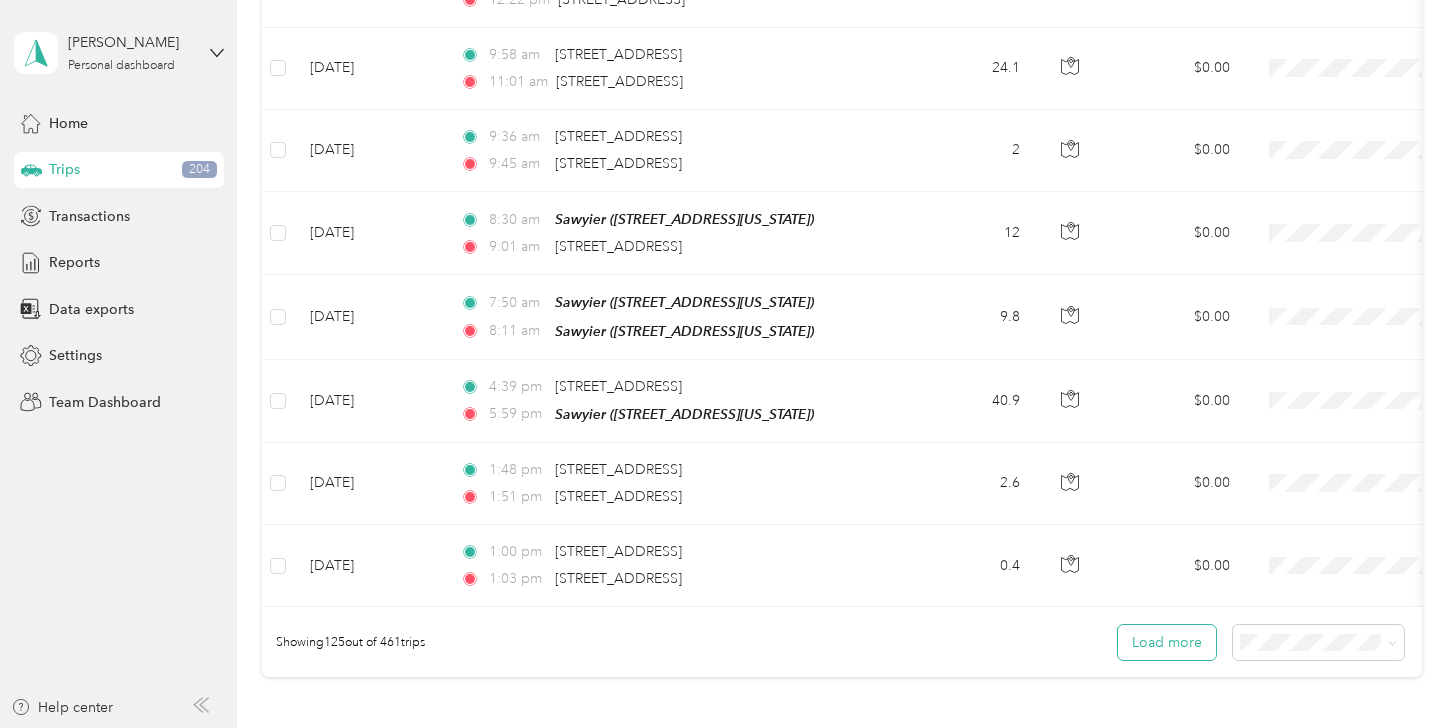 click on "Load more" at bounding box center (1167, 642) 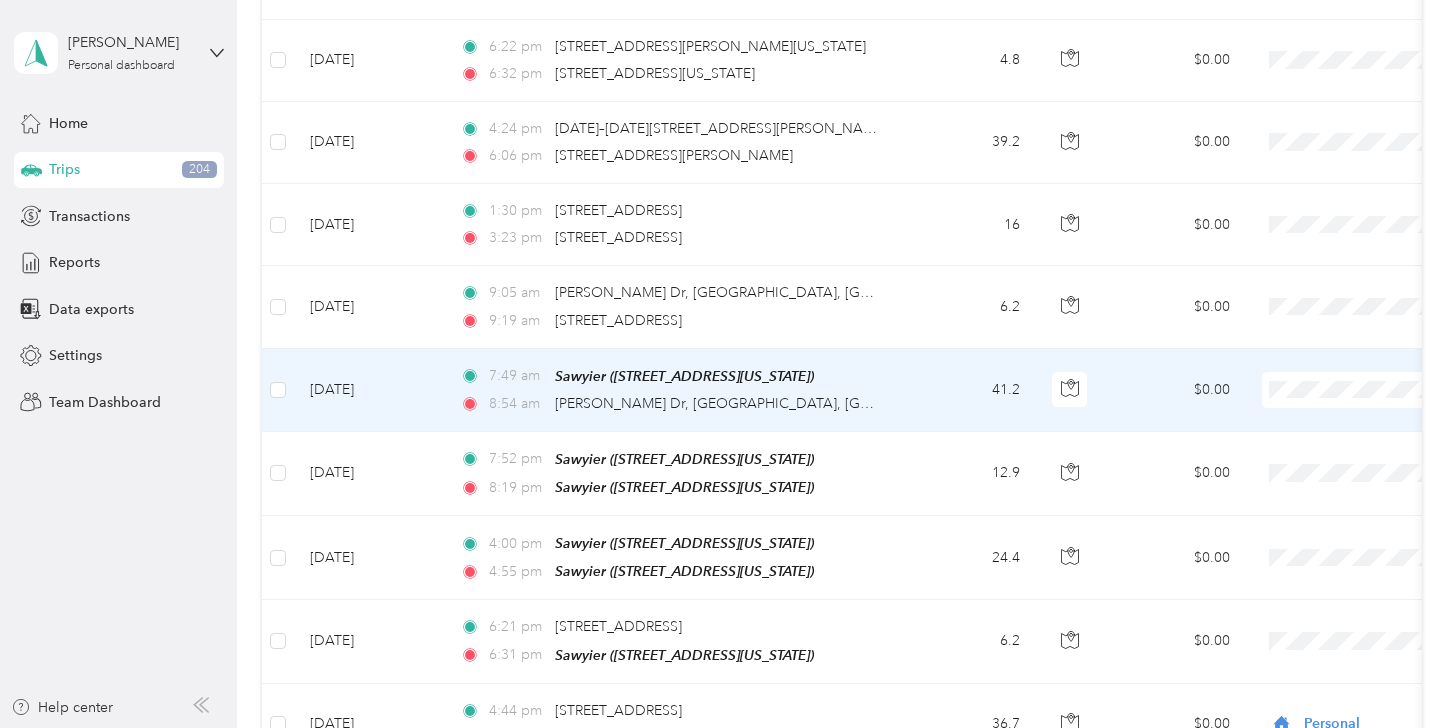 scroll, scrollTop: 10975, scrollLeft: 0, axis: vertical 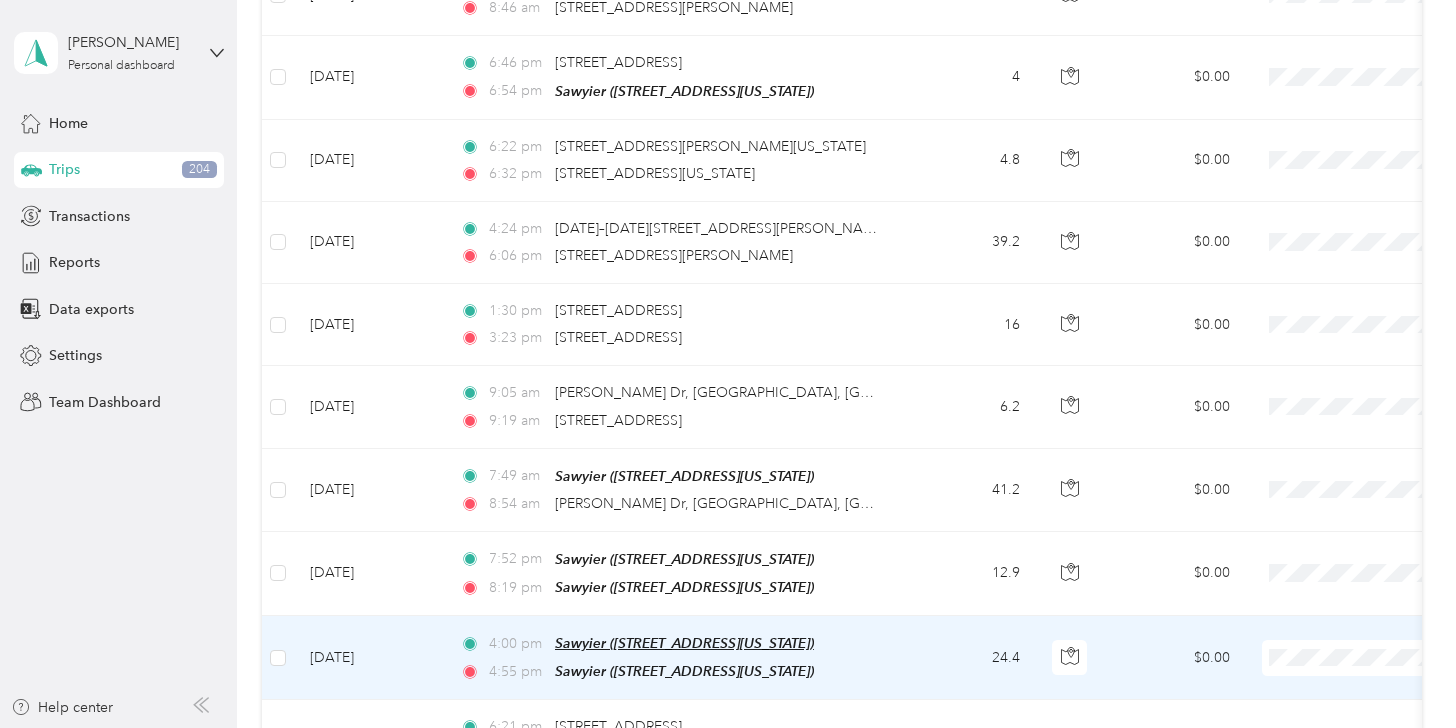 click on "Sawyier ([STREET_ADDRESS][US_STATE])" at bounding box center (684, 643) 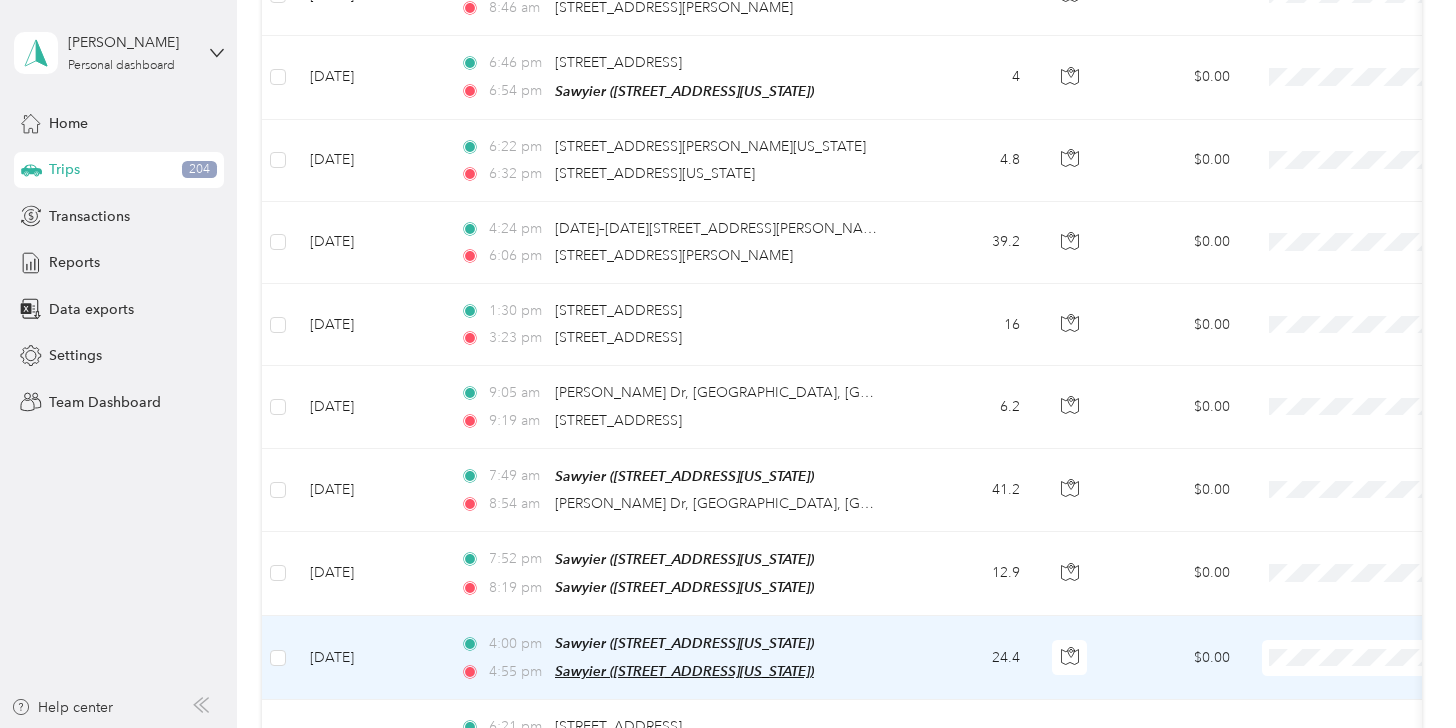 click on "Sawyier ([STREET_ADDRESS][US_STATE])" at bounding box center (684, 671) 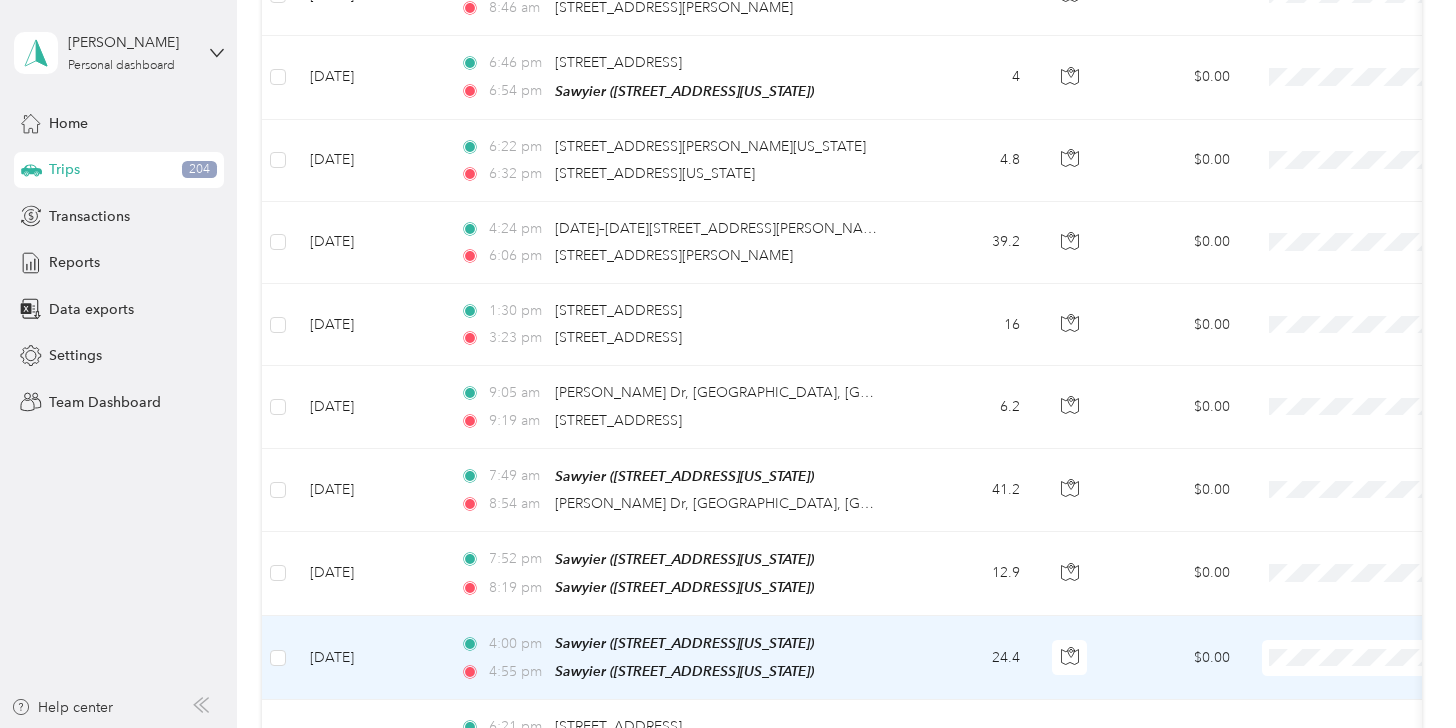click on "$0.00" at bounding box center [1176, 658] 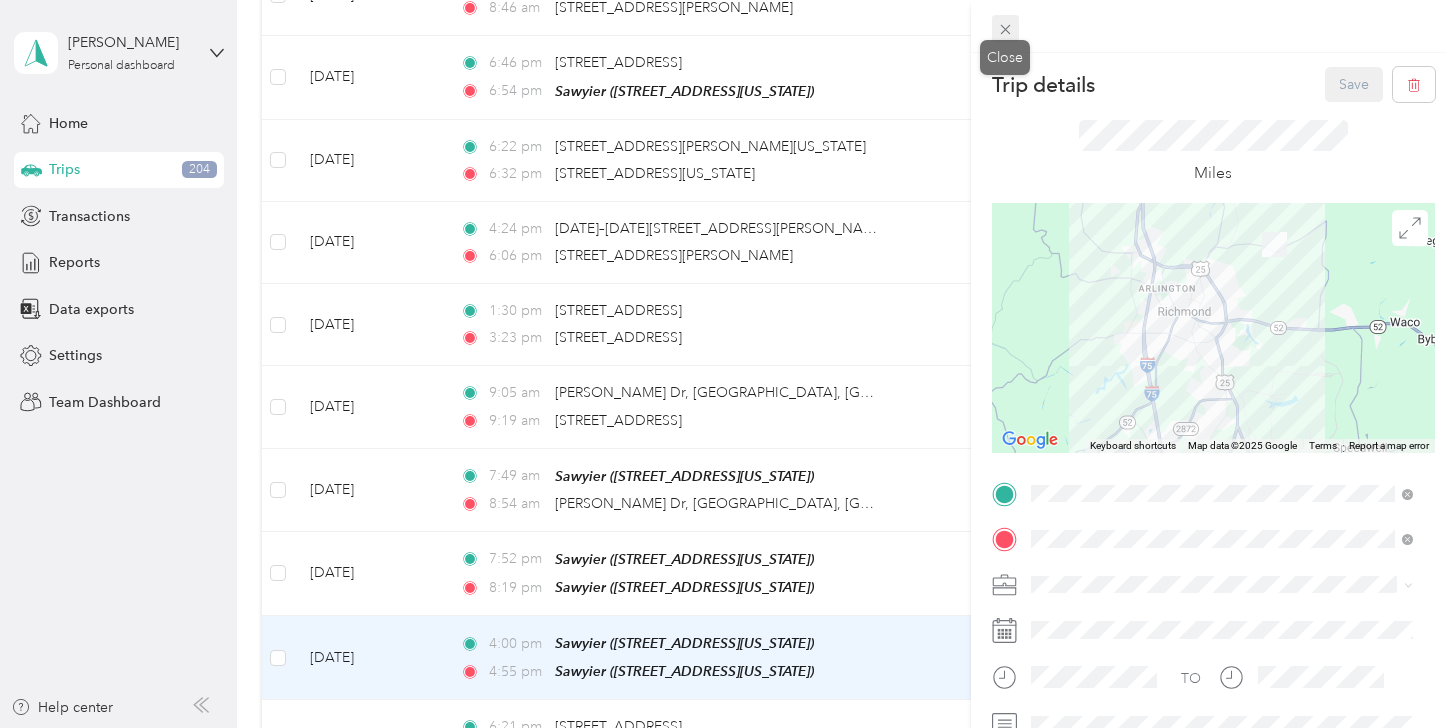 click 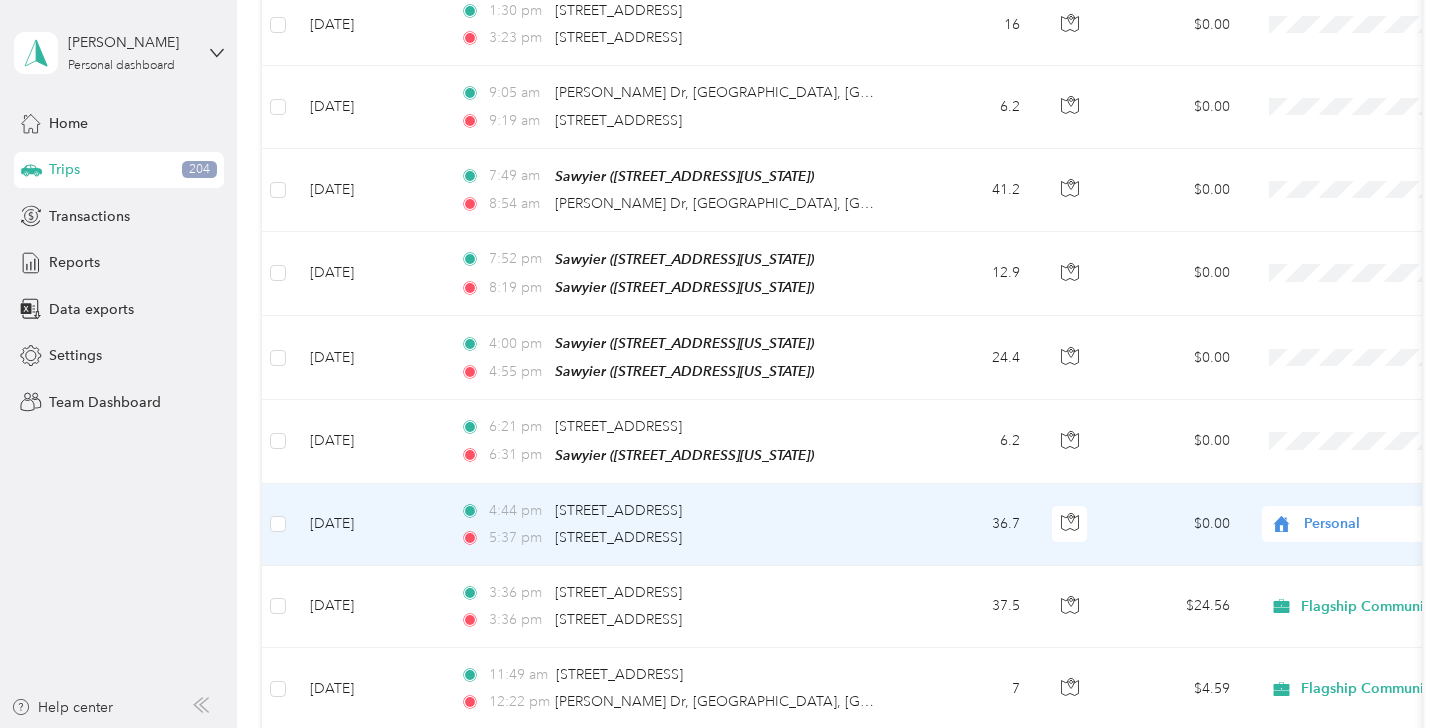 scroll, scrollTop: 11175, scrollLeft: 0, axis: vertical 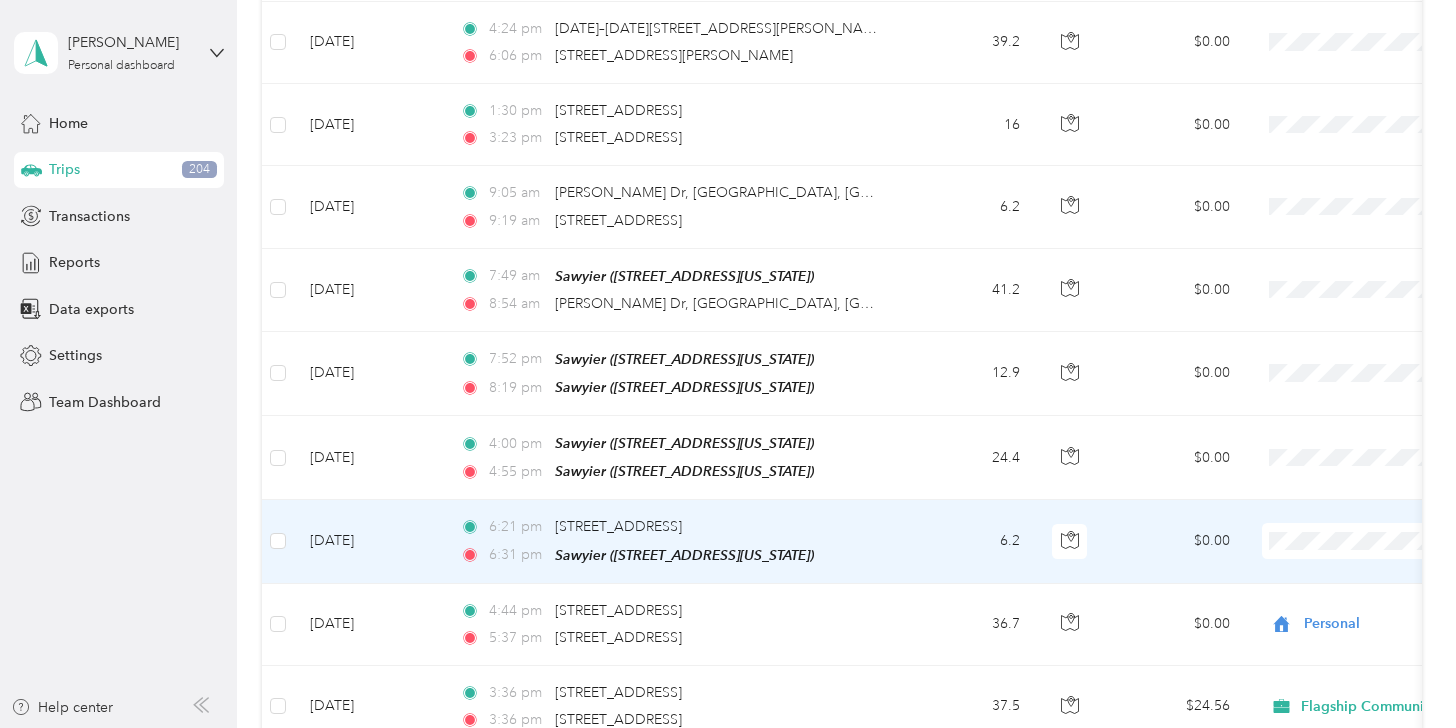 click on "Personal" at bounding box center [1332, 514] 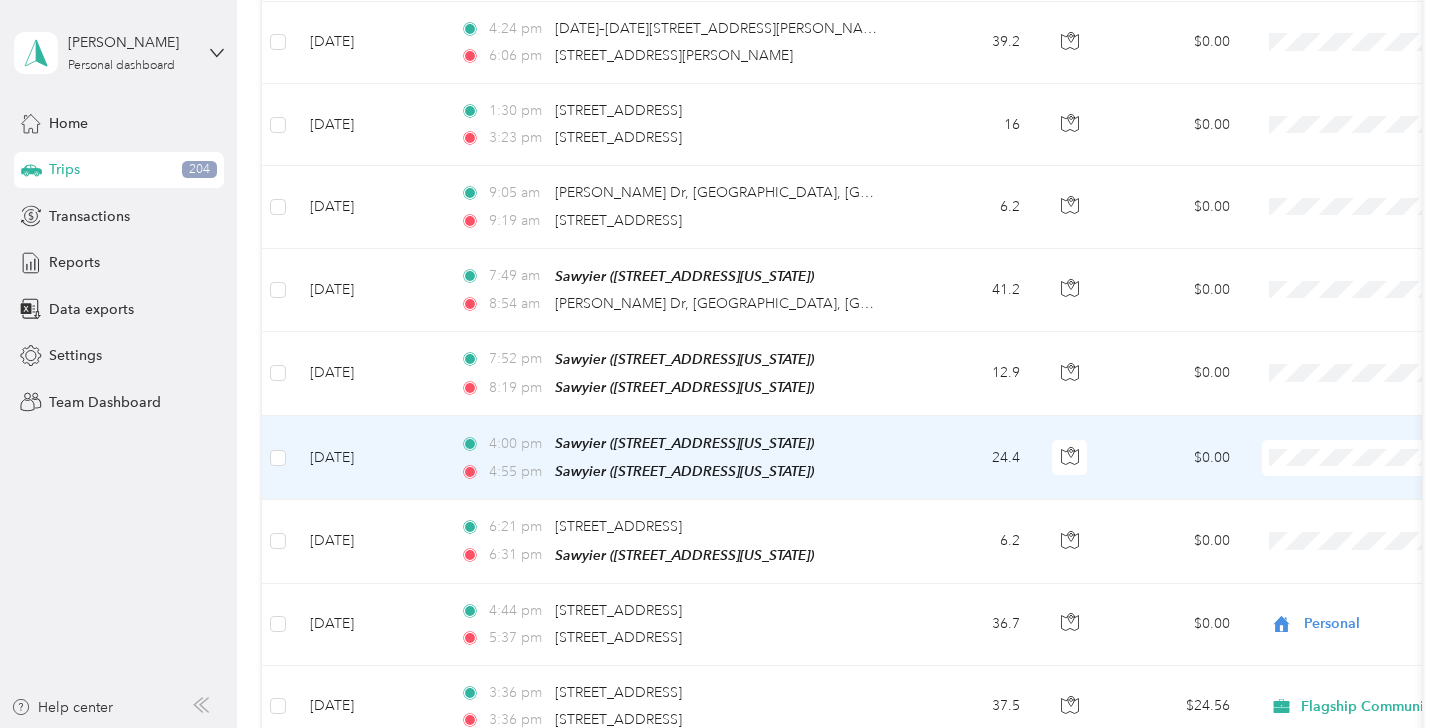 click on "Personal" at bounding box center [1350, 432] 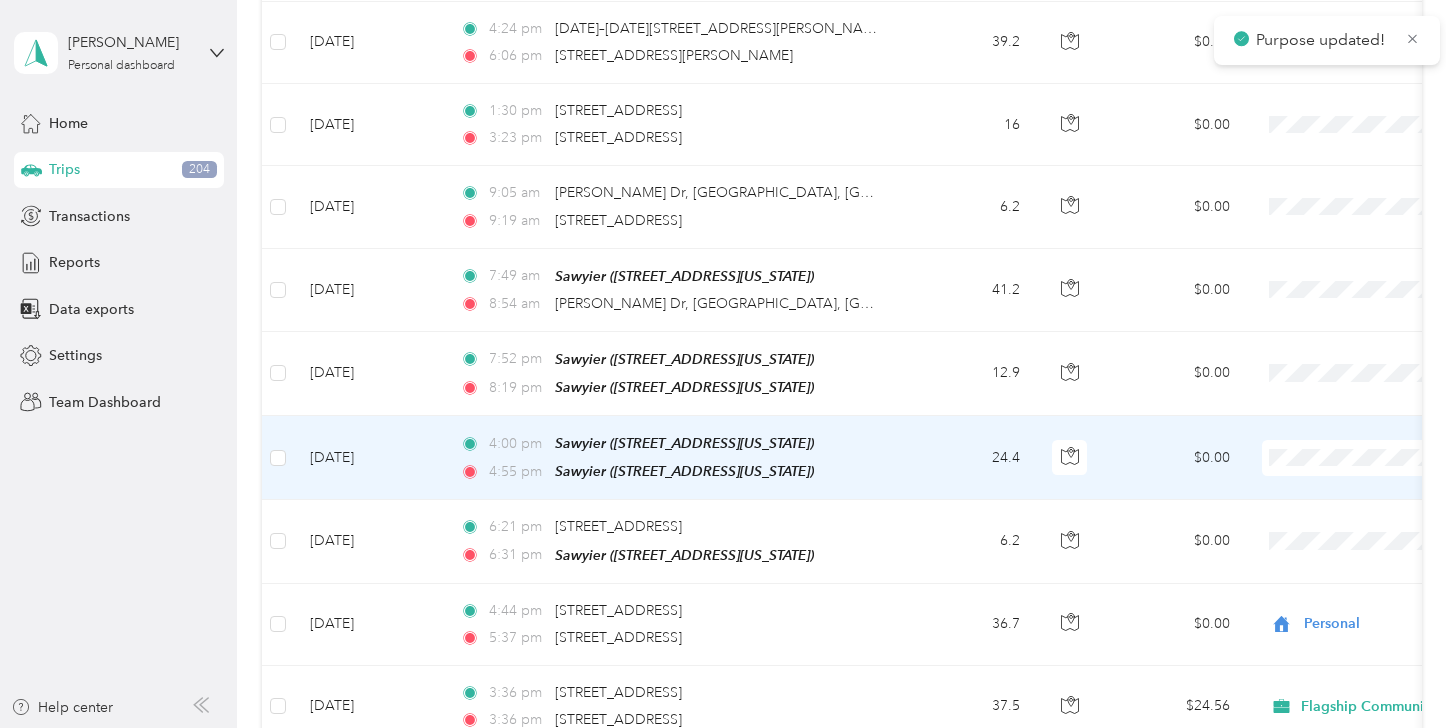 scroll, scrollTop: 11075, scrollLeft: 0, axis: vertical 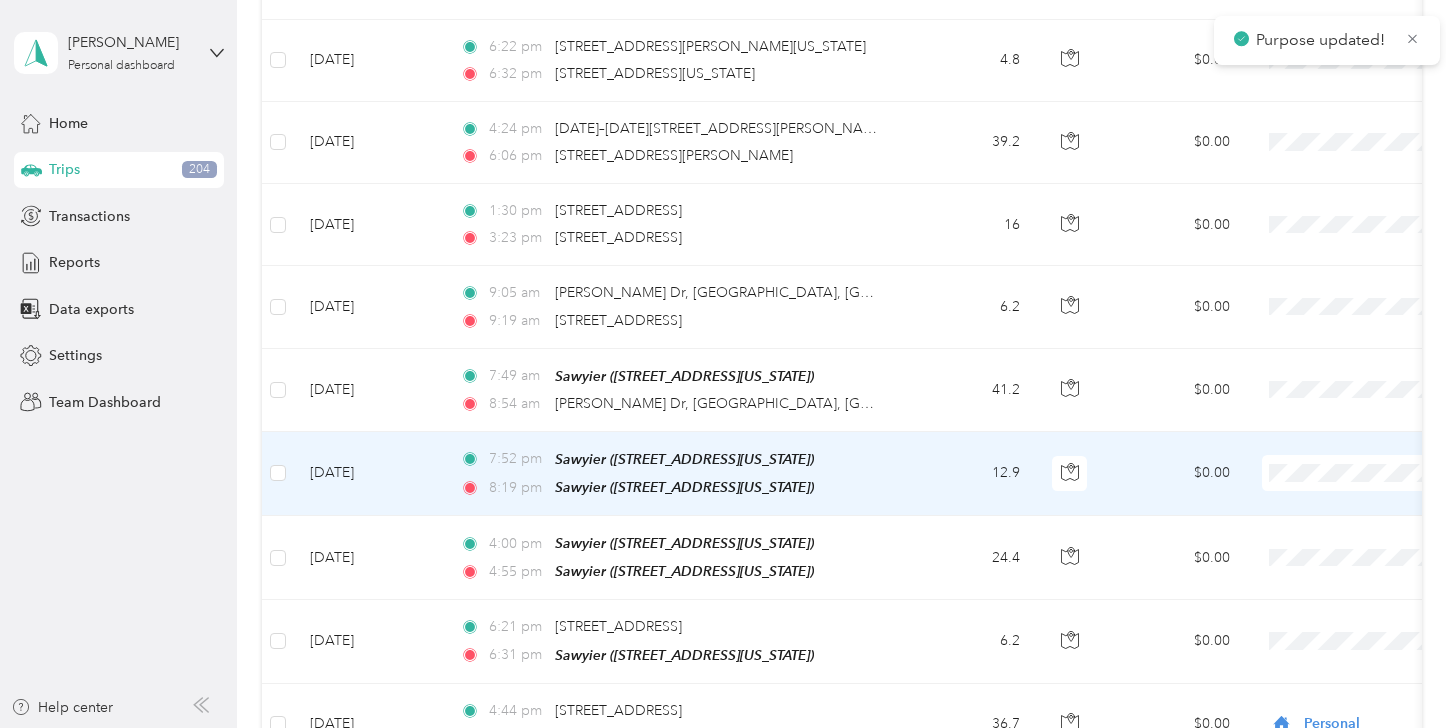 click on "Personal" at bounding box center (1350, 451) 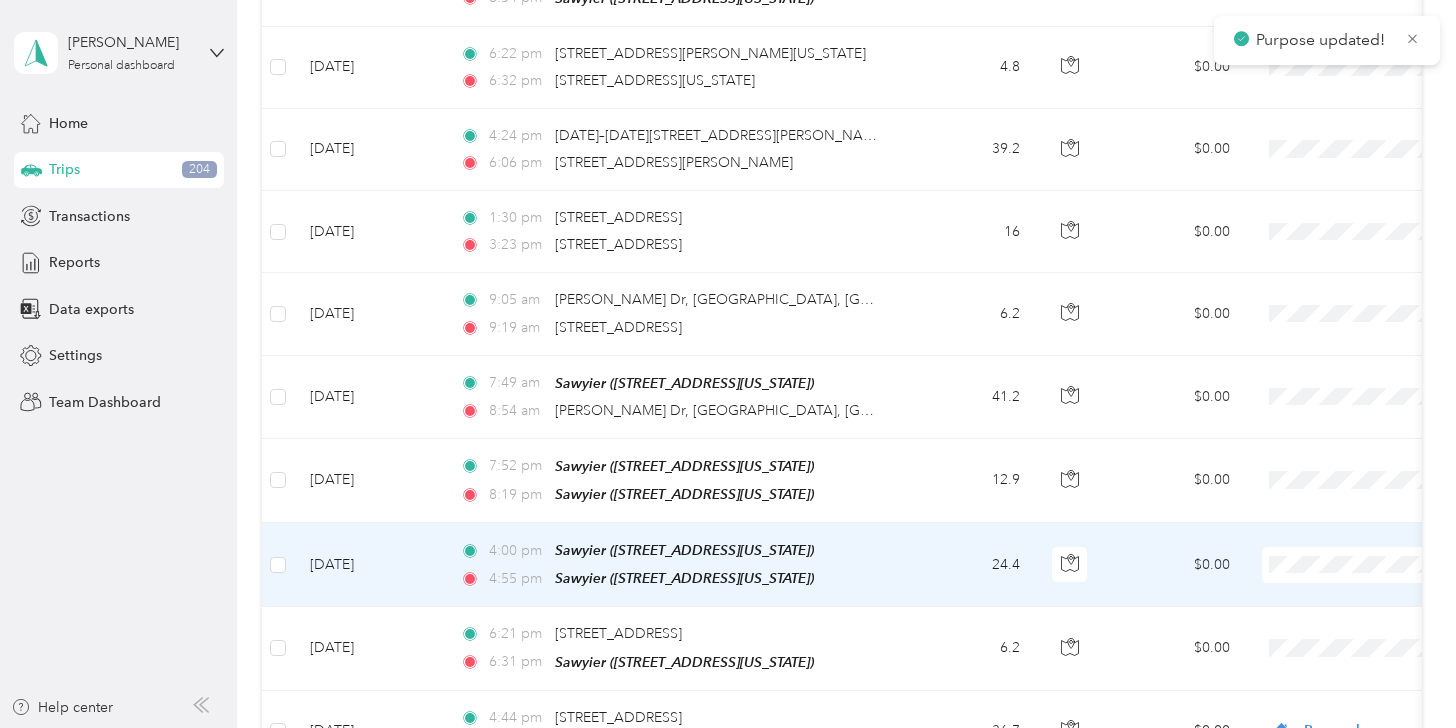 scroll, scrollTop: 10975, scrollLeft: 0, axis: vertical 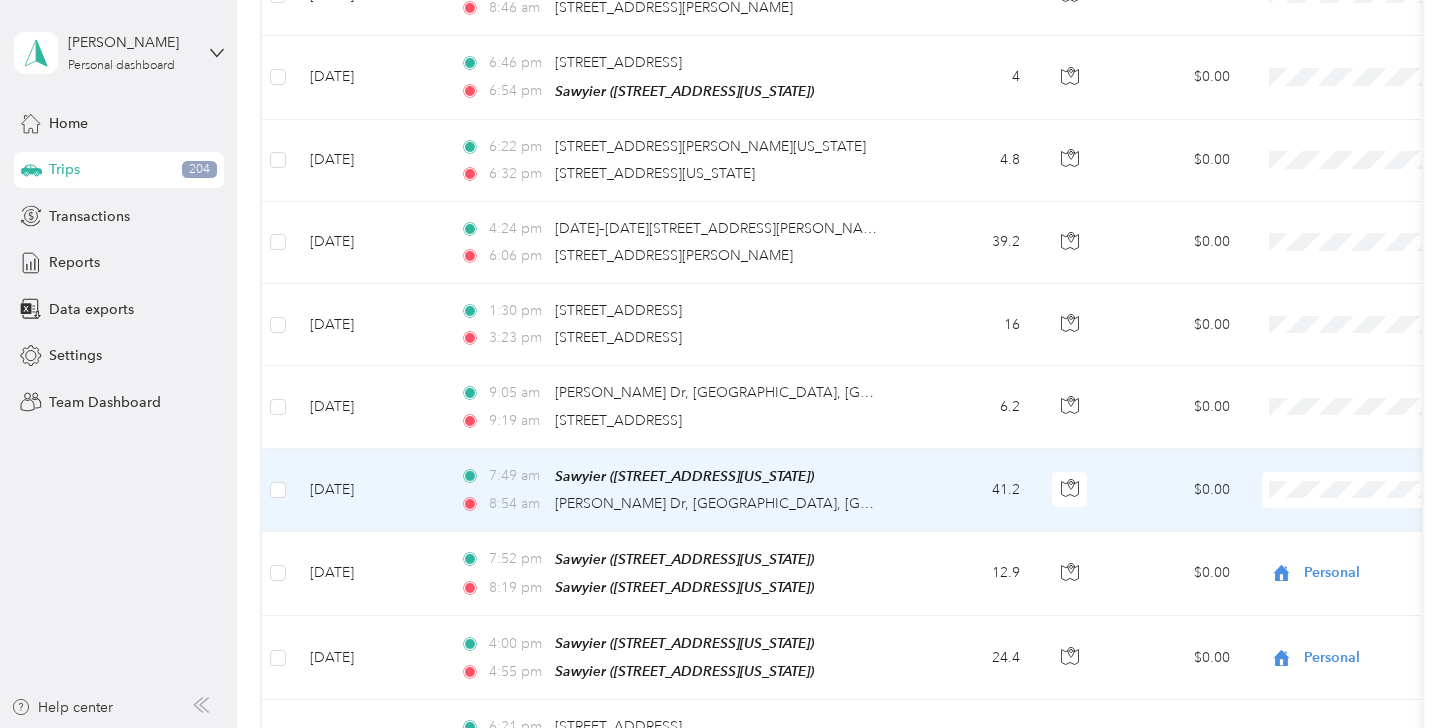 click on "Flagship Communities" at bounding box center [1350, 428] 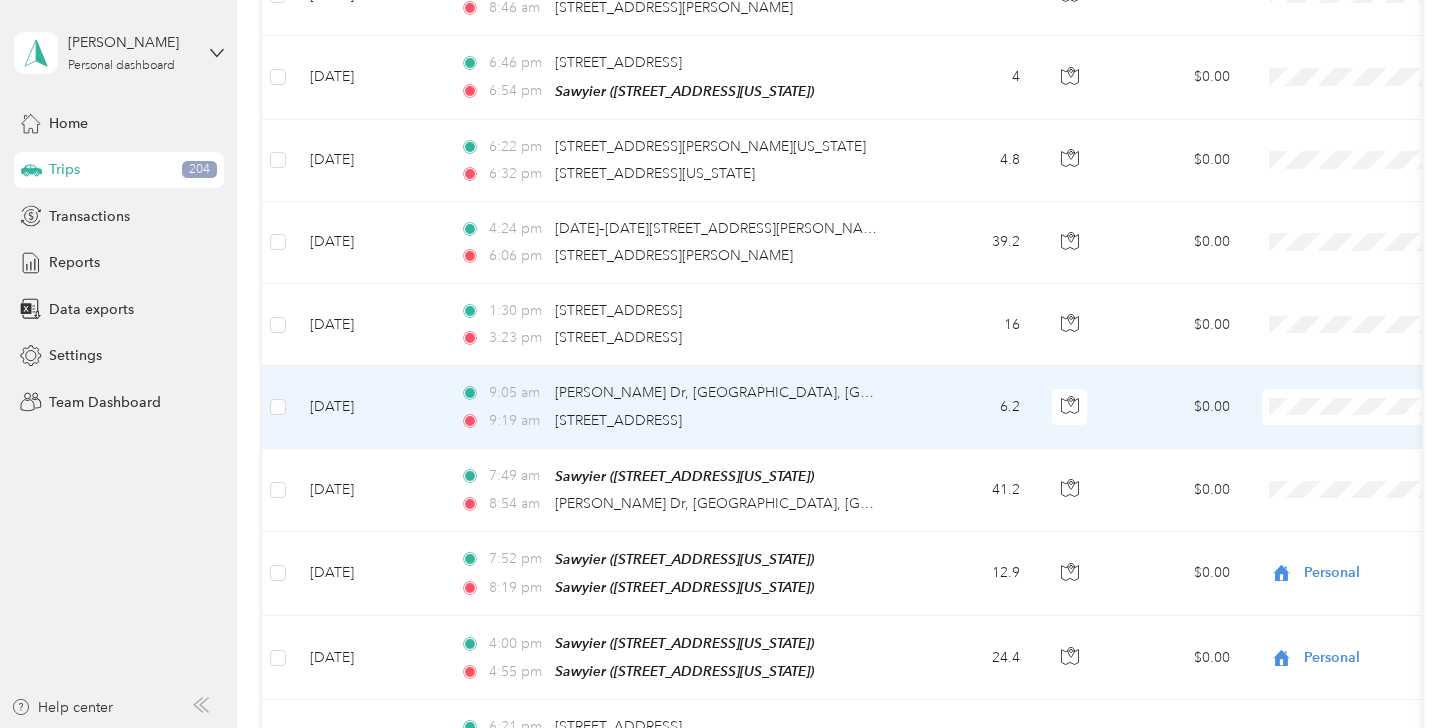 click on "Flagship Communities" at bounding box center (1350, 351) 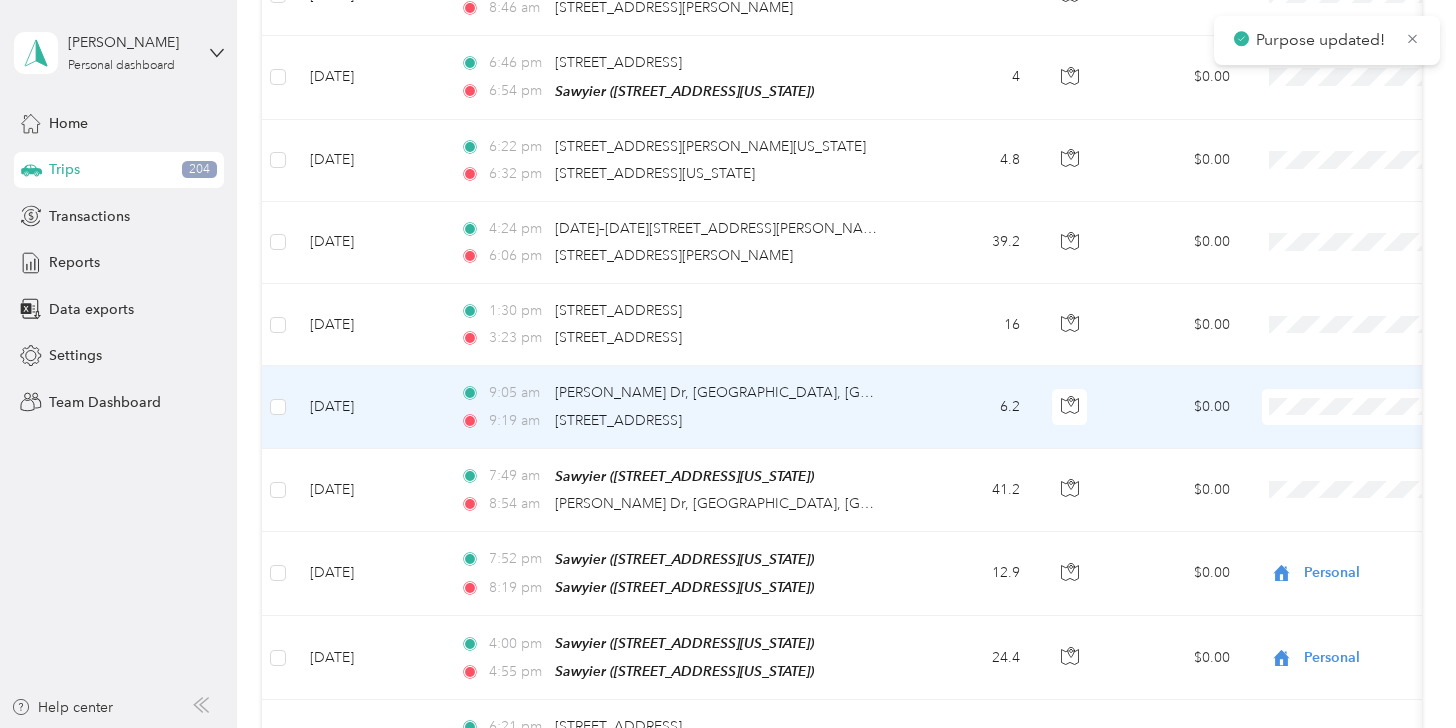 scroll, scrollTop: 10875, scrollLeft: 0, axis: vertical 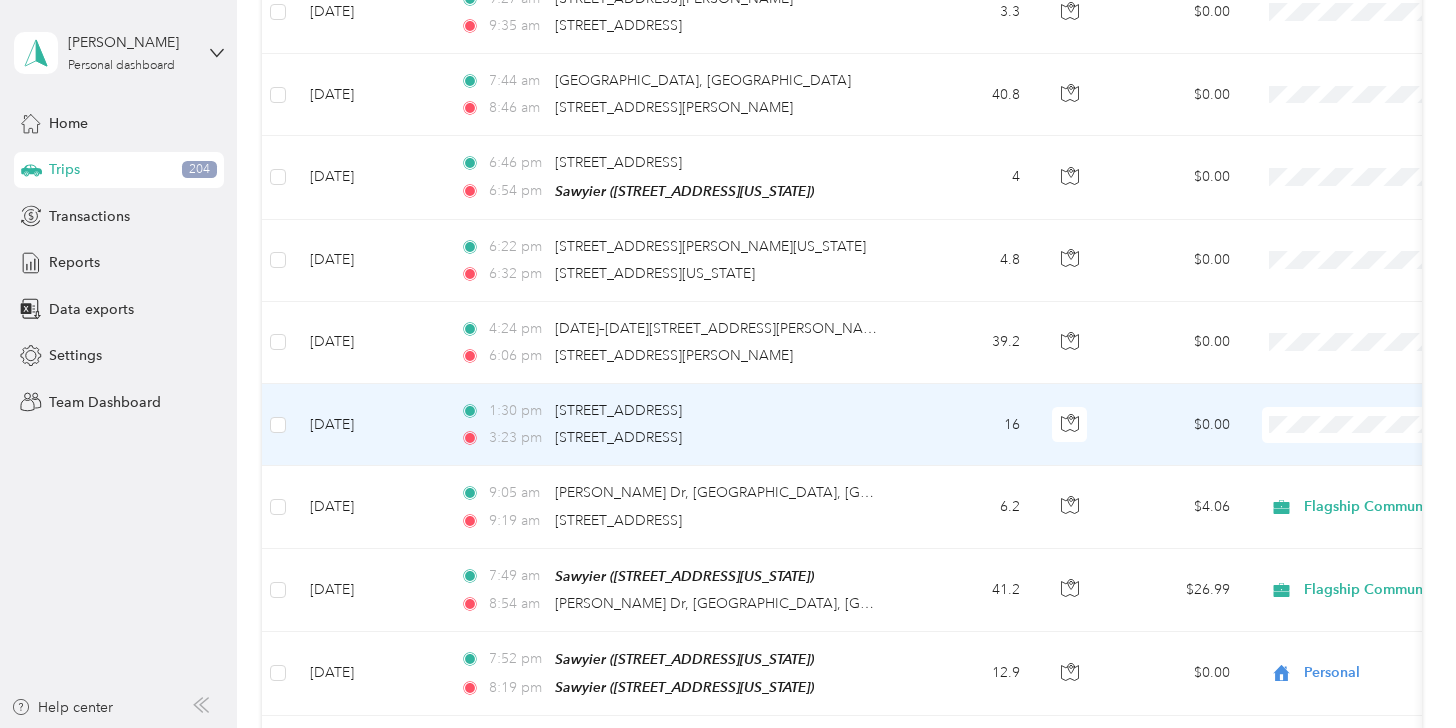 click on "Flagship Communities" at bounding box center (1350, 369) 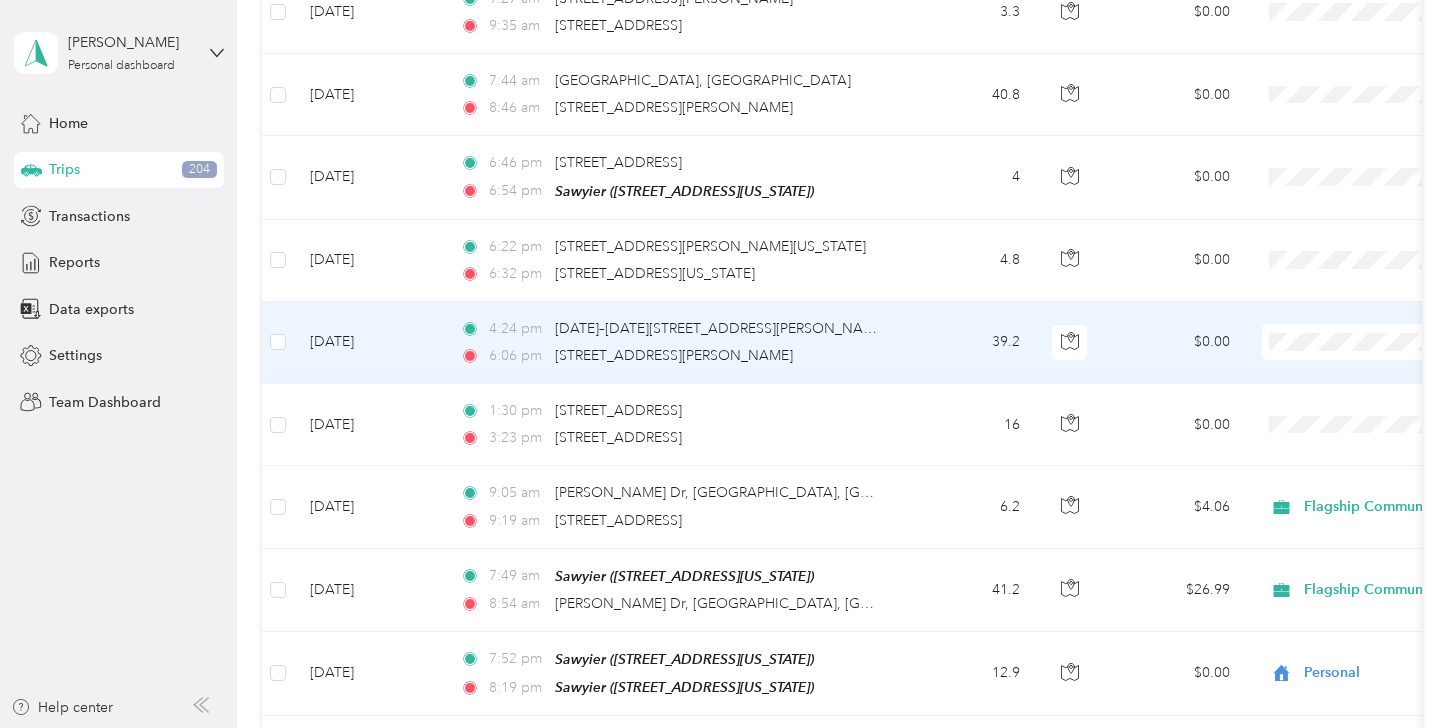 click on "Flagship Communities" at bounding box center (1332, 287) 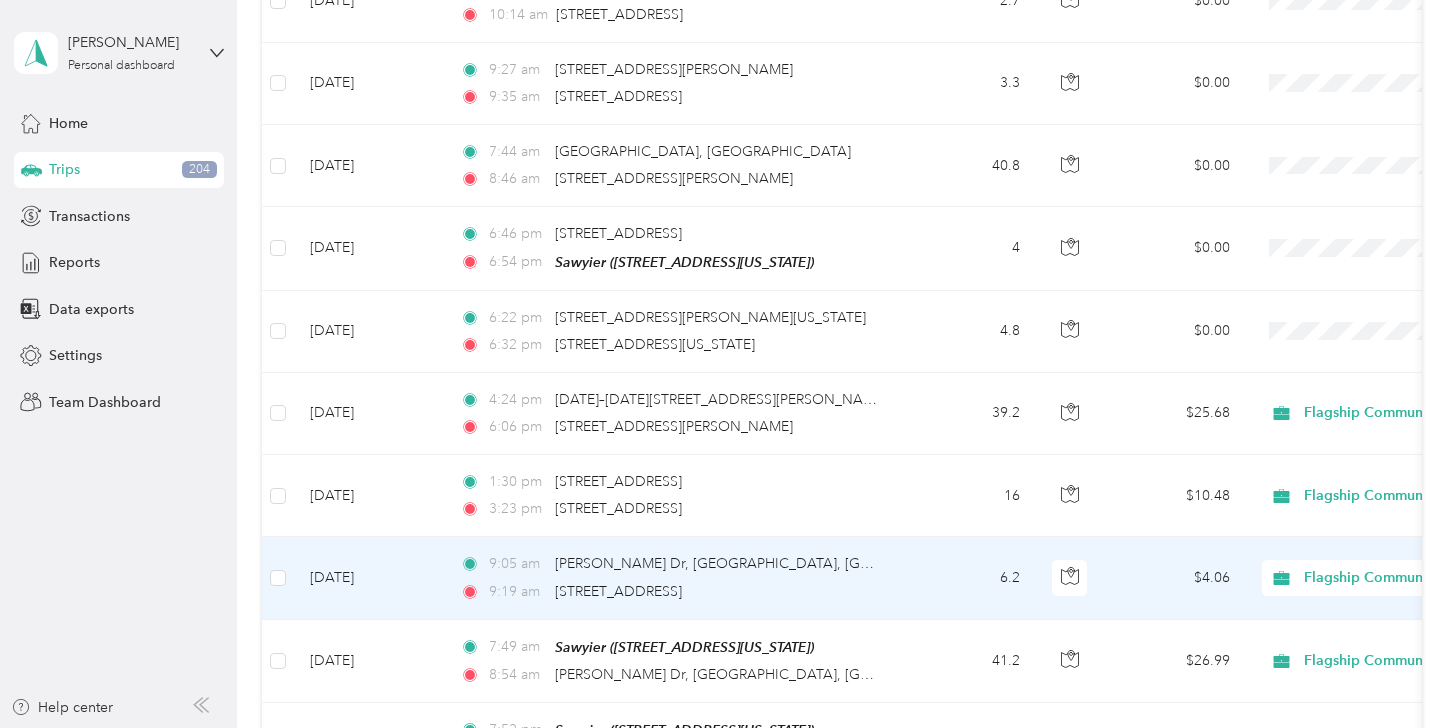 scroll, scrollTop: 10775, scrollLeft: 0, axis: vertical 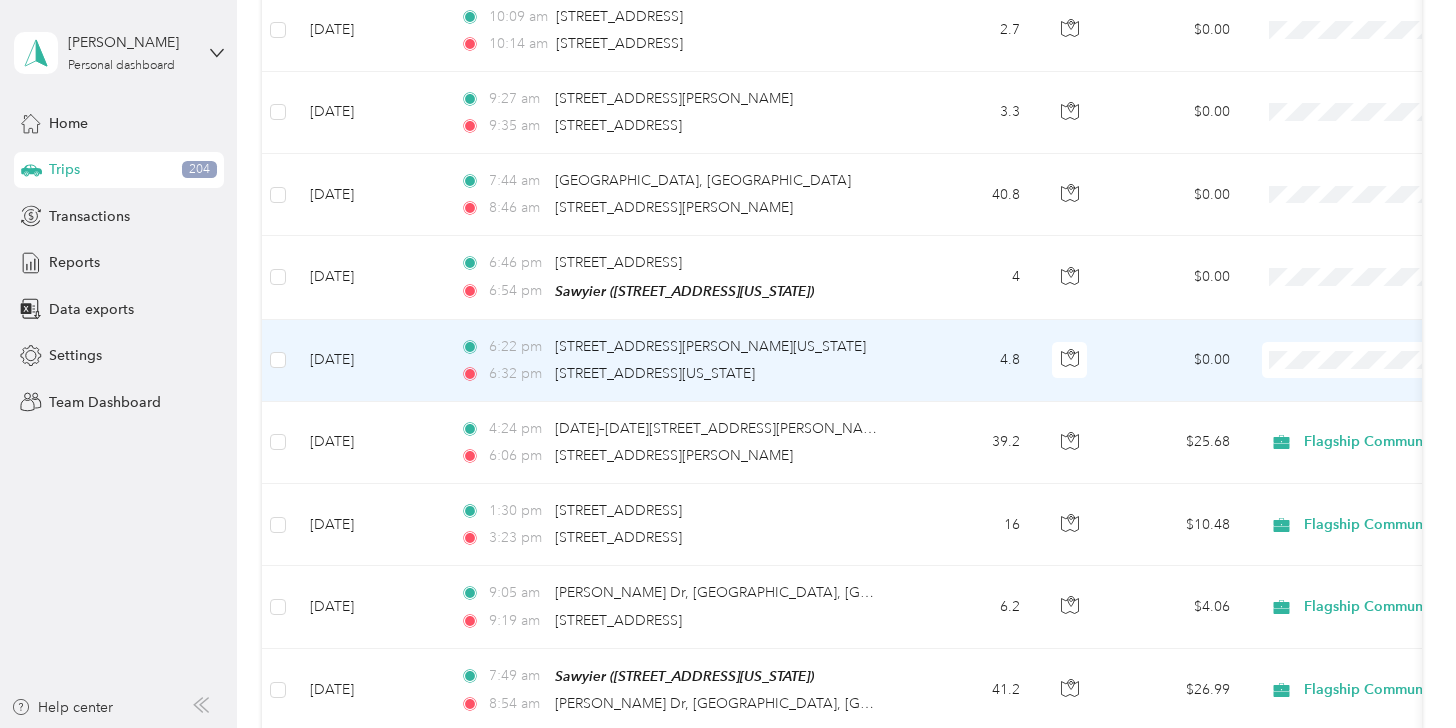 click on "Personal" at bounding box center (1350, 340) 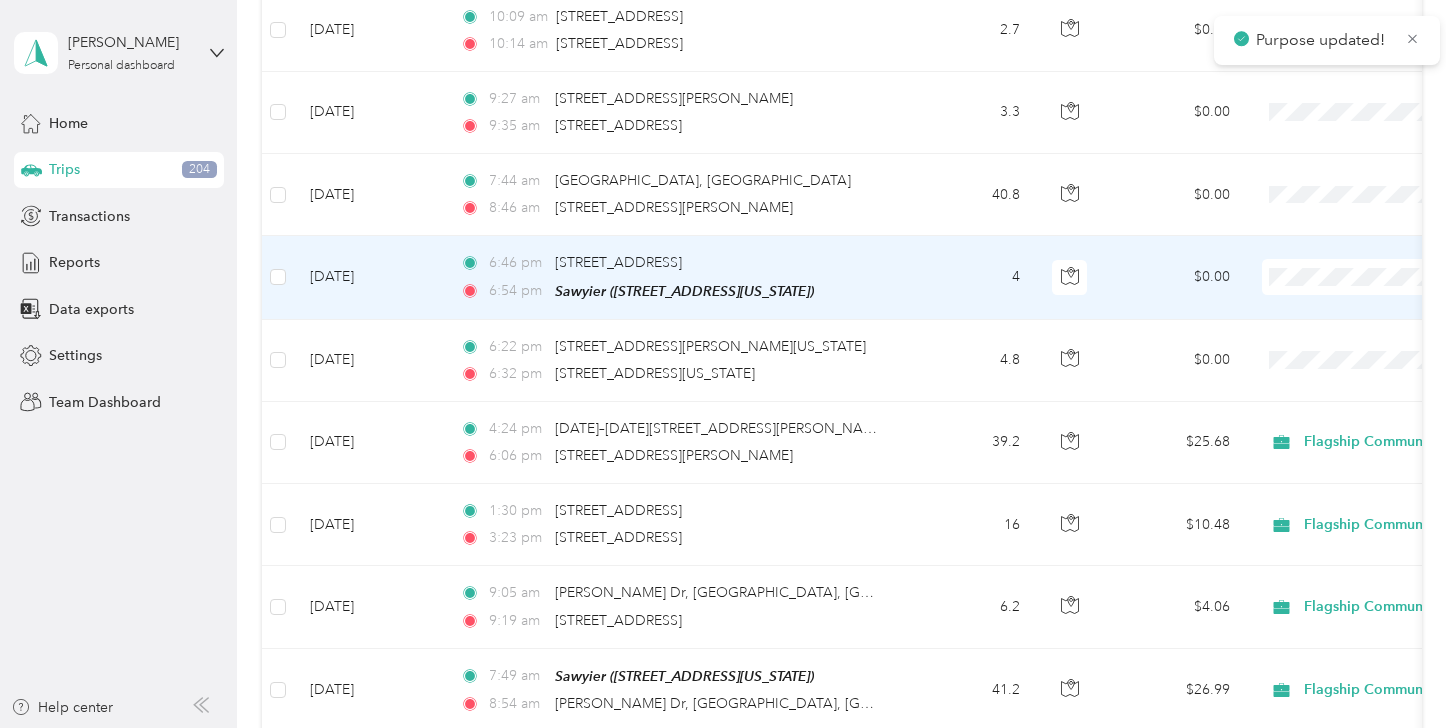click on "Personal" at bounding box center [1350, 258] 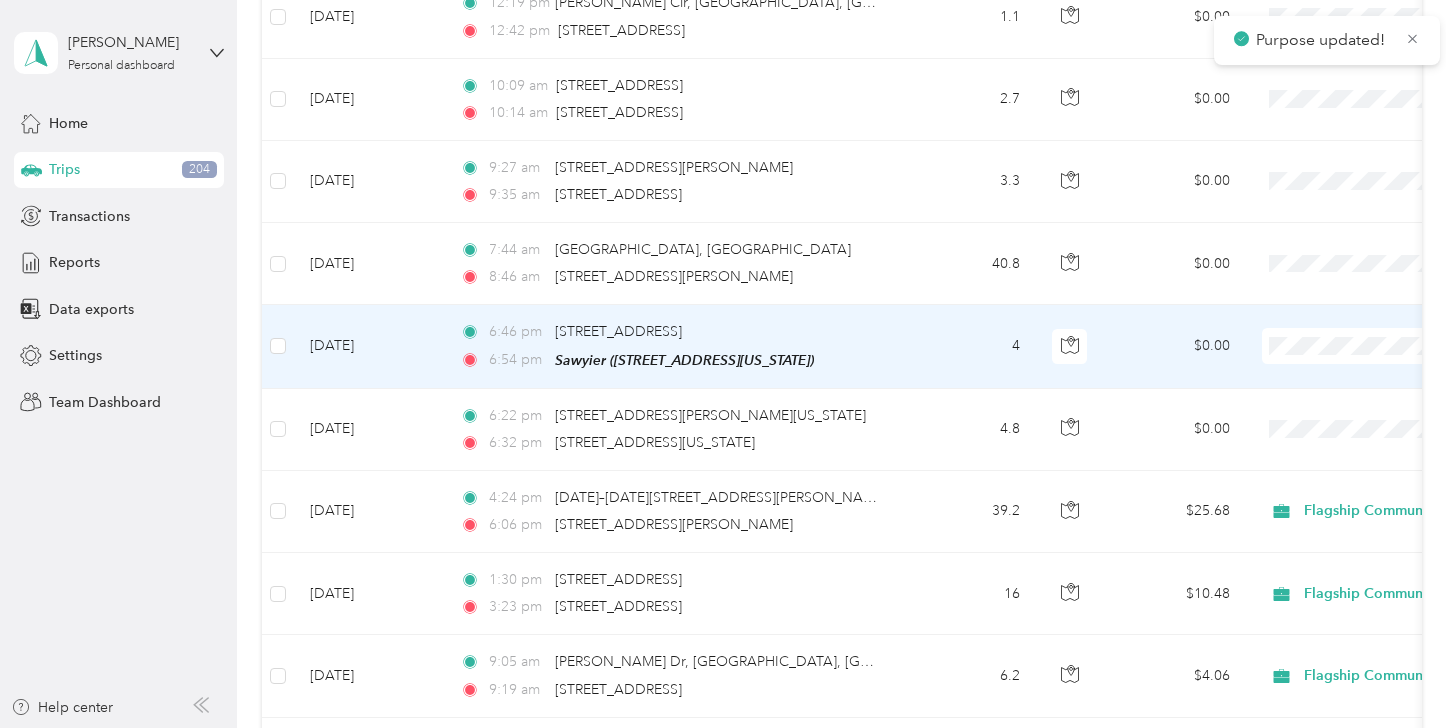 scroll, scrollTop: 10675, scrollLeft: 0, axis: vertical 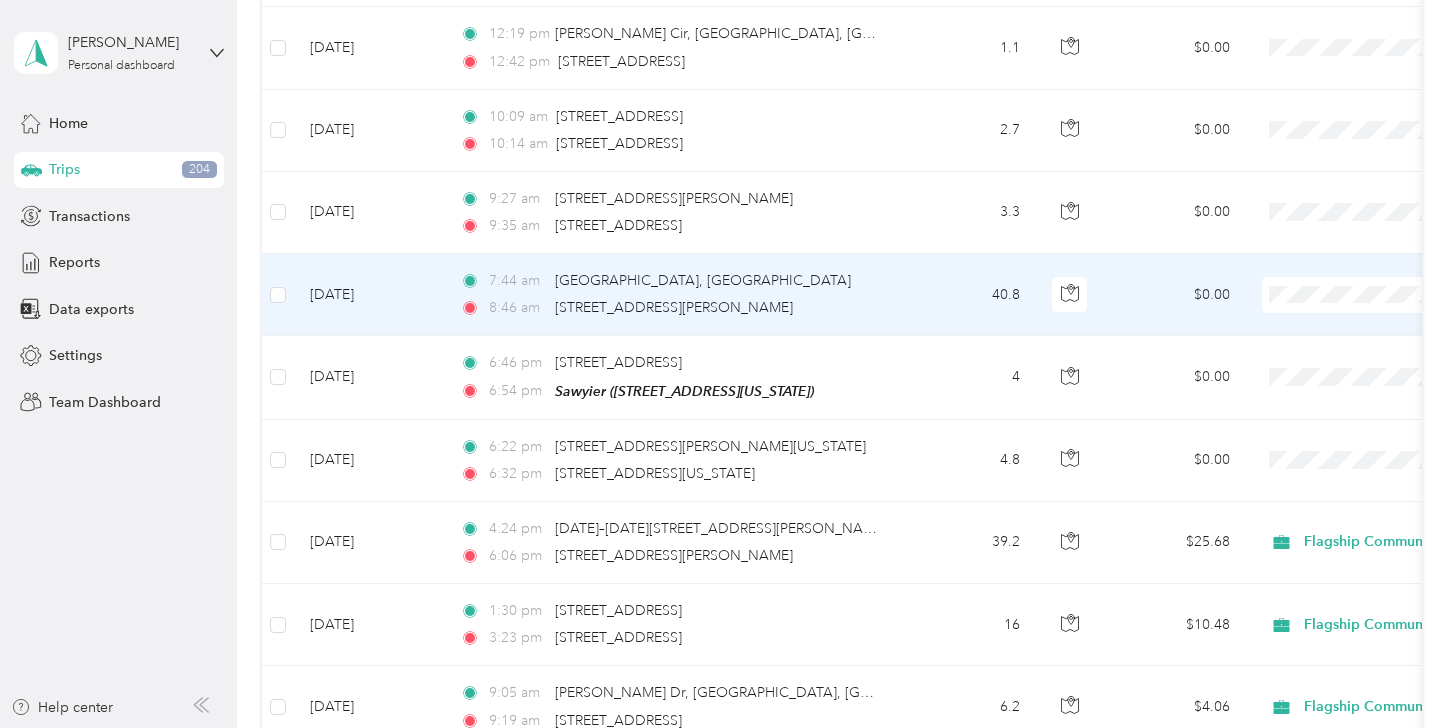 click on "Flagship Communities" at bounding box center [1350, 241] 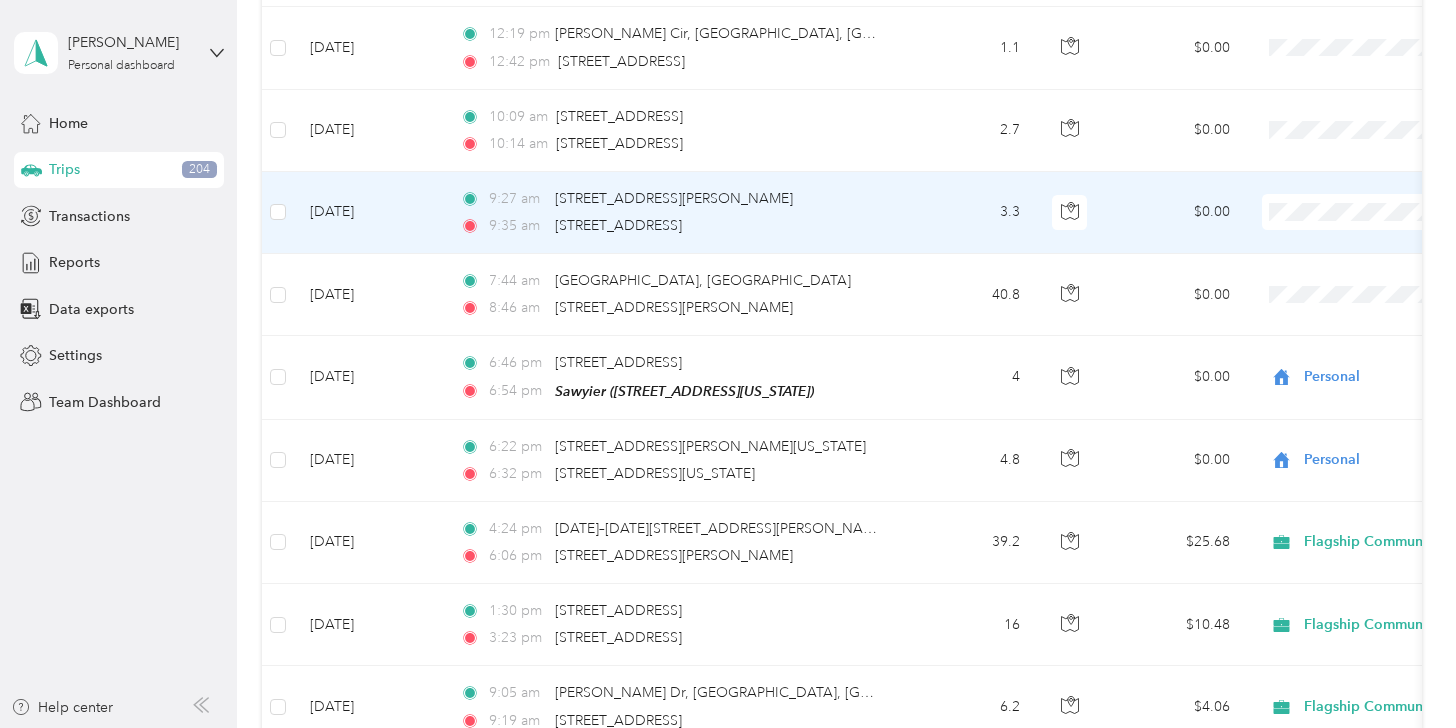 click on "Flagship Communities" at bounding box center [1332, 159] 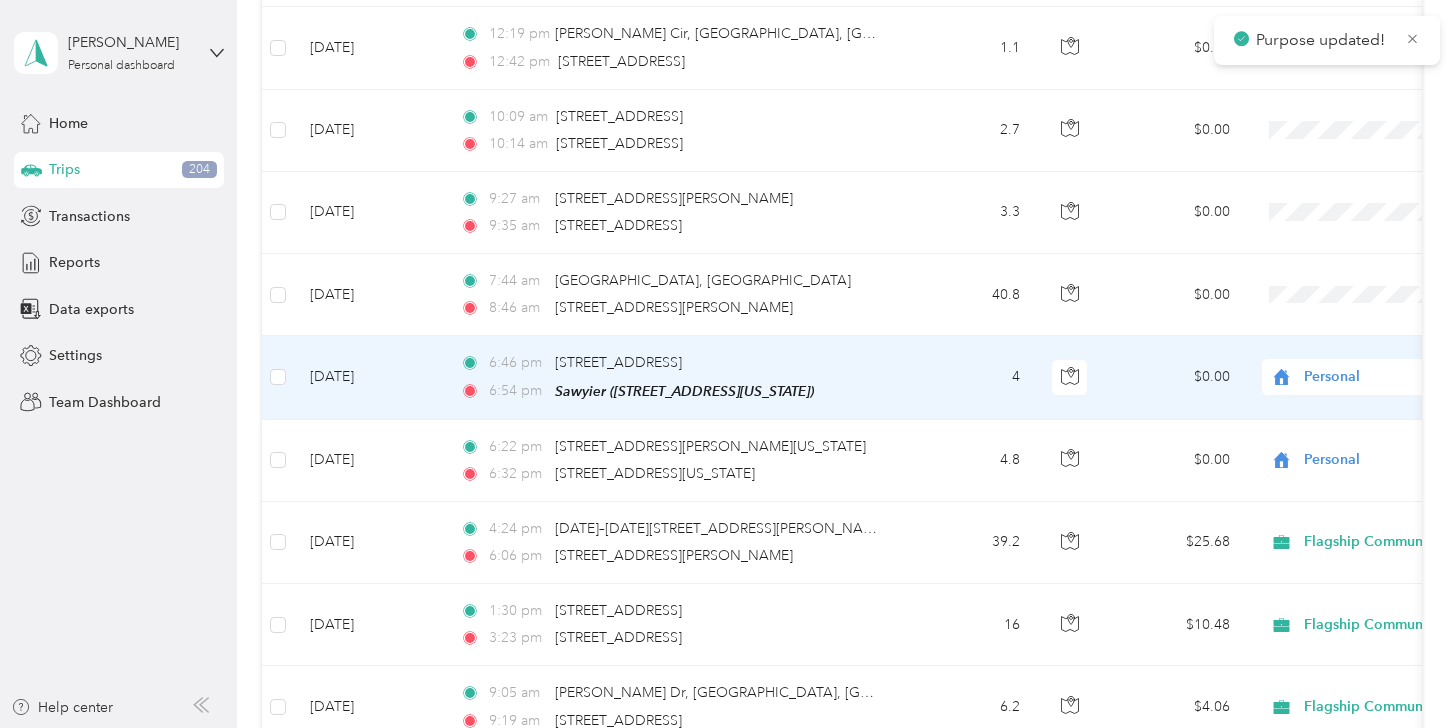 scroll, scrollTop: 10575, scrollLeft: 0, axis: vertical 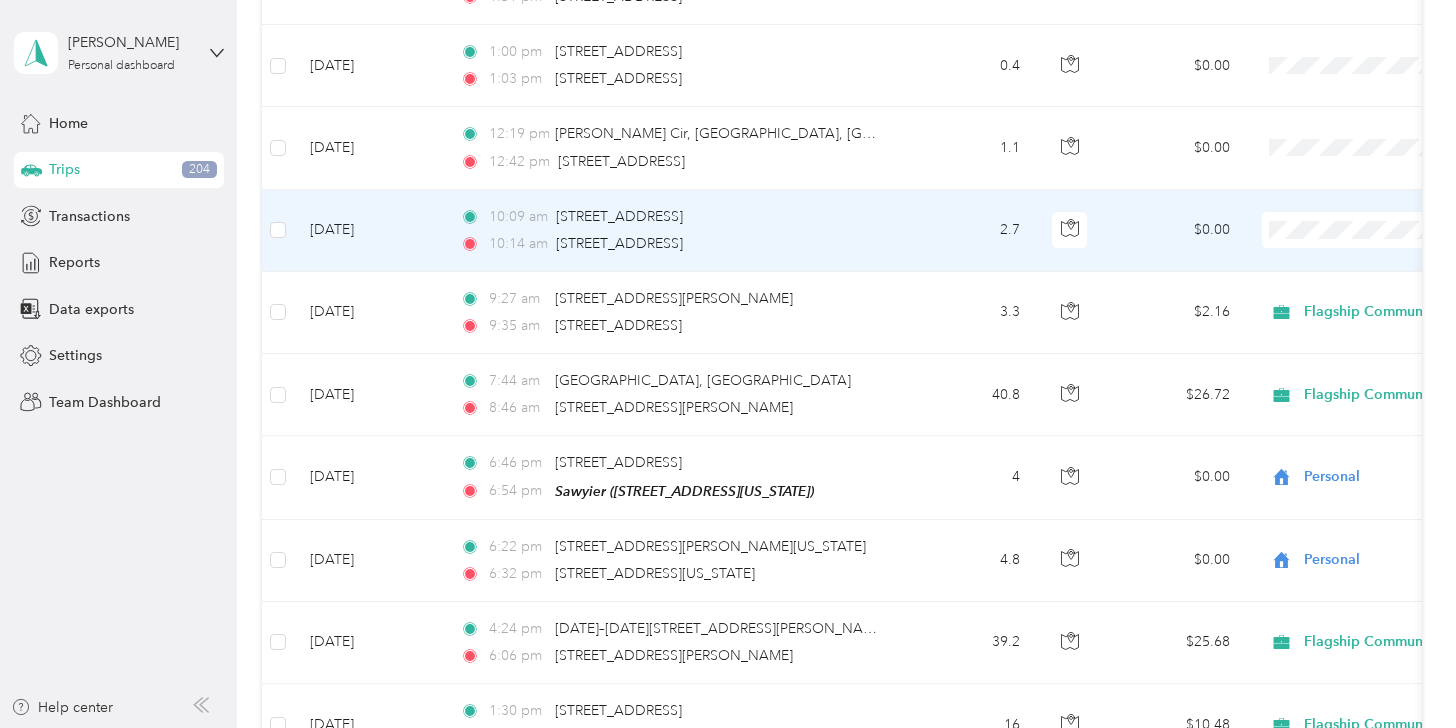 click on "Personal" at bounding box center [1350, 212] 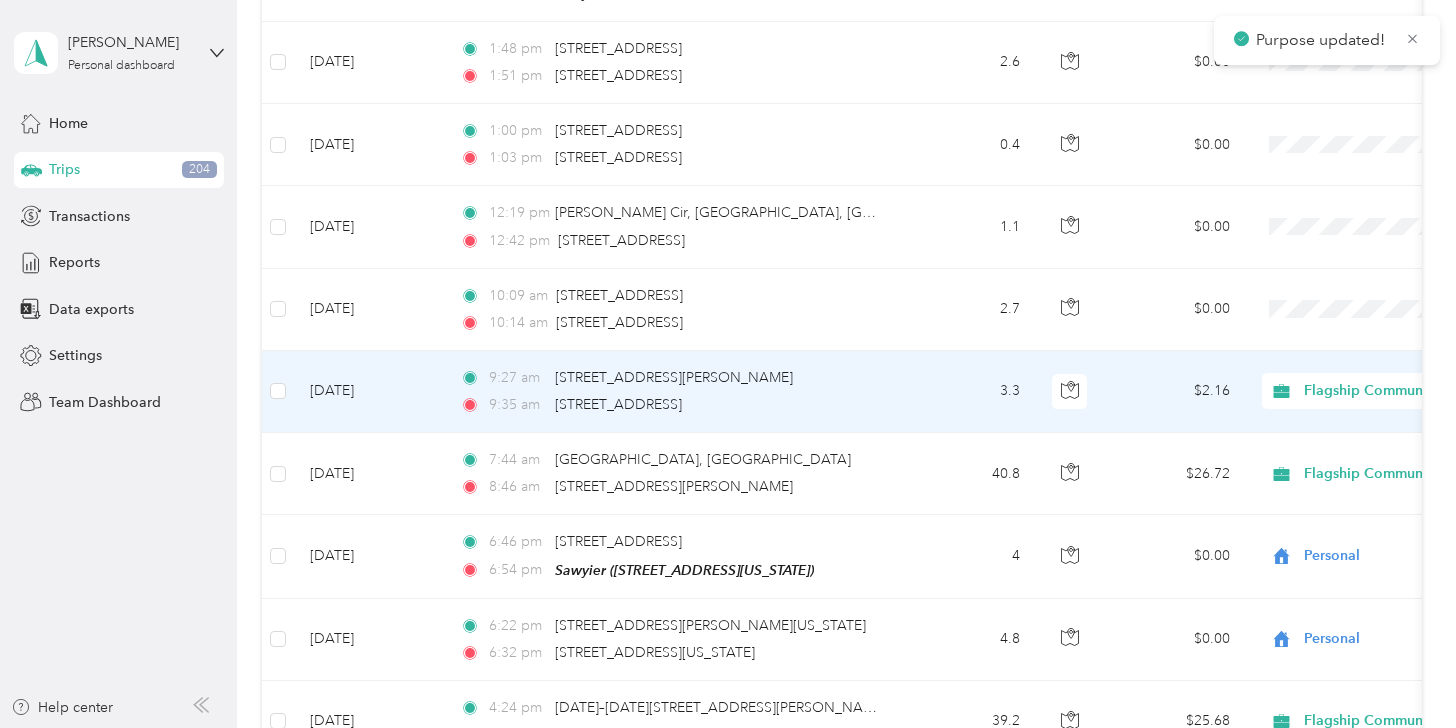 scroll, scrollTop: 10475, scrollLeft: 0, axis: vertical 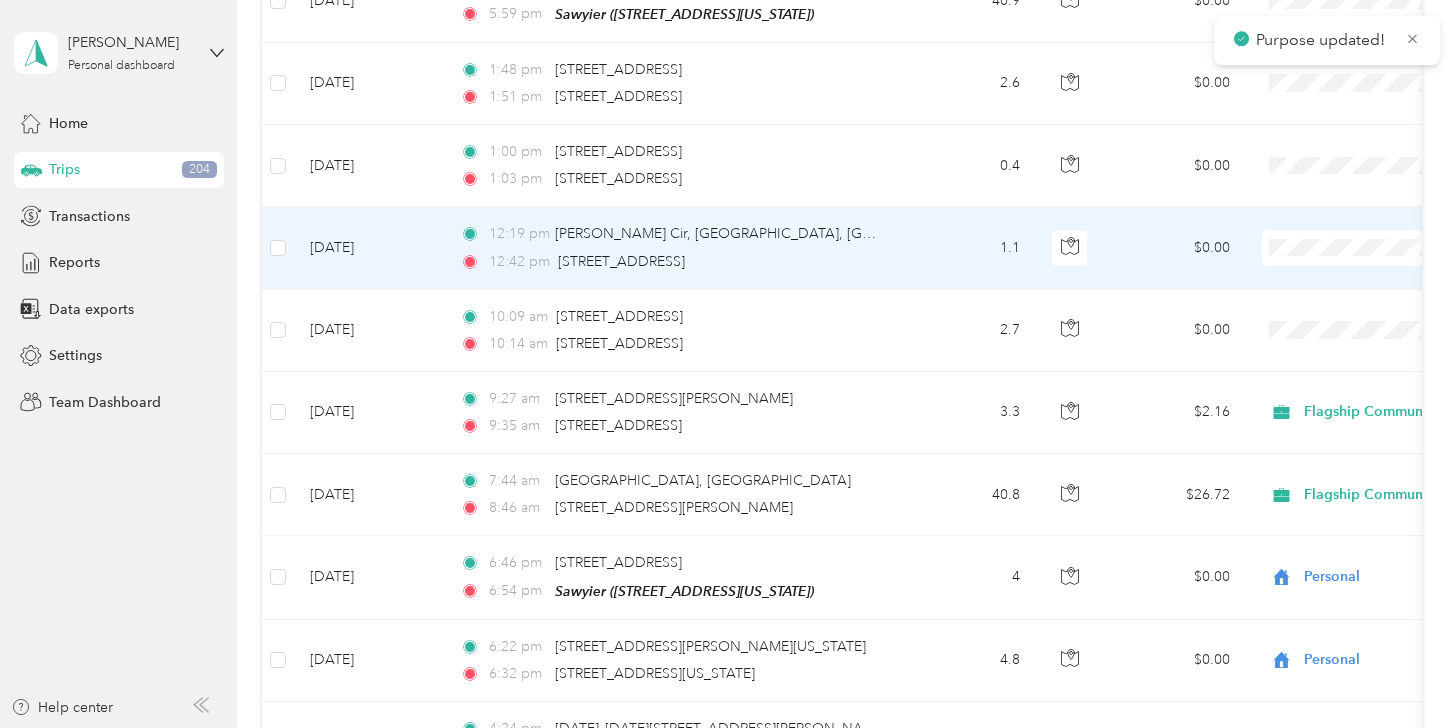 click on "Personal" at bounding box center (1350, 230) 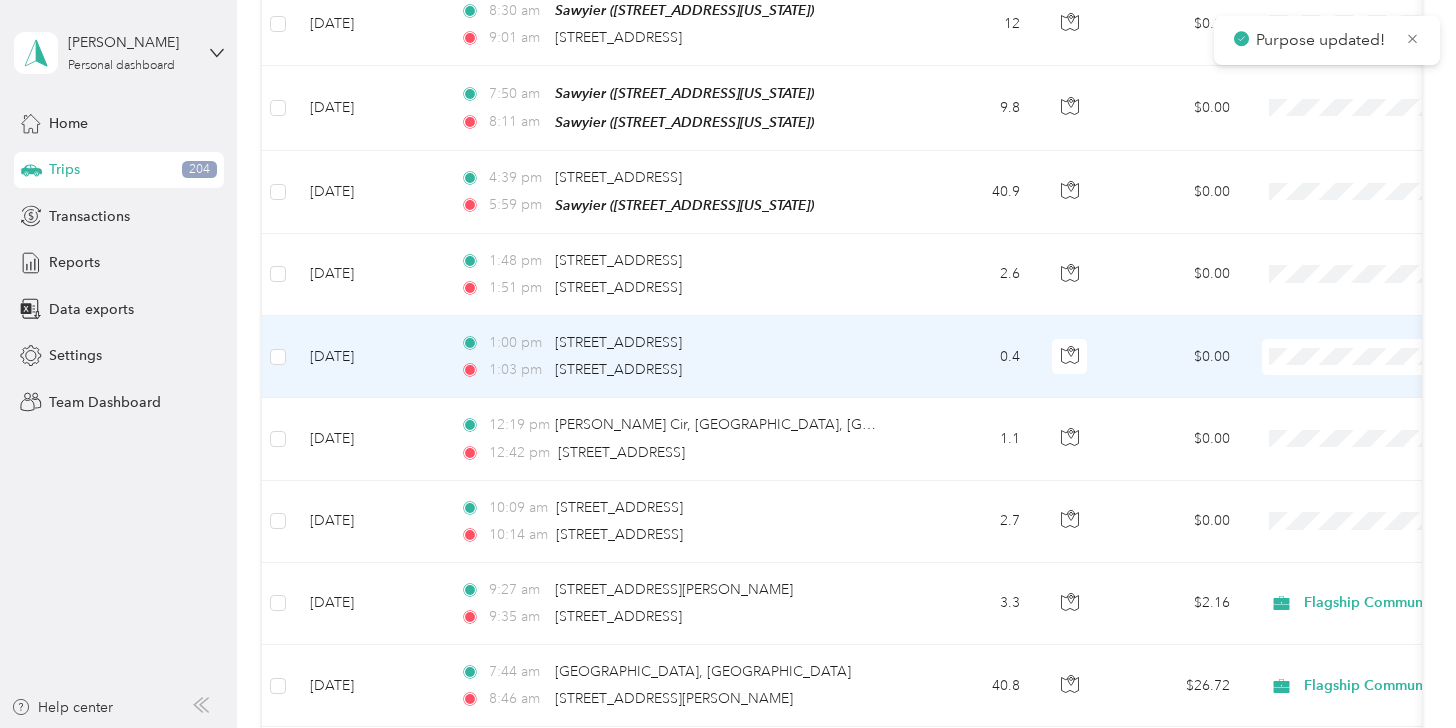 scroll, scrollTop: 10275, scrollLeft: 0, axis: vertical 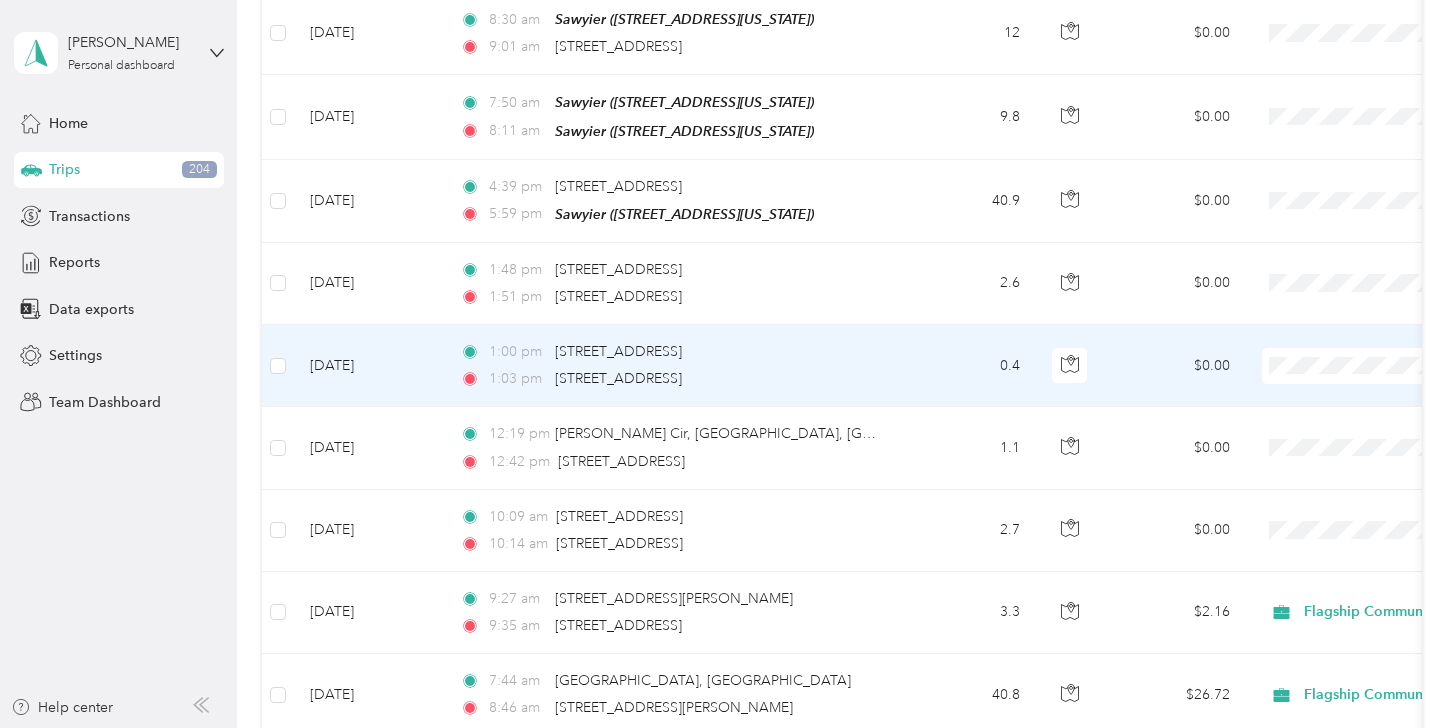 click on "Personal" at bounding box center [1350, 346] 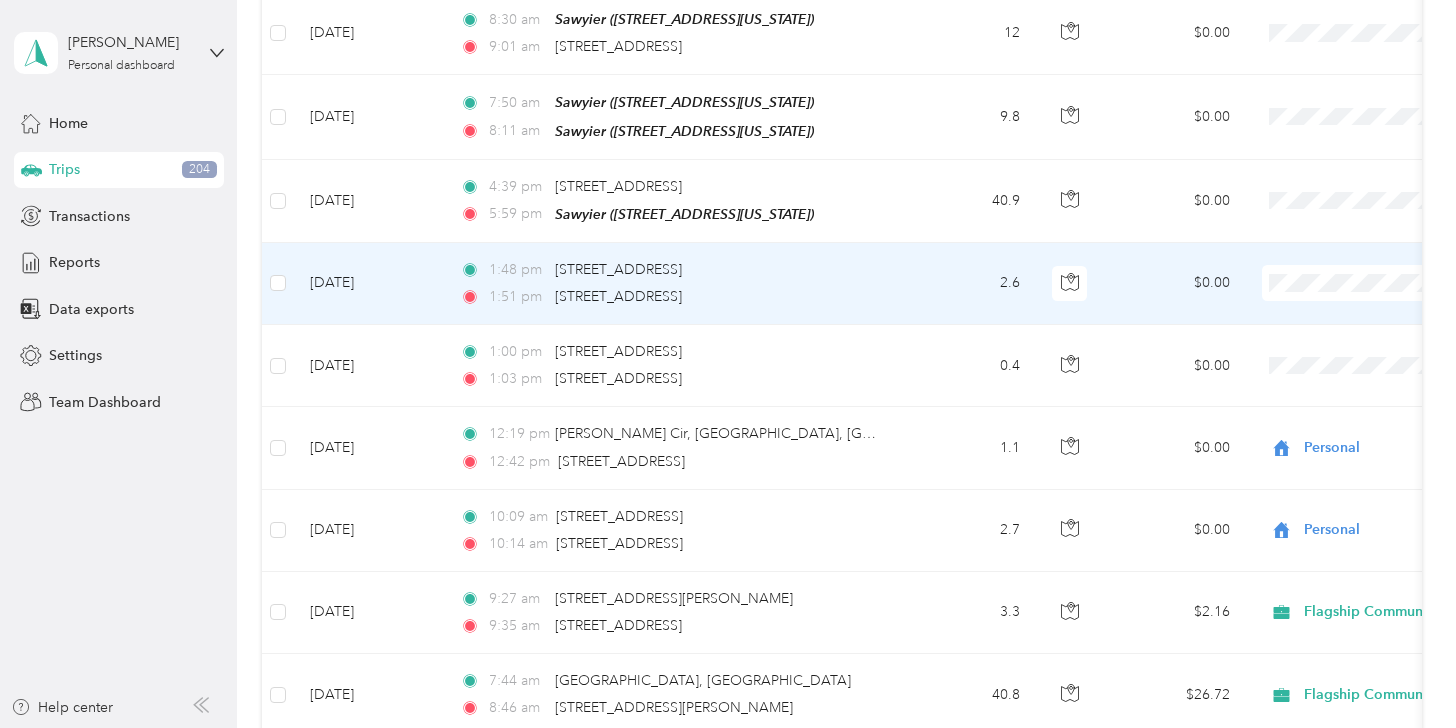 click on "Personal" at bounding box center (1350, 265) 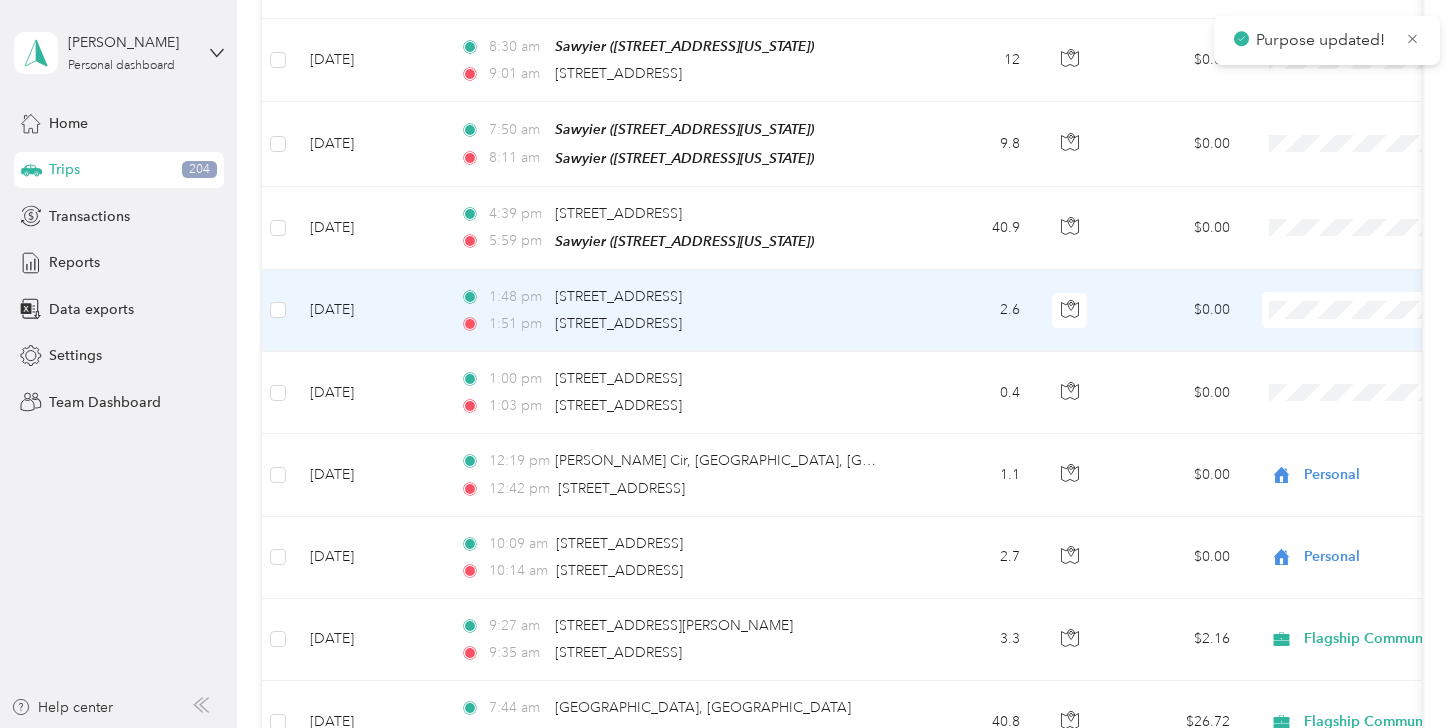 scroll, scrollTop: 10175, scrollLeft: 0, axis: vertical 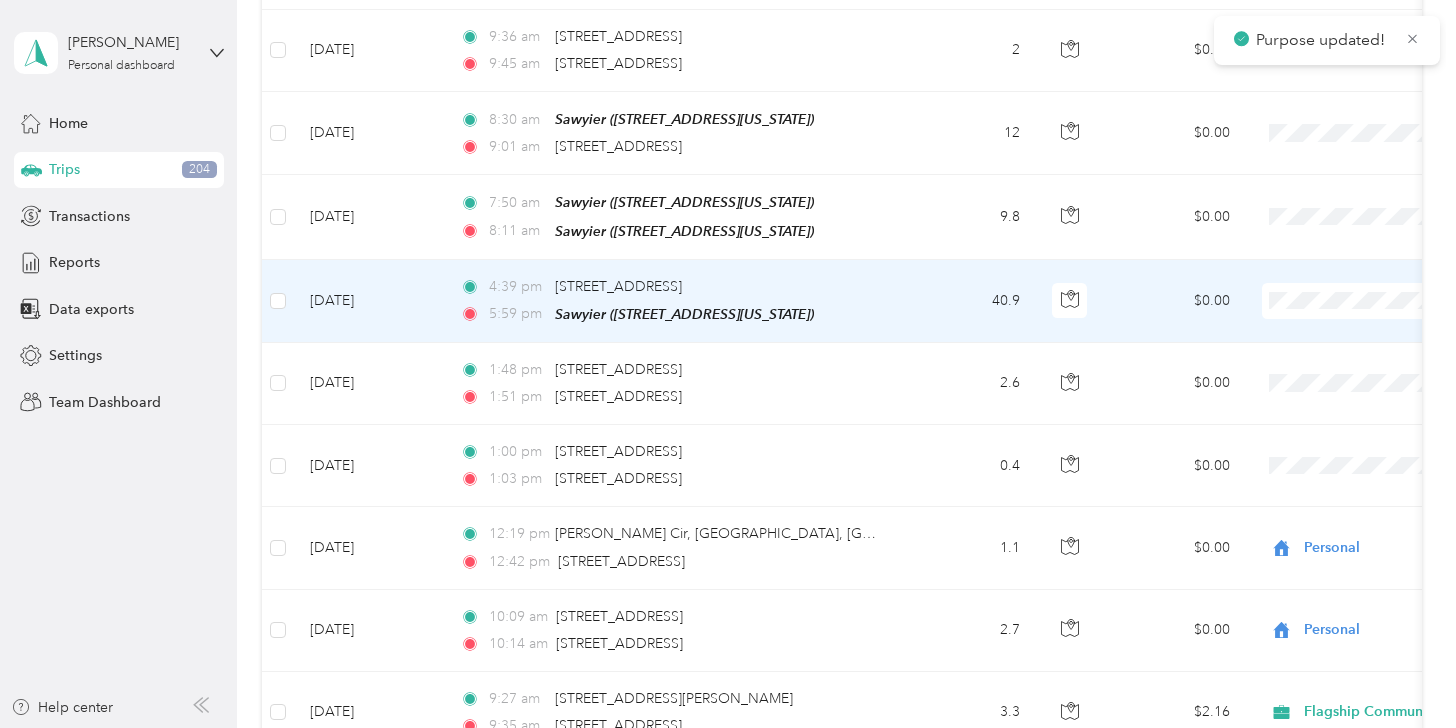 click on "Flagship Communities" at bounding box center [1350, 249] 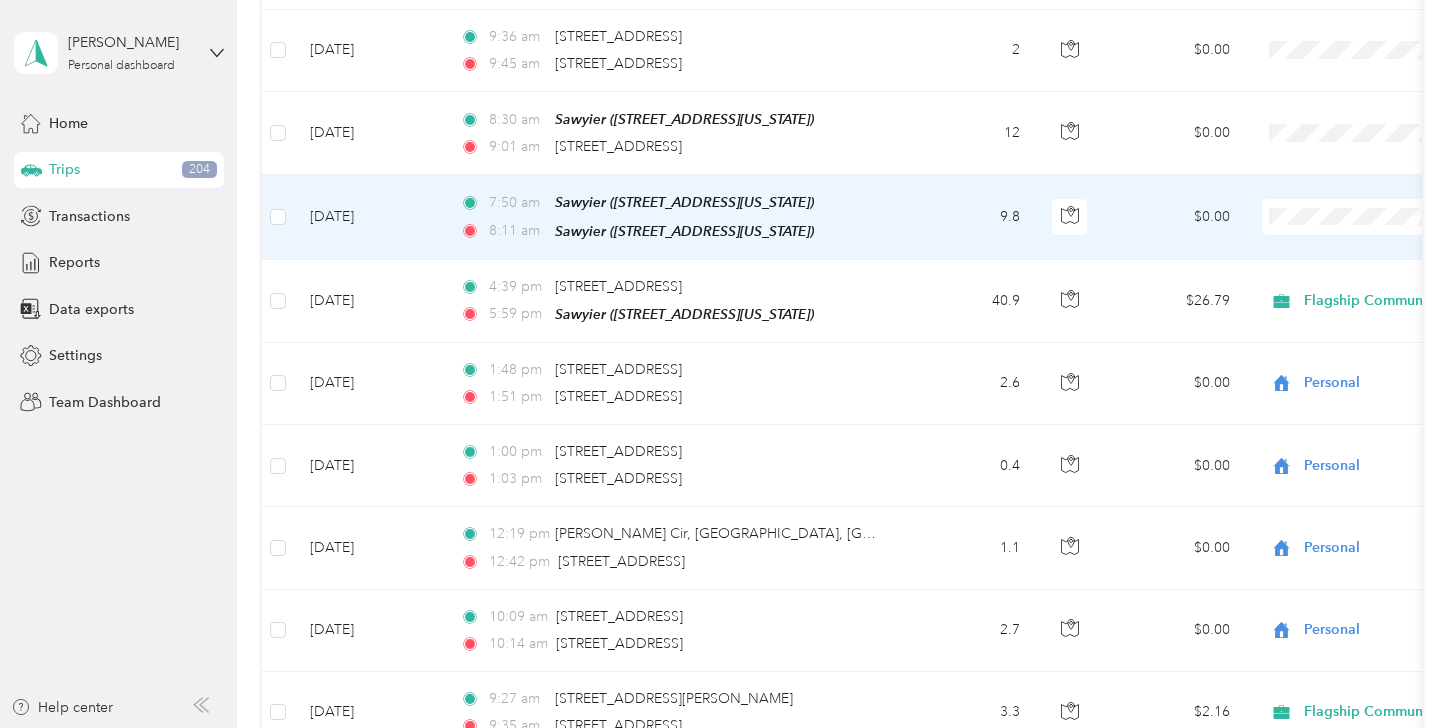 click at bounding box center [1386, 217] 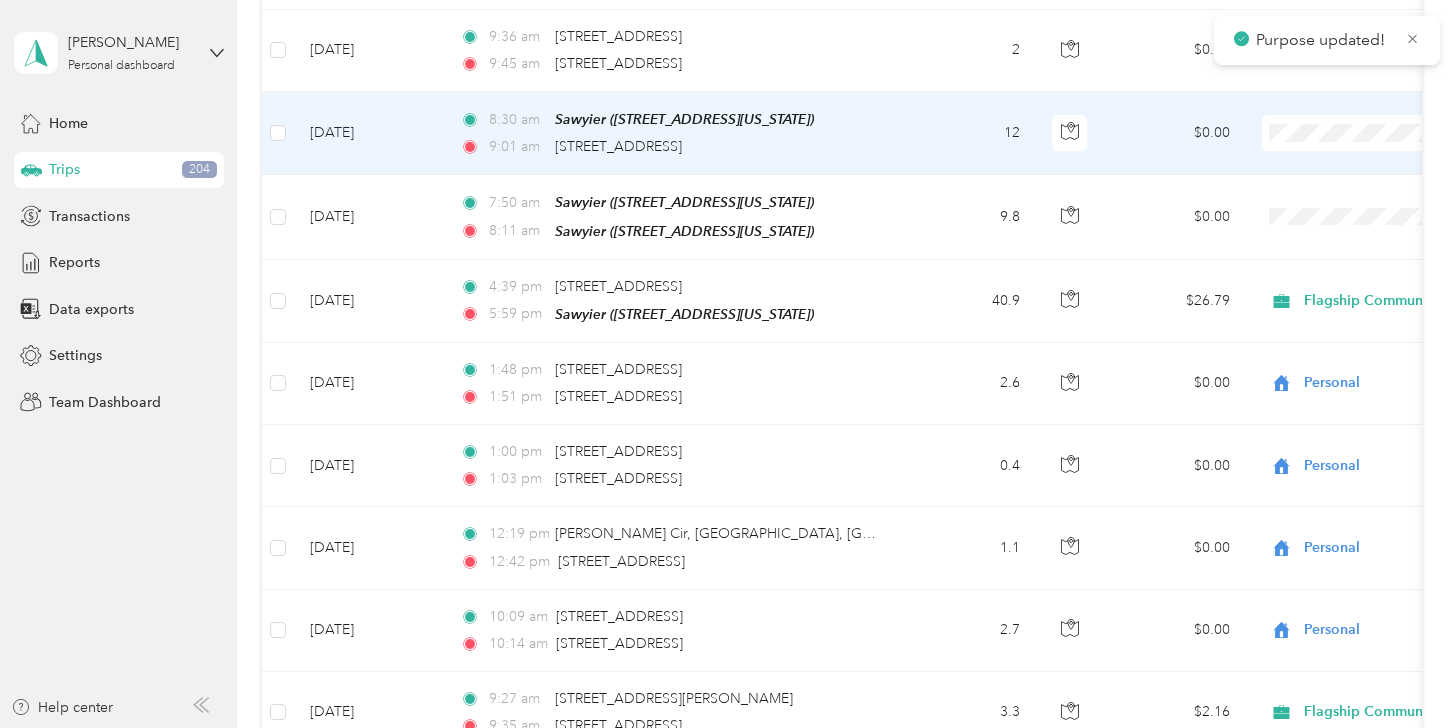 click on "Flagship Communities" at bounding box center [1350, 85] 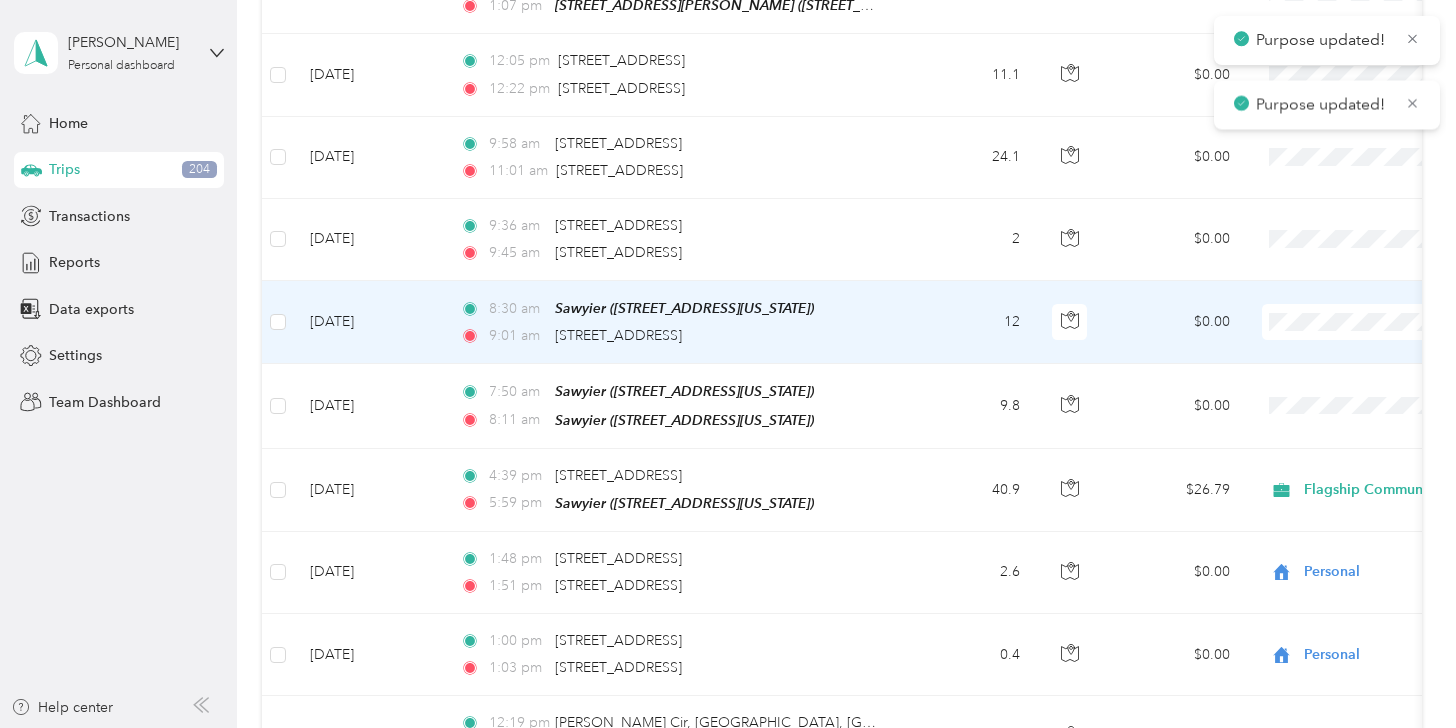 scroll, scrollTop: 9975, scrollLeft: 0, axis: vertical 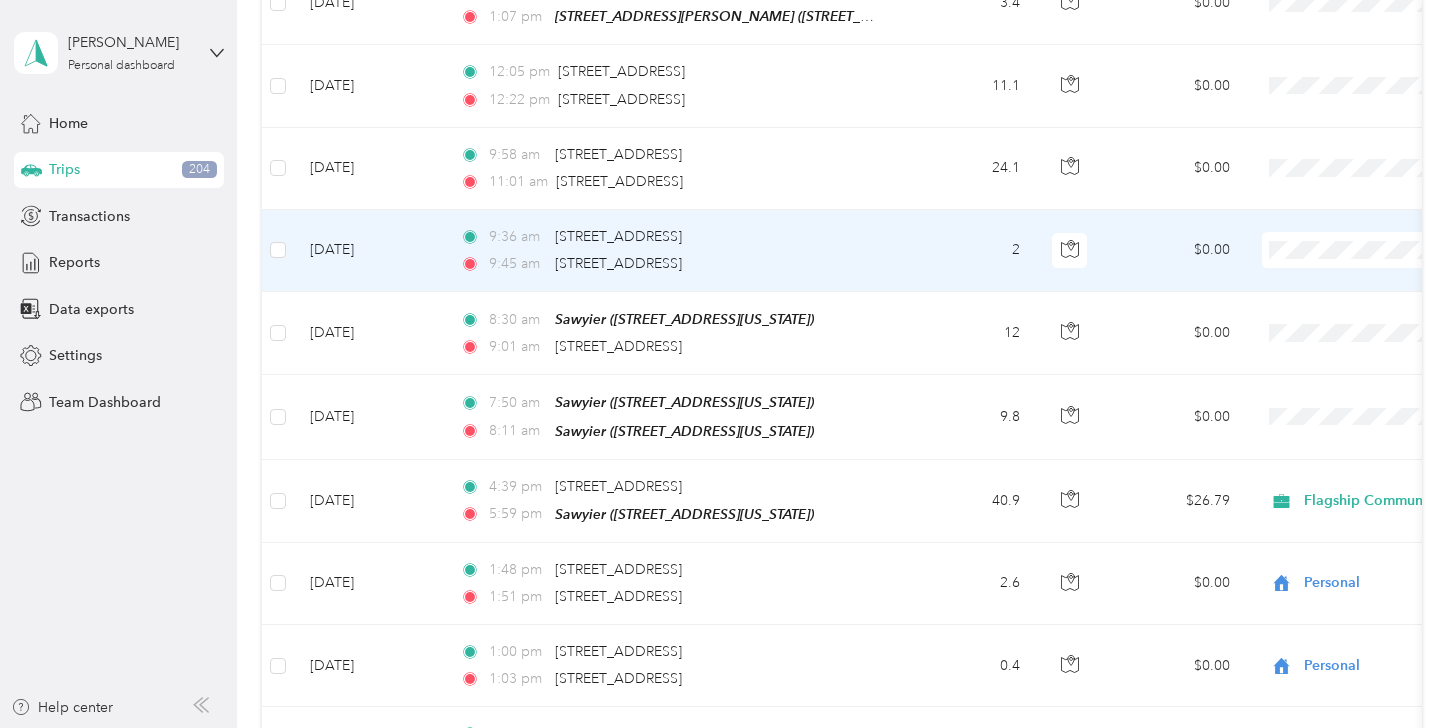 click on "Flagship Communities" at bounding box center [1350, 203] 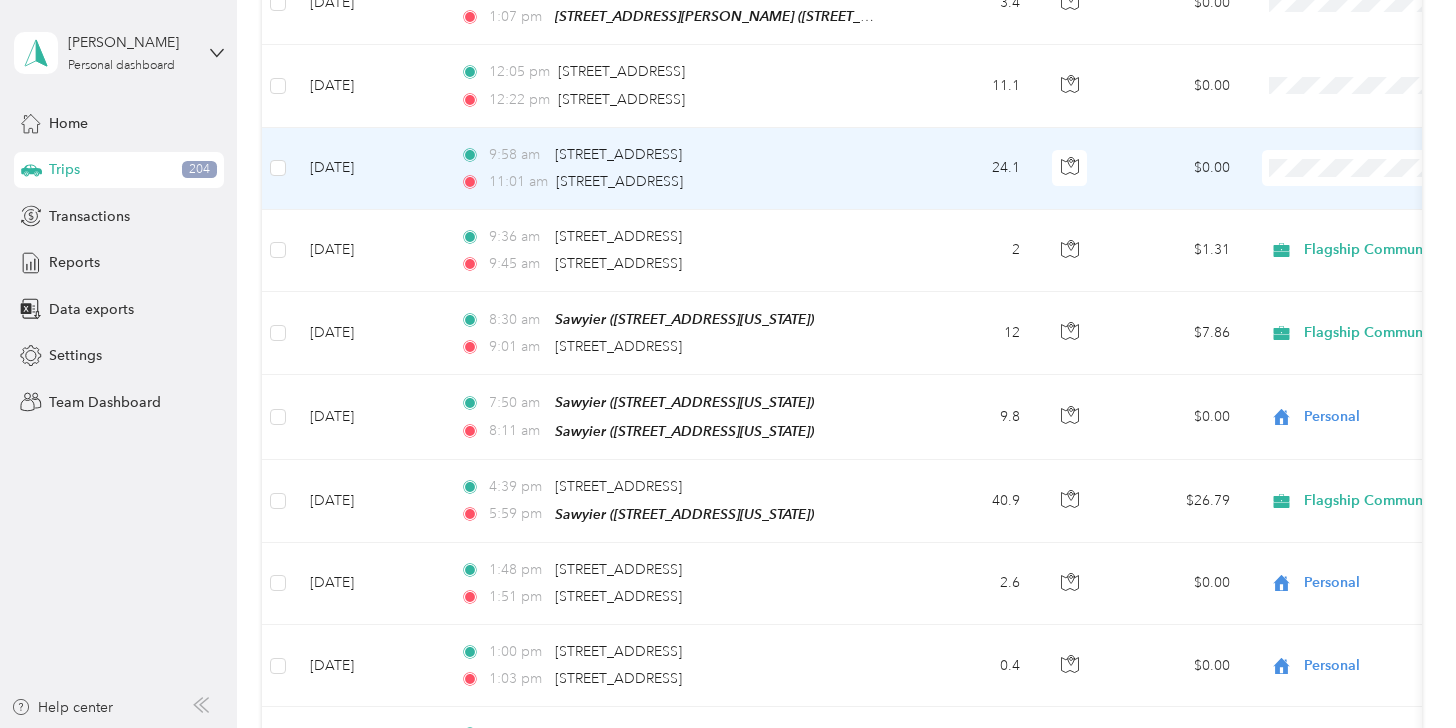 click on "Flagship Communities" at bounding box center (1350, 117) 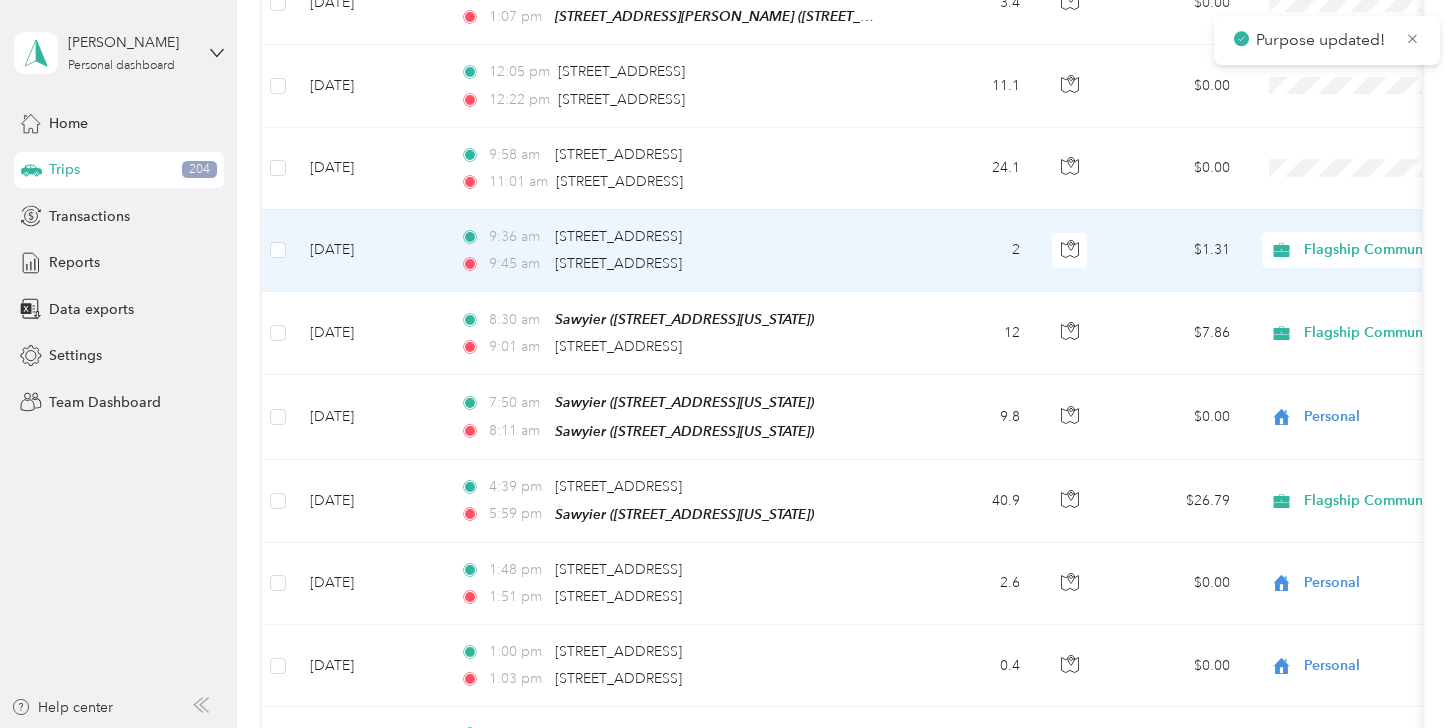 scroll, scrollTop: 9875, scrollLeft: 0, axis: vertical 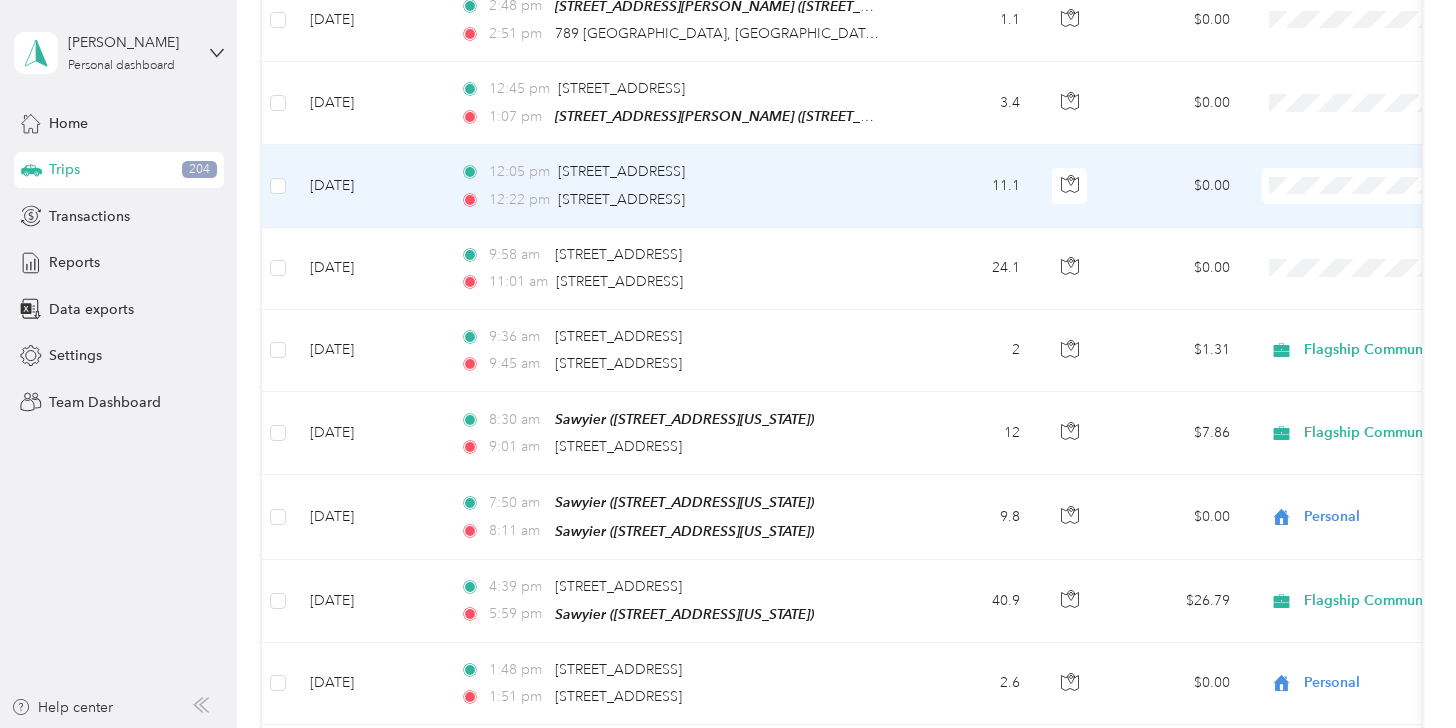 click on "Flagship Communities" at bounding box center [1332, 139] 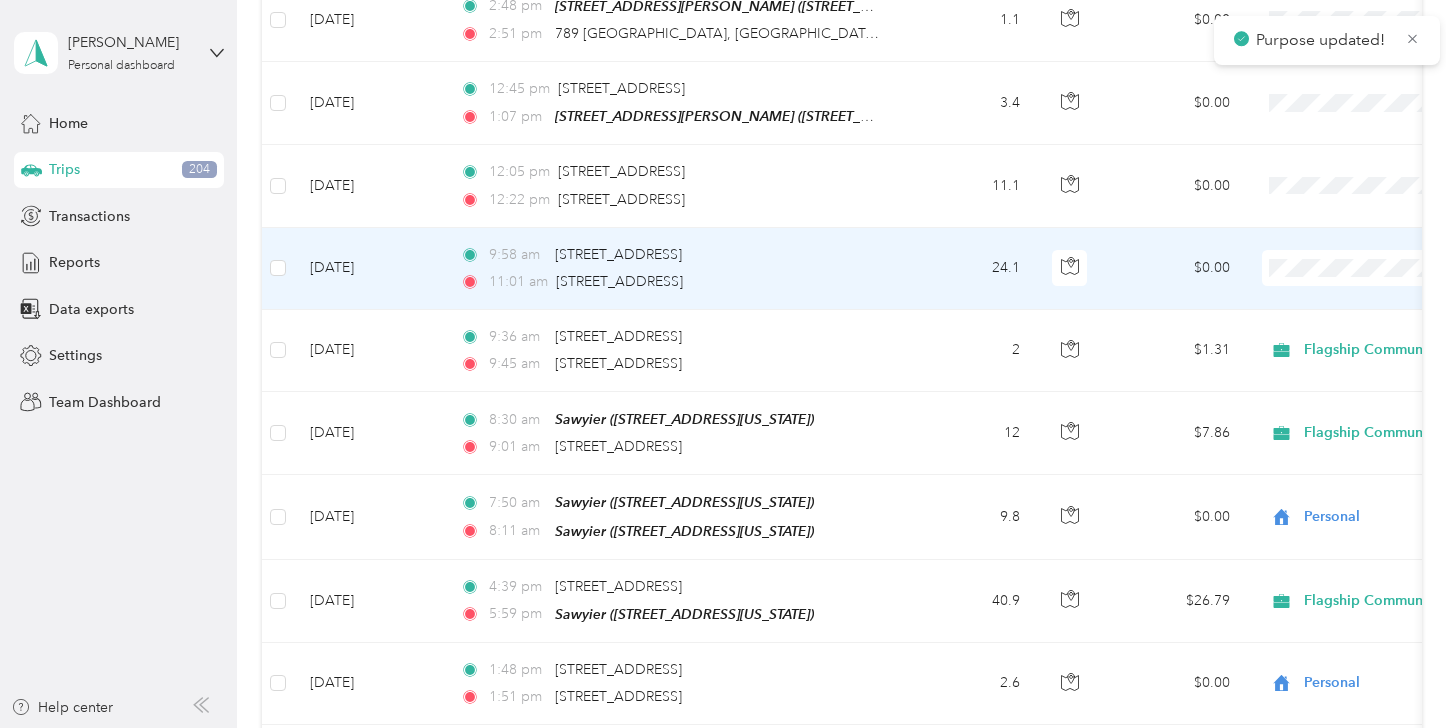 scroll, scrollTop: 9775, scrollLeft: 0, axis: vertical 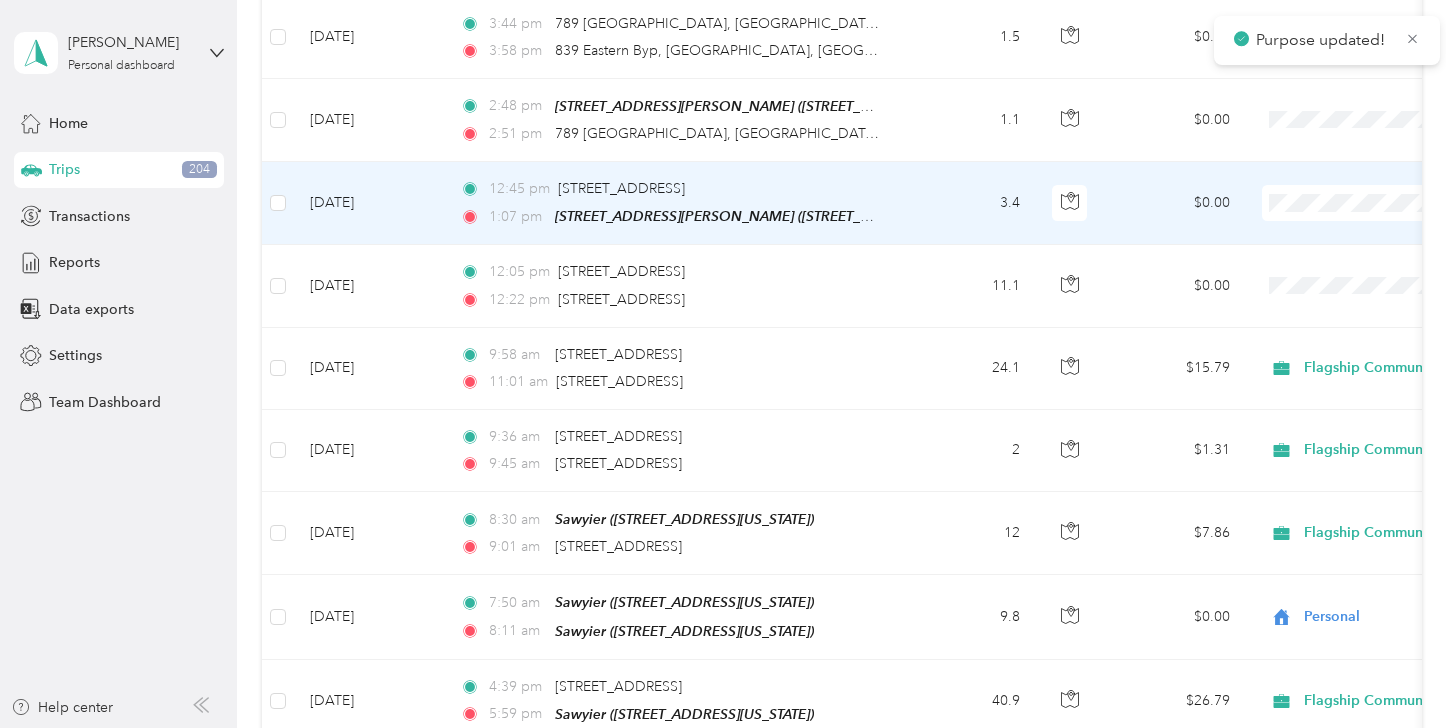 click on "Flagship Communities" at bounding box center [1350, 157] 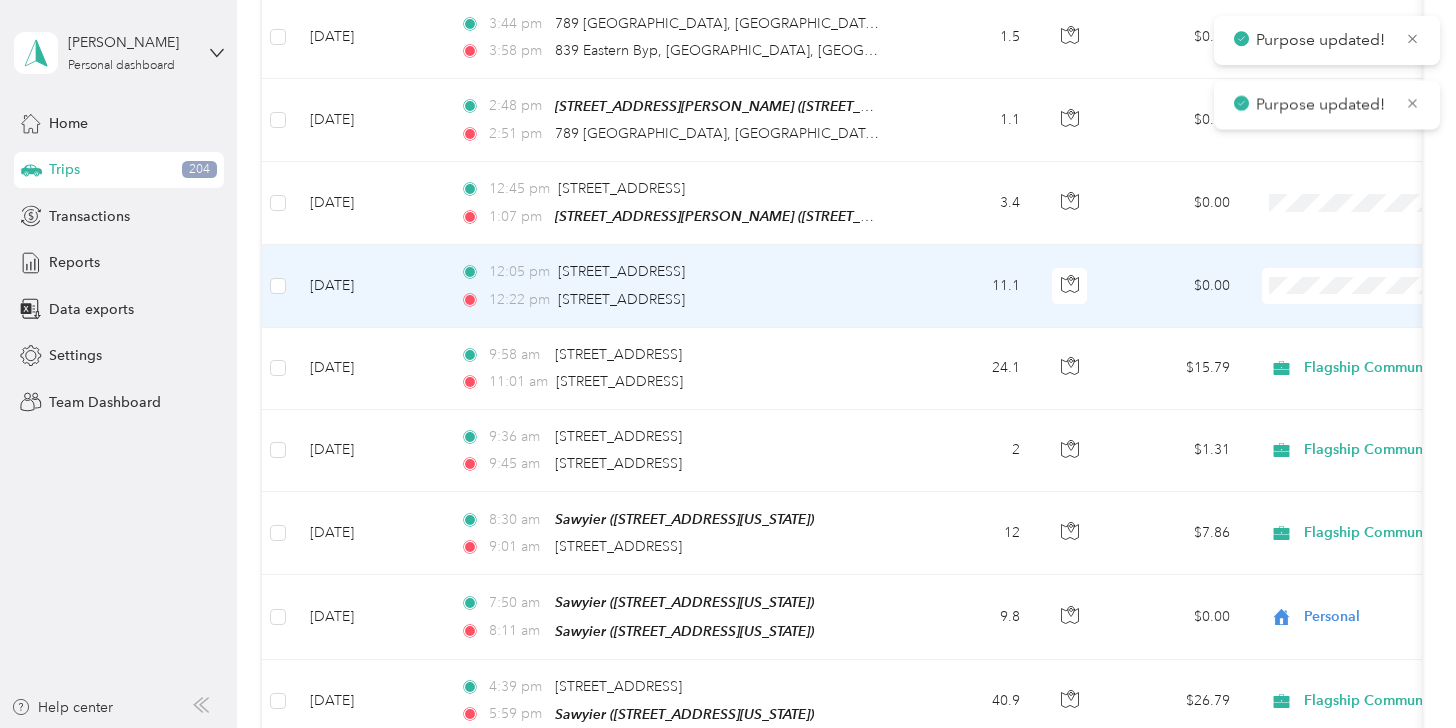 scroll, scrollTop: 9675, scrollLeft: 0, axis: vertical 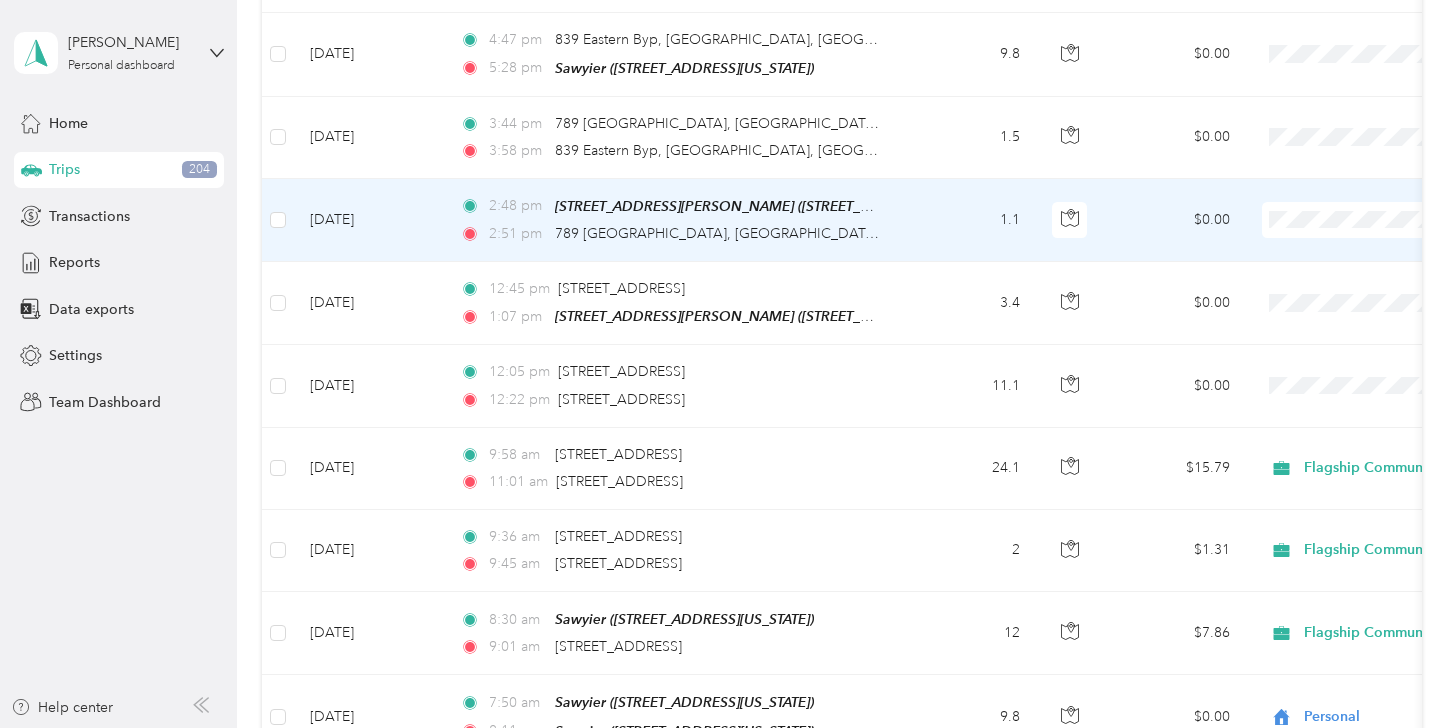 click on "Flagship Communities" at bounding box center (1332, 174) 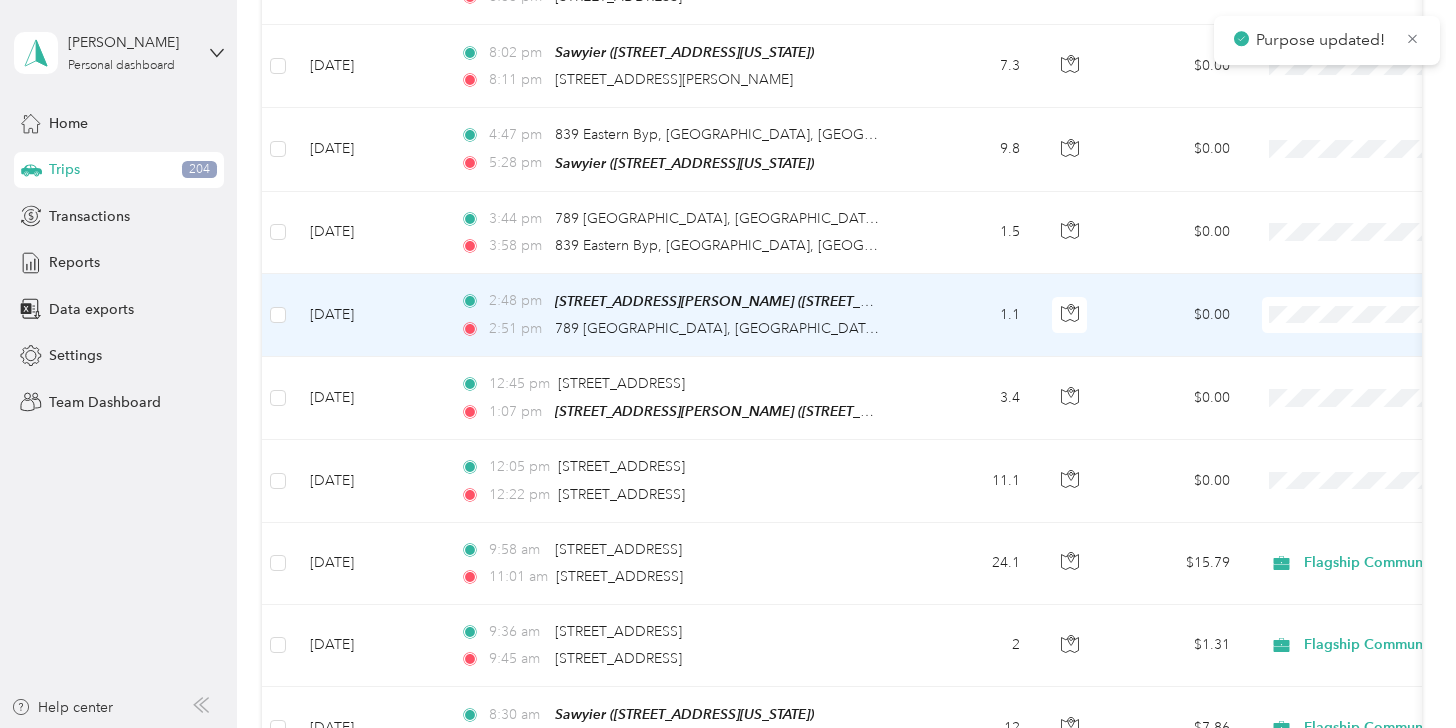 scroll, scrollTop: 9575, scrollLeft: 0, axis: vertical 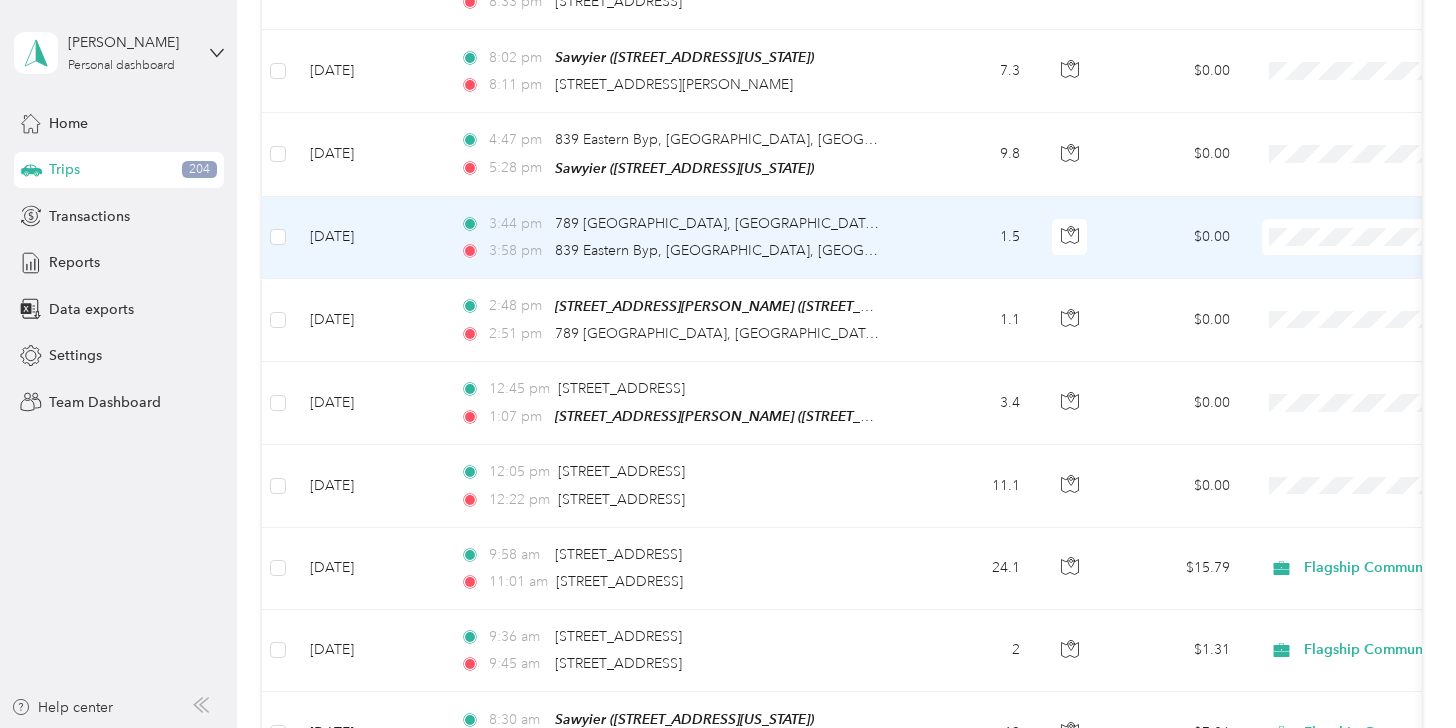 click on "Personal" at bounding box center (1350, 228) 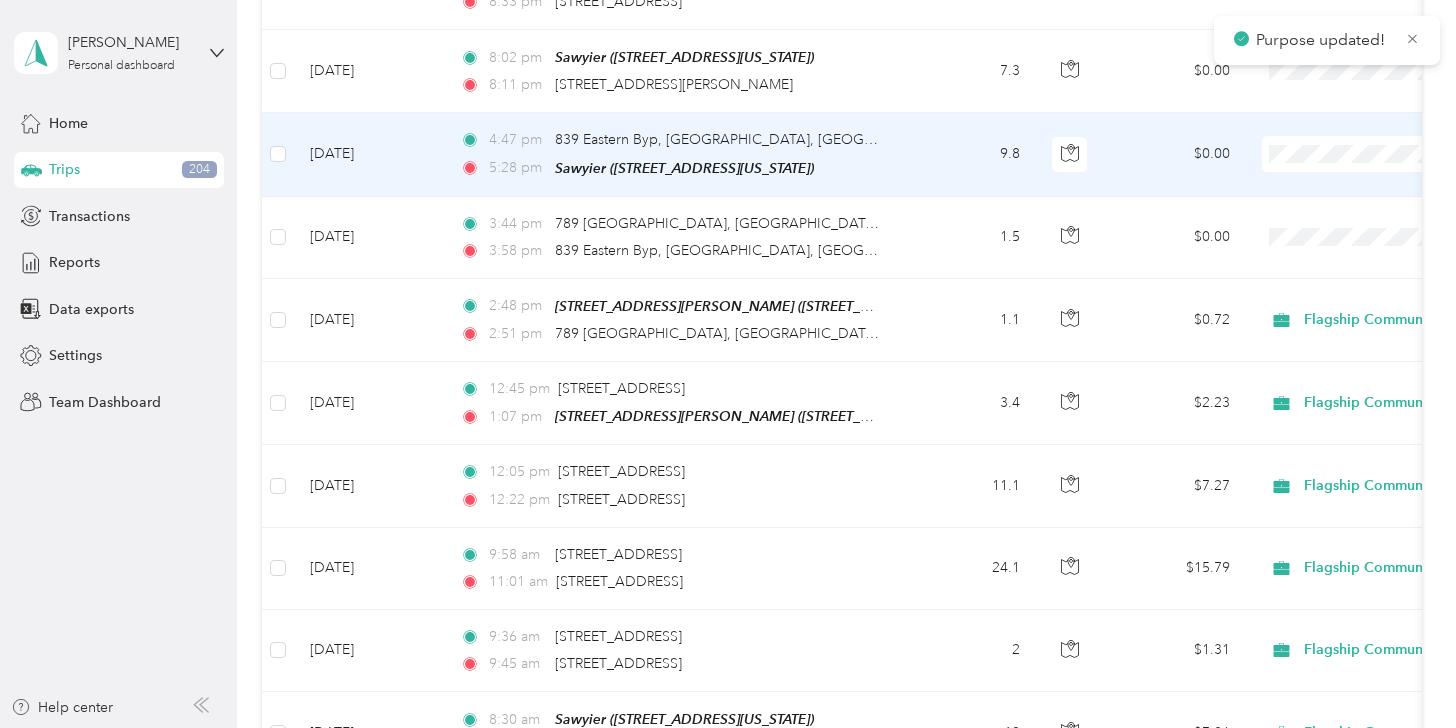 click on "Personal" at bounding box center [1350, 145] 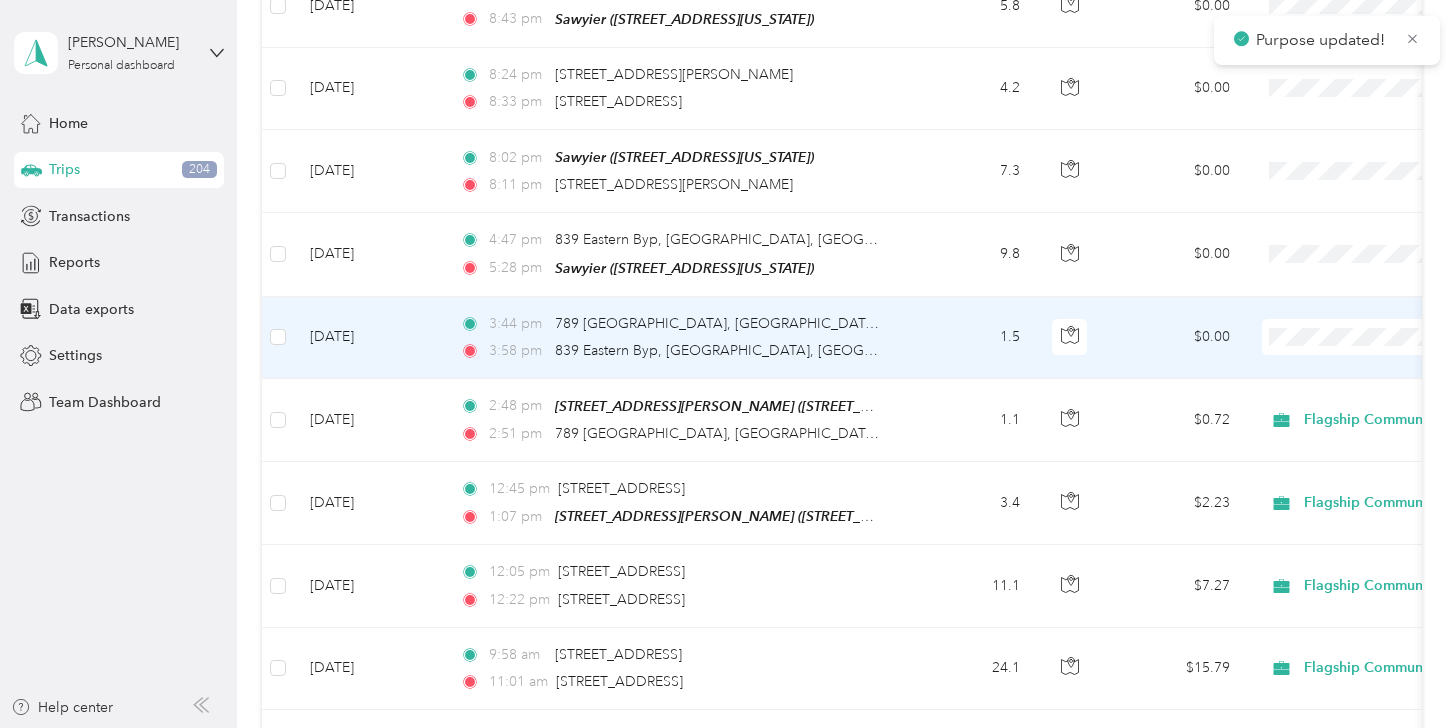 scroll, scrollTop: 9375, scrollLeft: 0, axis: vertical 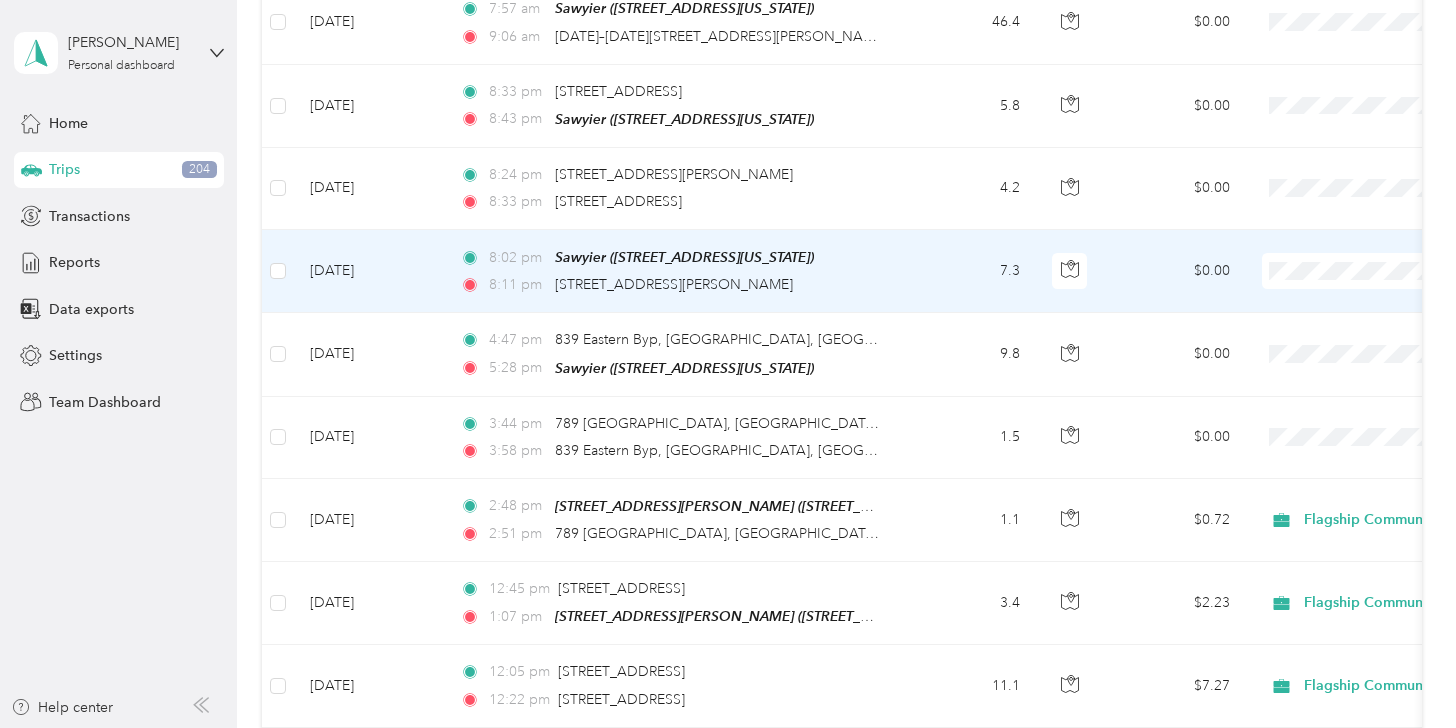click on "Personal" at bounding box center [1332, 263] 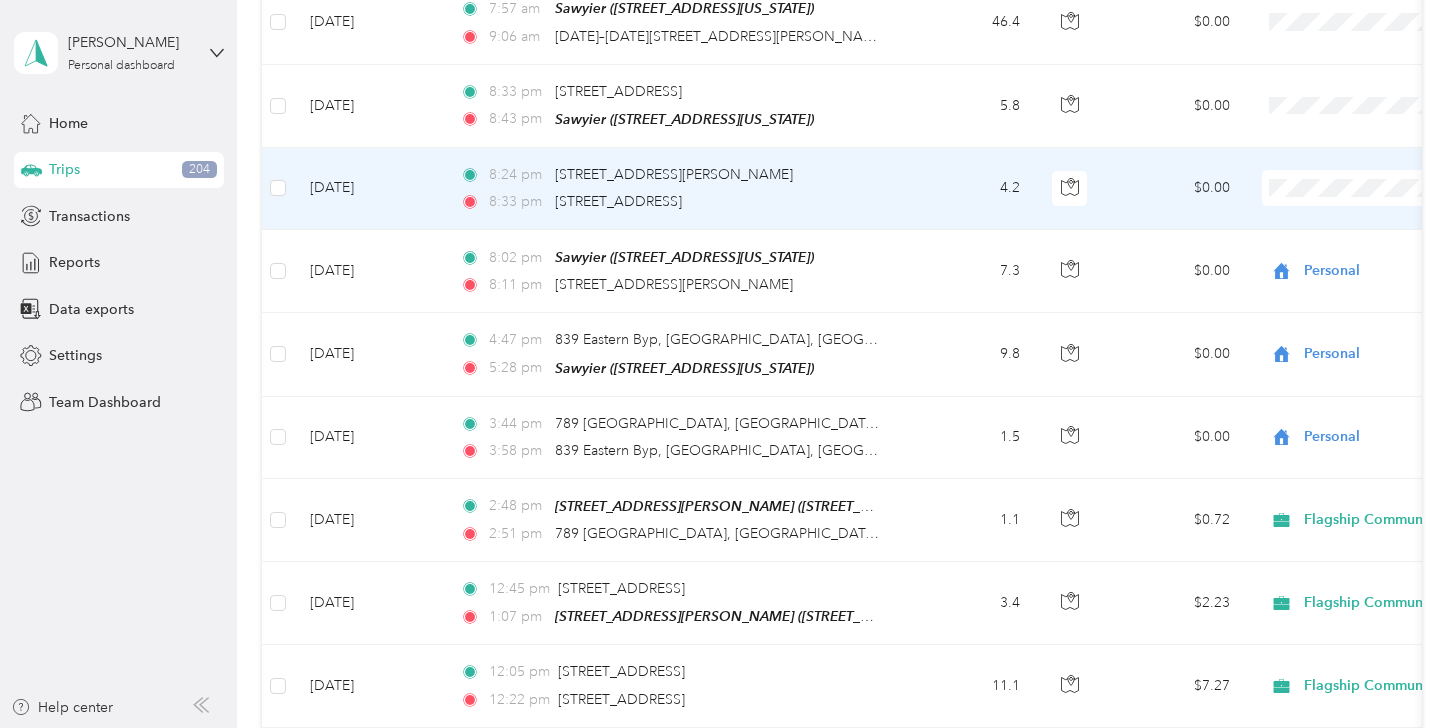 click on "Personal" at bounding box center [1350, 181] 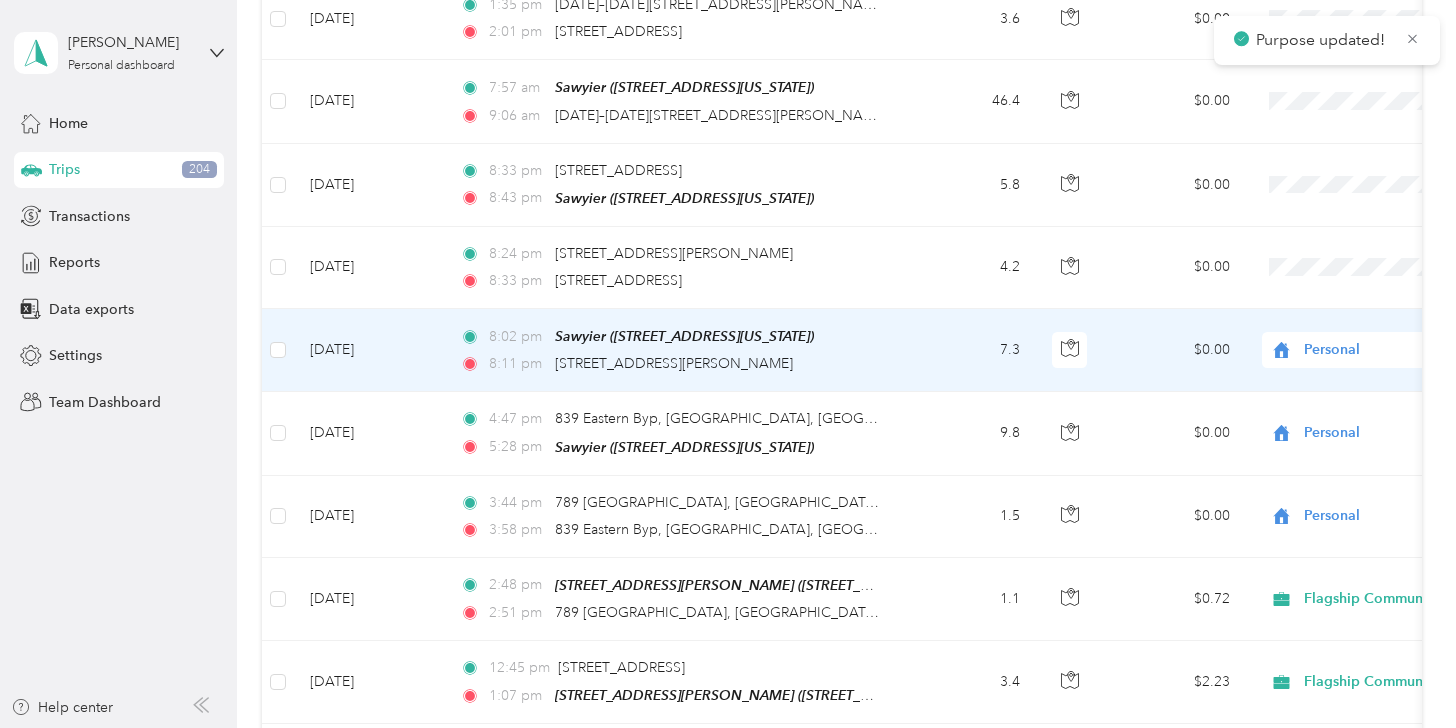 scroll, scrollTop: 9275, scrollLeft: 0, axis: vertical 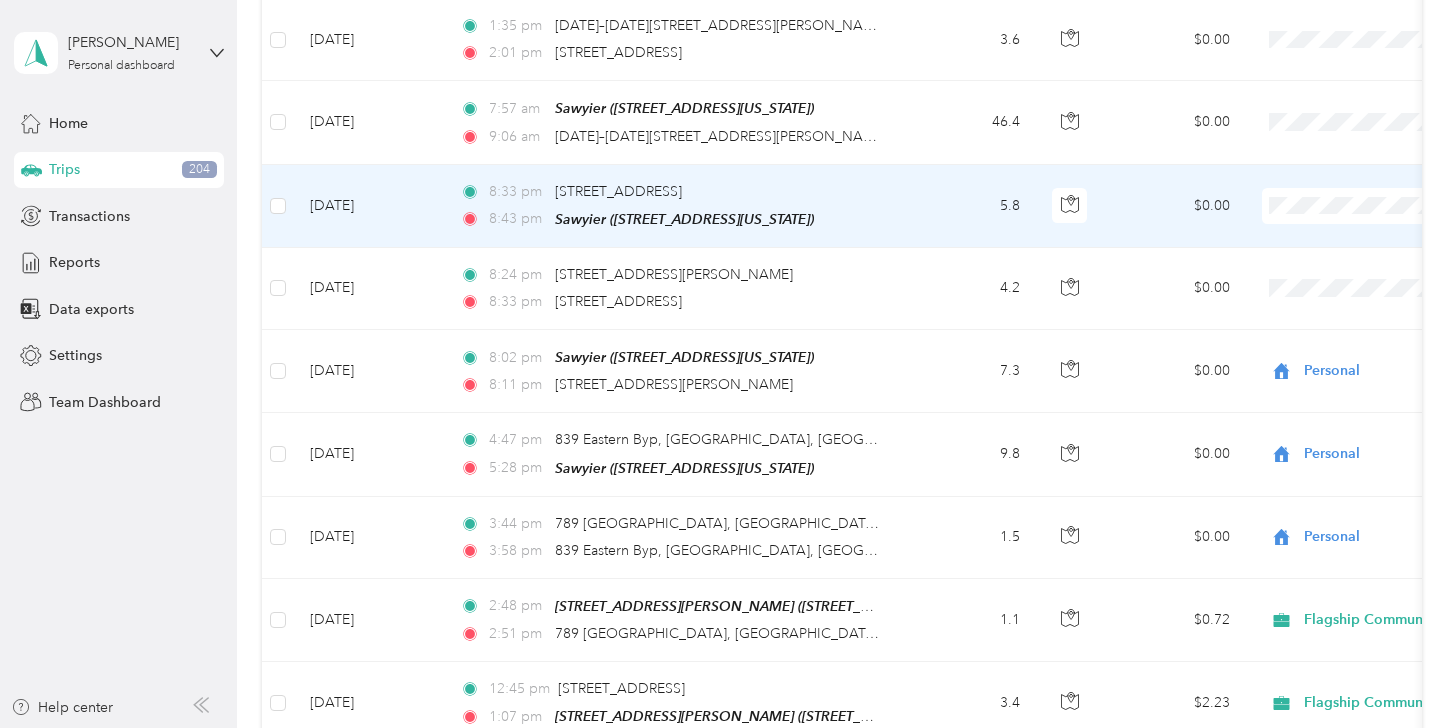 click on "Personal" at bounding box center [1332, 199] 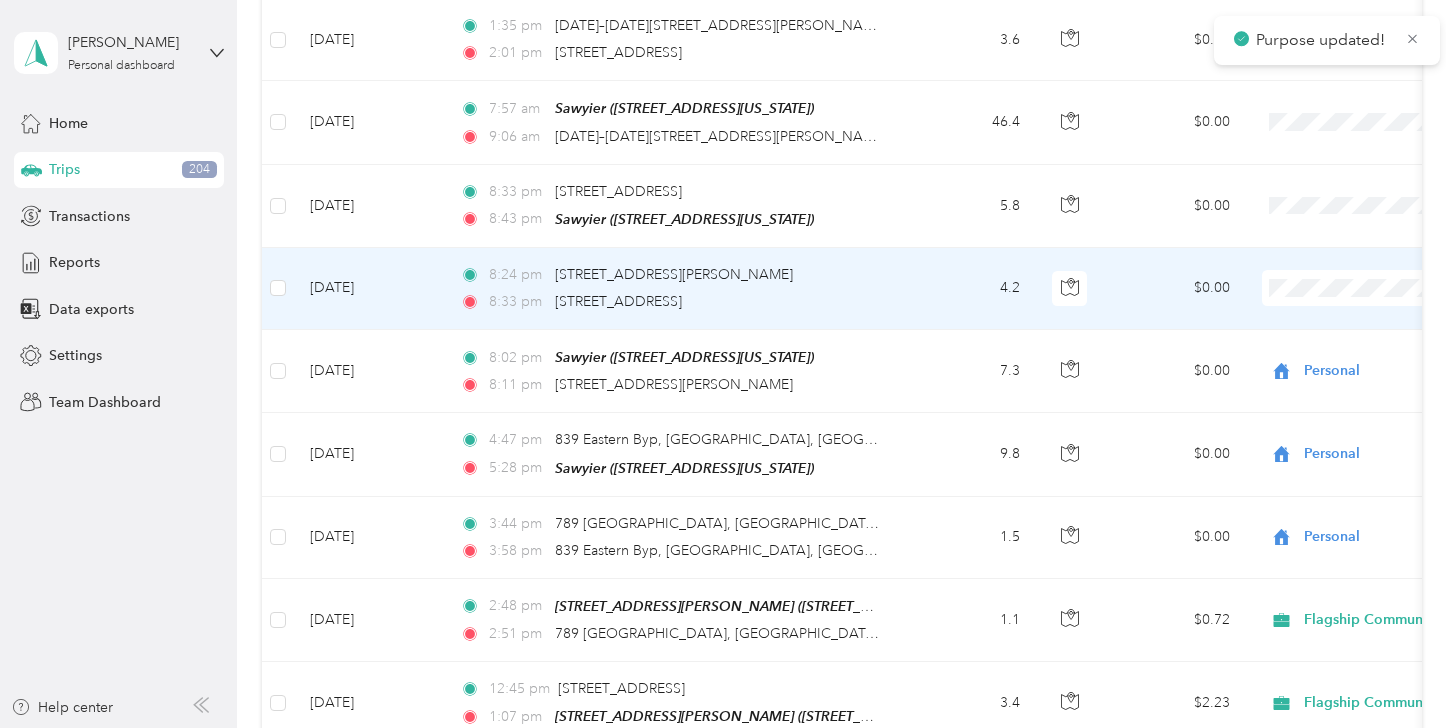 scroll, scrollTop: 9175, scrollLeft: 0, axis: vertical 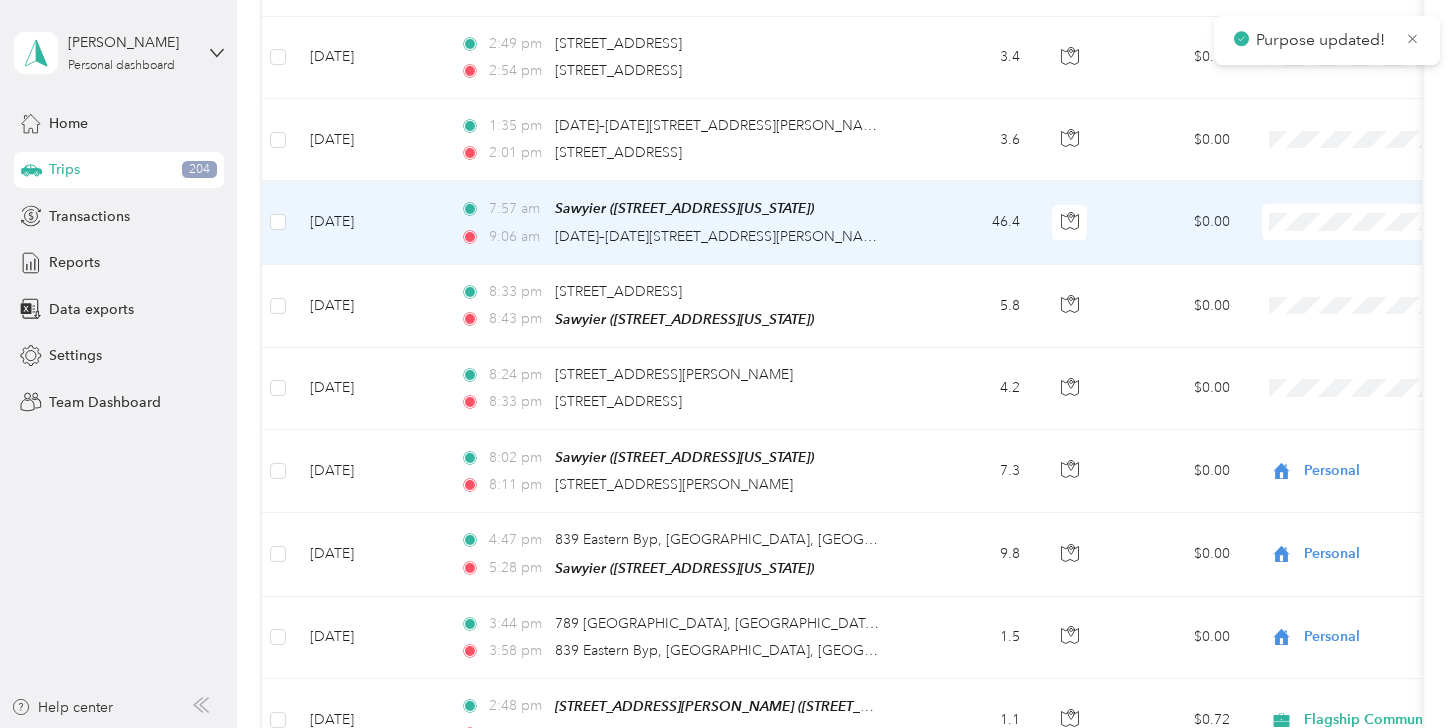 click on "Flagship Communities" at bounding box center [1350, 179] 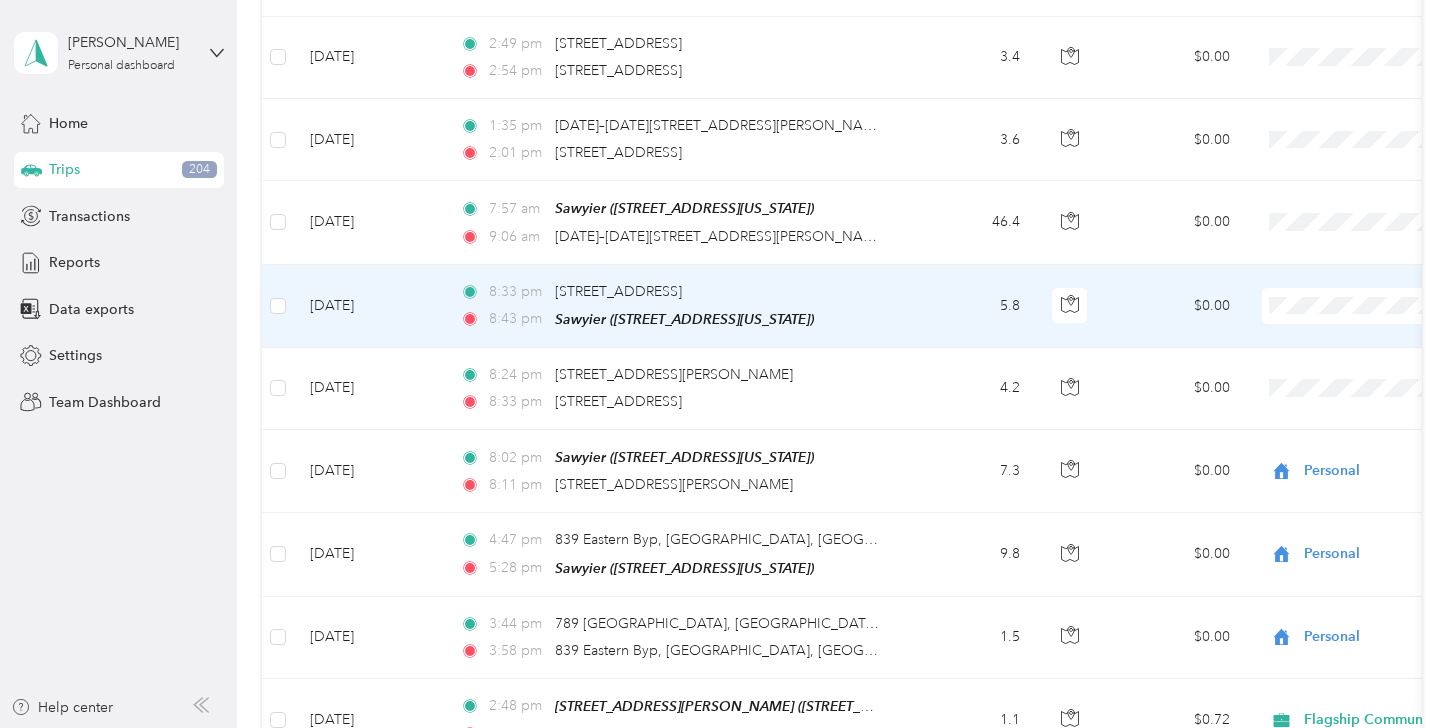 scroll, scrollTop: 9075, scrollLeft: 0, axis: vertical 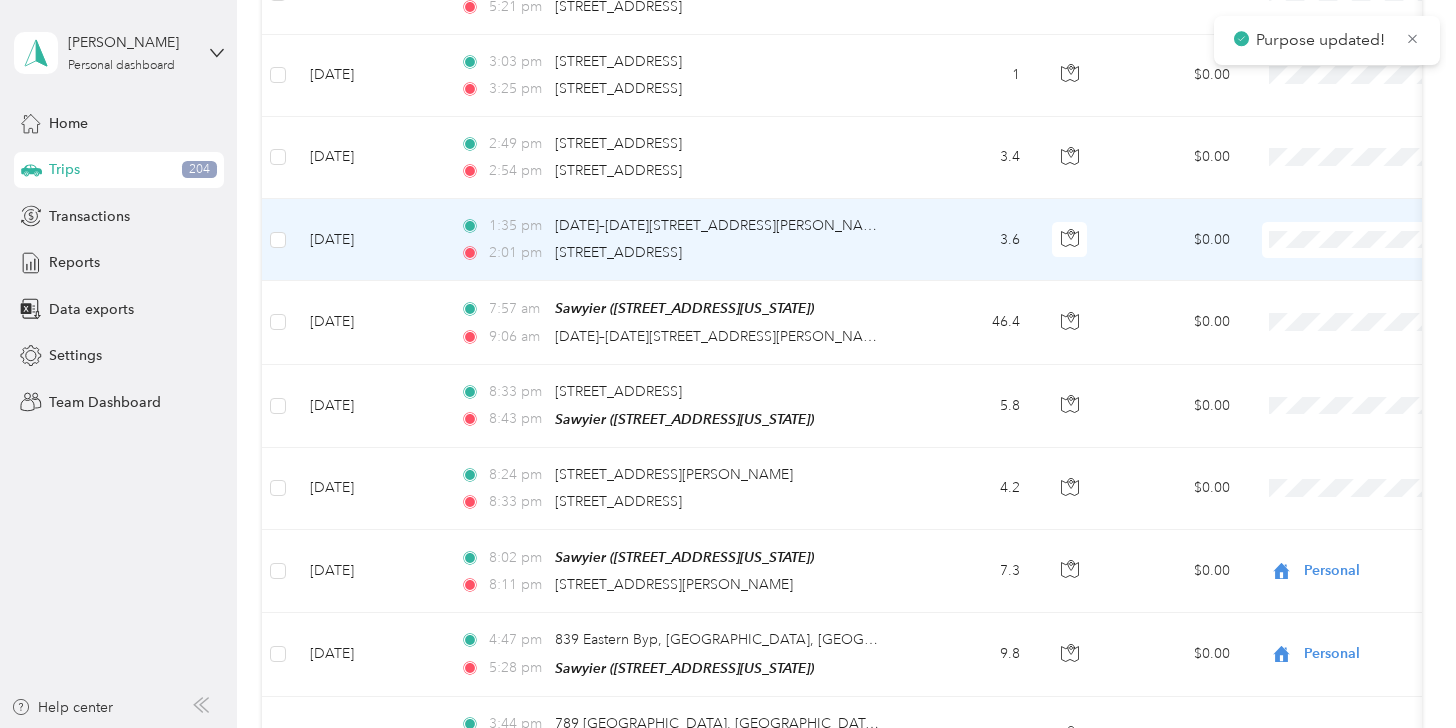 click on "Flagship Communities" at bounding box center [1350, 200] 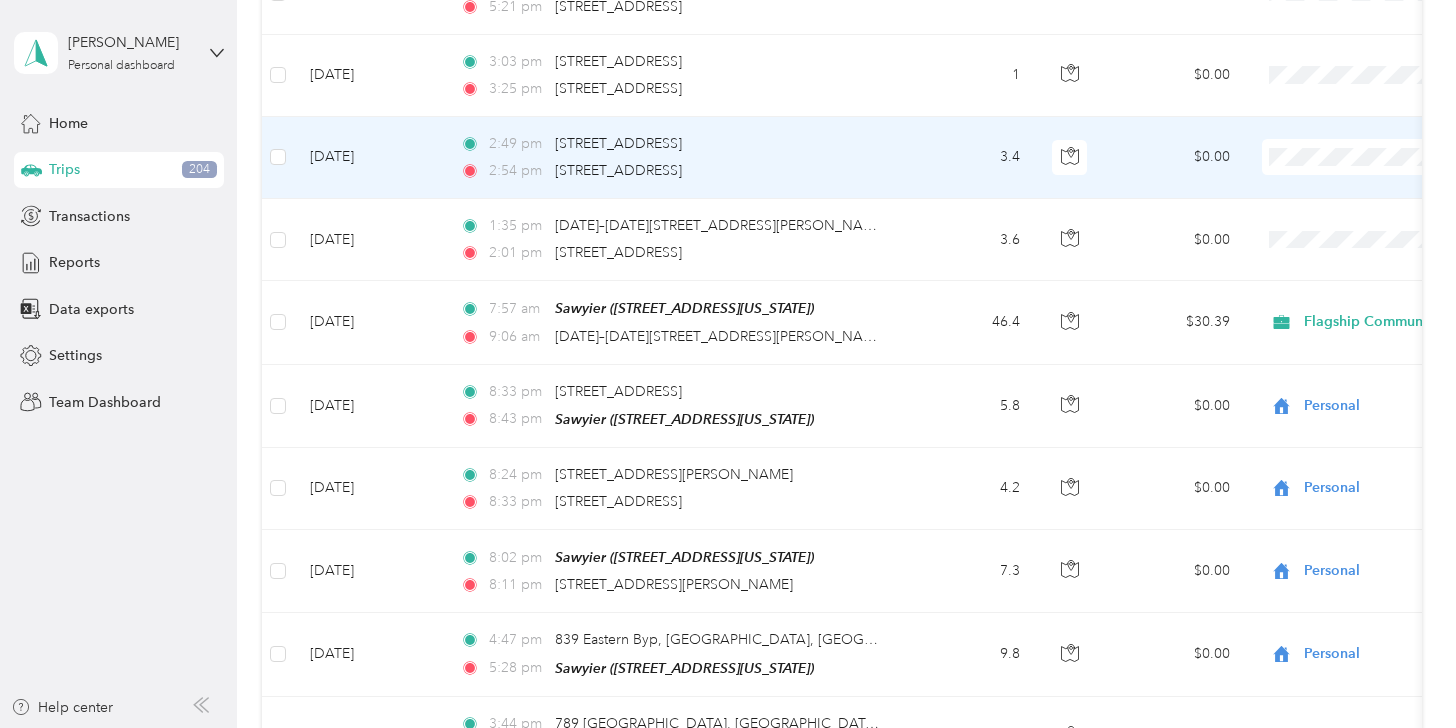click on "Flagship Communities" at bounding box center [1350, 118] 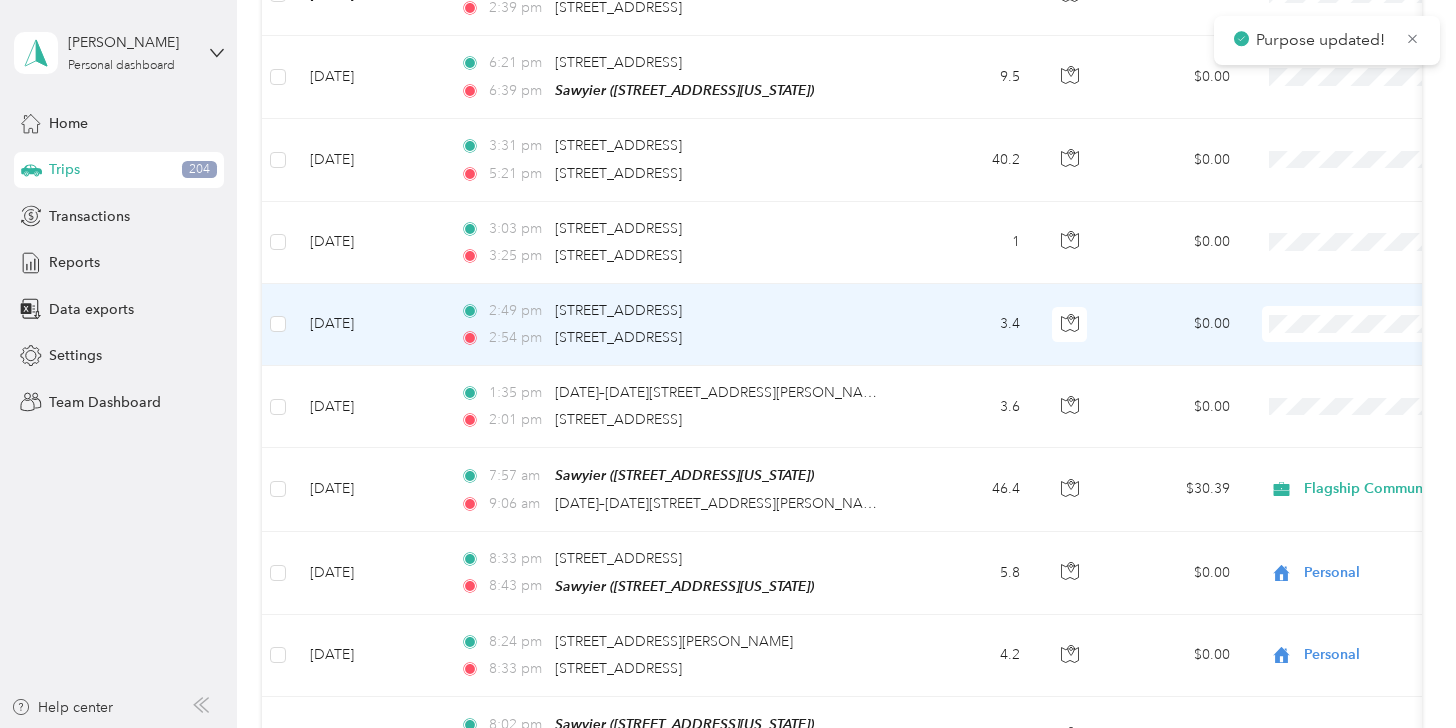 scroll, scrollTop: 8875, scrollLeft: 0, axis: vertical 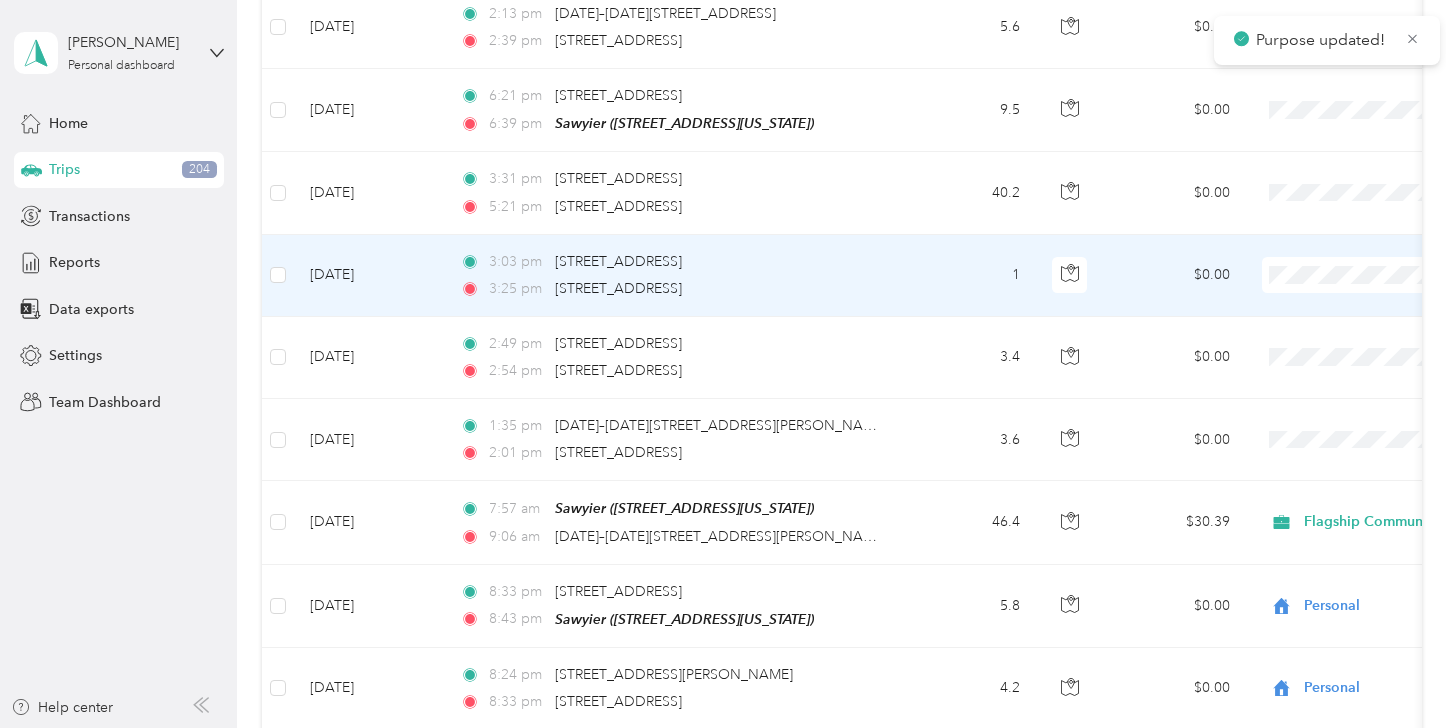 click at bounding box center (1386, 275) 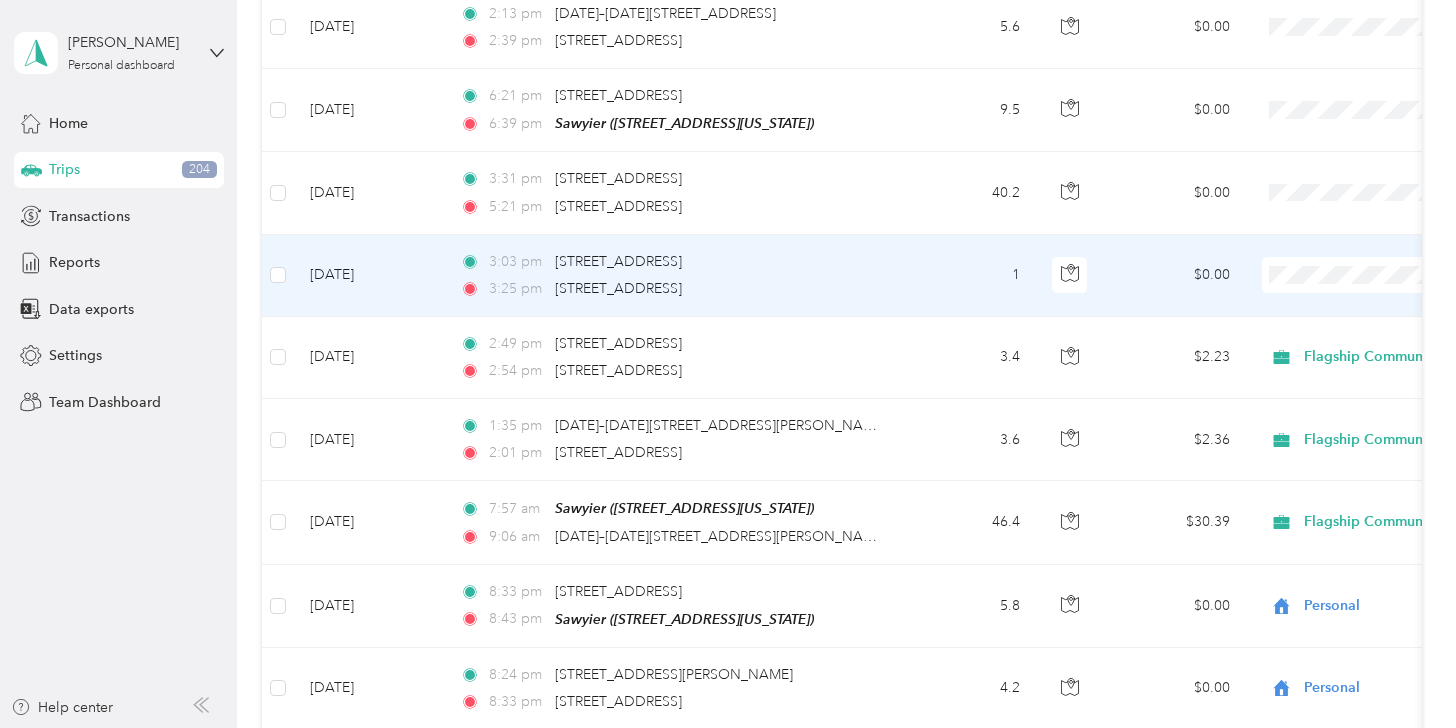 click on "Flagship Communities" at bounding box center [1332, 236] 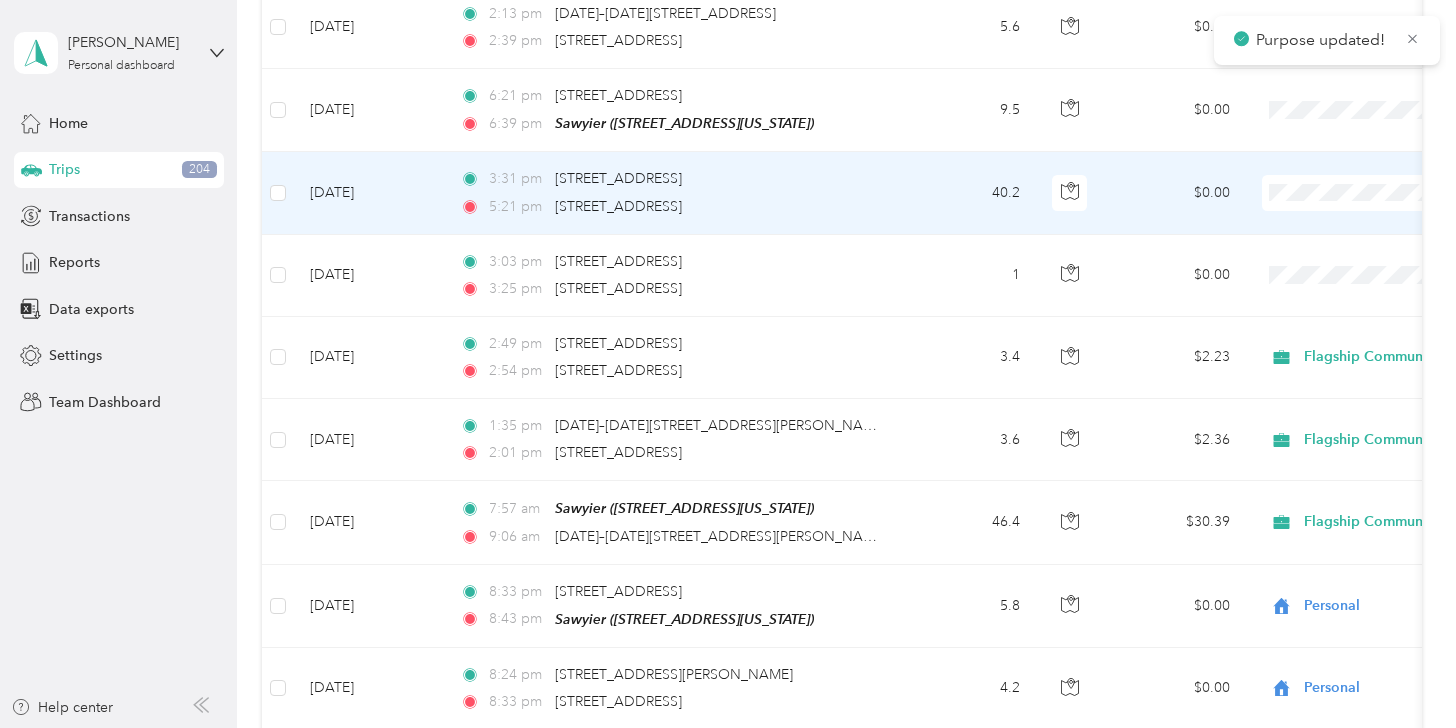 click on "Flagship Communities" at bounding box center [1350, 154] 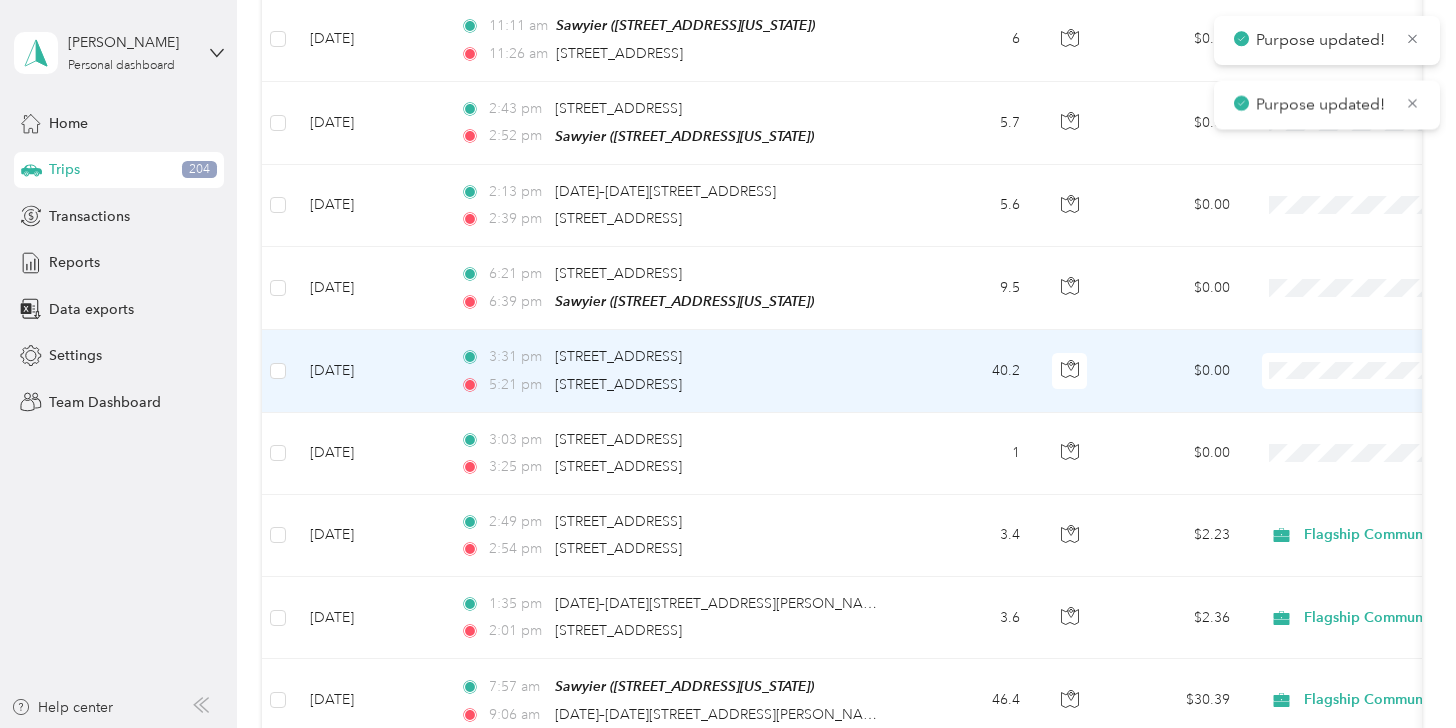 scroll, scrollTop: 8675, scrollLeft: 0, axis: vertical 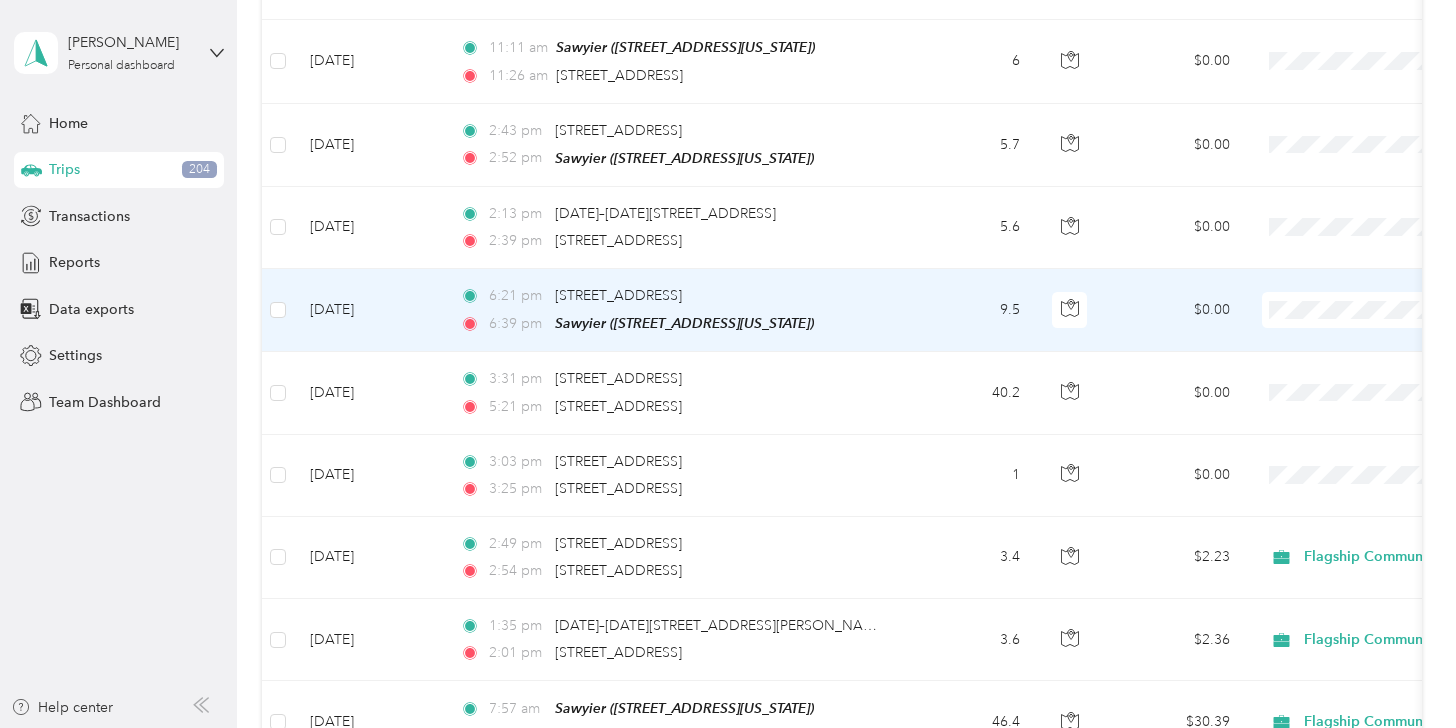 click on "Flagship Communities" at bounding box center (1350, 266) 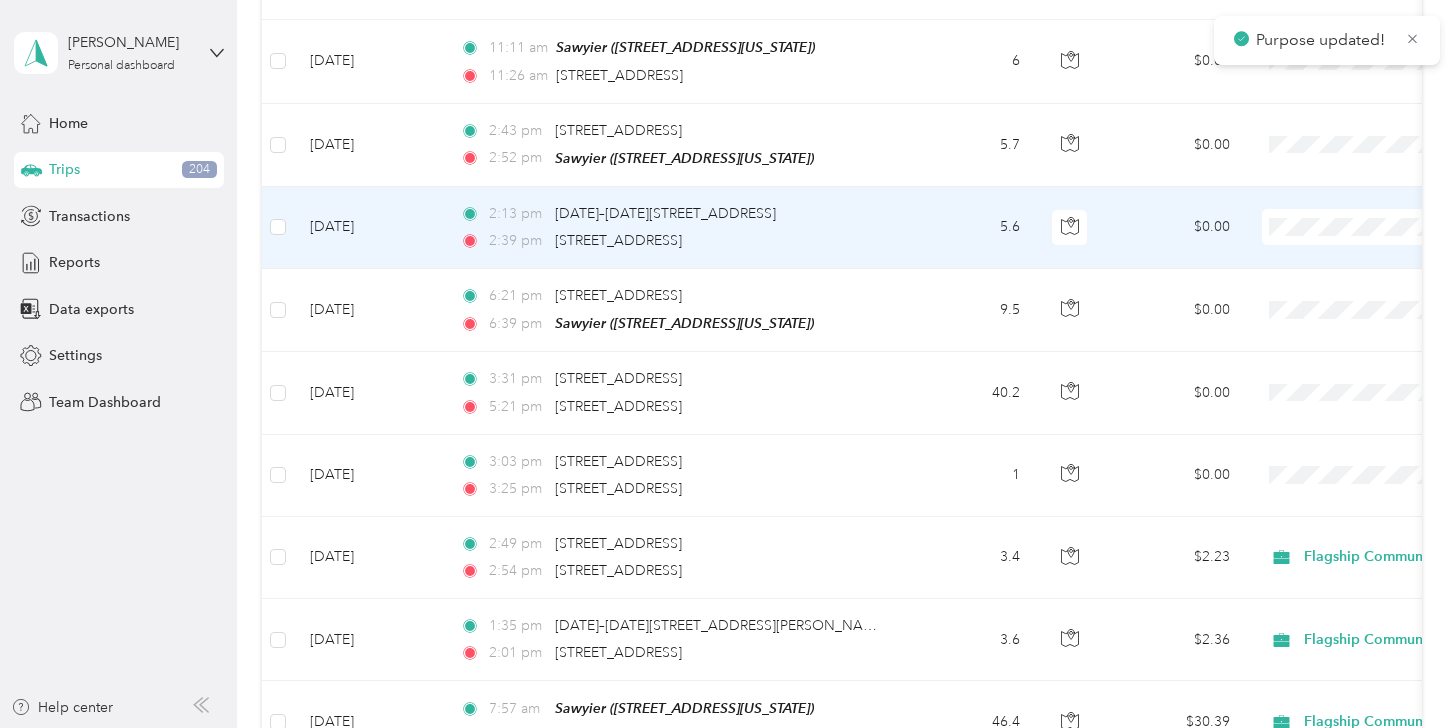 click on "Personal" at bounding box center [1350, 218] 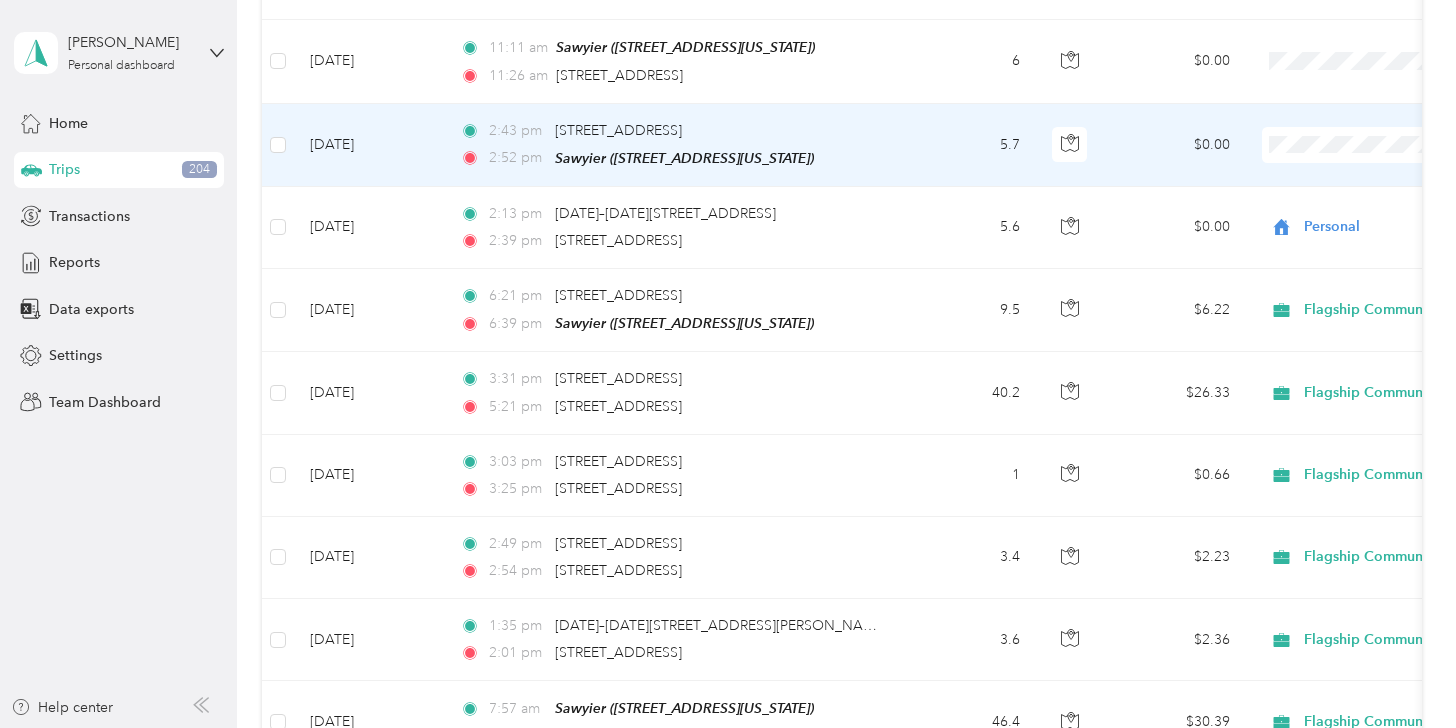 click on "Personal" at bounding box center (1350, 143) 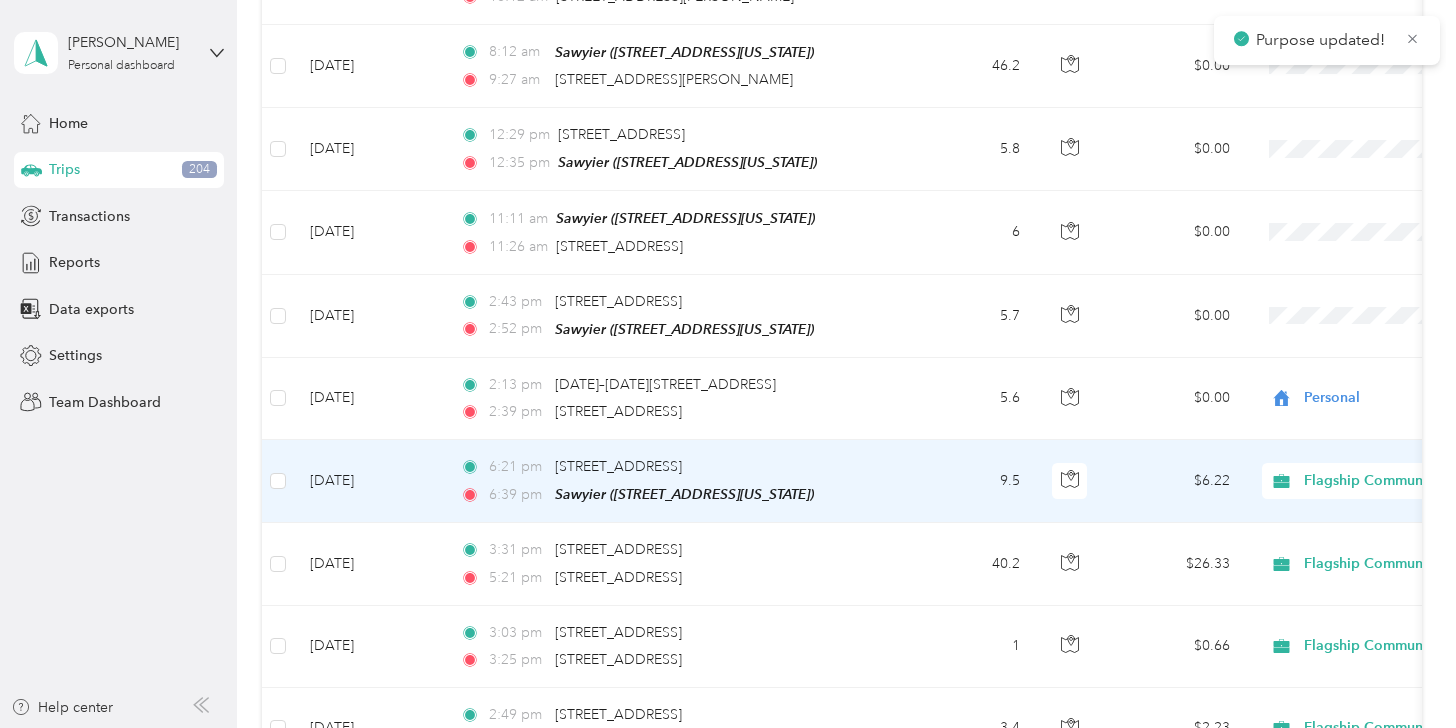 scroll, scrollTop: 8475, scrollLeft: 0, axis: vertical 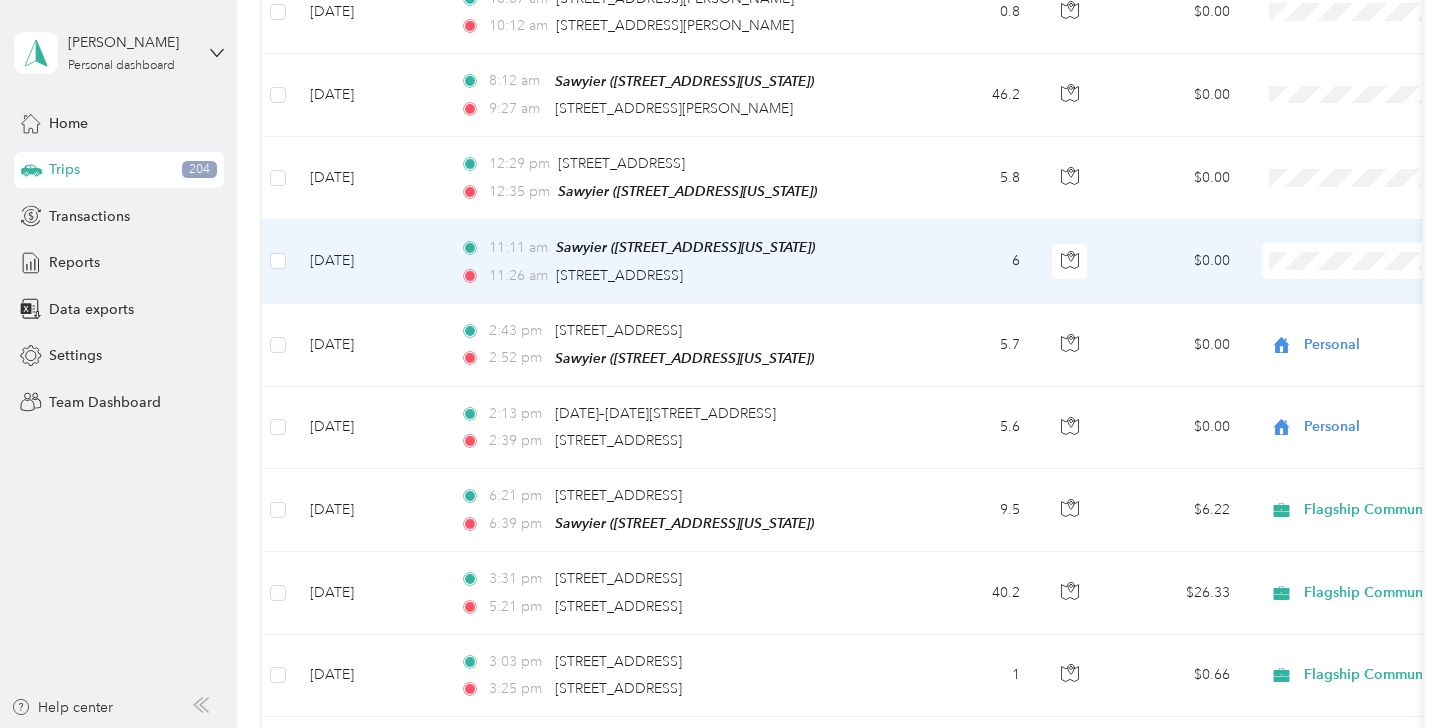 click on "Personal" at bounding box center (1332, 261) 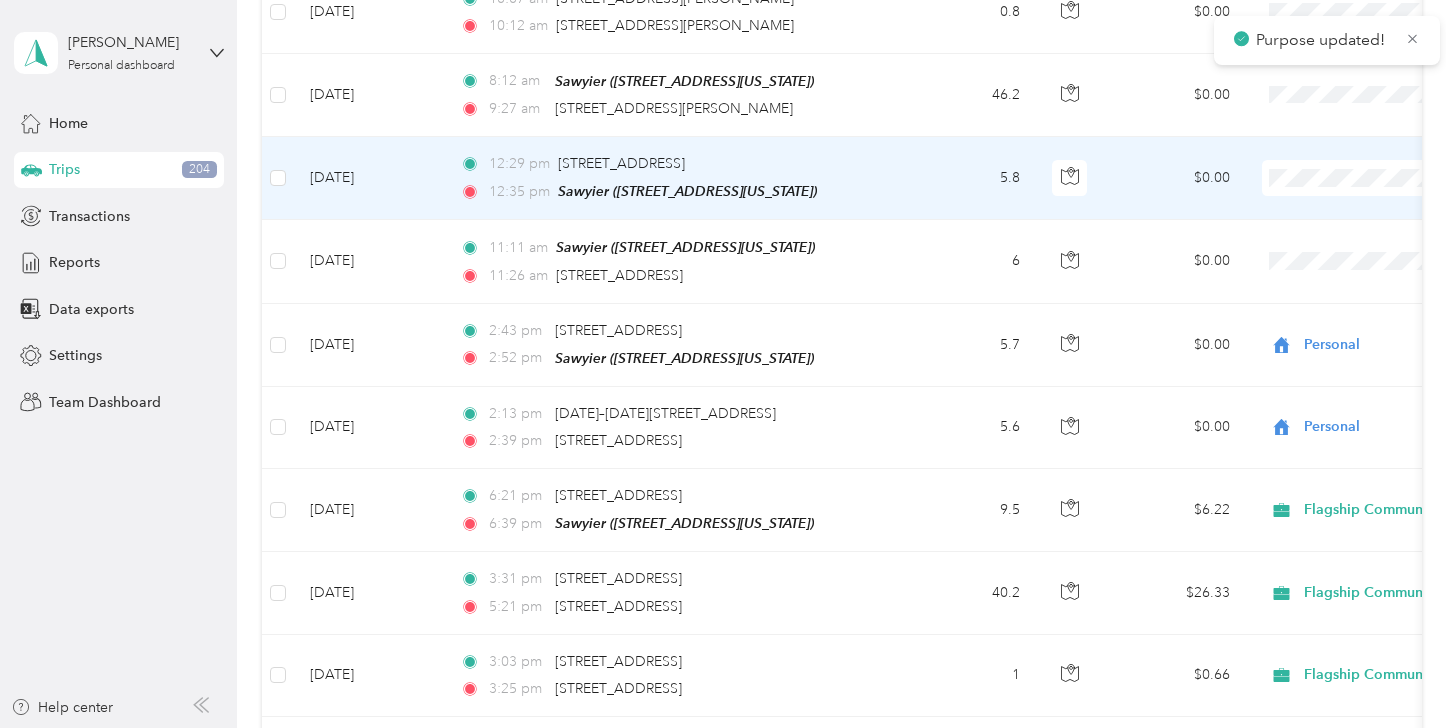 click on "Personal" at bounding box center [1350, 179] 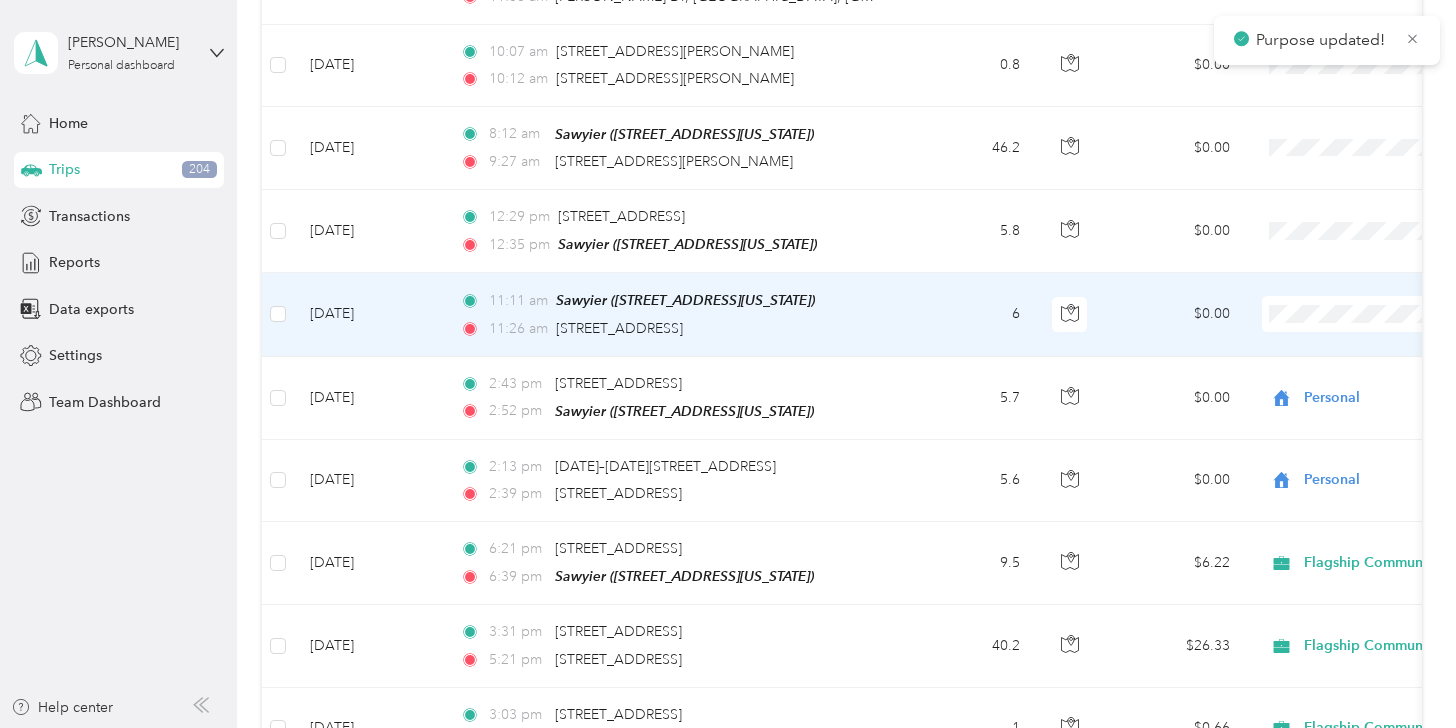 scroll, scrollTop: 8275, scrollLeft: 0, axis: vertical 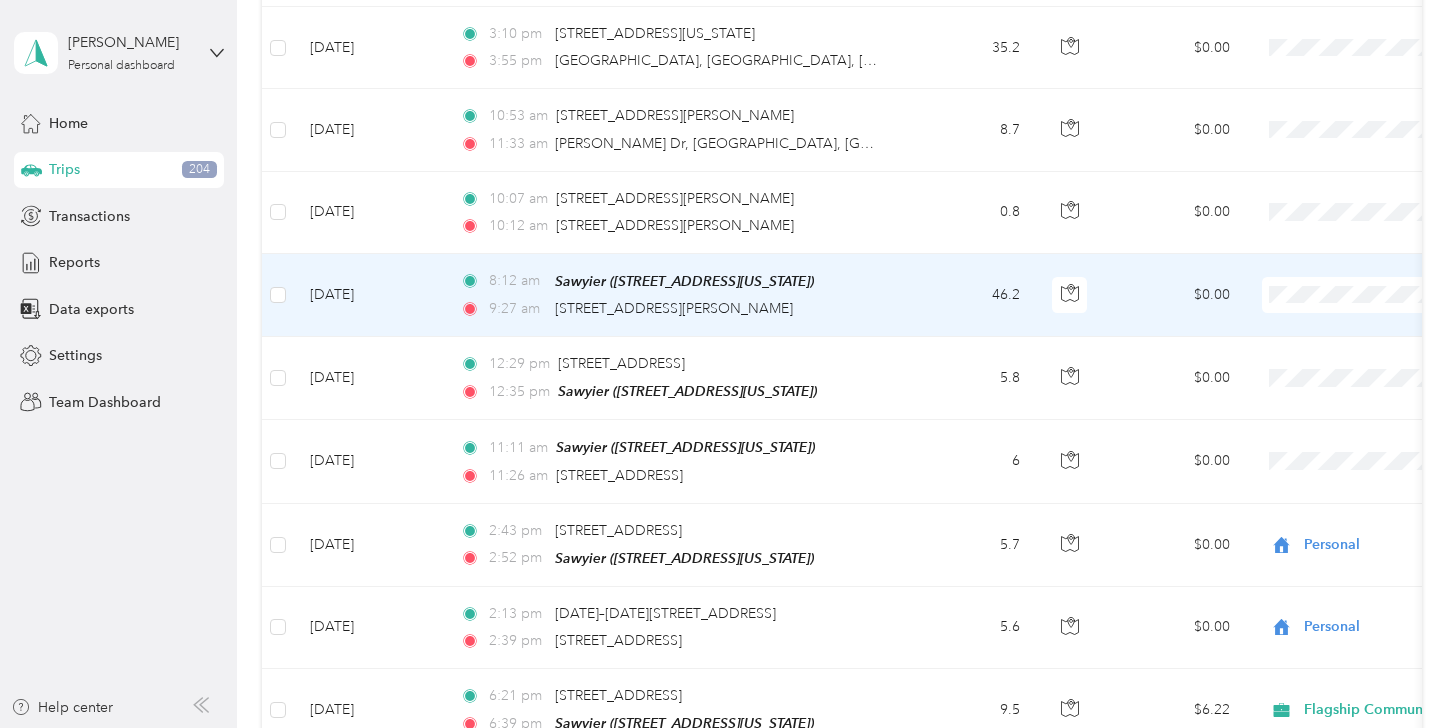 click on "Flagship Communities" at bounding box center [1350, 253] 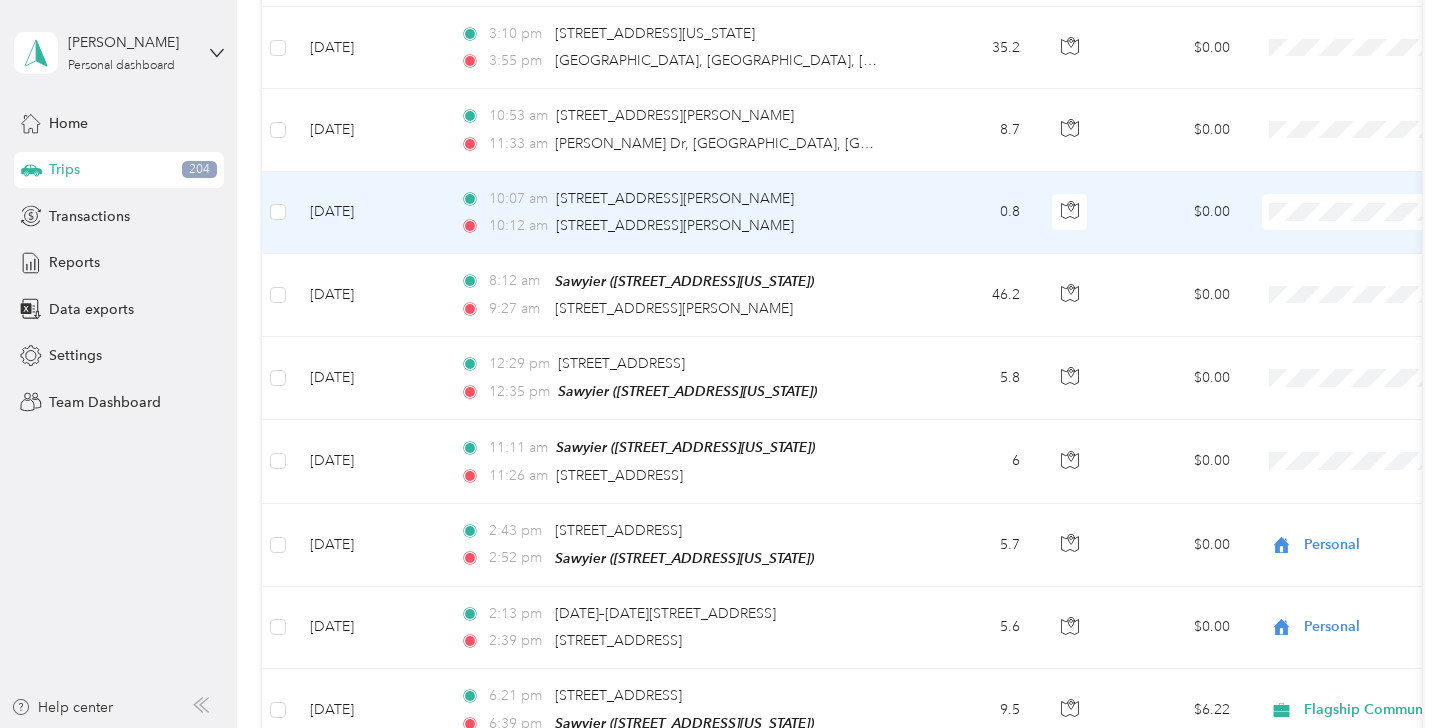 click on "Flagship Communities" at bounding box center (1350, 180) 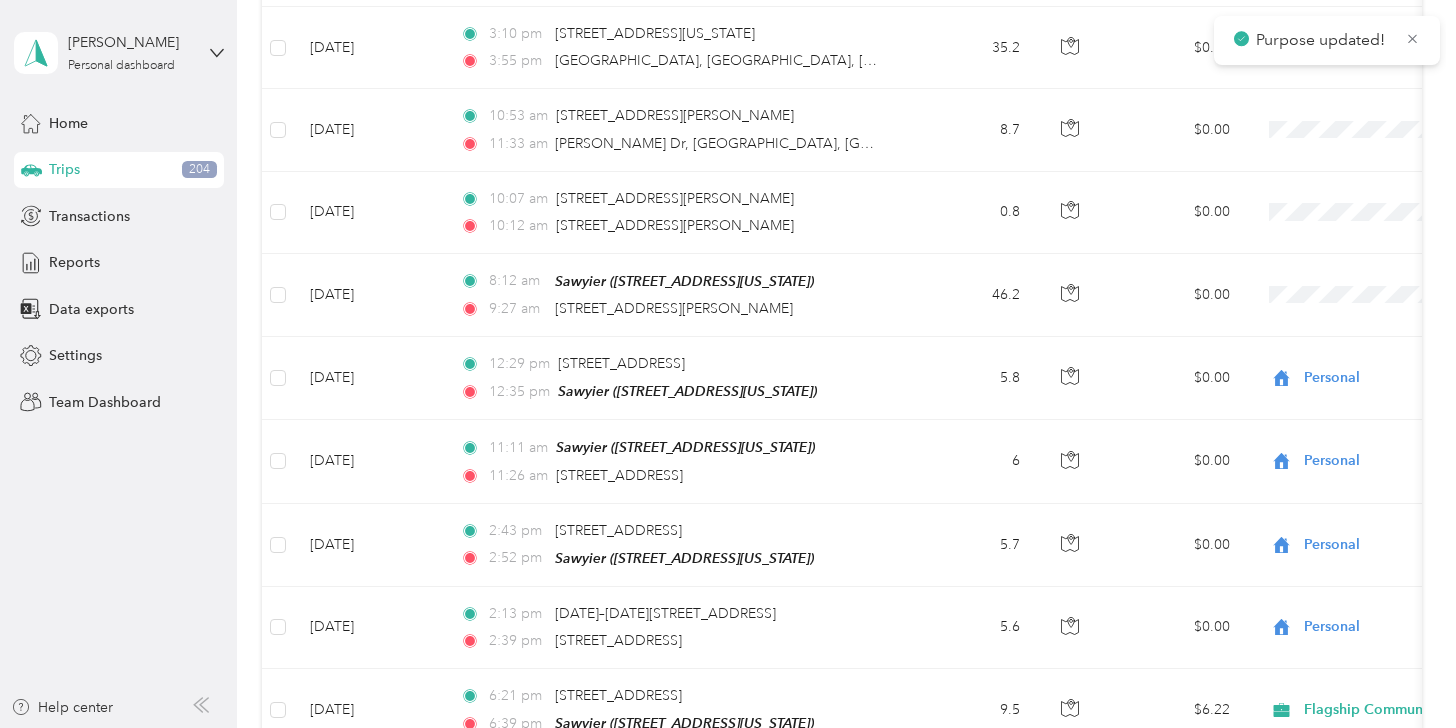 click on "Purpose updated!" at bounding box center [1327, 40] 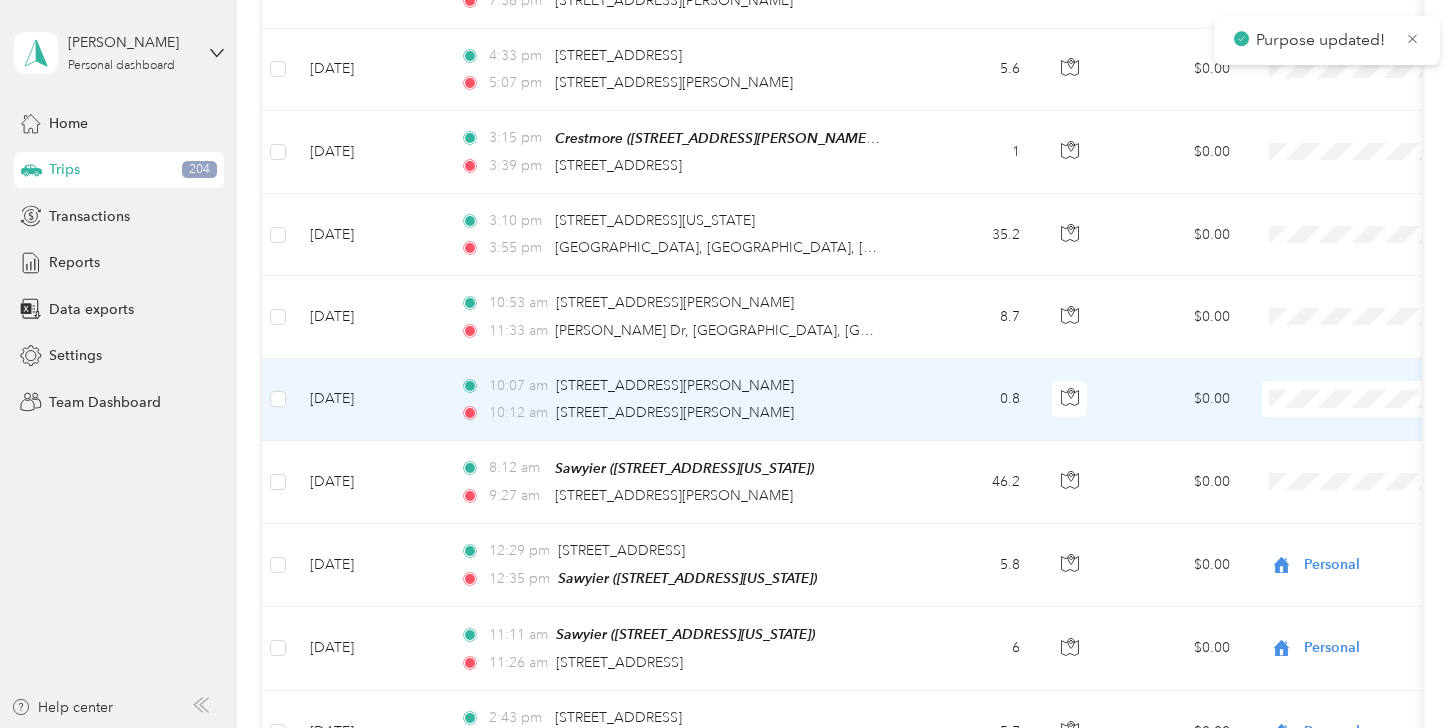 scroll, scrollTop: 8075, scrollLeft: 0, axis: vertical 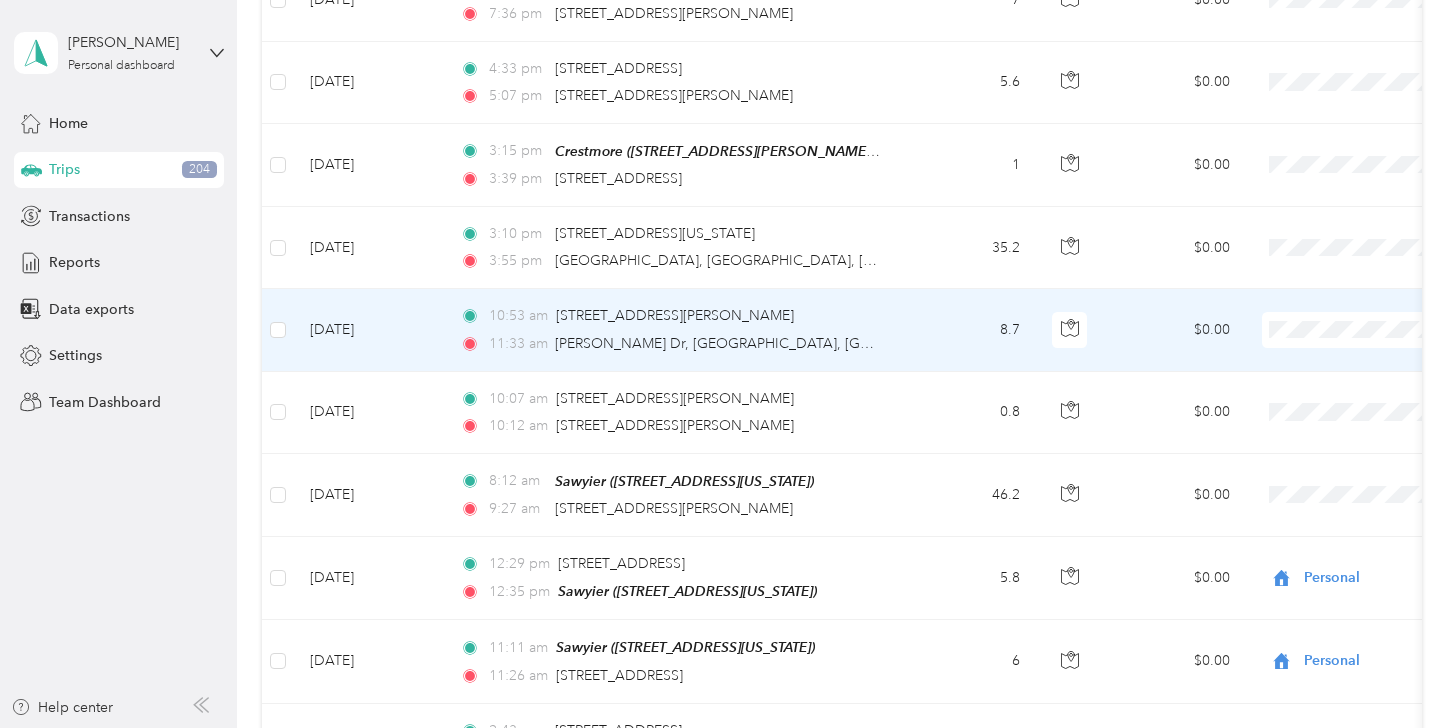 click on "Flagship Communities" at bounding box center [1350, 292] 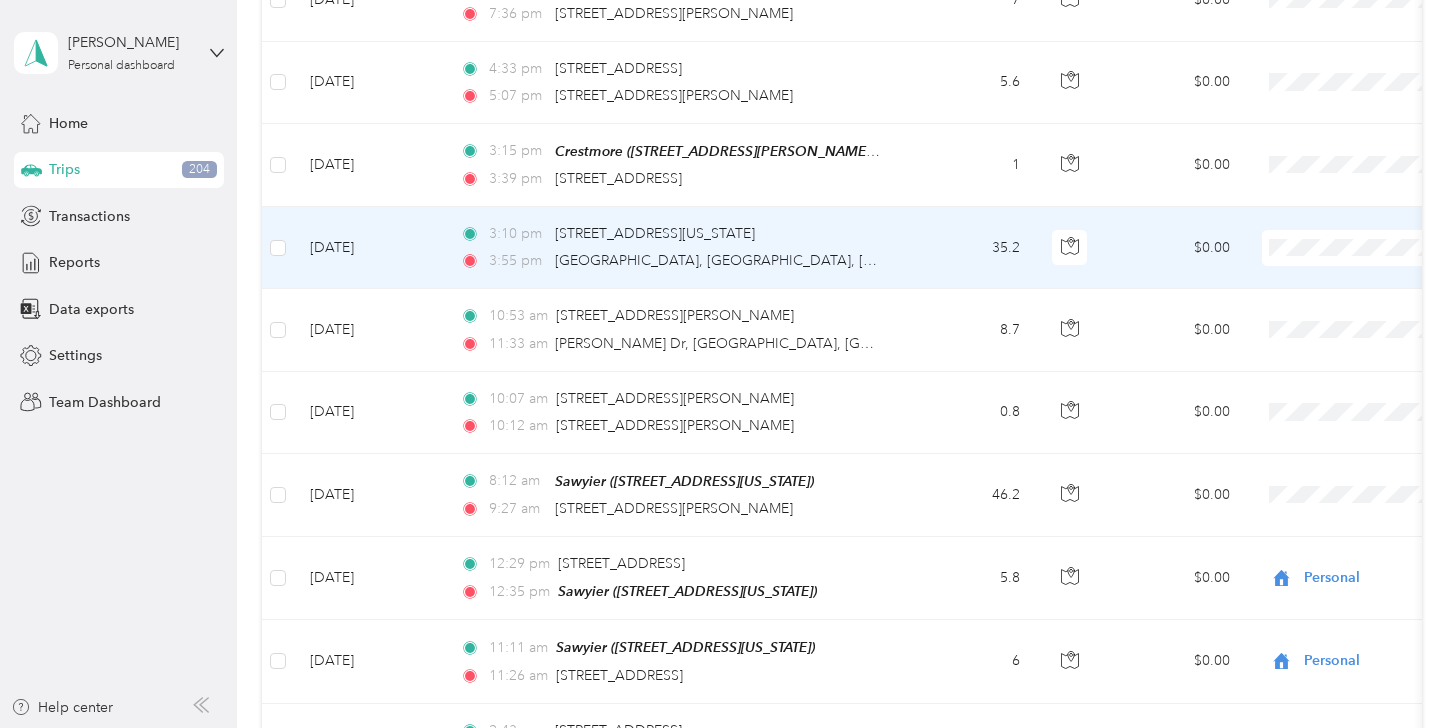 click on "Flagship Communities" at bounding box center (1350, 216) 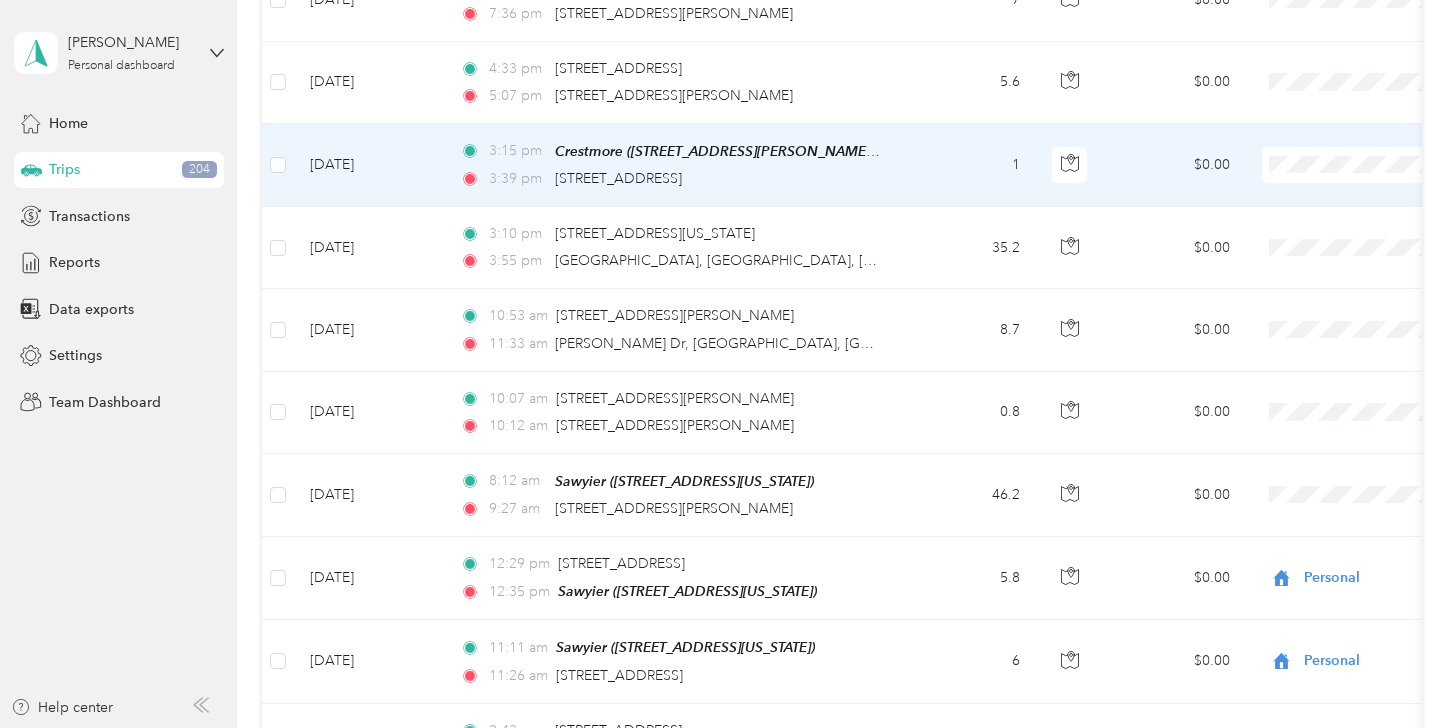 click on "Flagship Communities" at bounding box center [1332, 127] 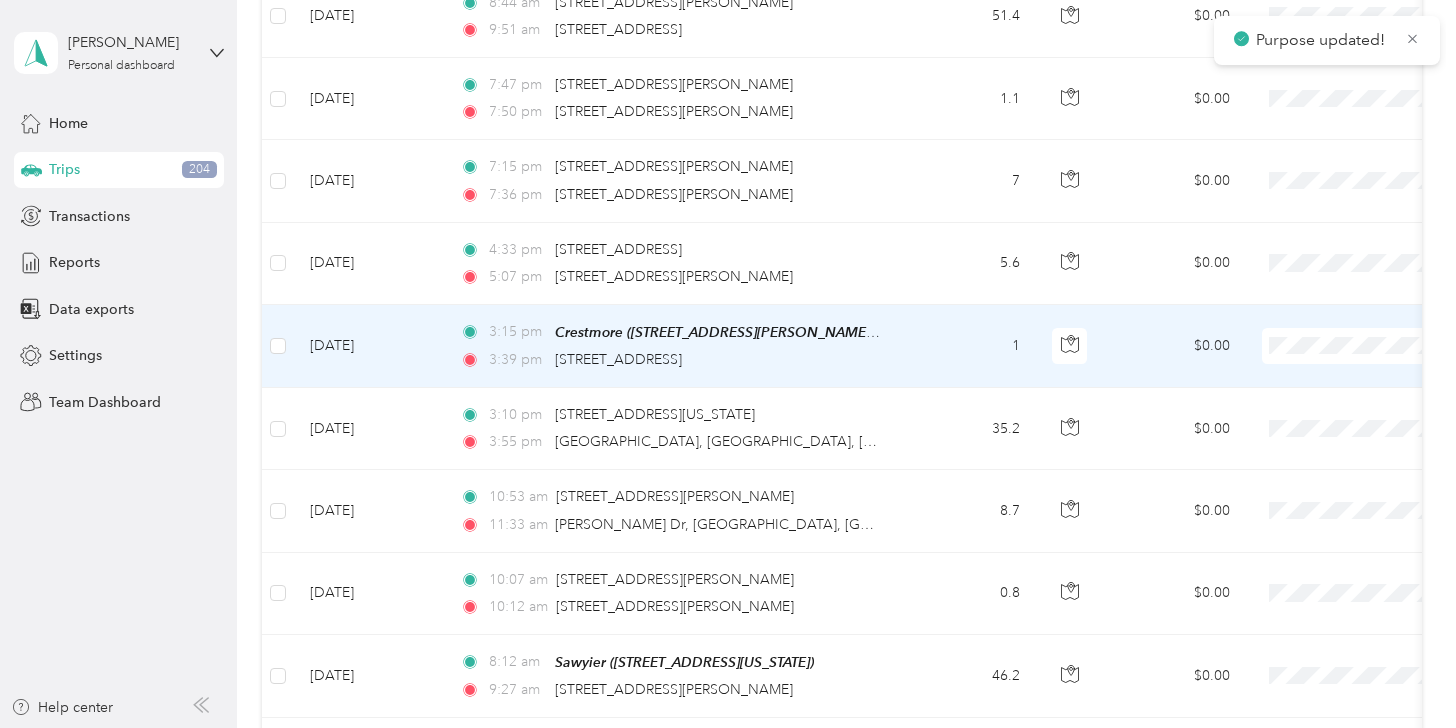 scroll, scrollTop: 7775, scrollLeft: 0, axis: vertical 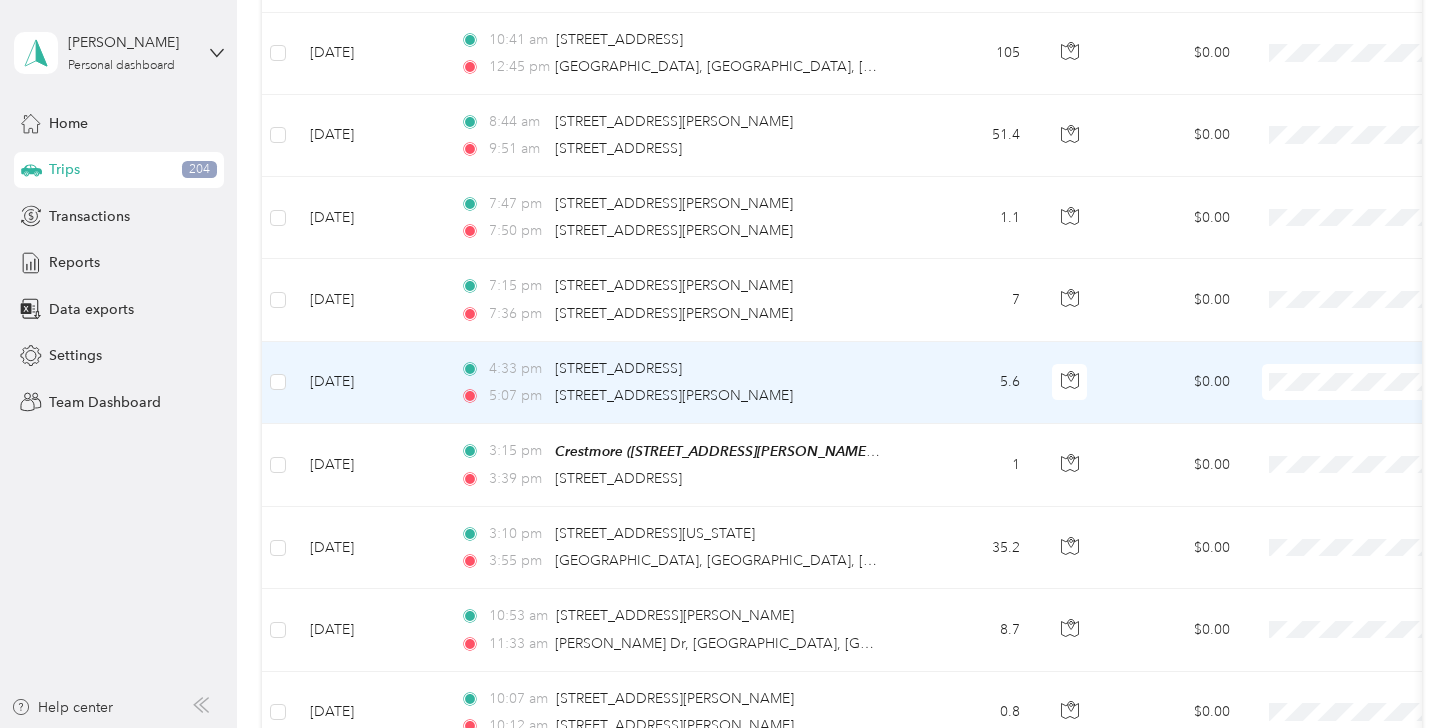 click on "Flagship Communities" at bounding box center (1350, 343) 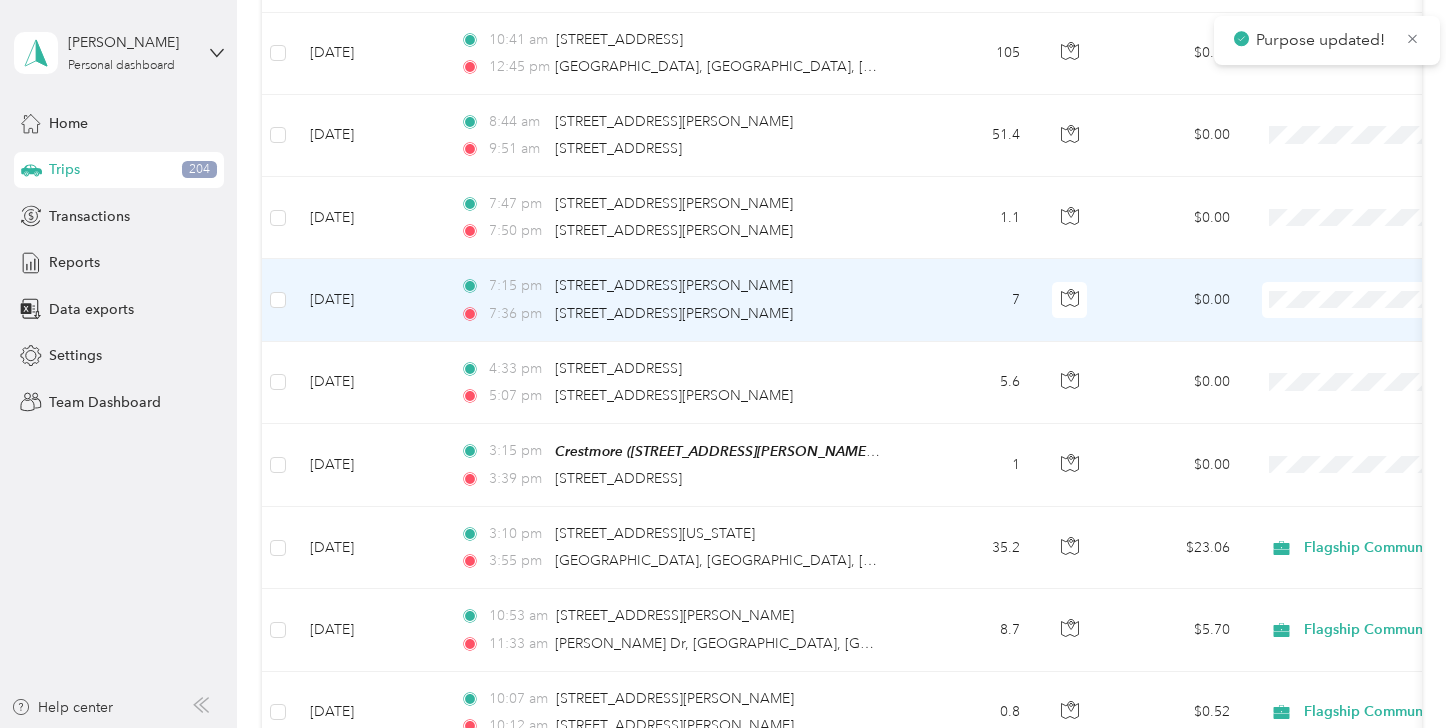 click on "Flagship Communities" at bounding box center (1332, 263) 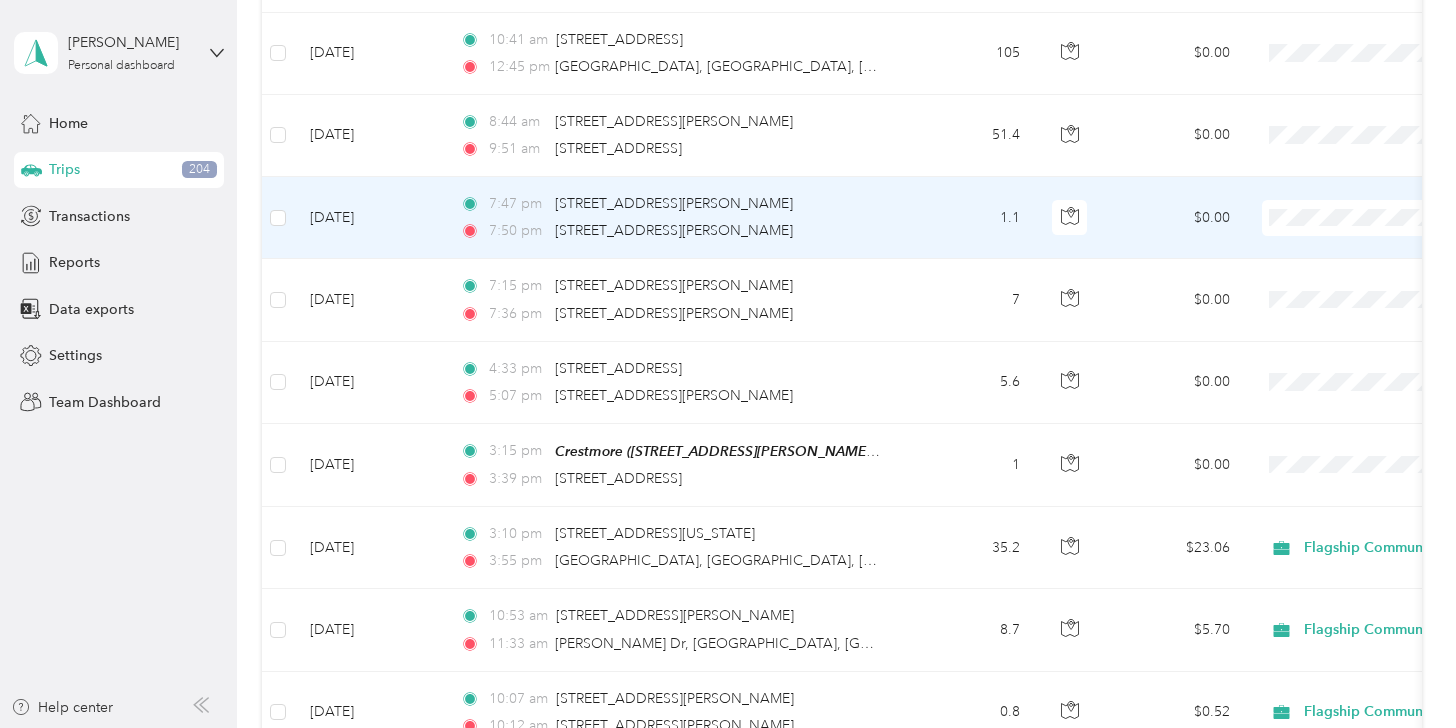 click on "Flagship Communities" at bounding box center [1350, 179] 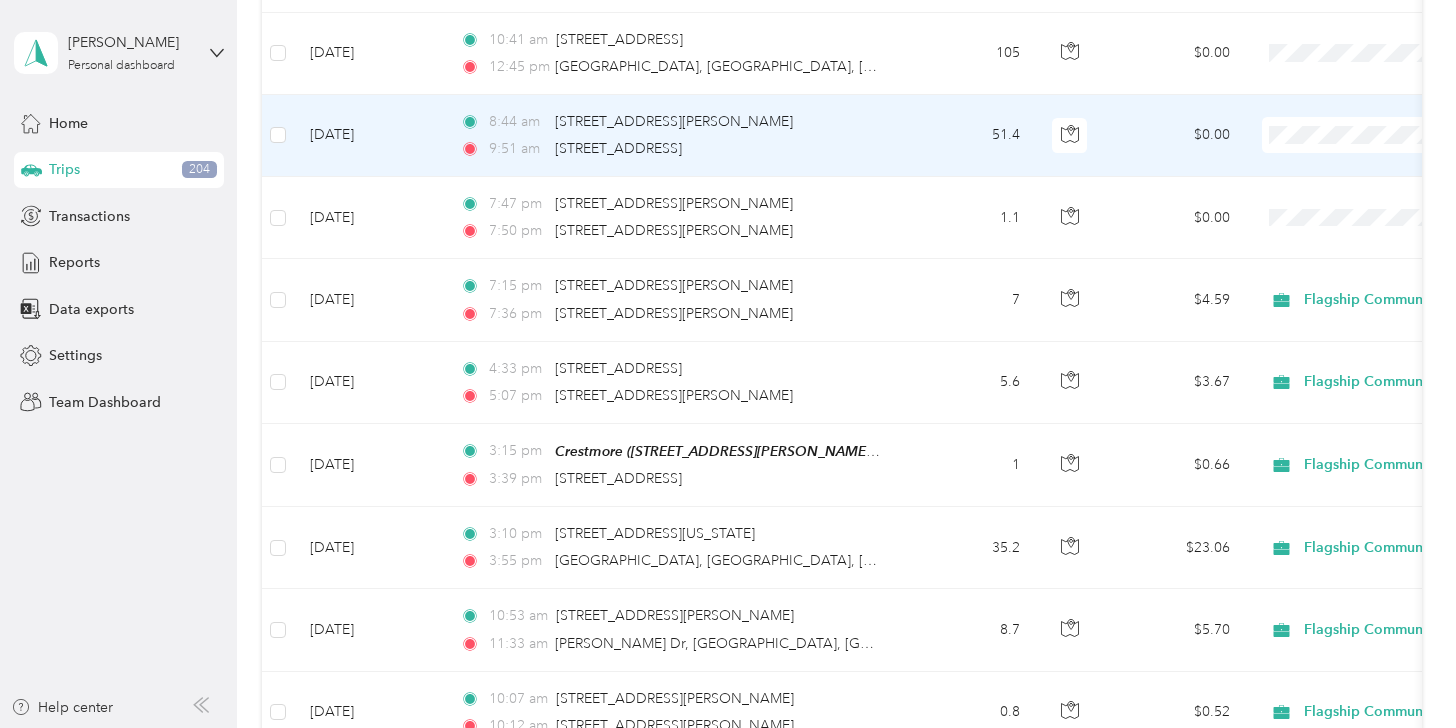 click at bounding box center (1386, 135) 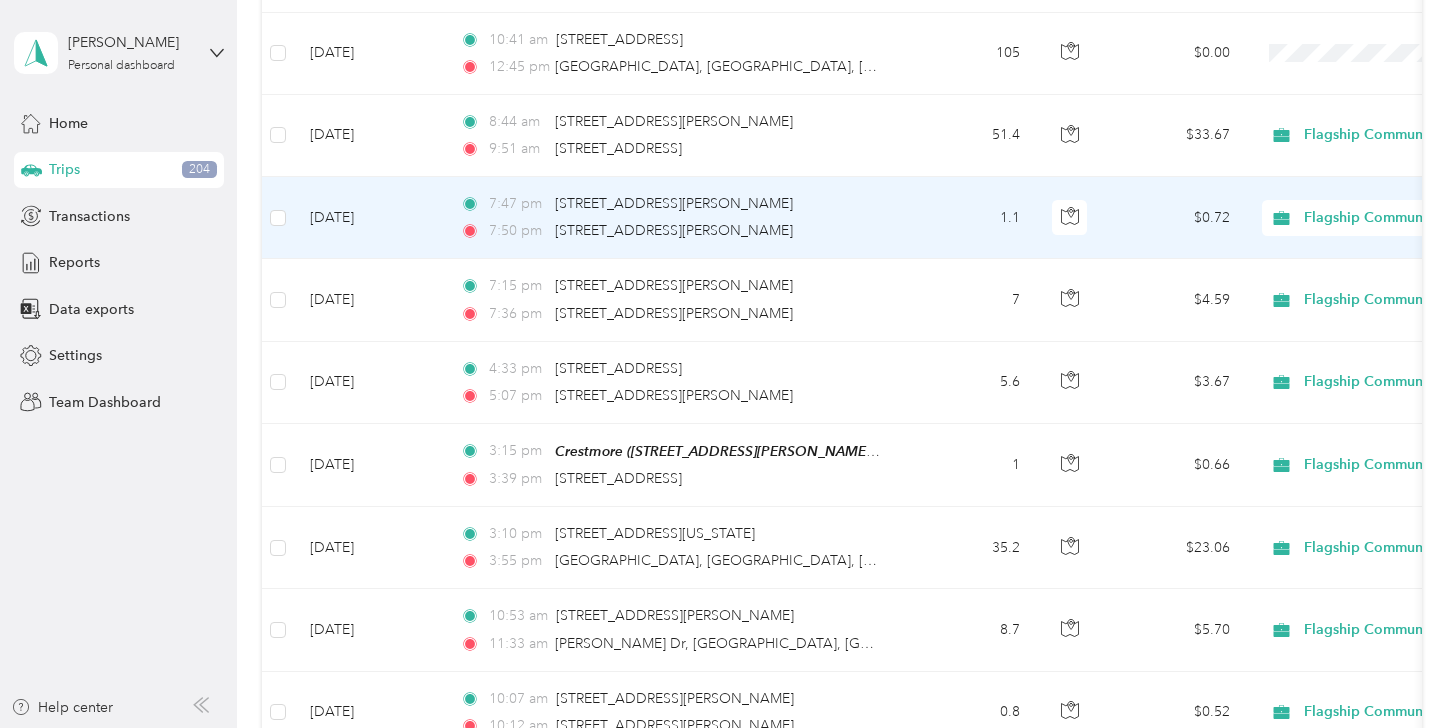 click on "Flagship Communities" at bounding box center [1395, 218] 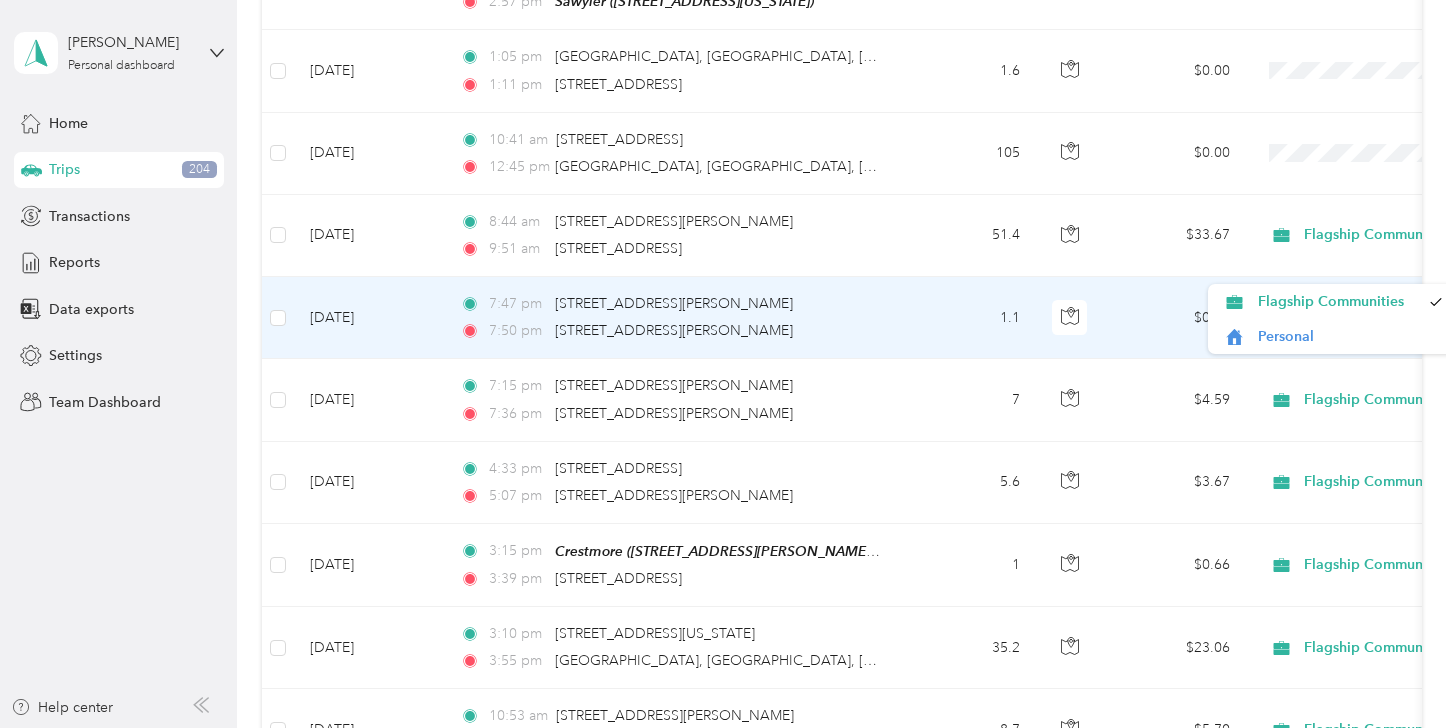 scroll, scrollTop: 7575, scrollLeft: 0, axis: vertical 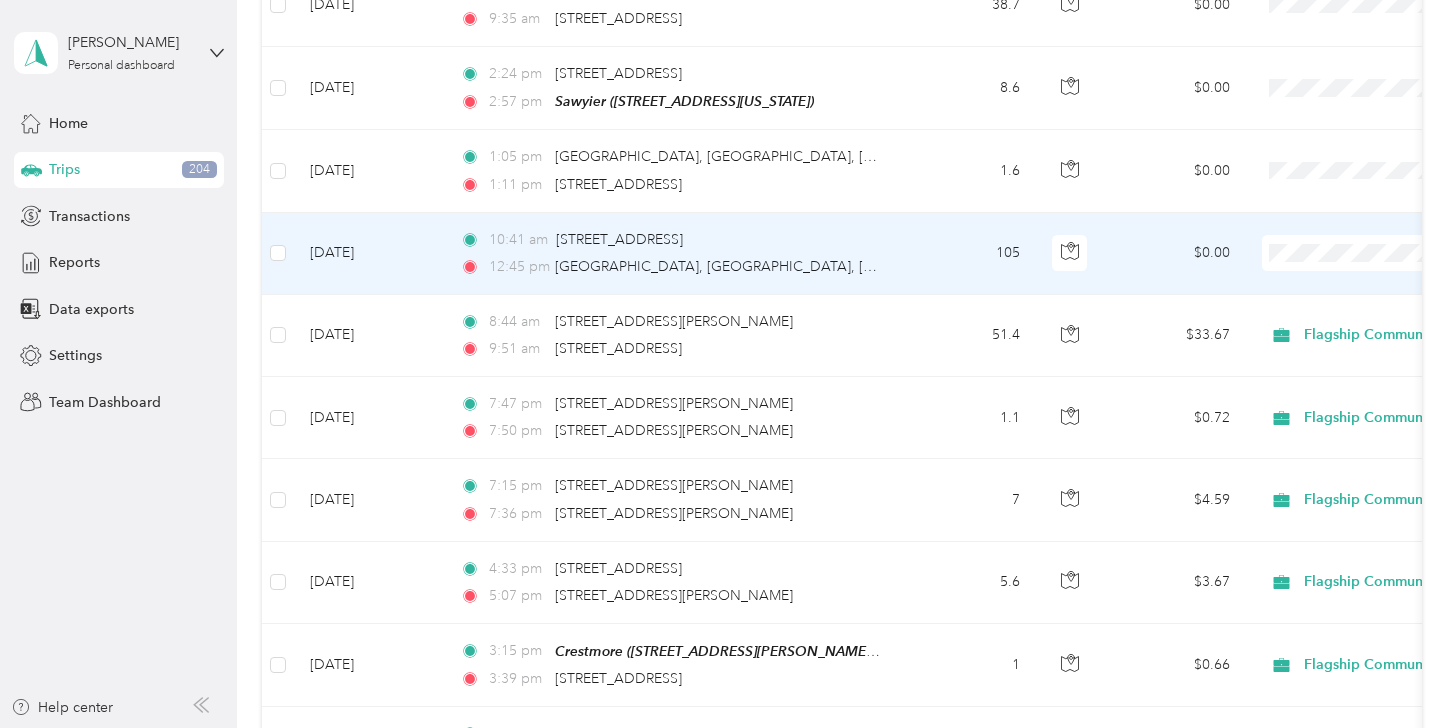 click on "Flagship Communities" at bounding box center (1350, 215) 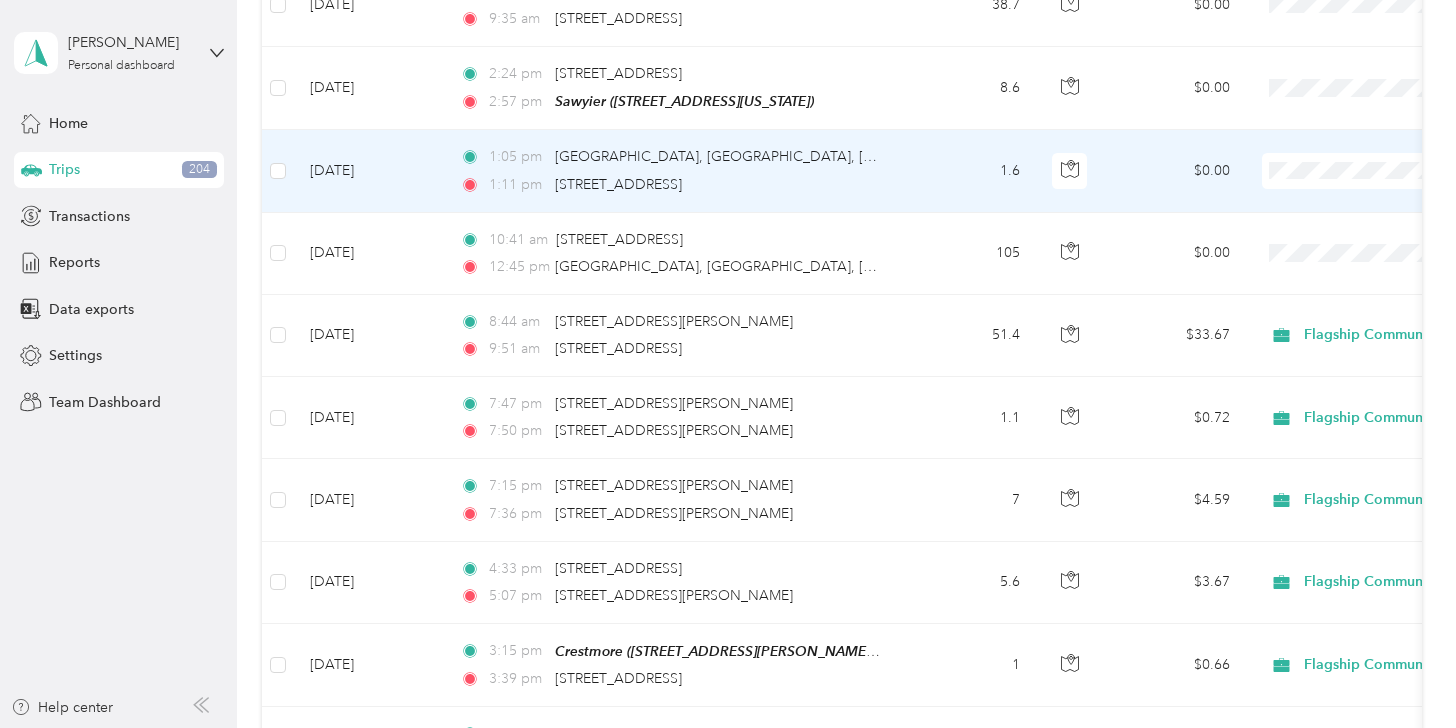 click on "Flagship Communities" at bounding box center [1350, 141] 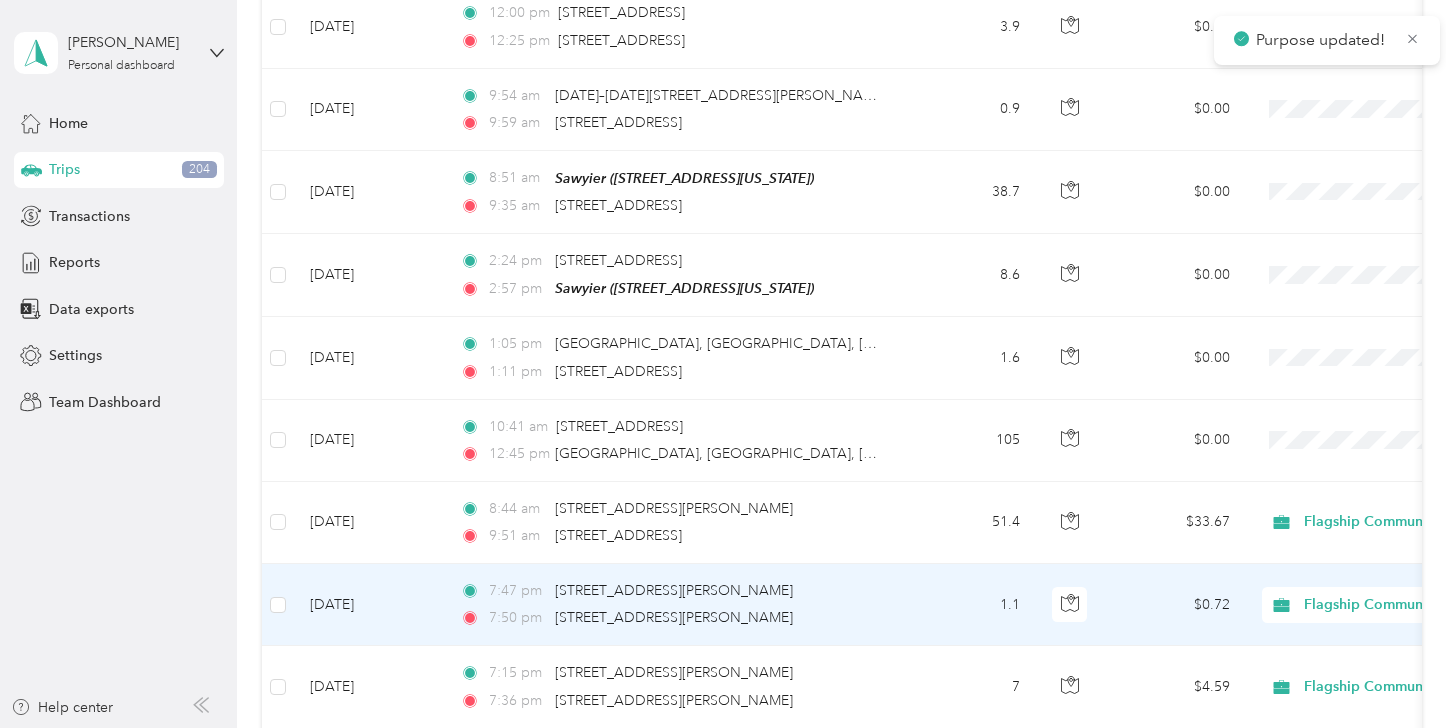 scroll, scrollTop: 7375, scrollLeft: 0, axis: vertical 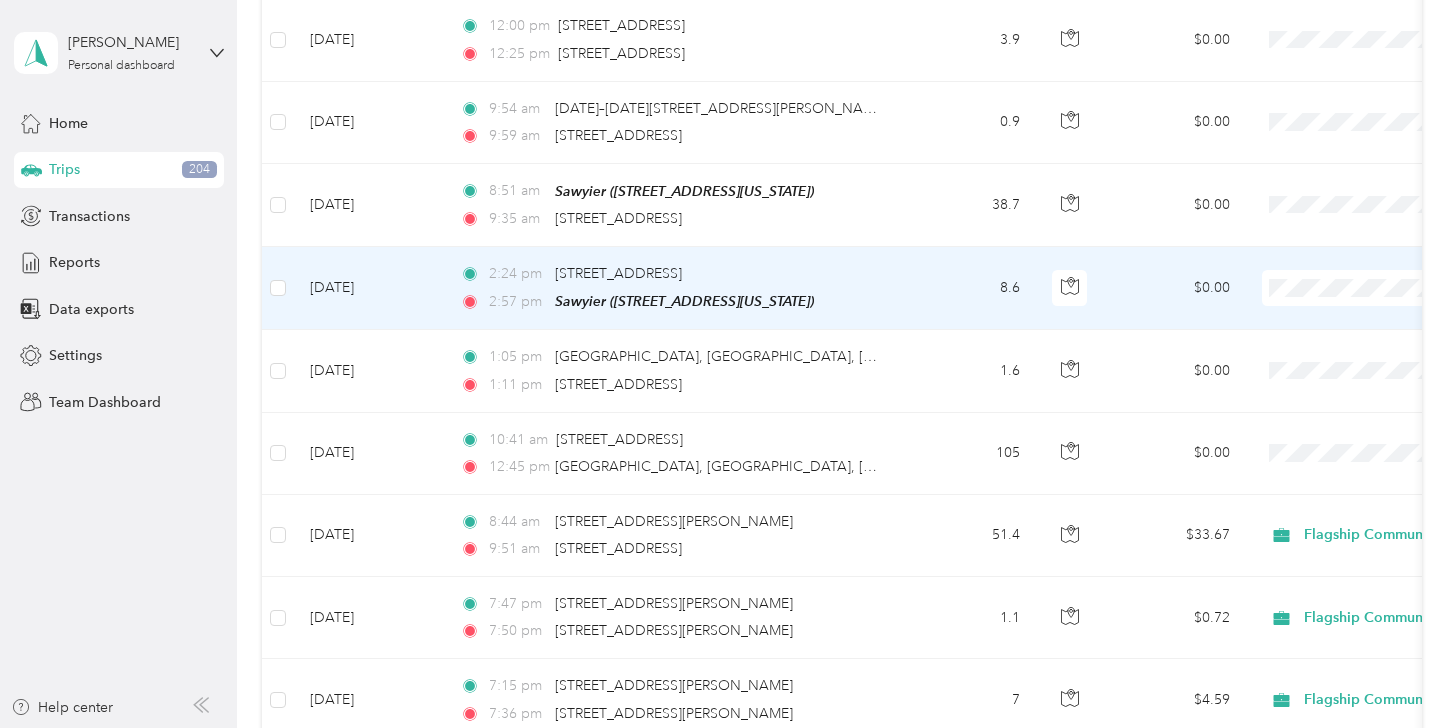 click on "Personal" at bounding box center (1350, 294) 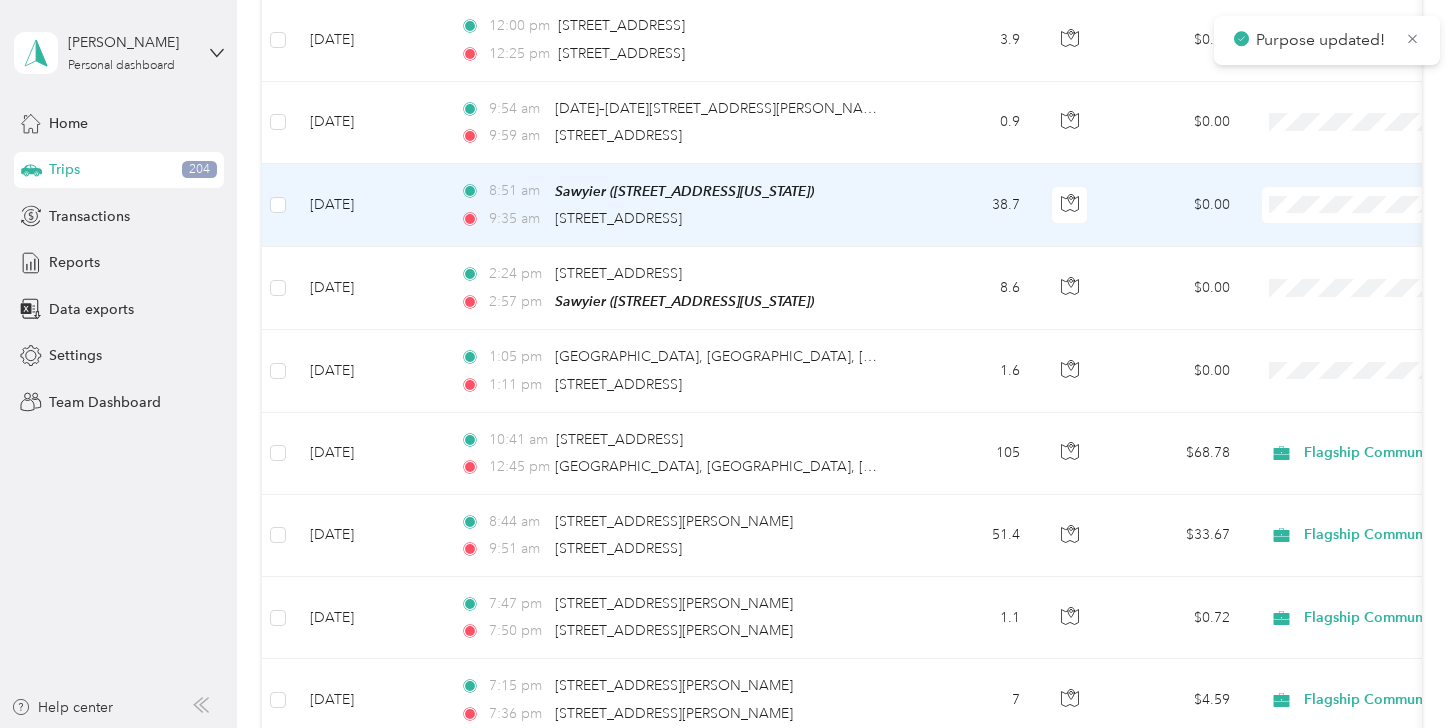 click on "Flagship Communities" at bounding box center [1350, 177] 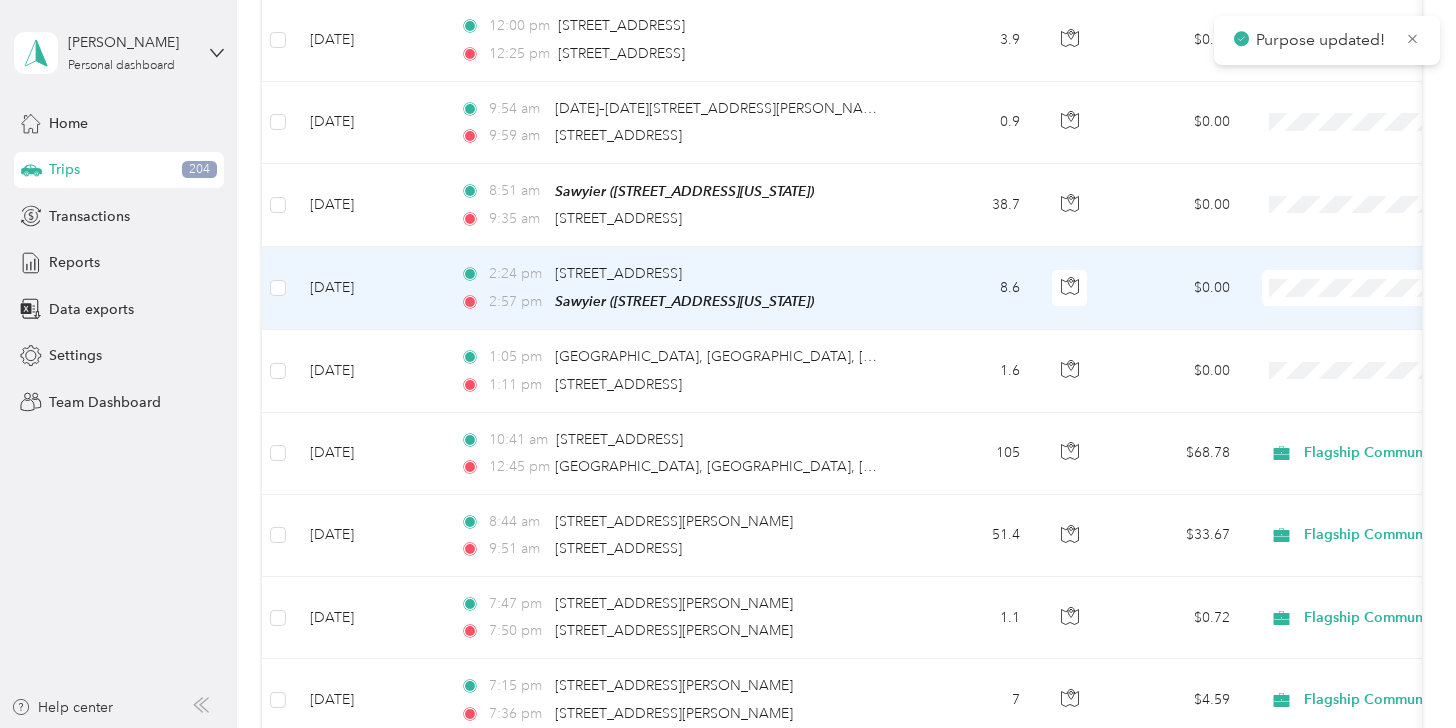 scroll, scrollTop: 7275, scrollLeft: 0, axis: vertical 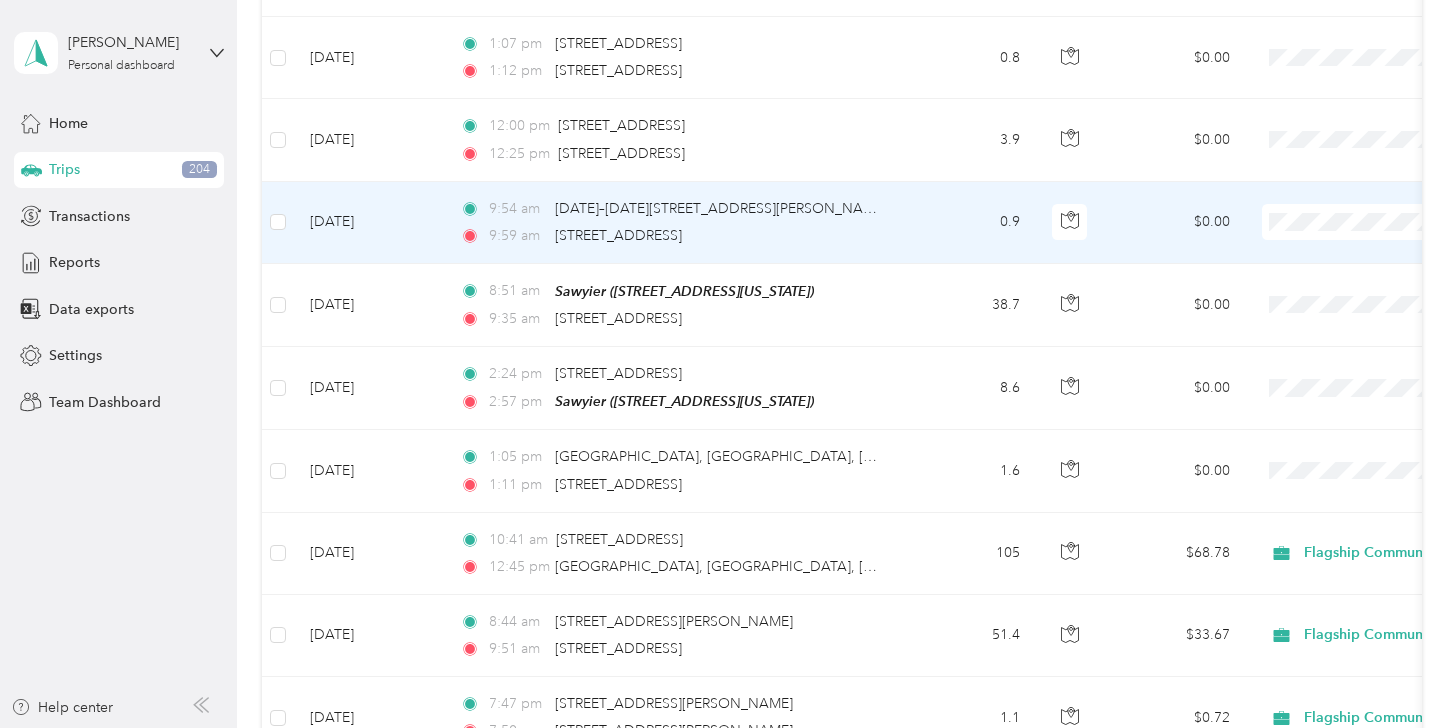 click on "Flagship Communities" at bounding box center [1350, 195] 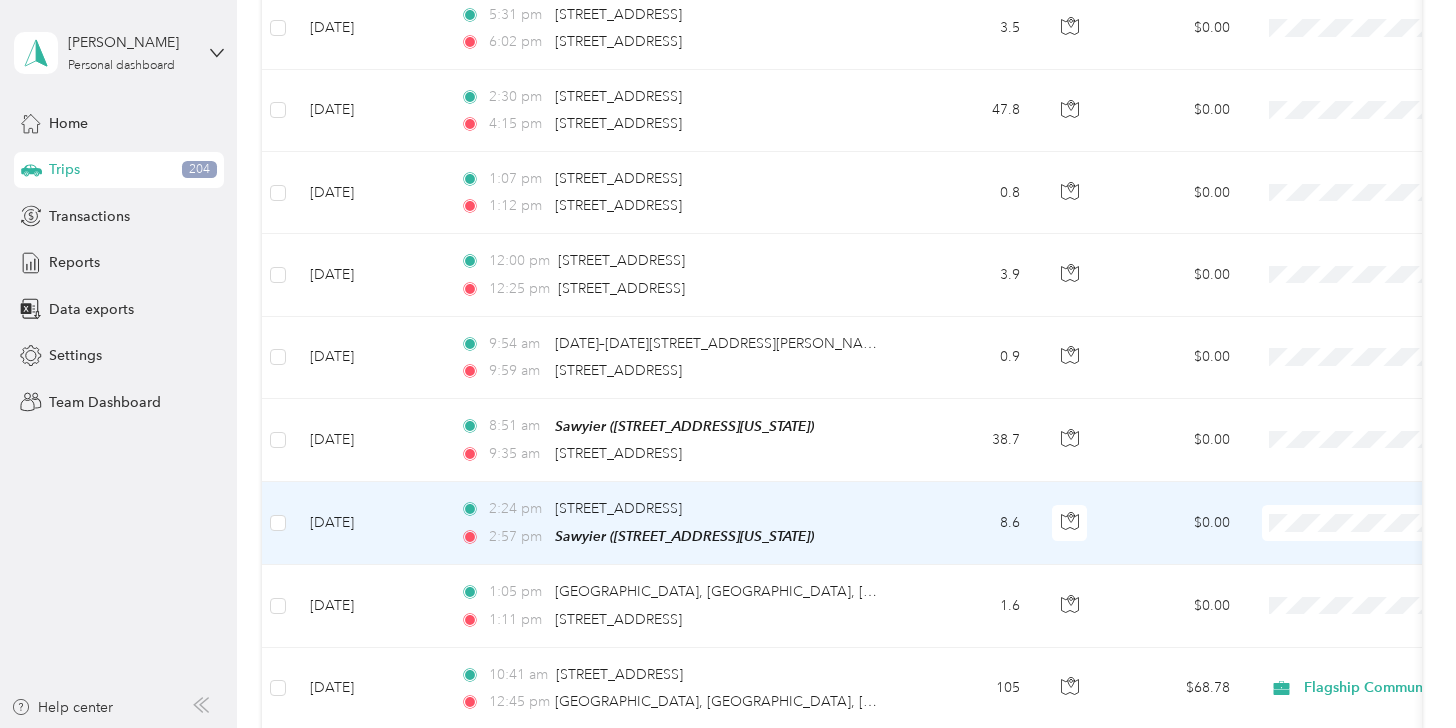 scroll, scrollTop: 7075, scrollLeft: 0, axis: vertical 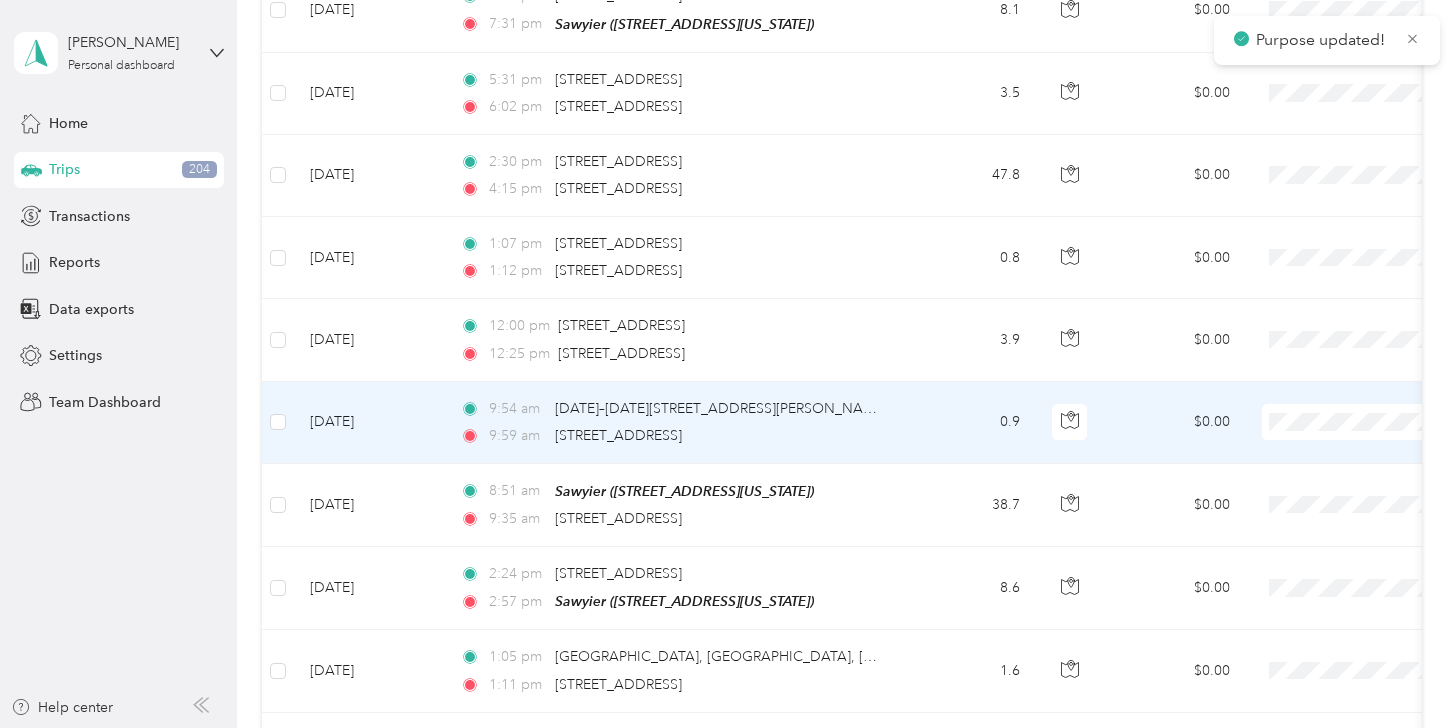 click on "Flagship Communities" at bounding box center [1350, 395] 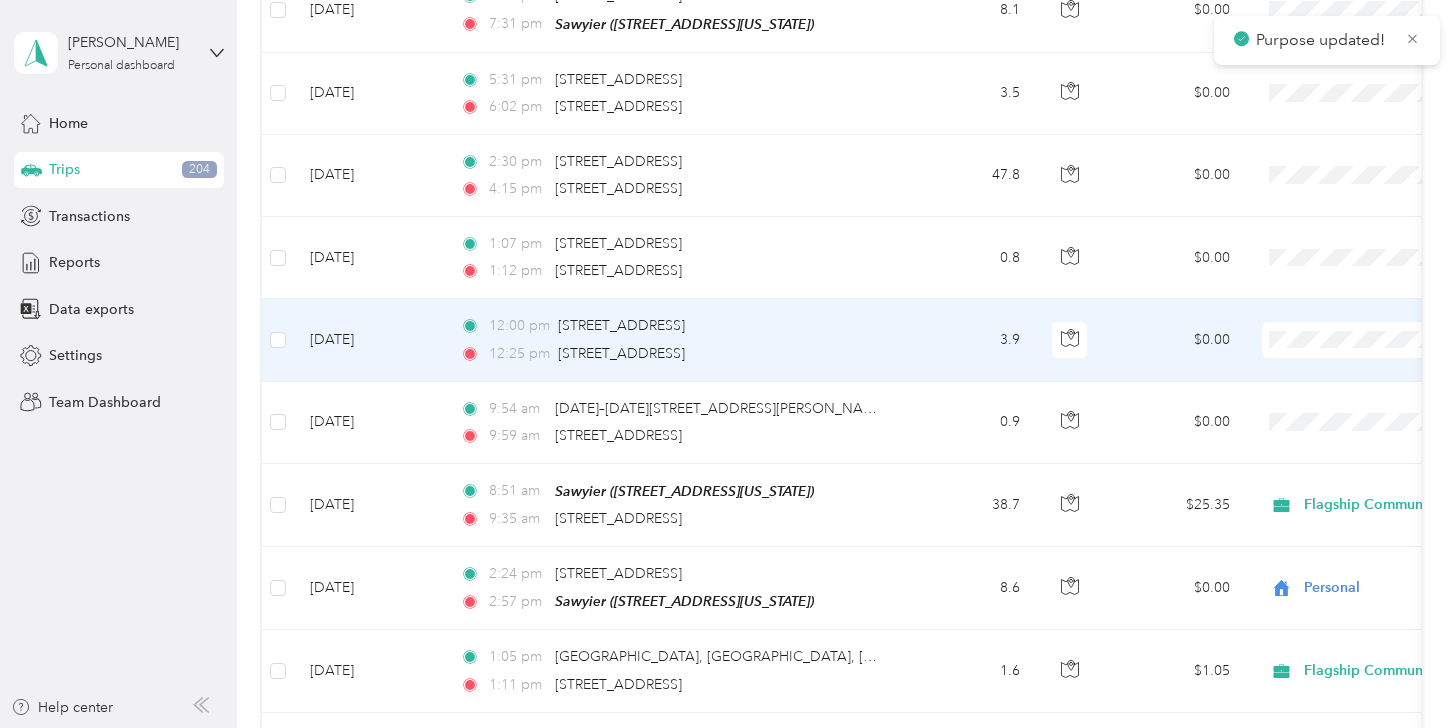 click on "Flagship Communities" at bounding box center (1332, 305) 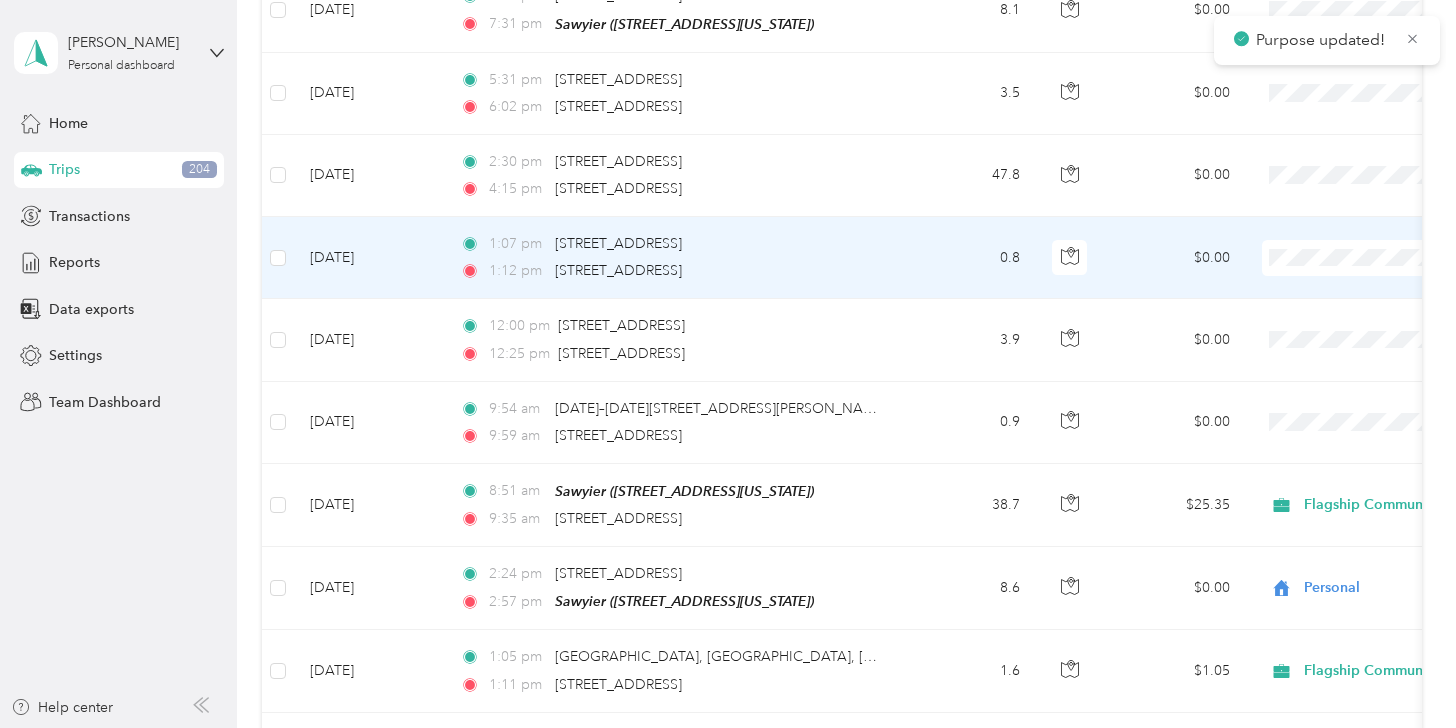 click on "Flagship Communities" at bounding box center [1350, 231] 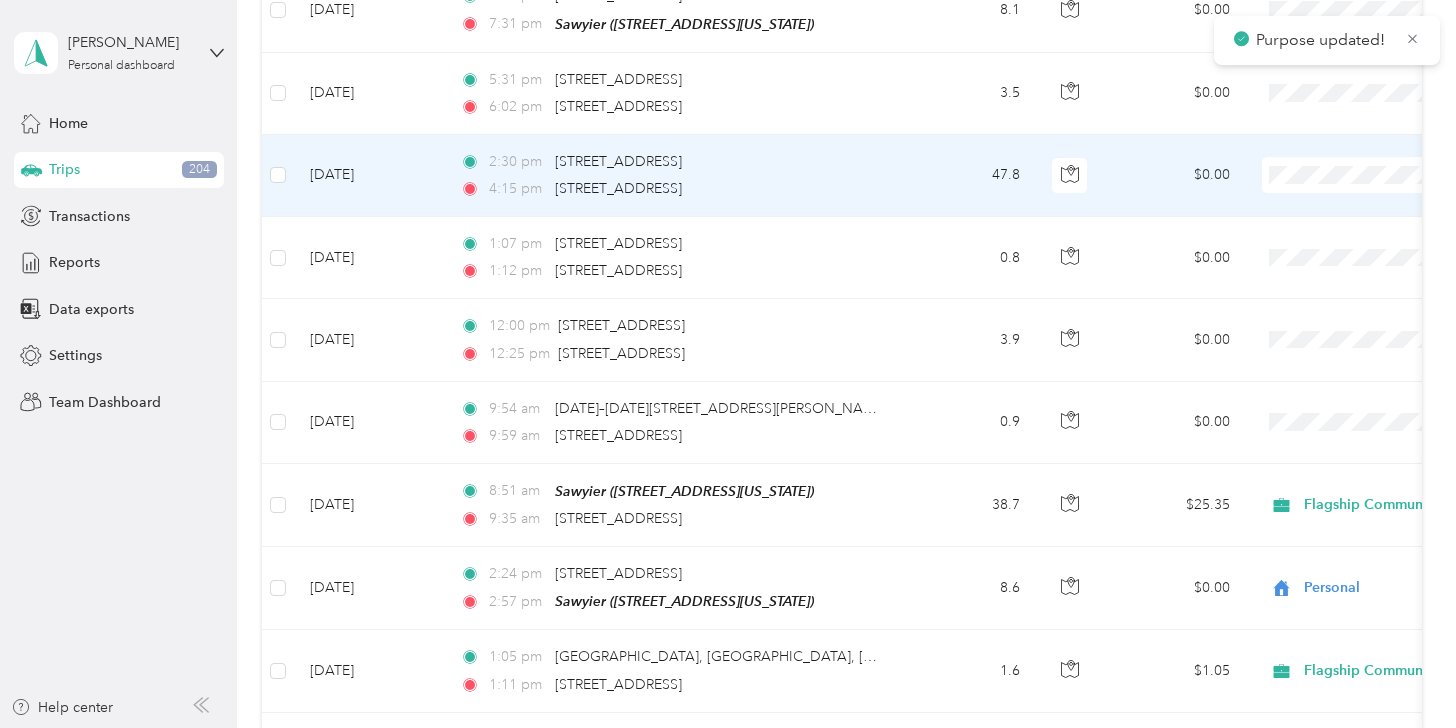 click on "Flagship Communities" at bounding box center (1350, 149) 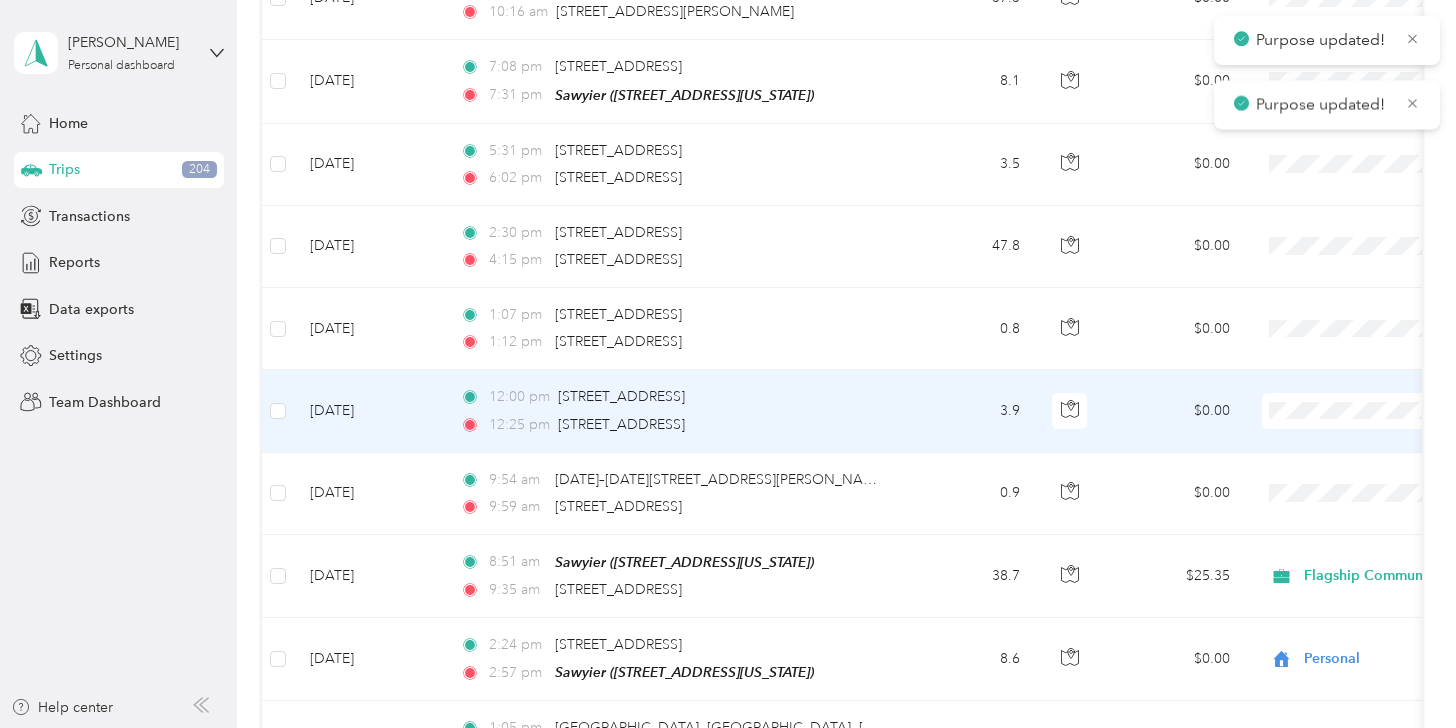 scroll, scrollTop: 6975, scrollLeft: 0, axis: vertical 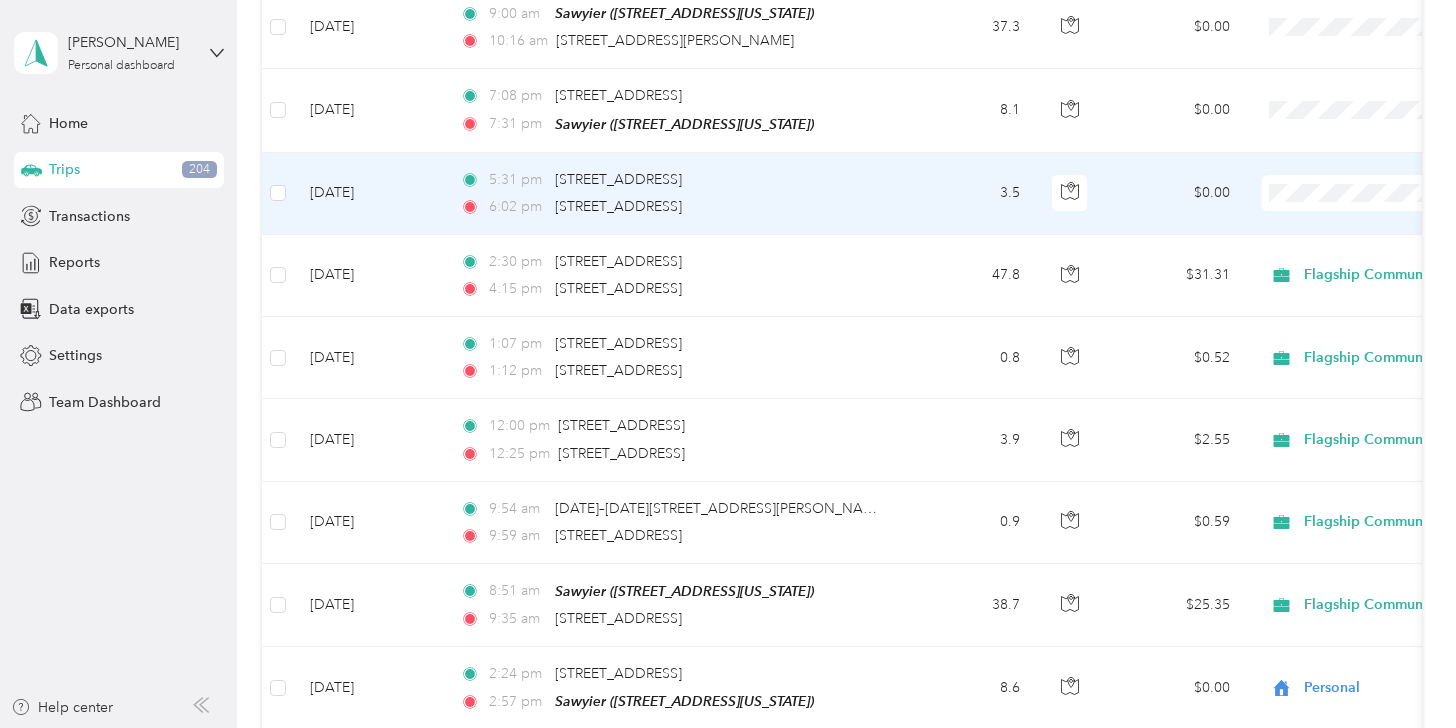 click on "Personal" at bounding box center (1350, 196) 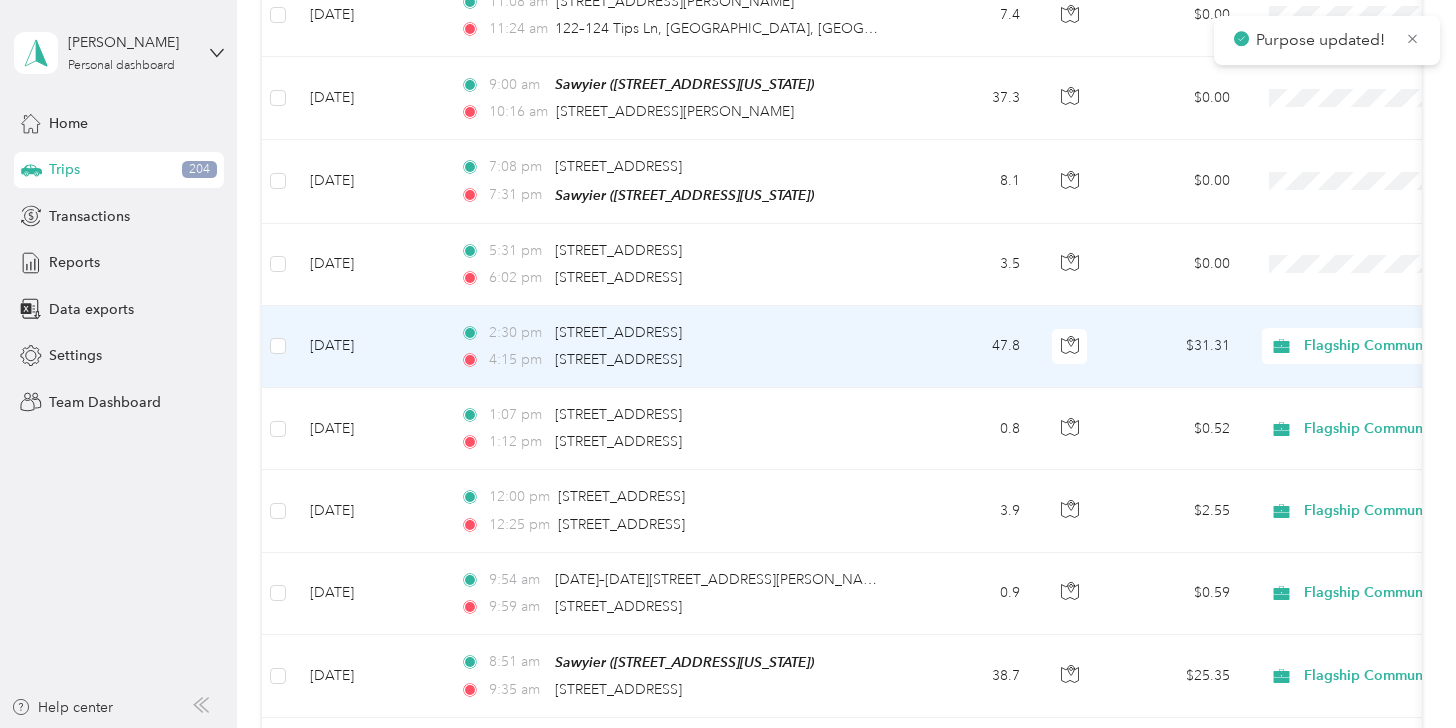 scroll, scrollTop: 6875, scrollLeft: 0, axis: vertical 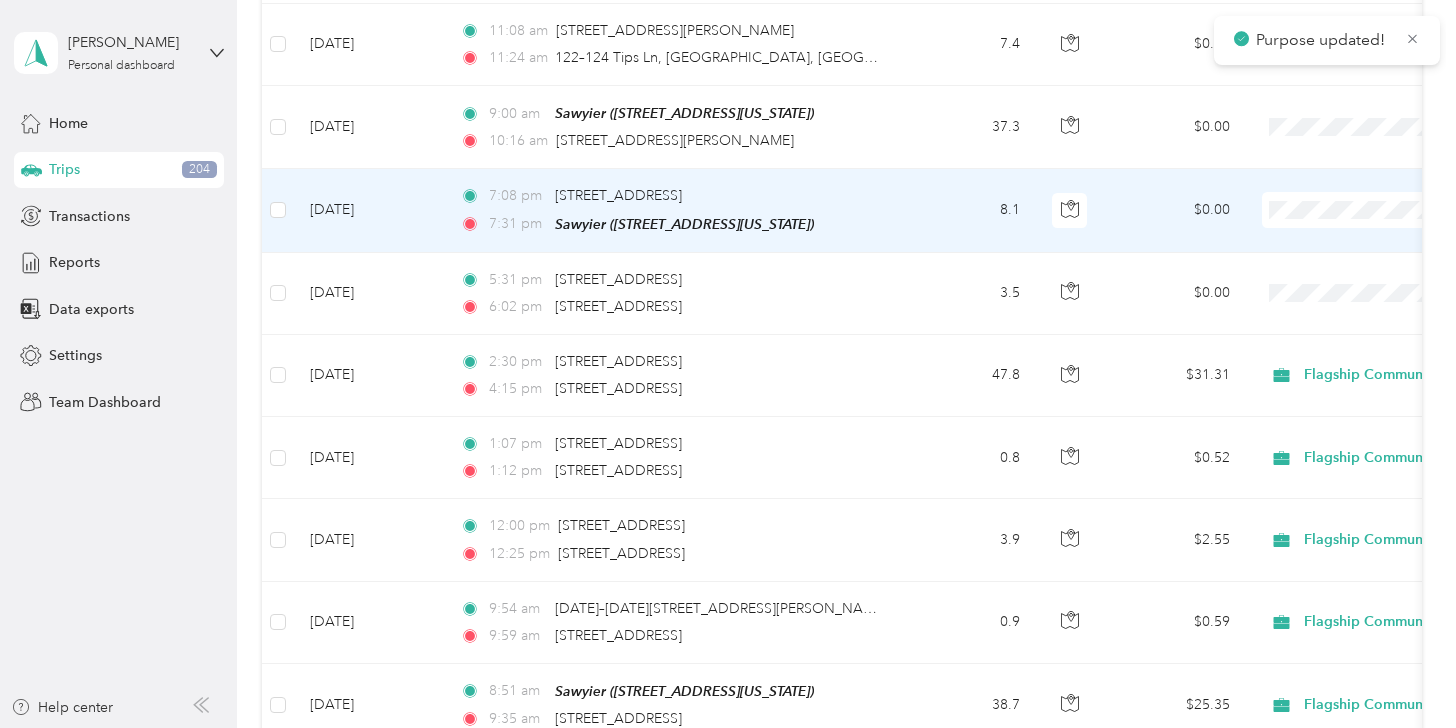 click on "Personal" at bounding box center (1350, 220) 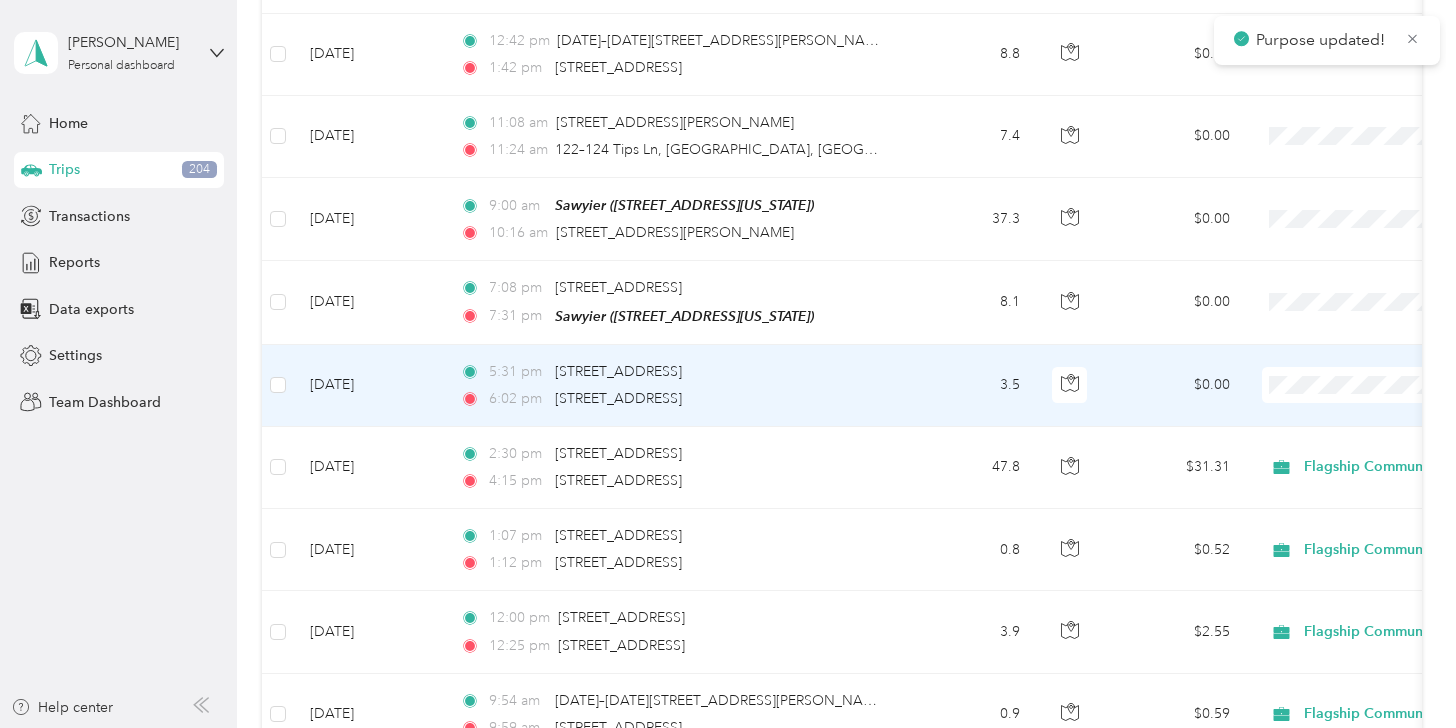 scroll, scrollTop: 6775, scrollLeft: 0, axis: vertical 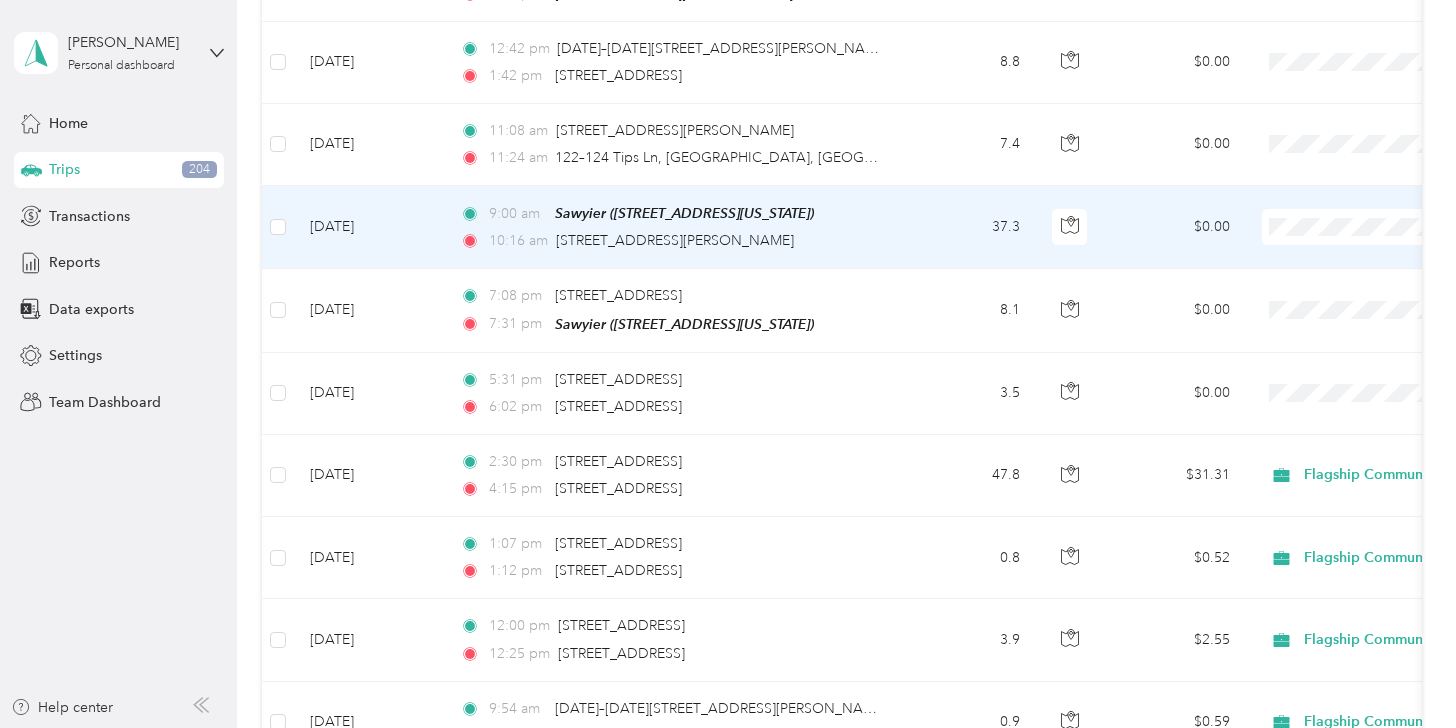 click on "Flagship Communities" at bounding box center (1350, 203) 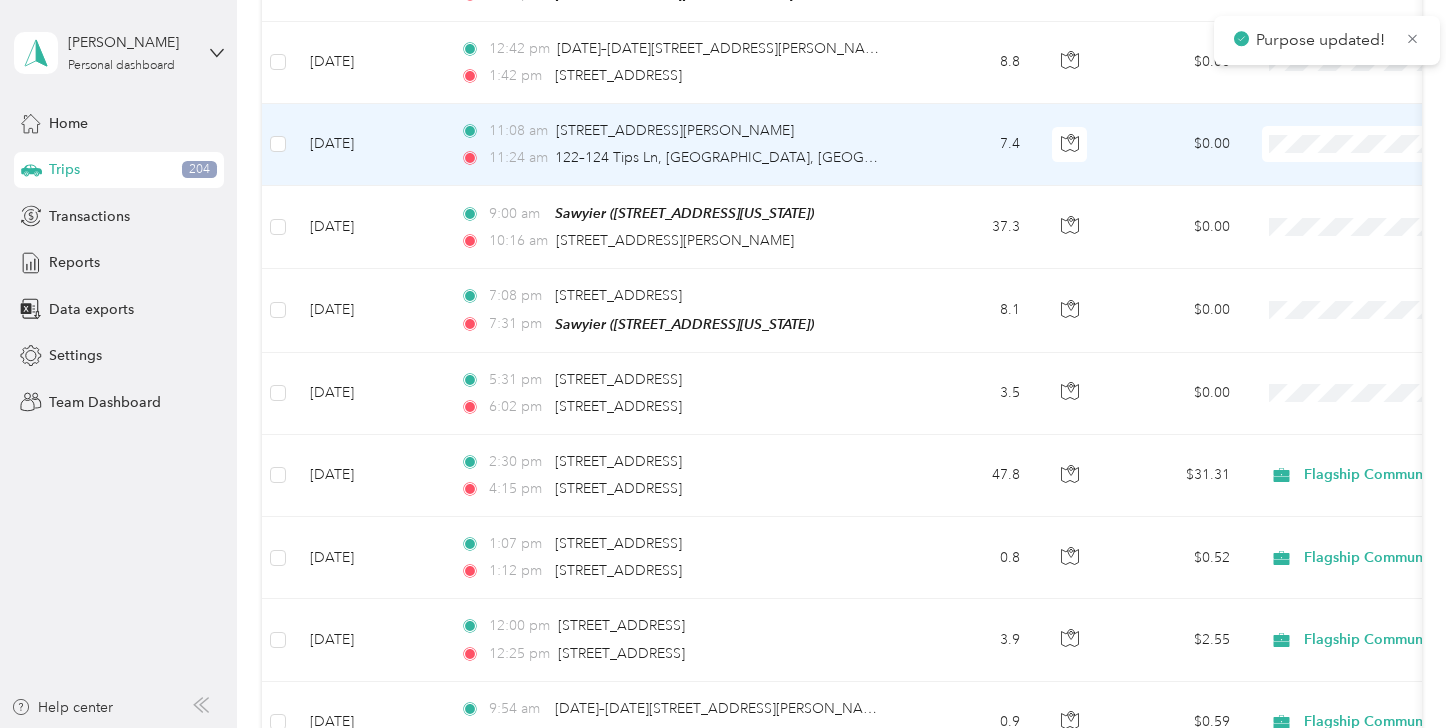 click on "Flagship Communities" at bounding box center (1332, 112) 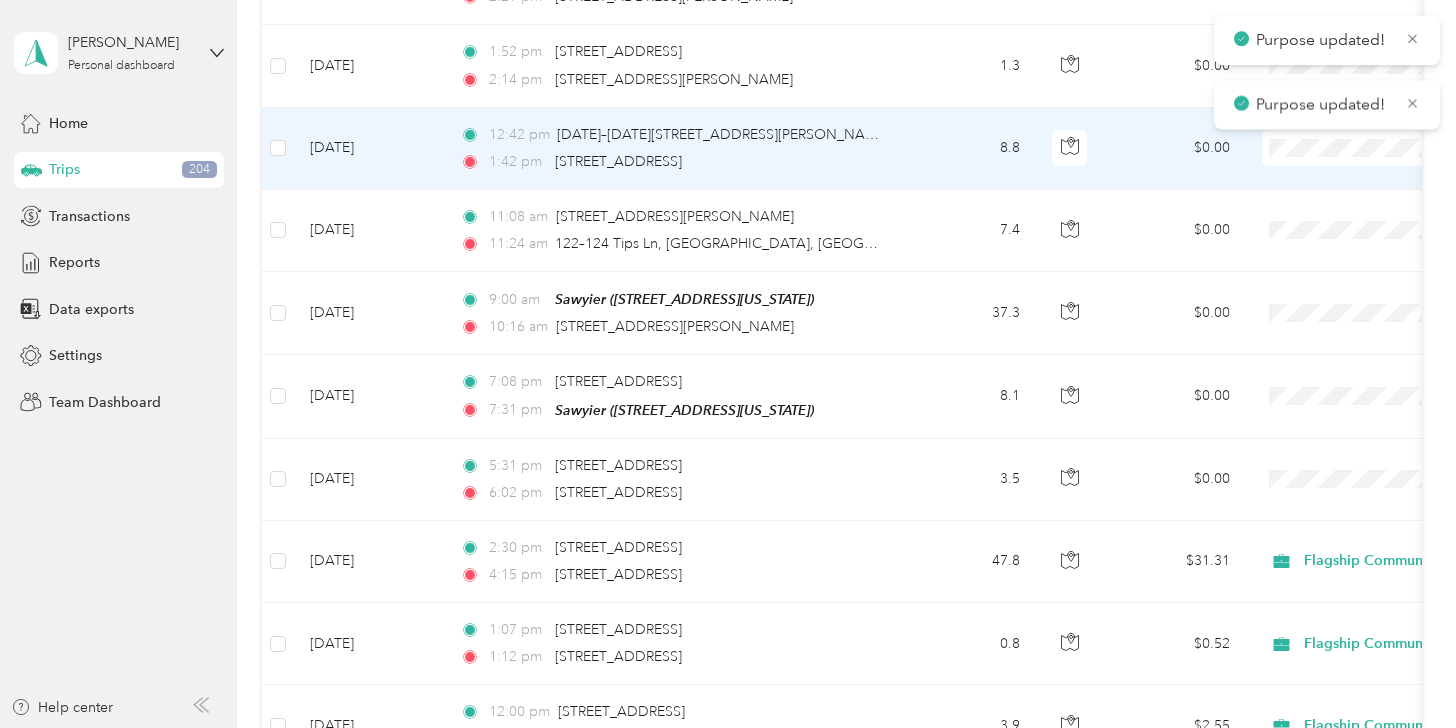 scroll, scrollTop: 6575, scrollLeft: 0, axis: vertical 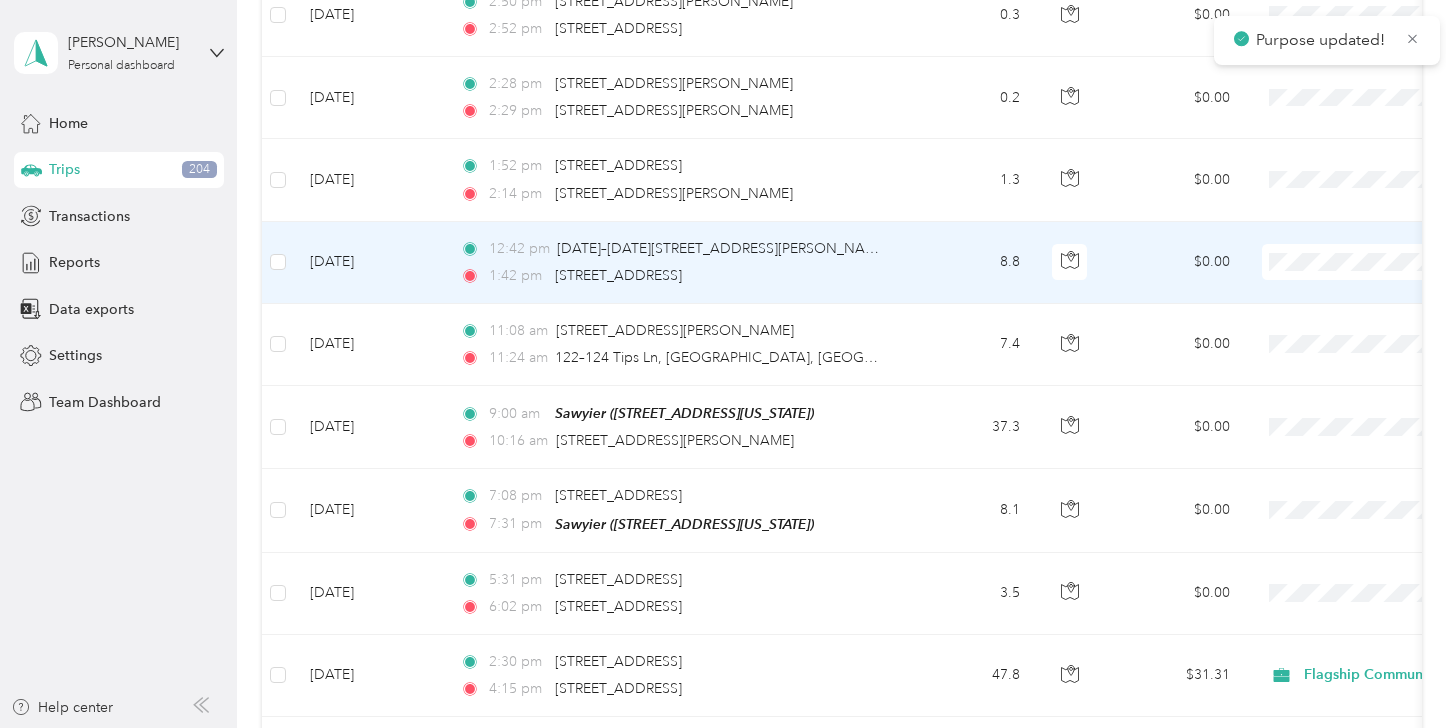 click on "Flagship Communities" at bounding box center [1350, 239] 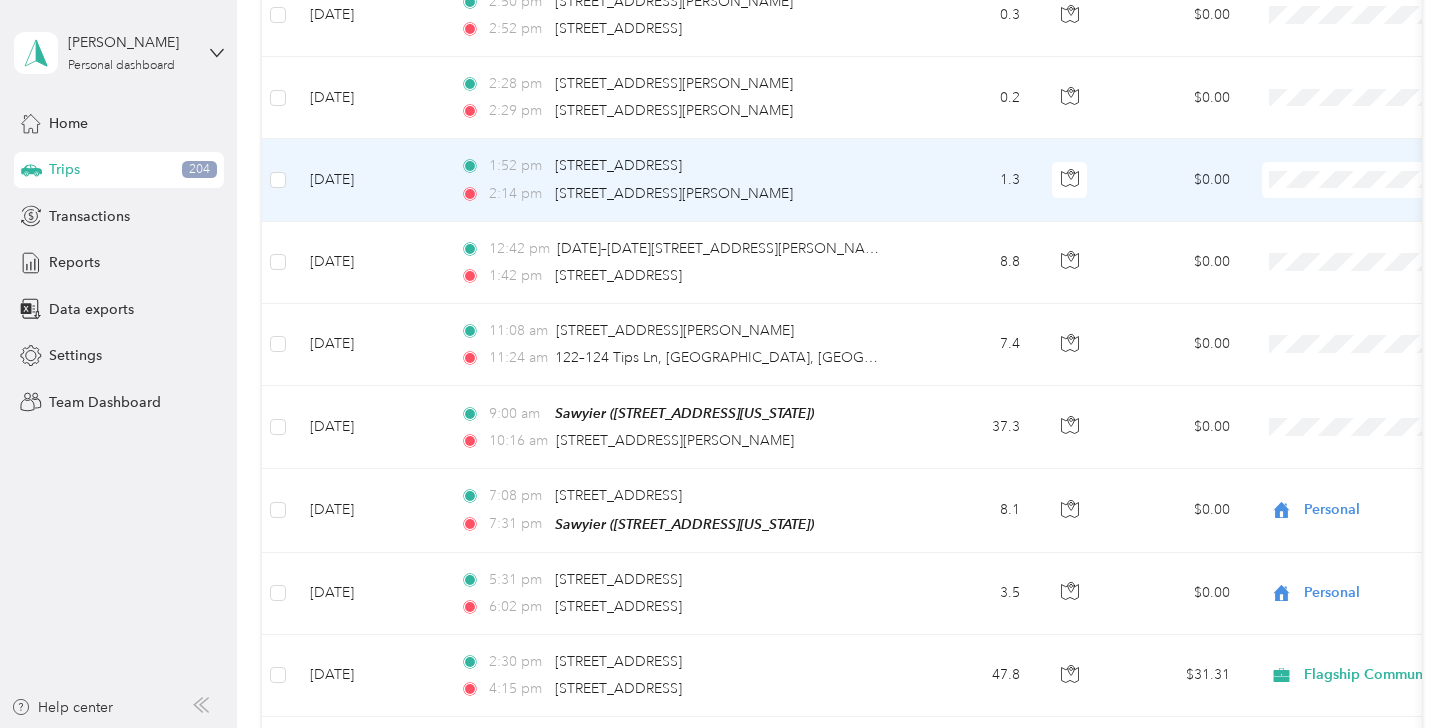 click on "Flagship Communities" at bounding box center [1350, 157] 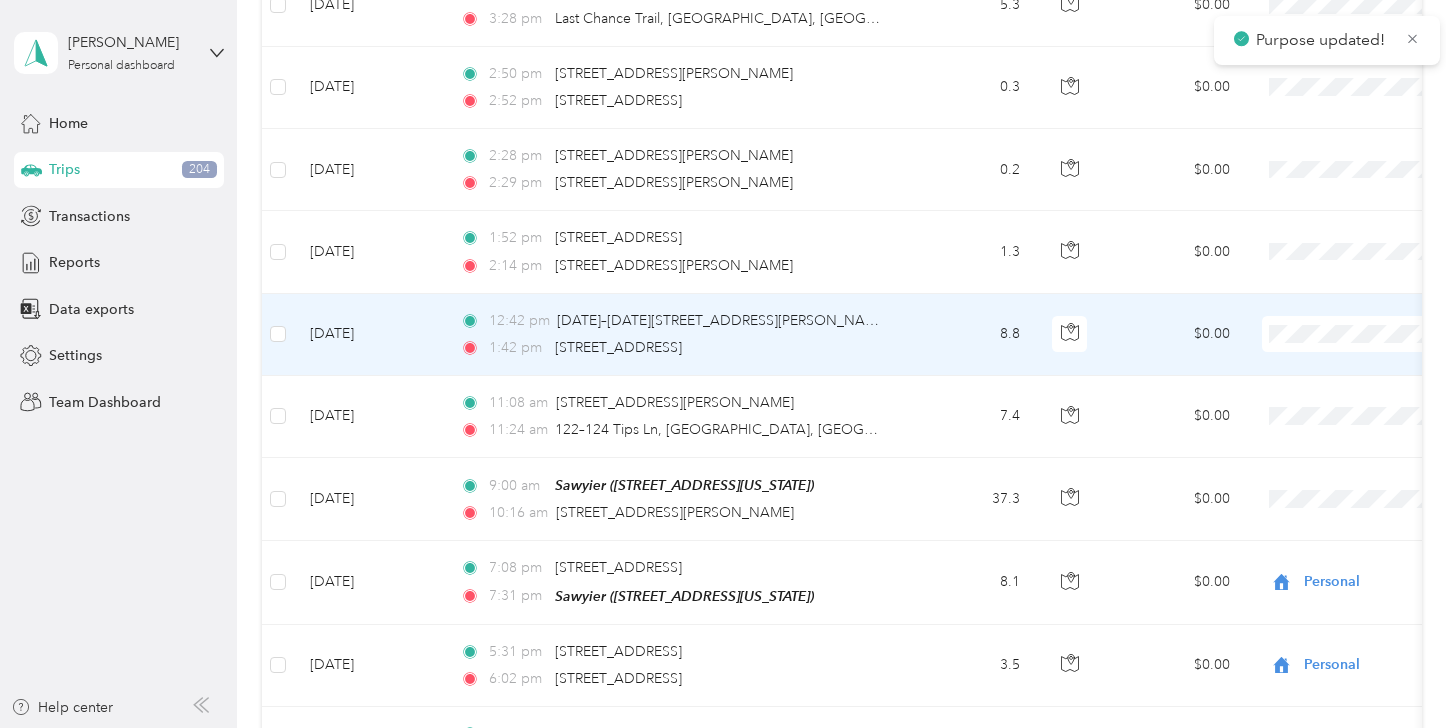 scroll, scrollTop: 6375, scrollLeft: 0, axis: vertical 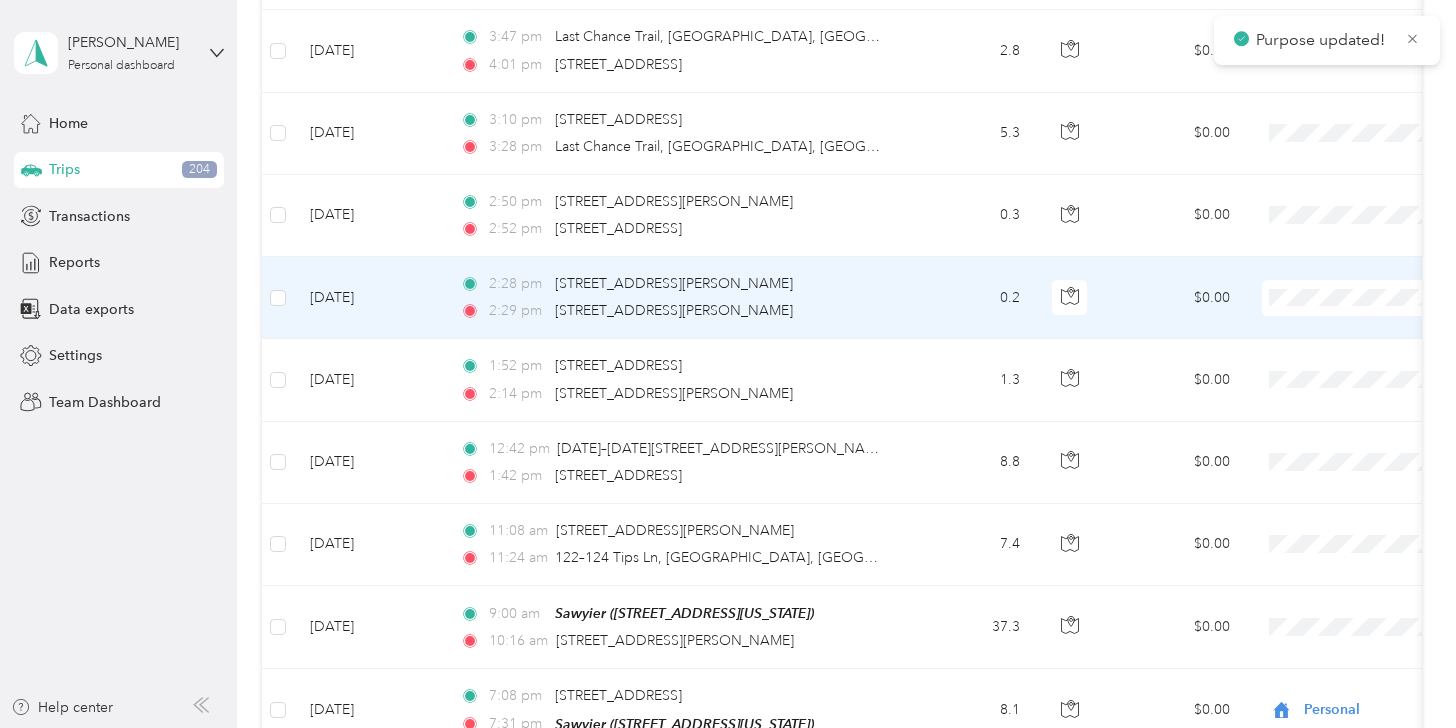 click on "Flagship Communities" at bounding box center (1350, 275) 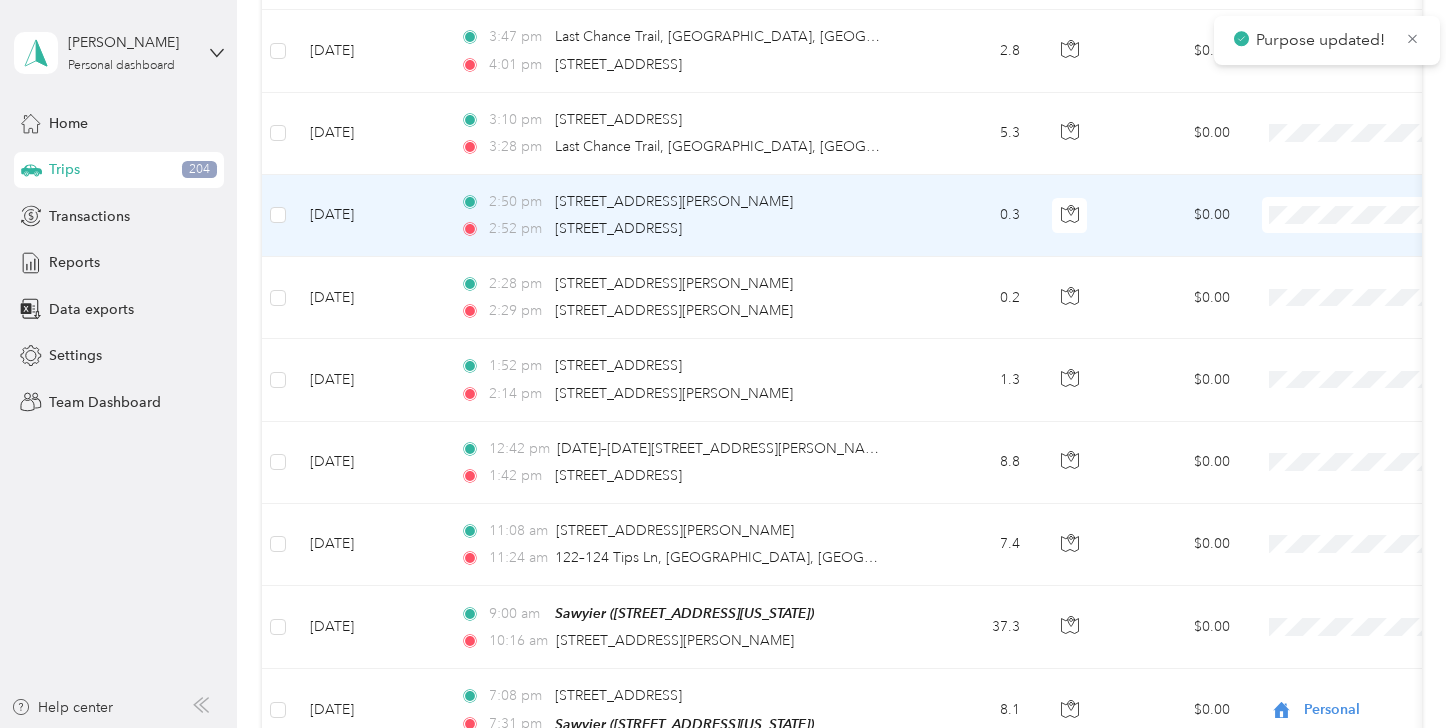 click on "Flagship Communities" at bounding box center (1350, 193) 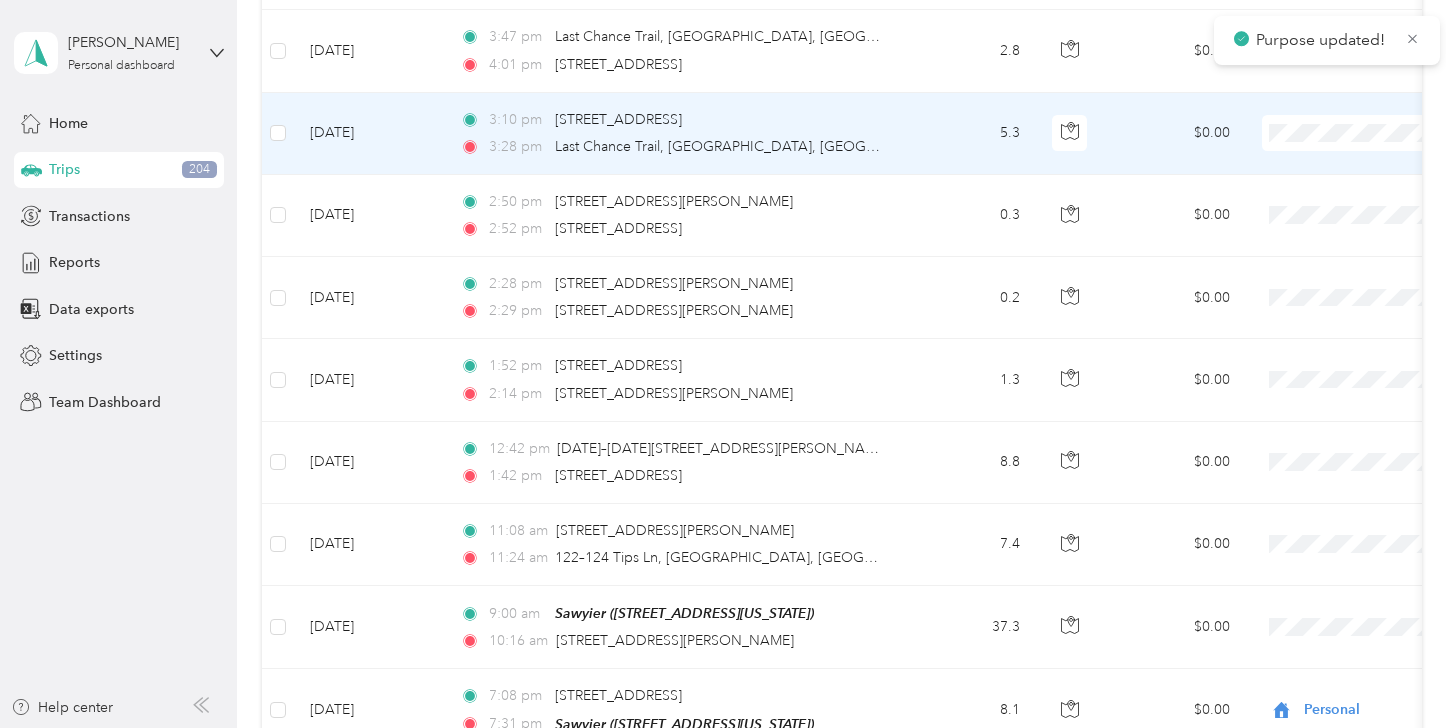 click on "Flagship Communities" at bounding box center (1350, 111) 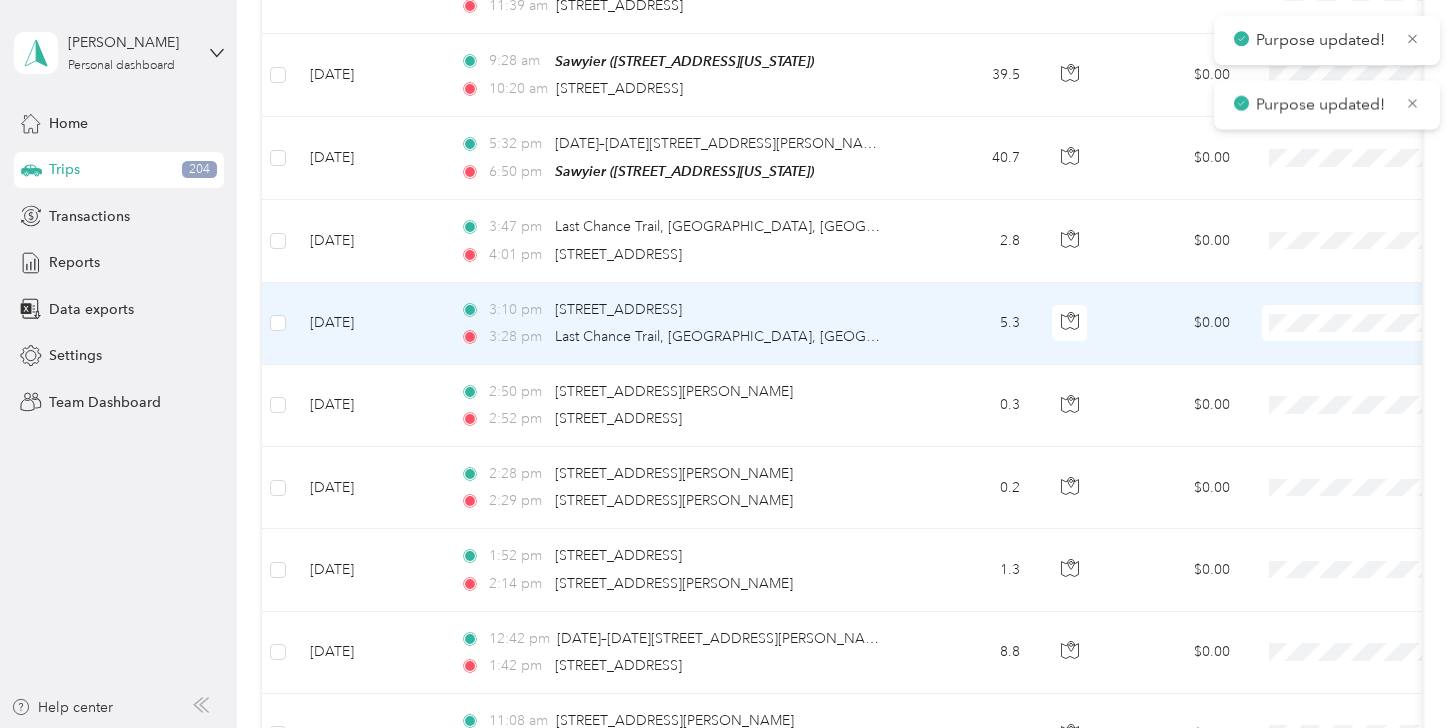 scroll, scrollTop: 6175, scrollLeft: 0, axis: vertical 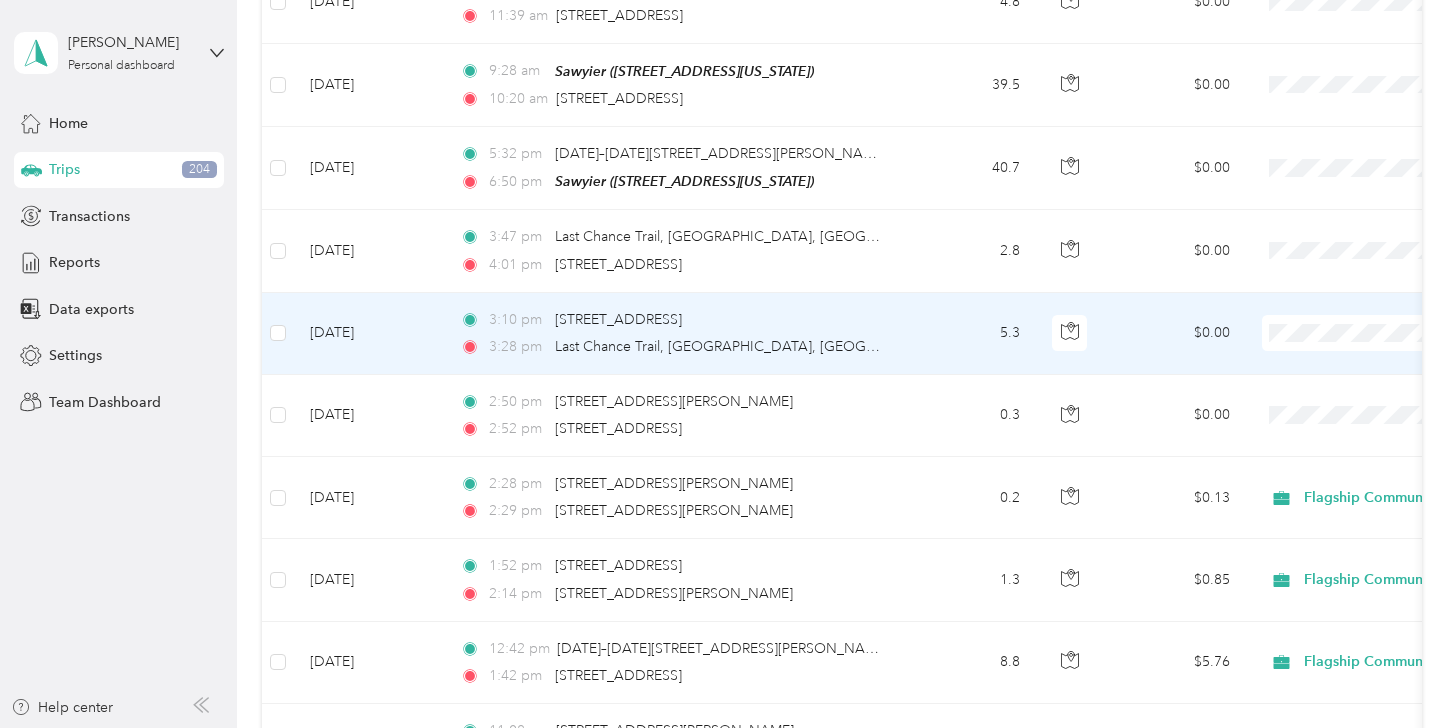 click on "Flagship Communities" at bounding box center [1350, 311] 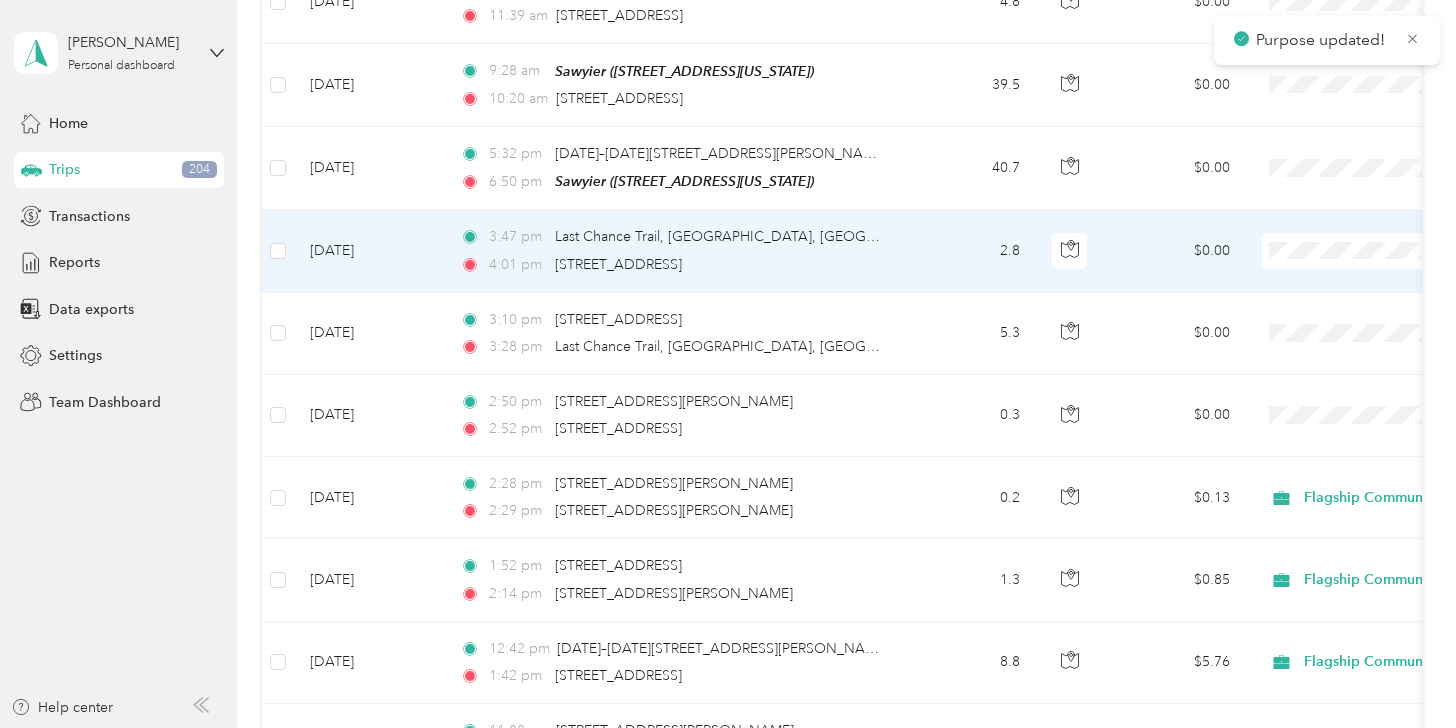 click on "Flagship Communities" at bounding box center (1350, 228) 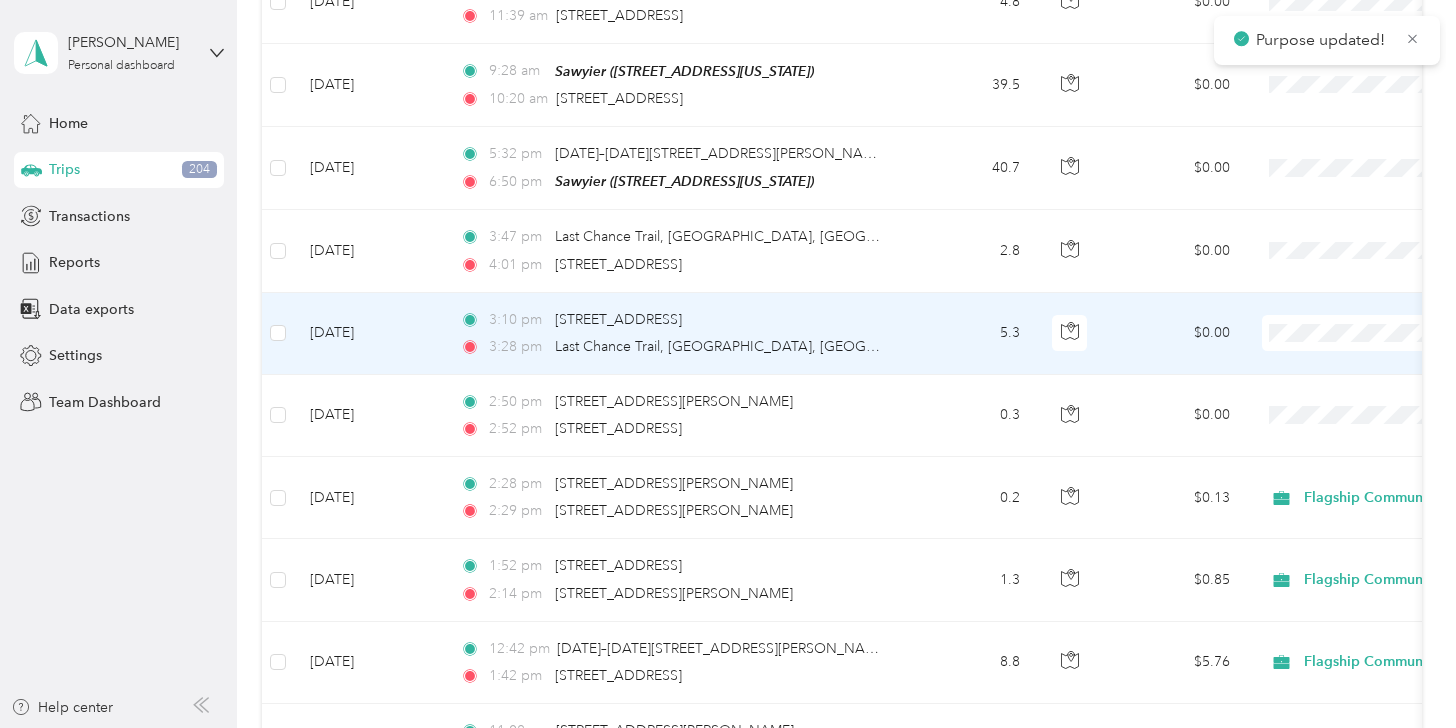 scroll, scrollTop: 6075, scrollLeft: 0, axis: vertical 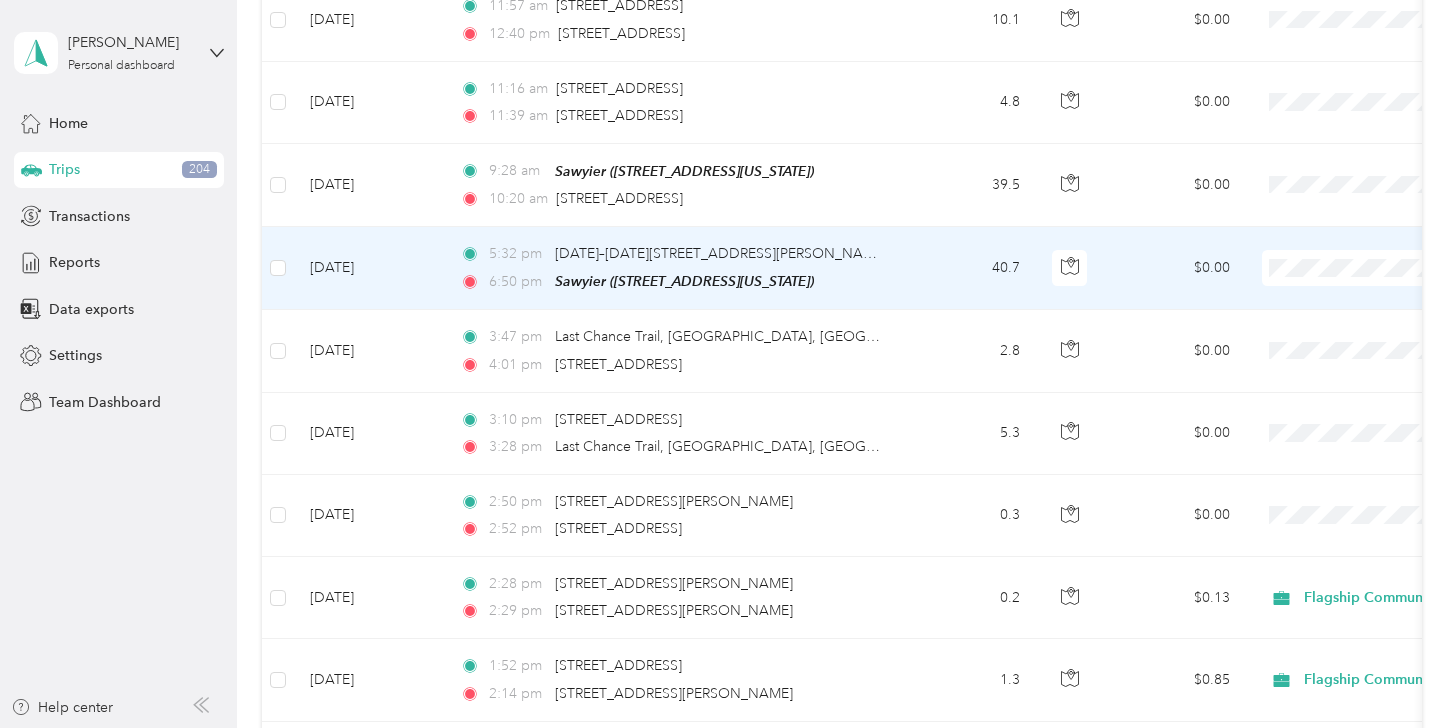 click on "Flagship Communities" at bounding box center [1350, 246] 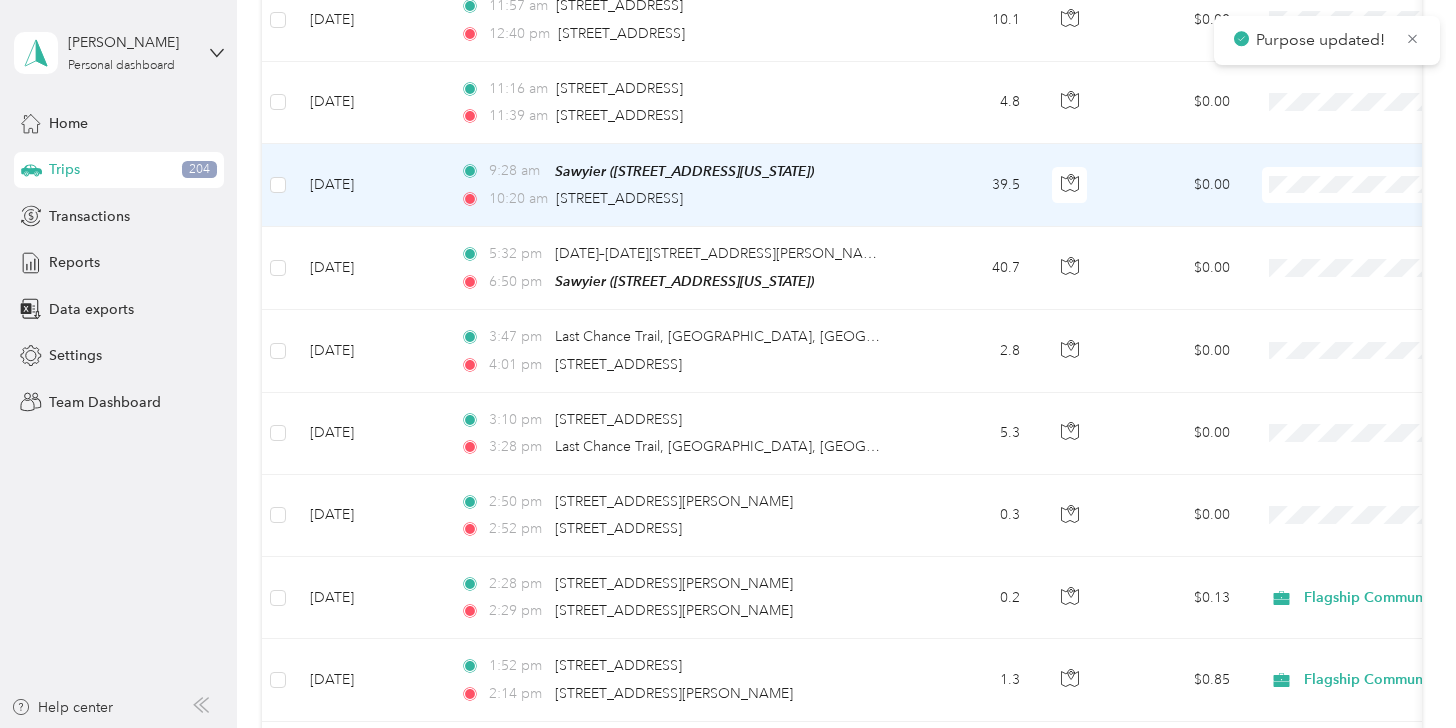 click on "Flagship Communities" at bounding box center (1350, 160) 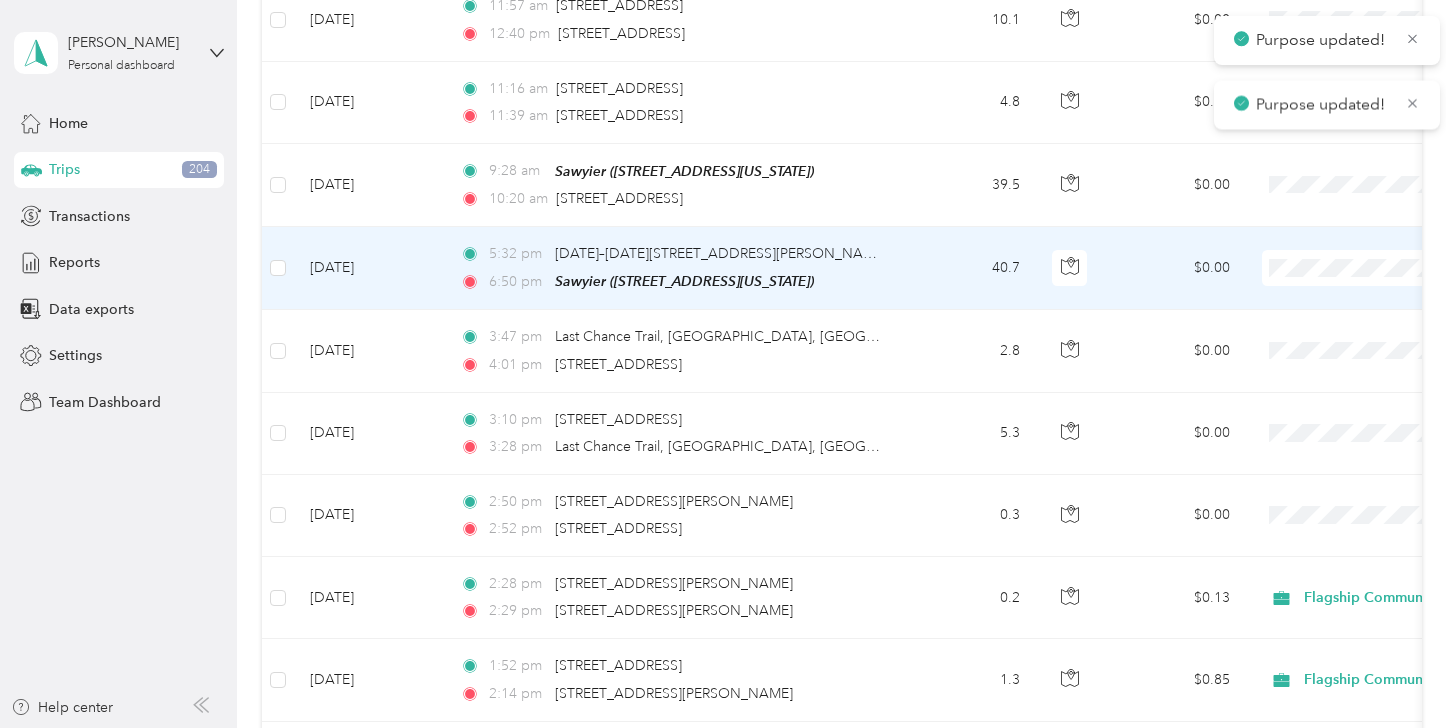 scroll, scrollTop: 5975, scrollLeft: 0, axis: vertical 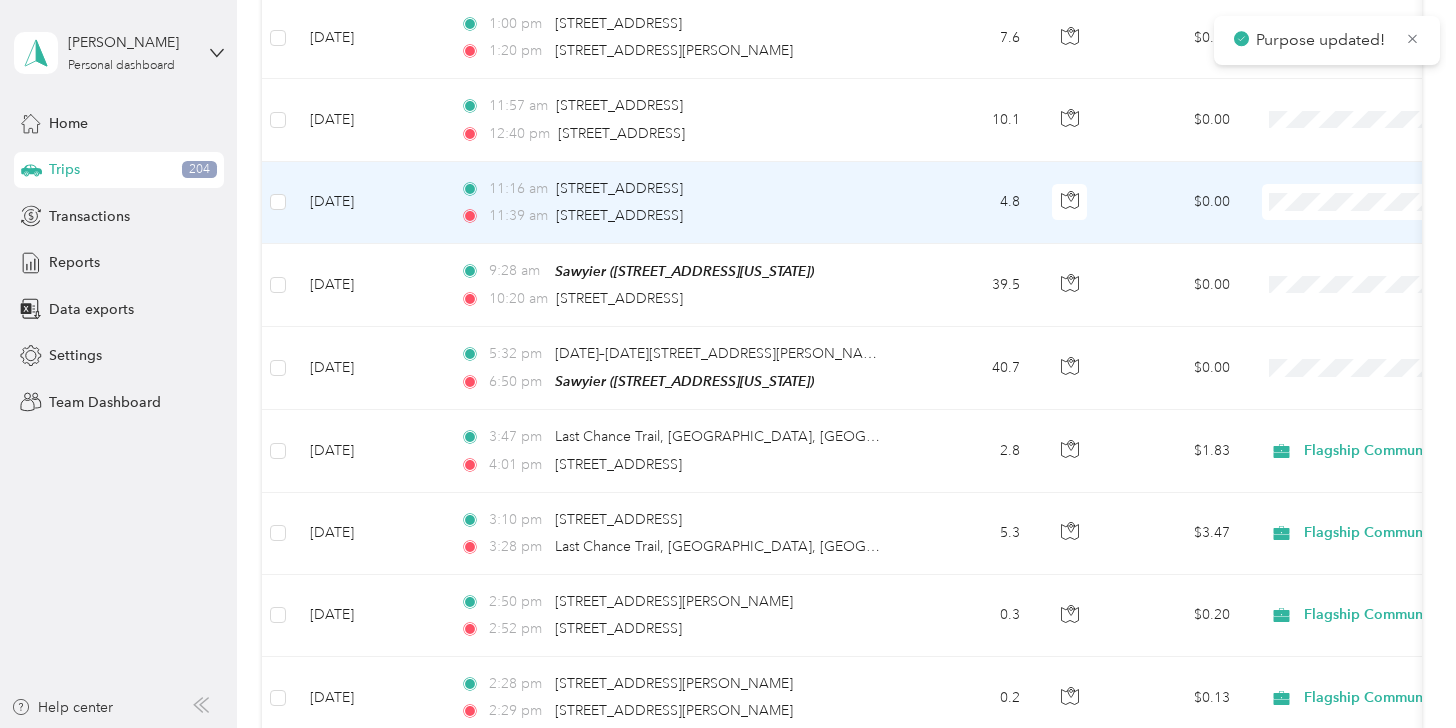 click on "Flagship Communities" at bounding box center [1332, 182] 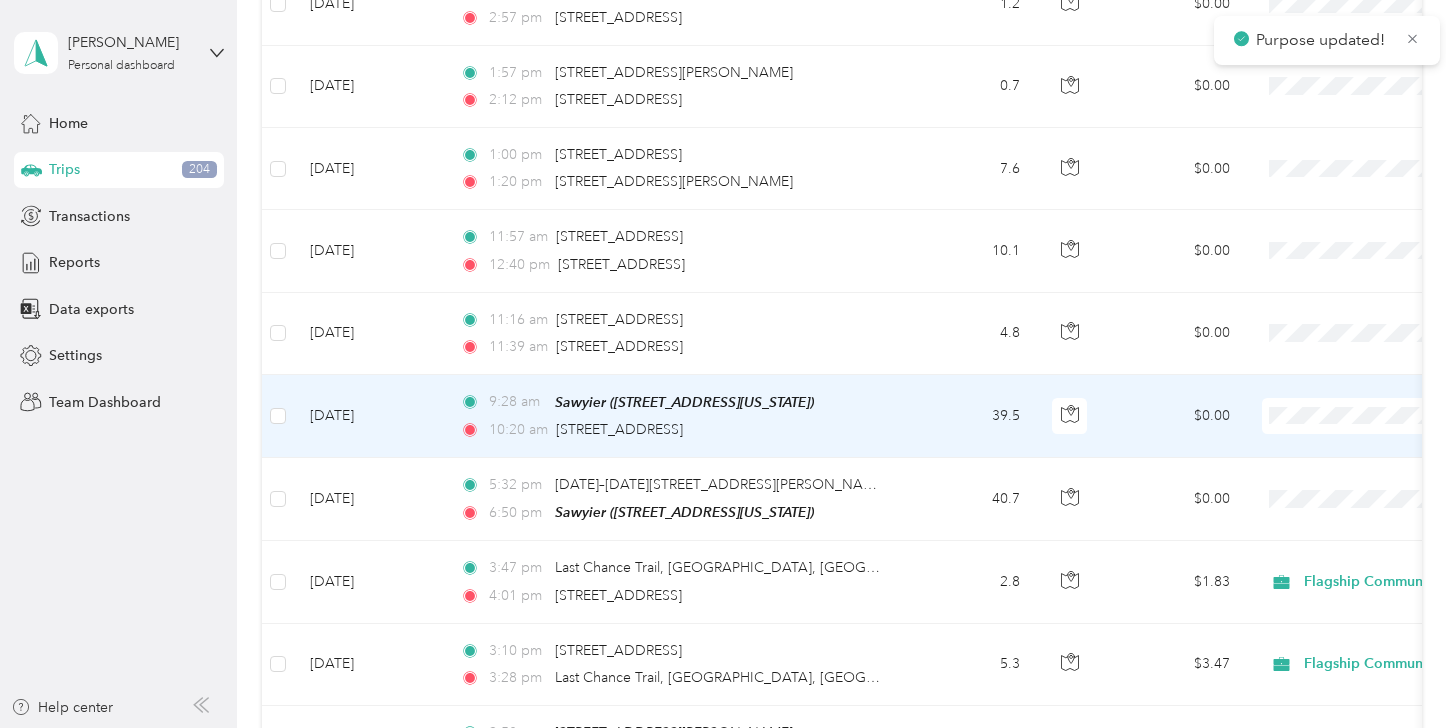 scroll, scrollTop: 5775, scrollLeft: 0, axis: vertical 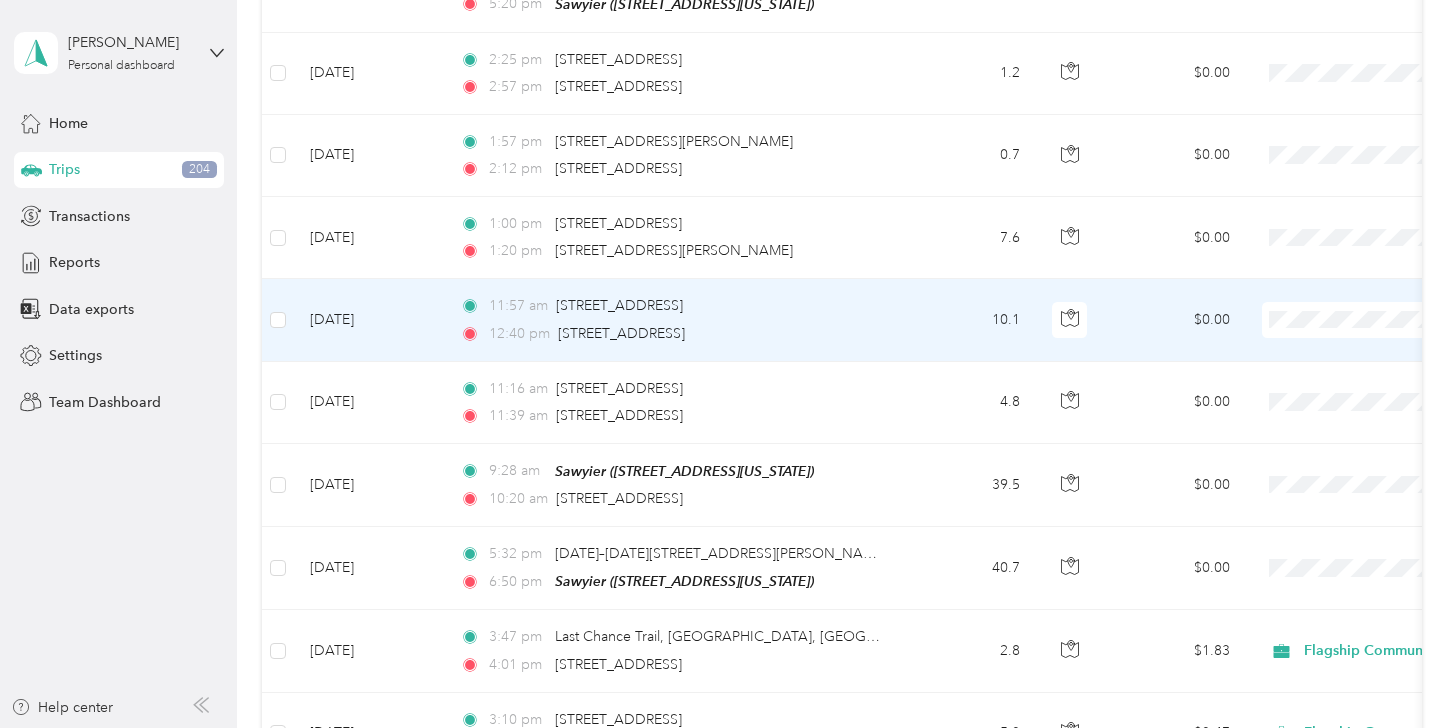 click on "Flagship Communities" at bounding box center (1332, 300) 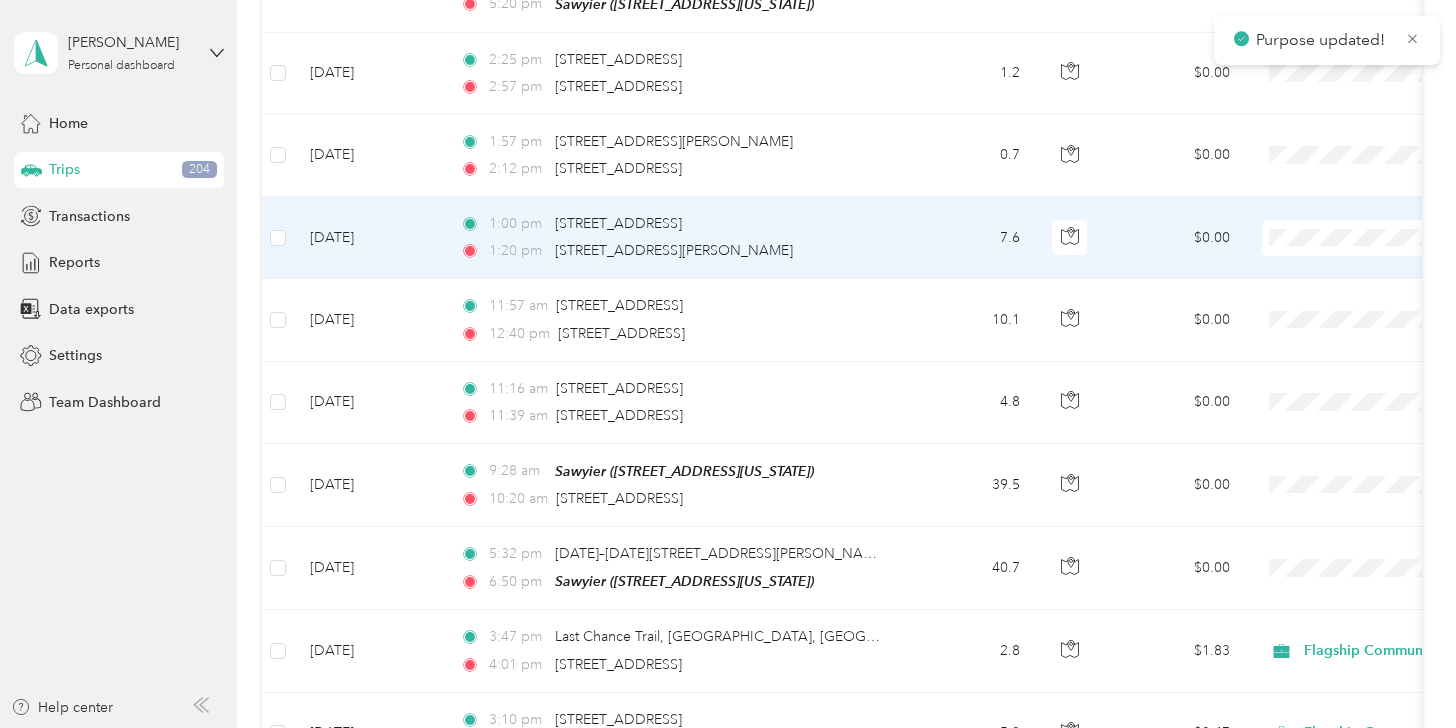 click on "Flagship Communities" at bounding box center [1350, 218] 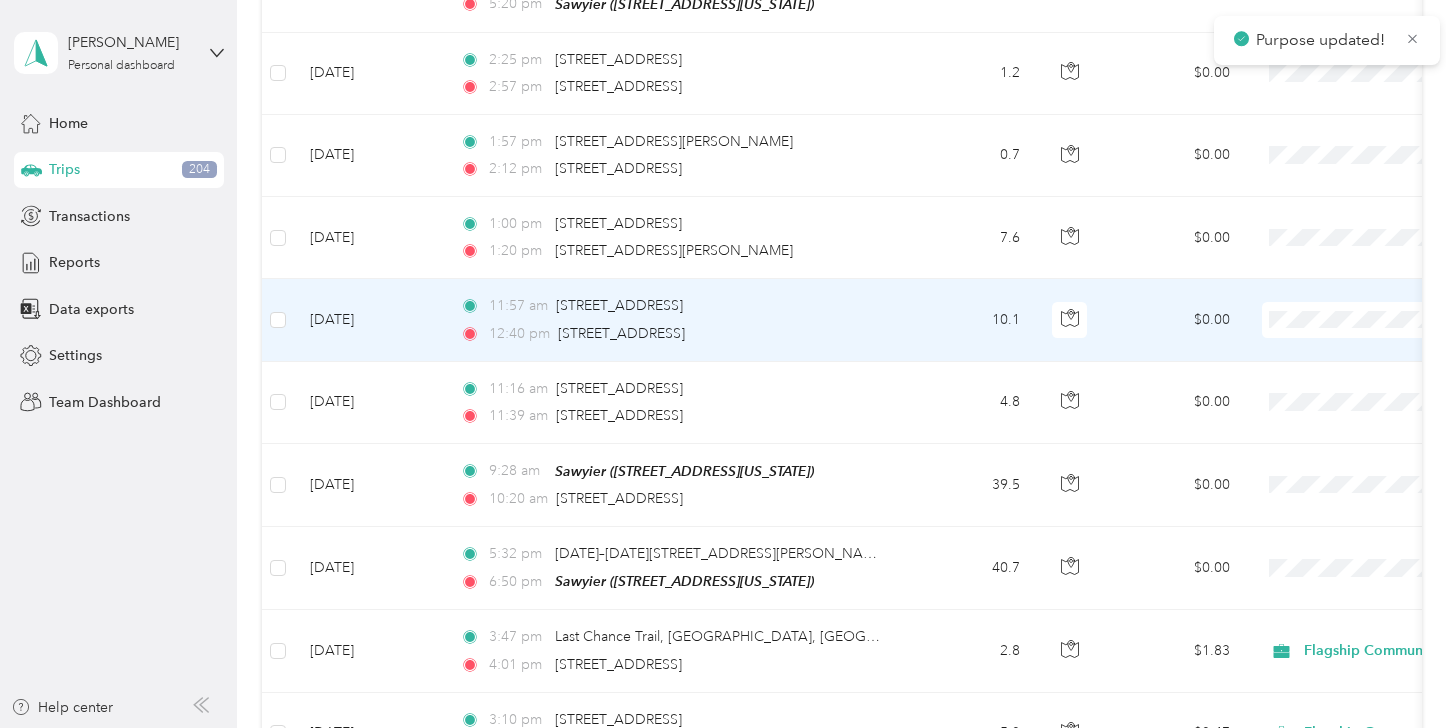 scroll, scrollTop: 5675, scrollLeft: 0, axis: vertical 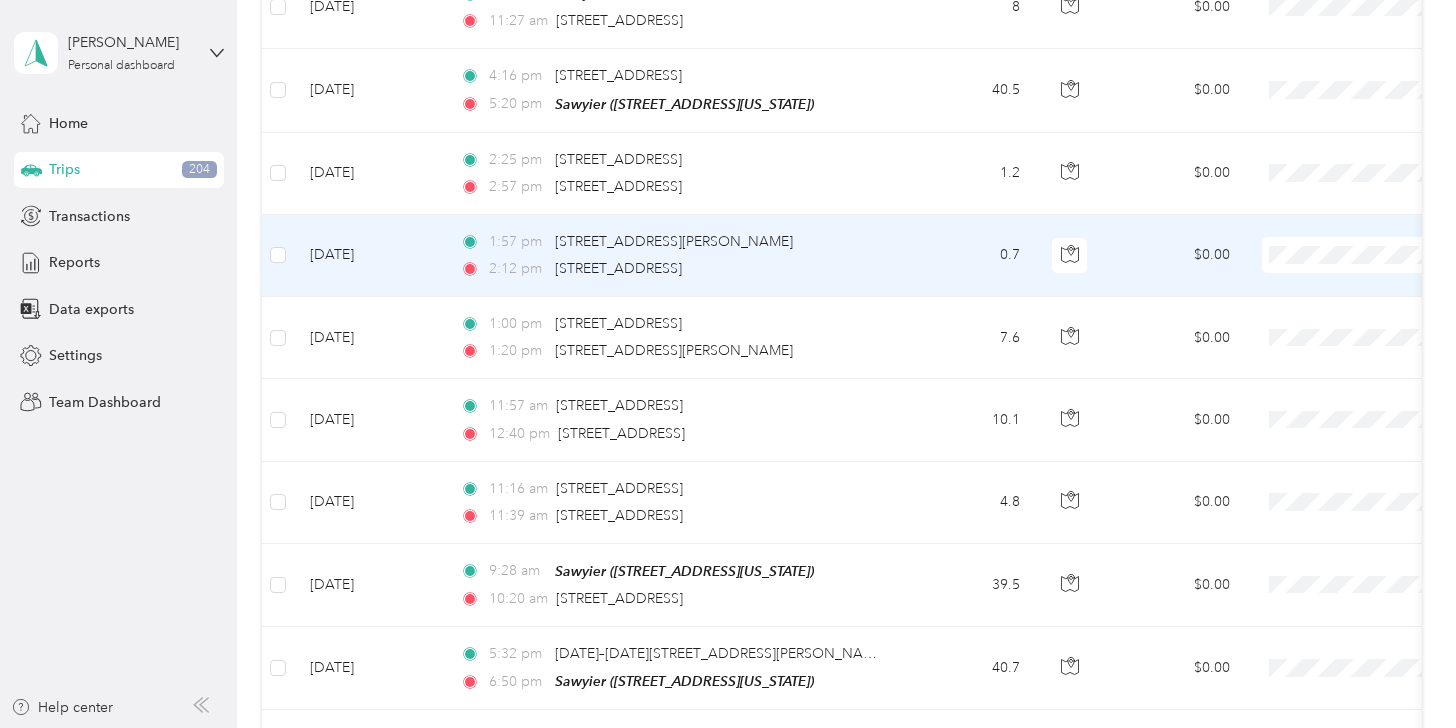 click on "Flagship Communities" at bounding box center (1350, 236) 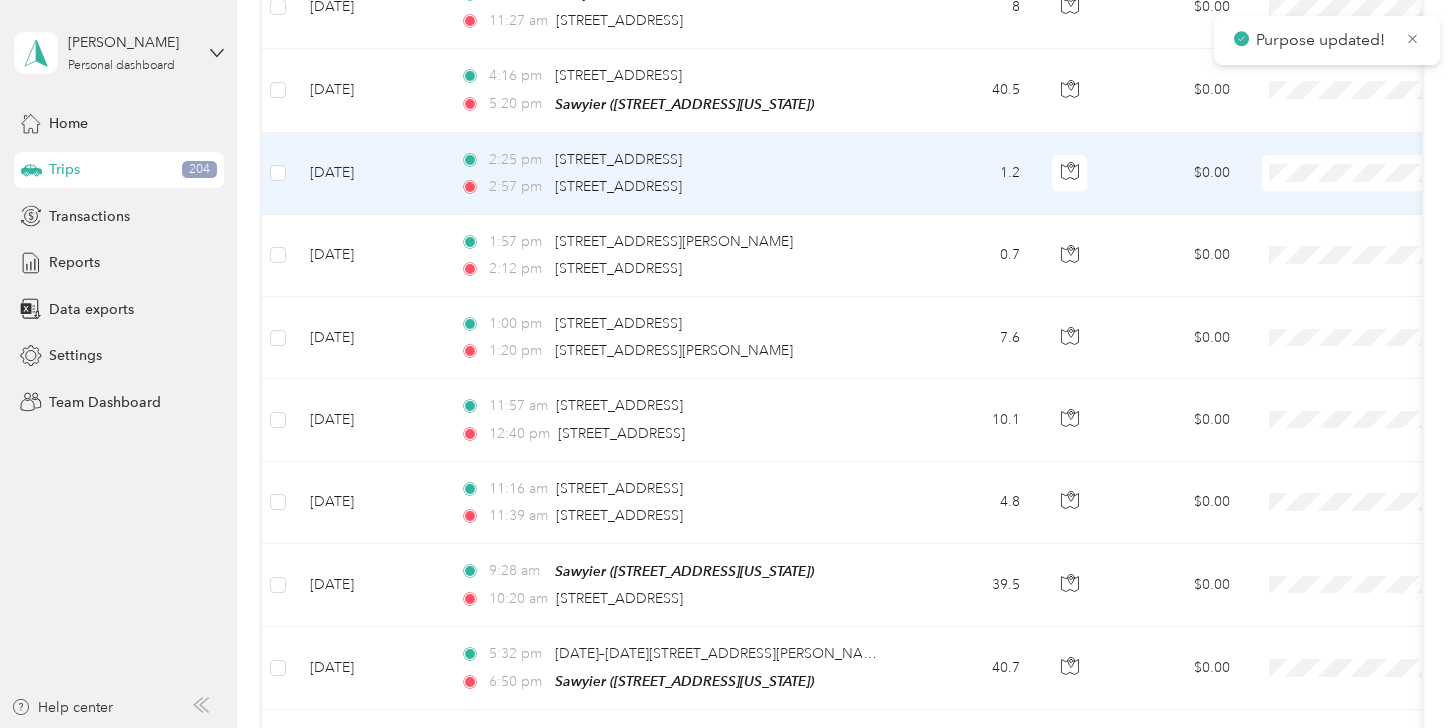 click at bounding box center (1386, 173) 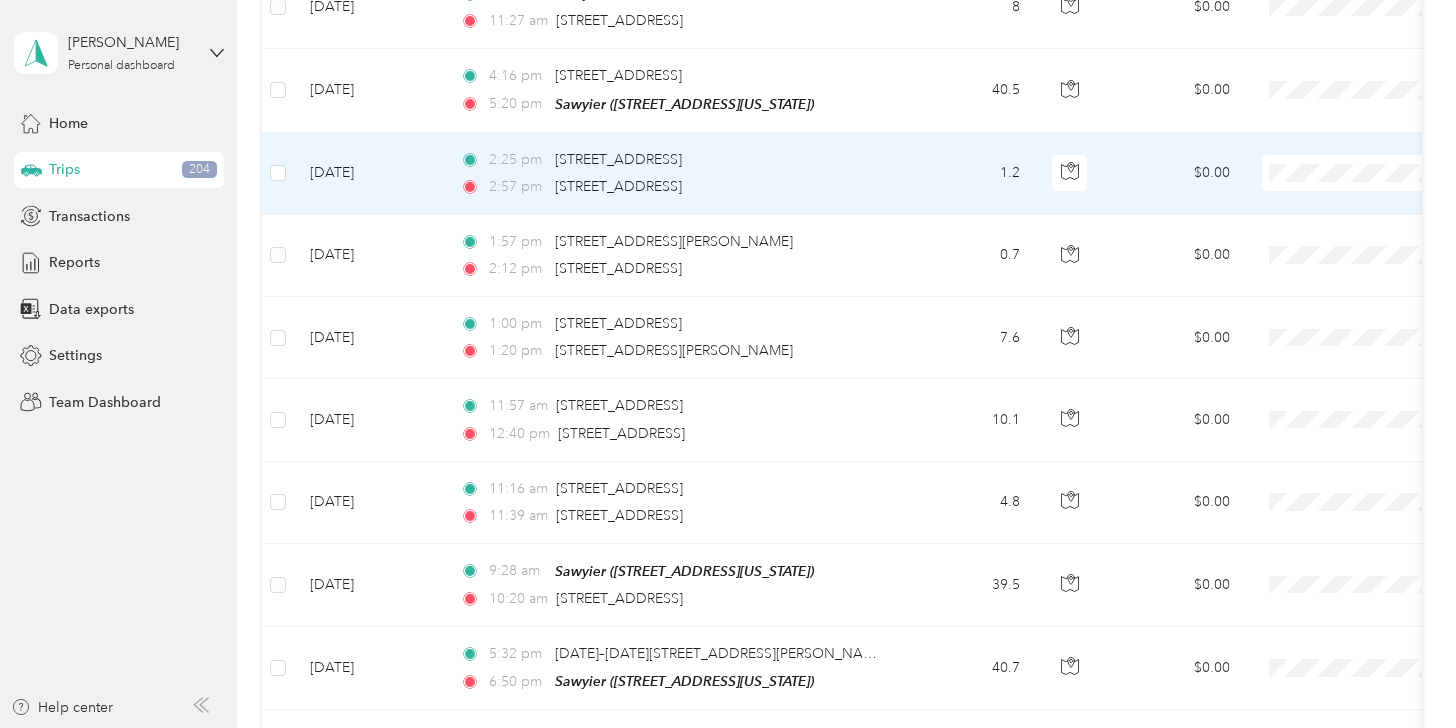 click on "Flagship Communities" at bounding box center (1350, 154) 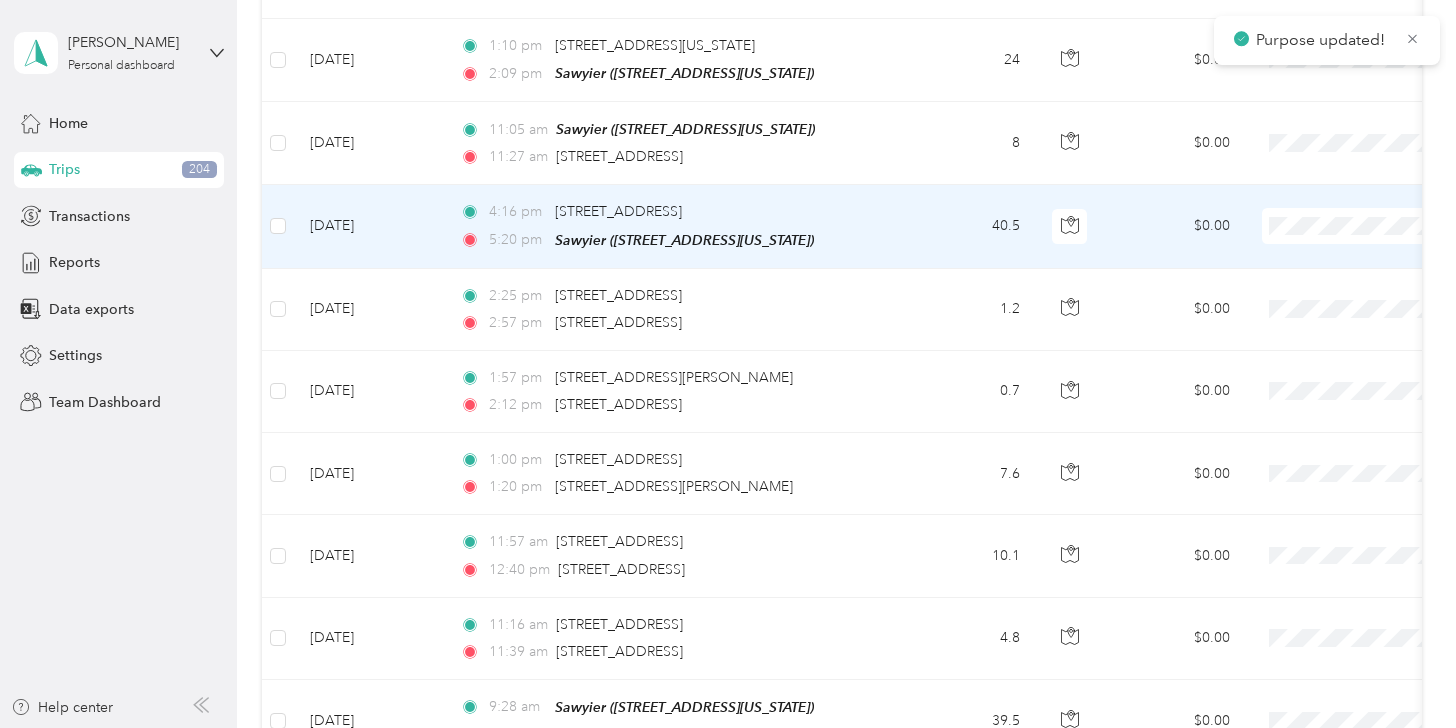 scroll, scrollTop: 5475, scrollLeft: 0, axis: vertical 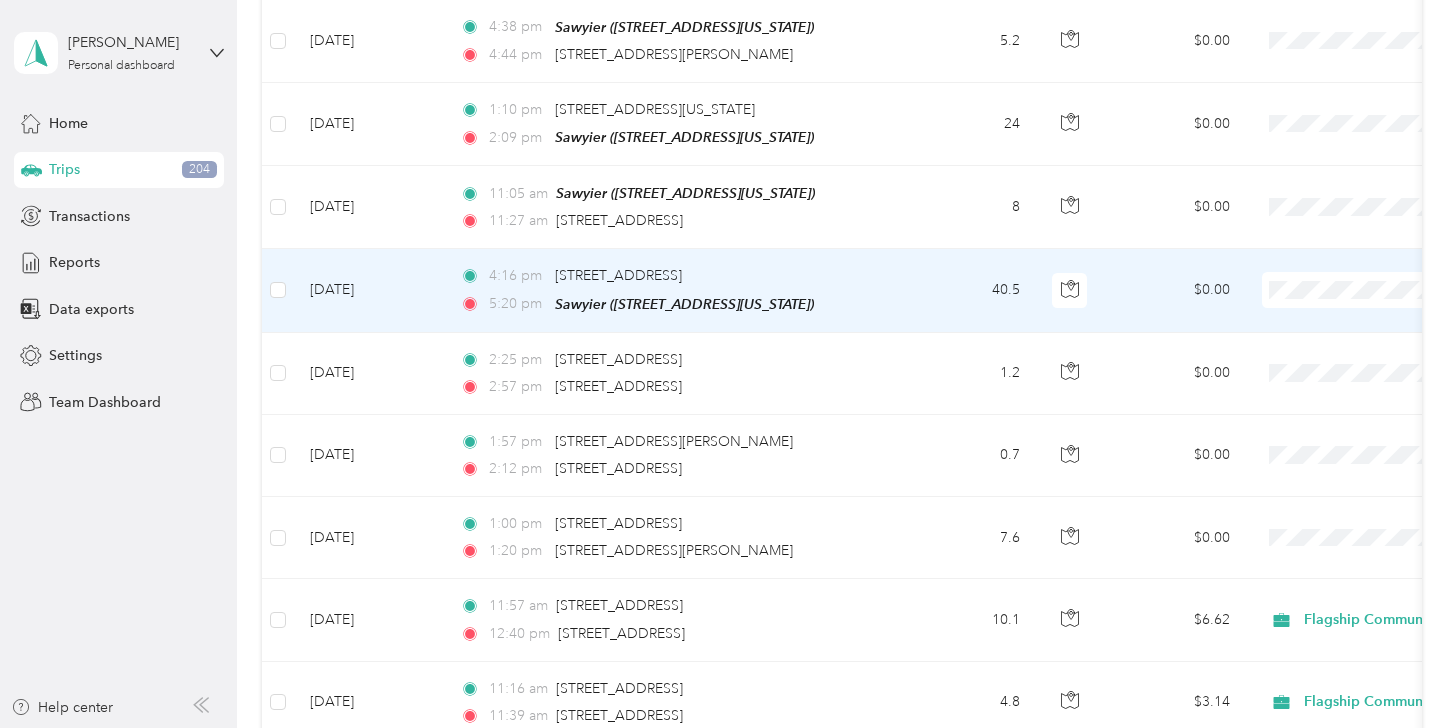 click on "Flagship Communities" at bounding box center [1350, 270] 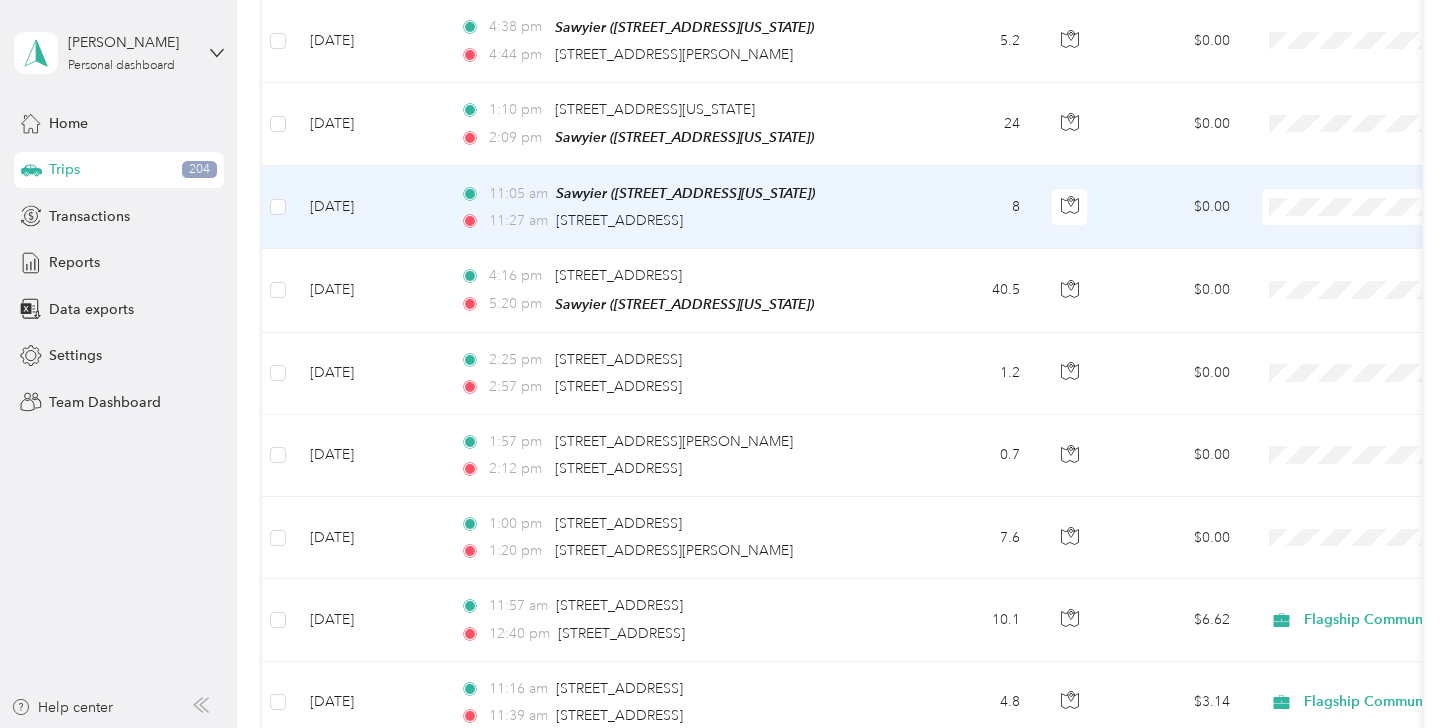 click on "Personal" at bounding box center (1350, 225) 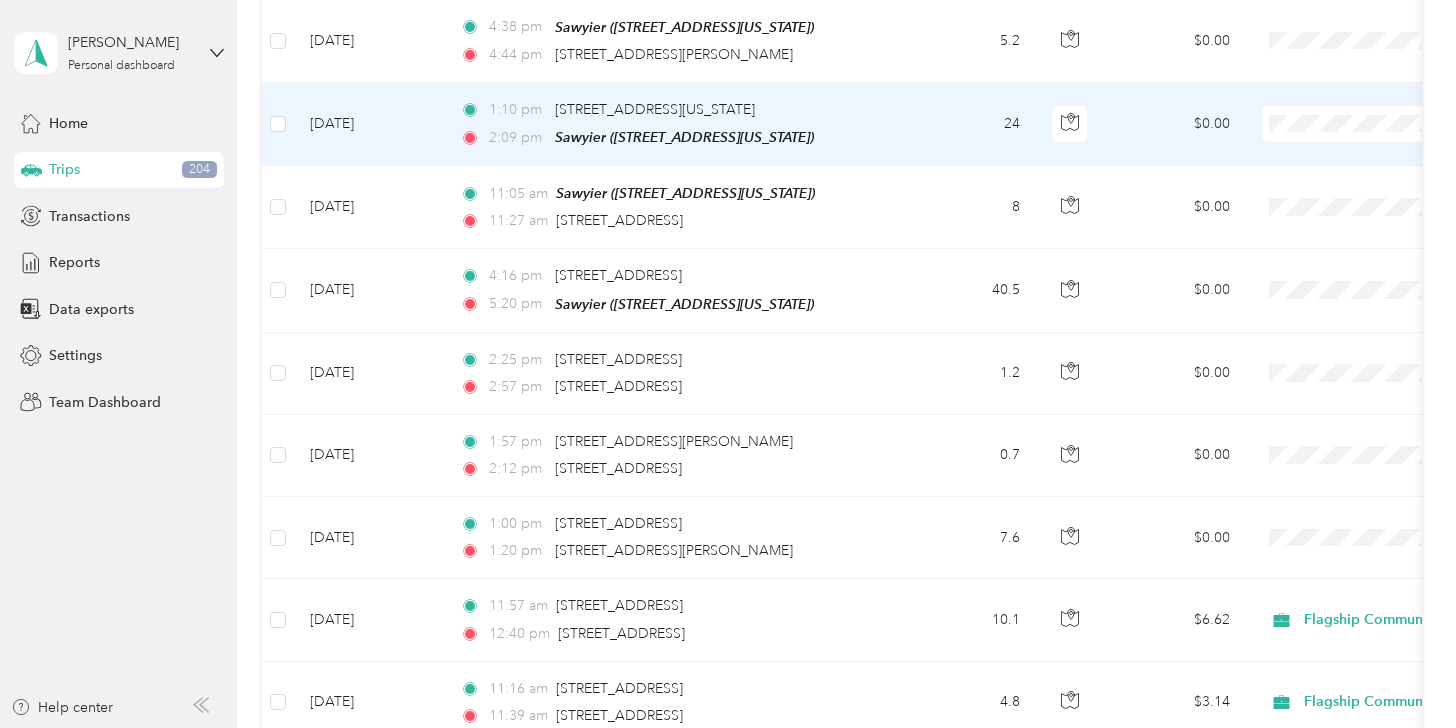 click on "Personal" at bounding box center (1350, 137) 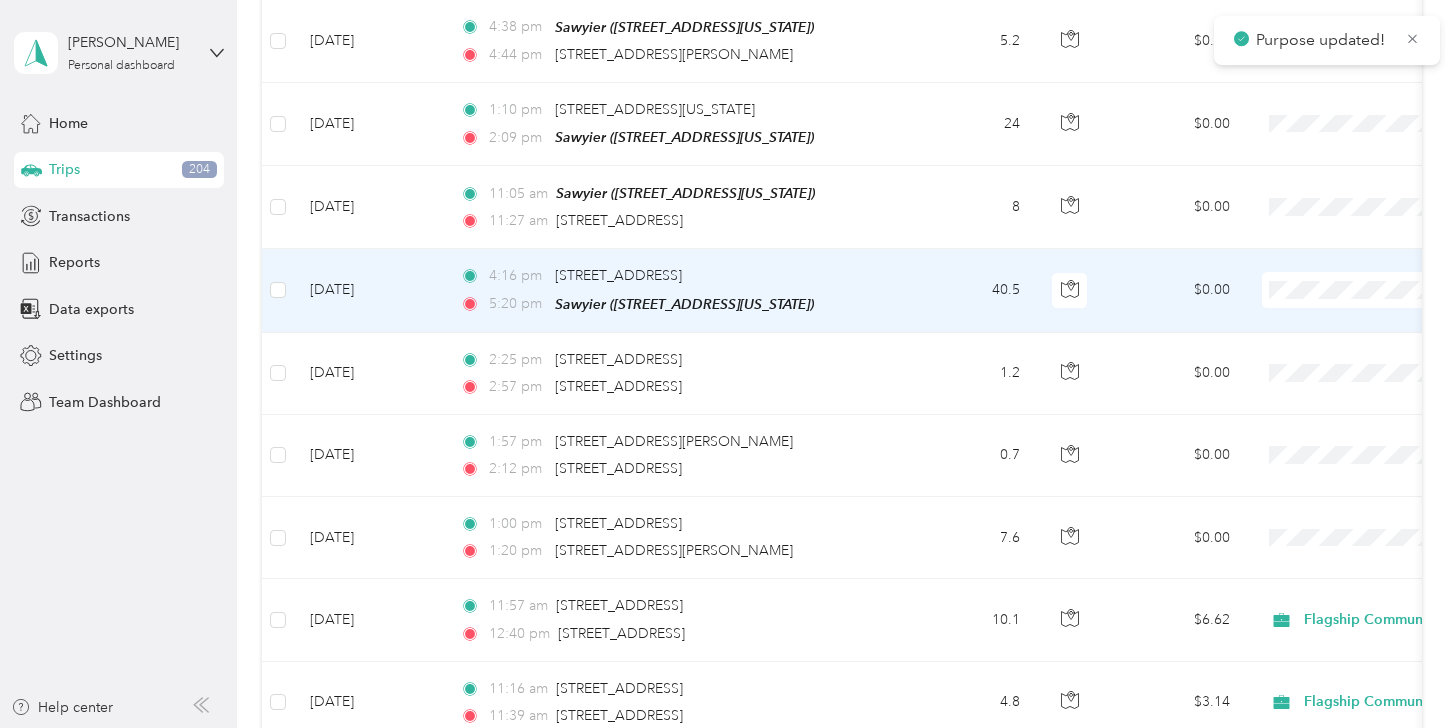 scroll, scrollTop: 5375, scrollLeft: 0, axis: vertical 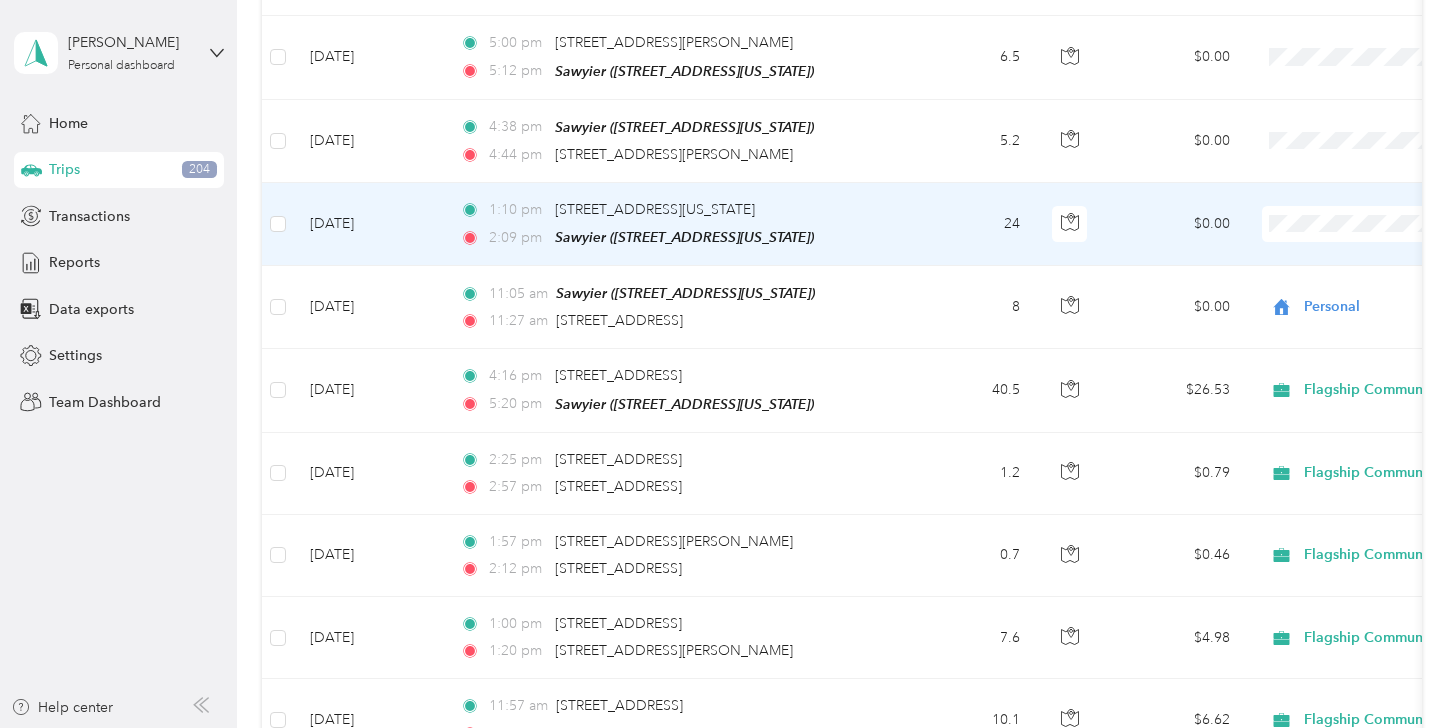 click on "Personal" at bounding box center [1350, 243] 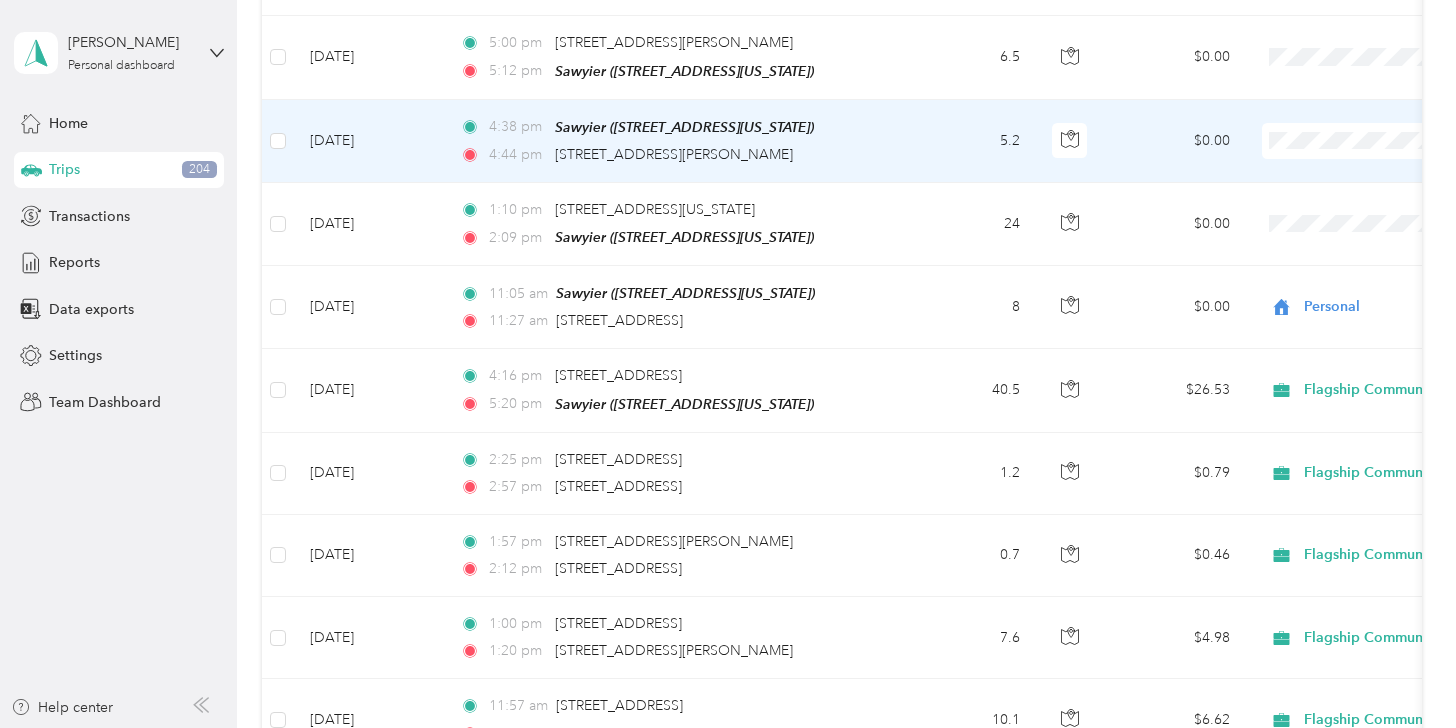 click on "Personal" at bounding box center (1350, 161) 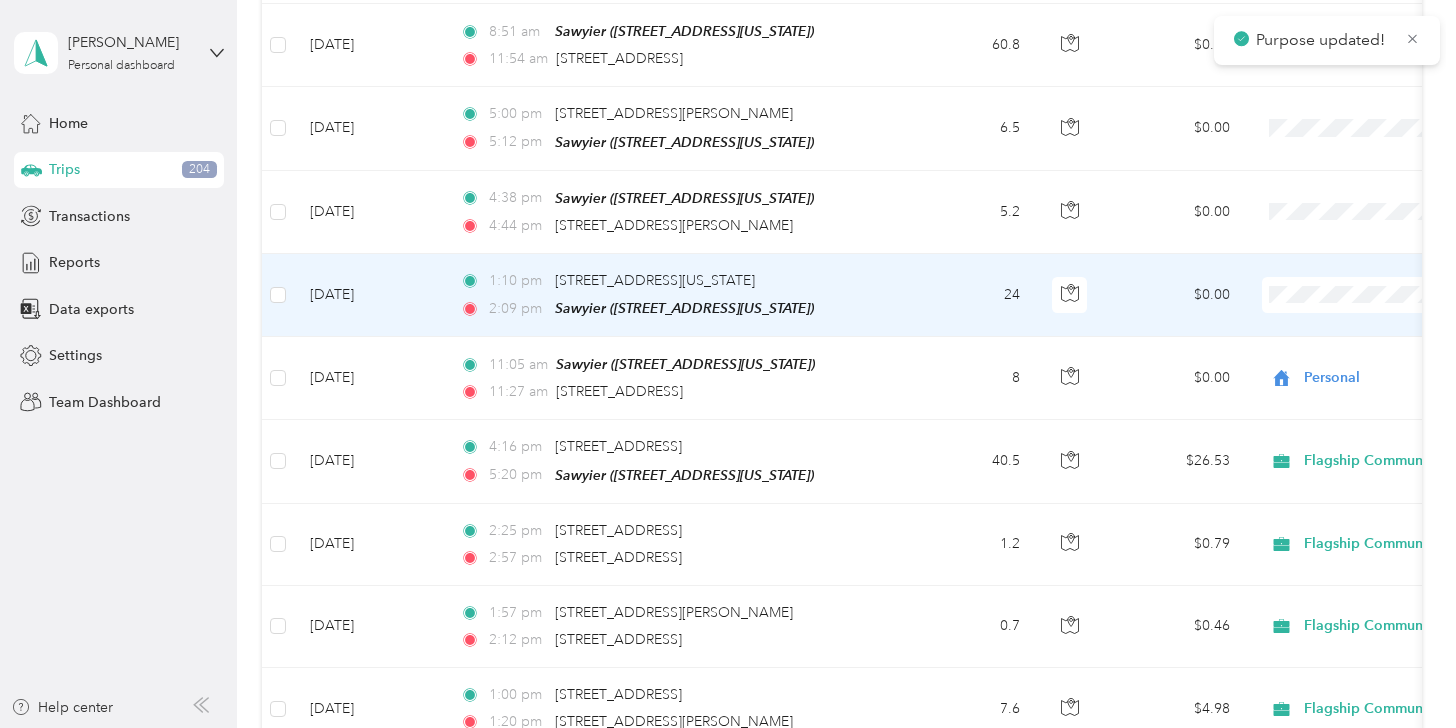 scroll, scrollTop: 5275, scrollLeft: 0, axis: vertical 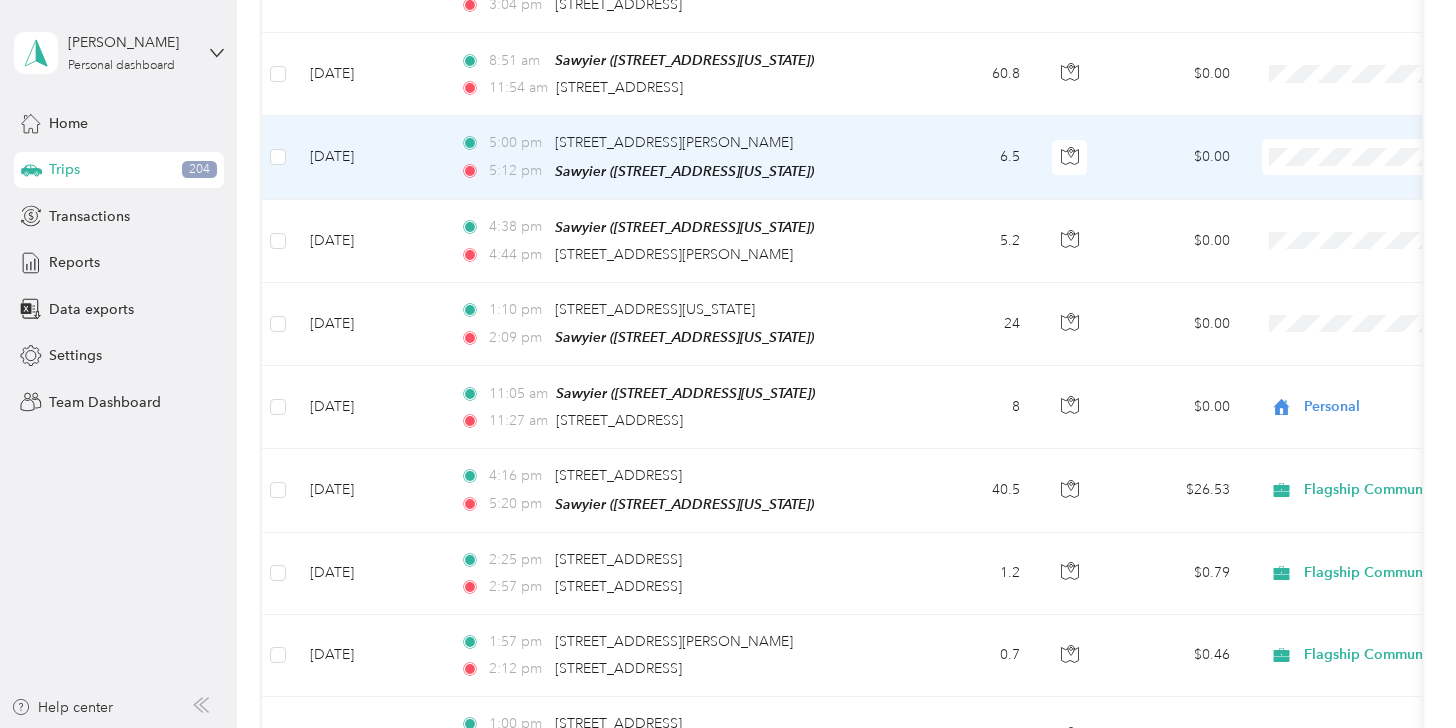 click on "Personal" at bounding box center [1350, 179] 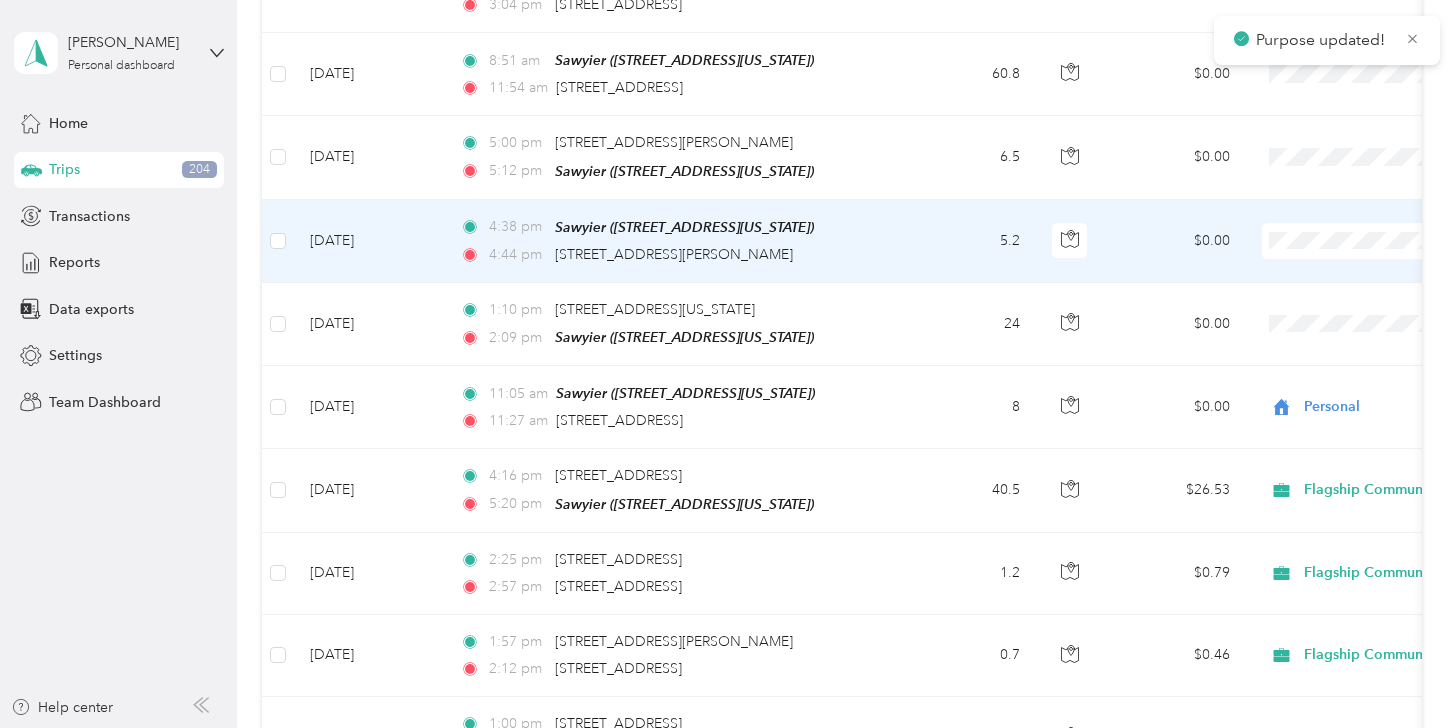 scroll, scrollTop: 5075, scrollLeft: 0, axis: vertical 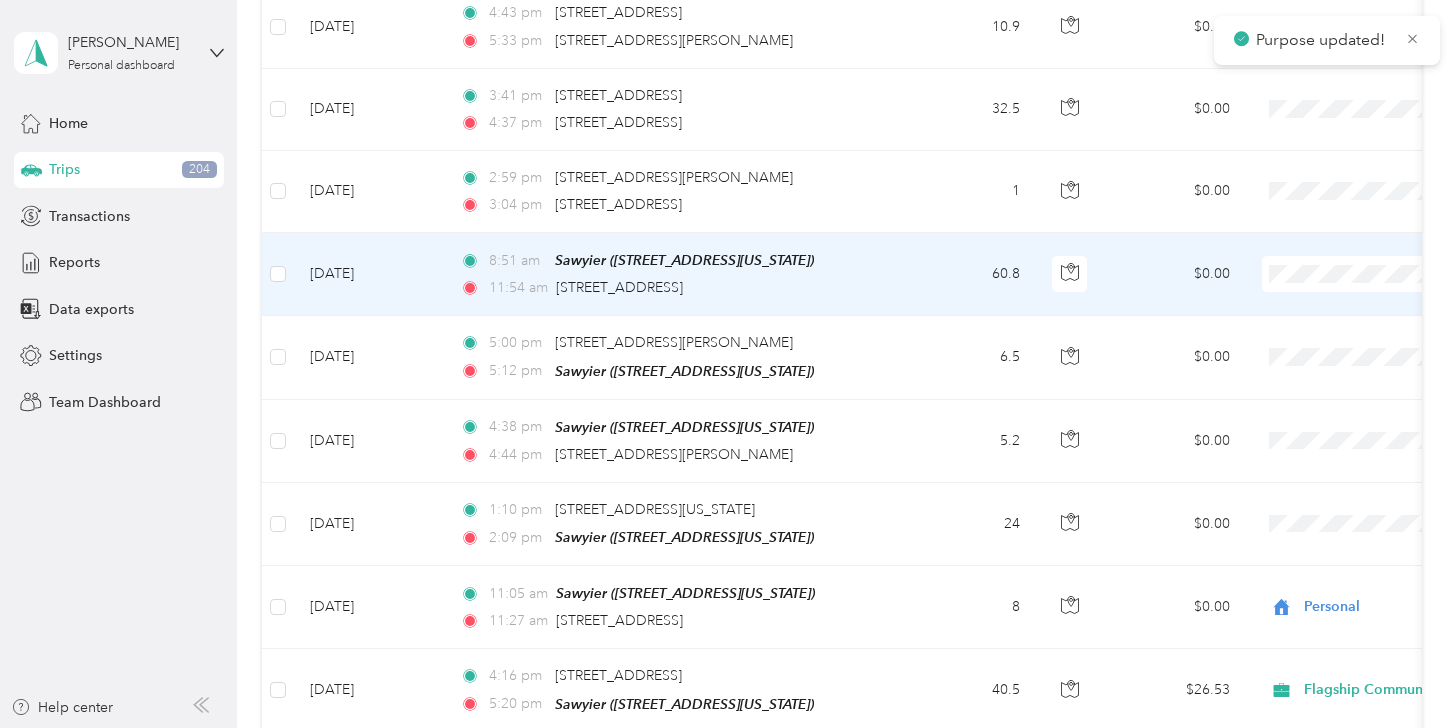 click on "Flagship Communities" at bounding box center [1350, 258] 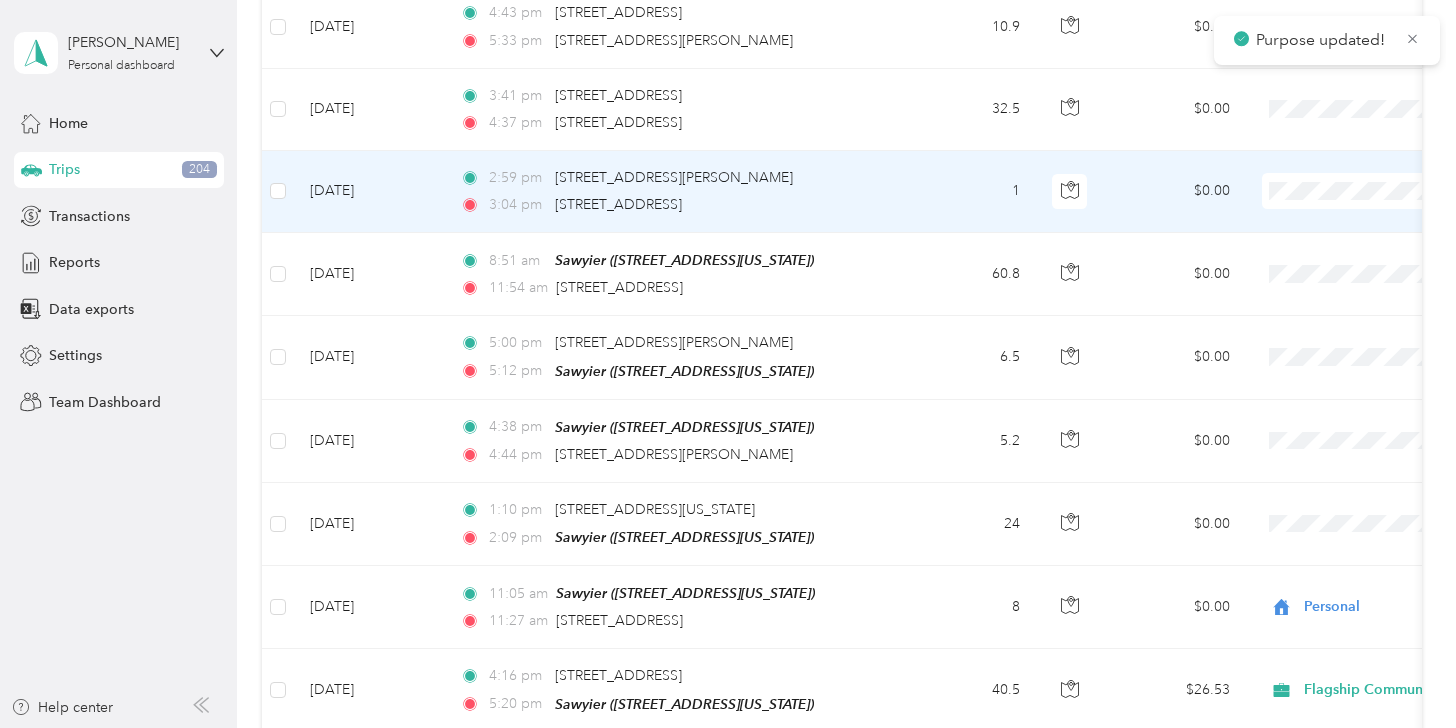 click at bounding box center (1386, 191) 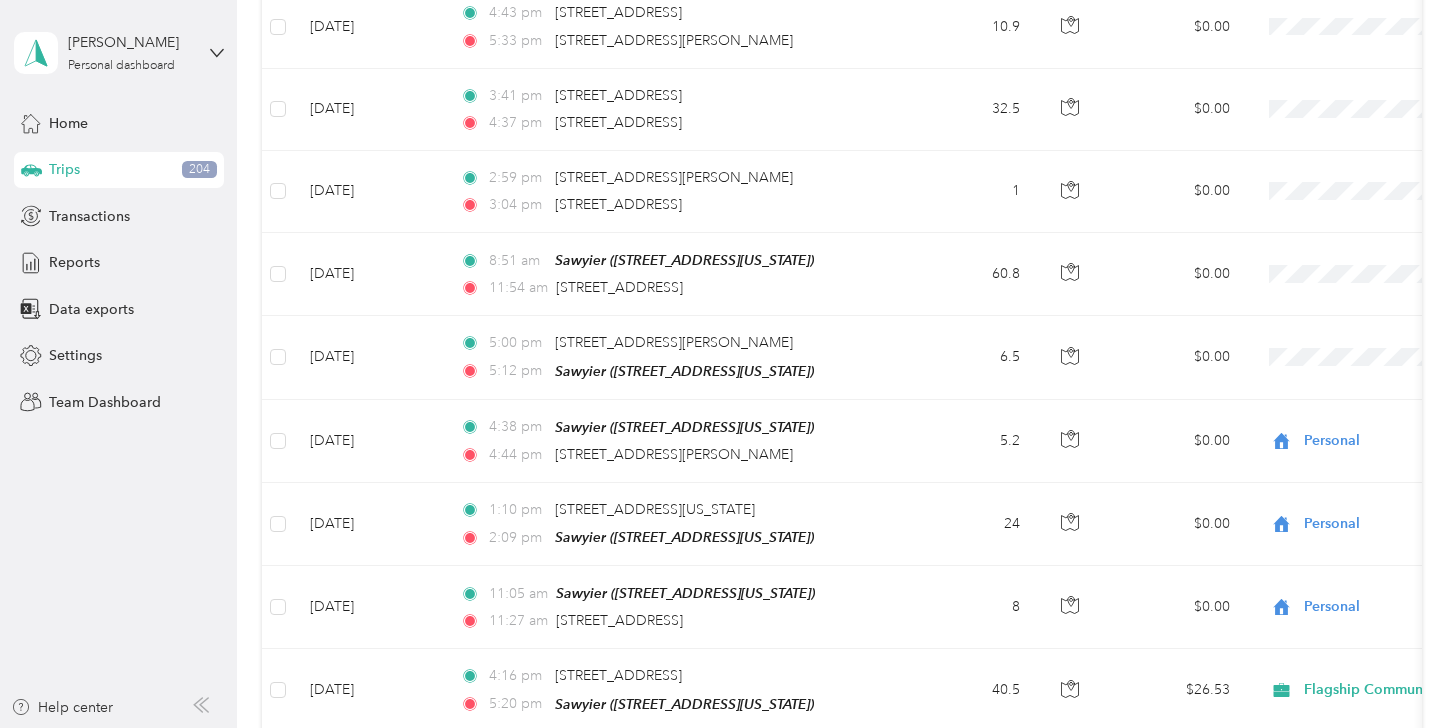 drag, startPoint x: 1262, startPoint y: 229, endPoint x: 1294, endPoint y: 180, distance: 58.5235 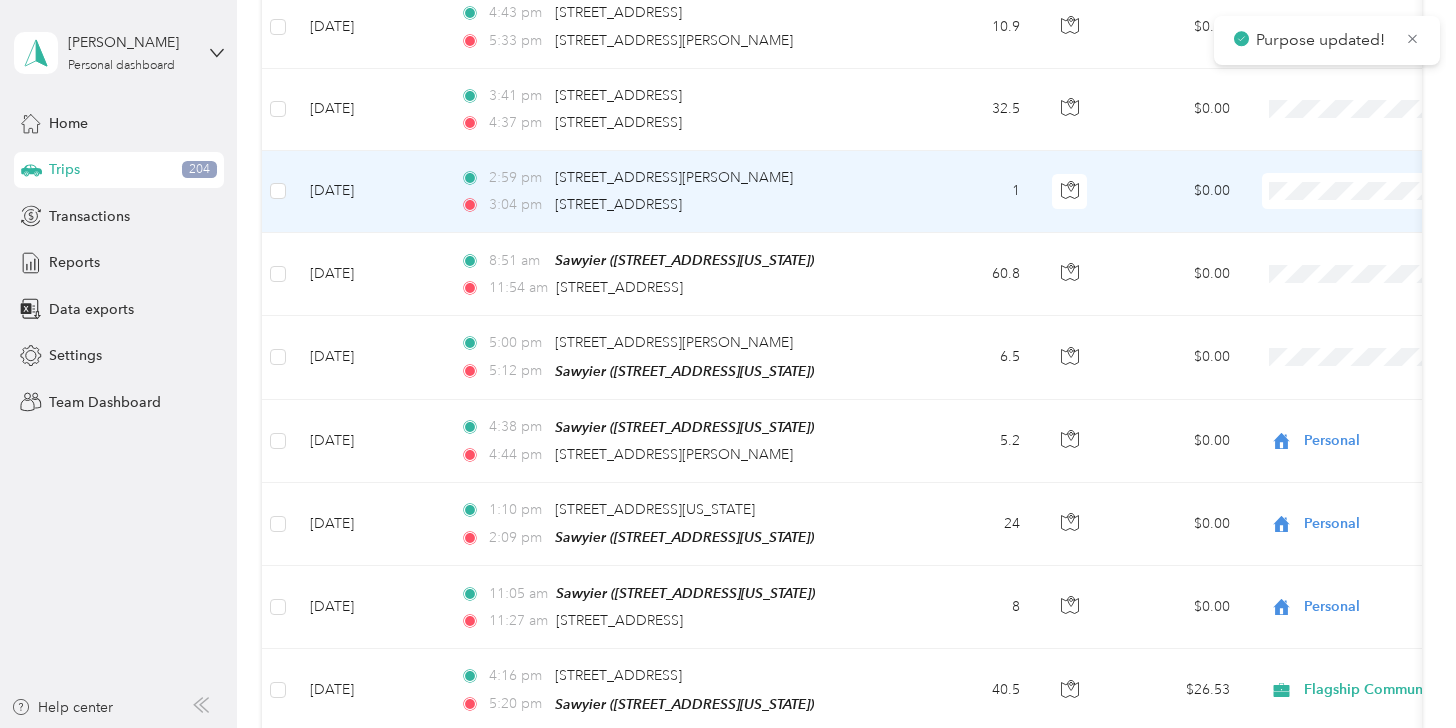 scroll, scrollTop: 4975, scrollLeft: 0, axis: vertical 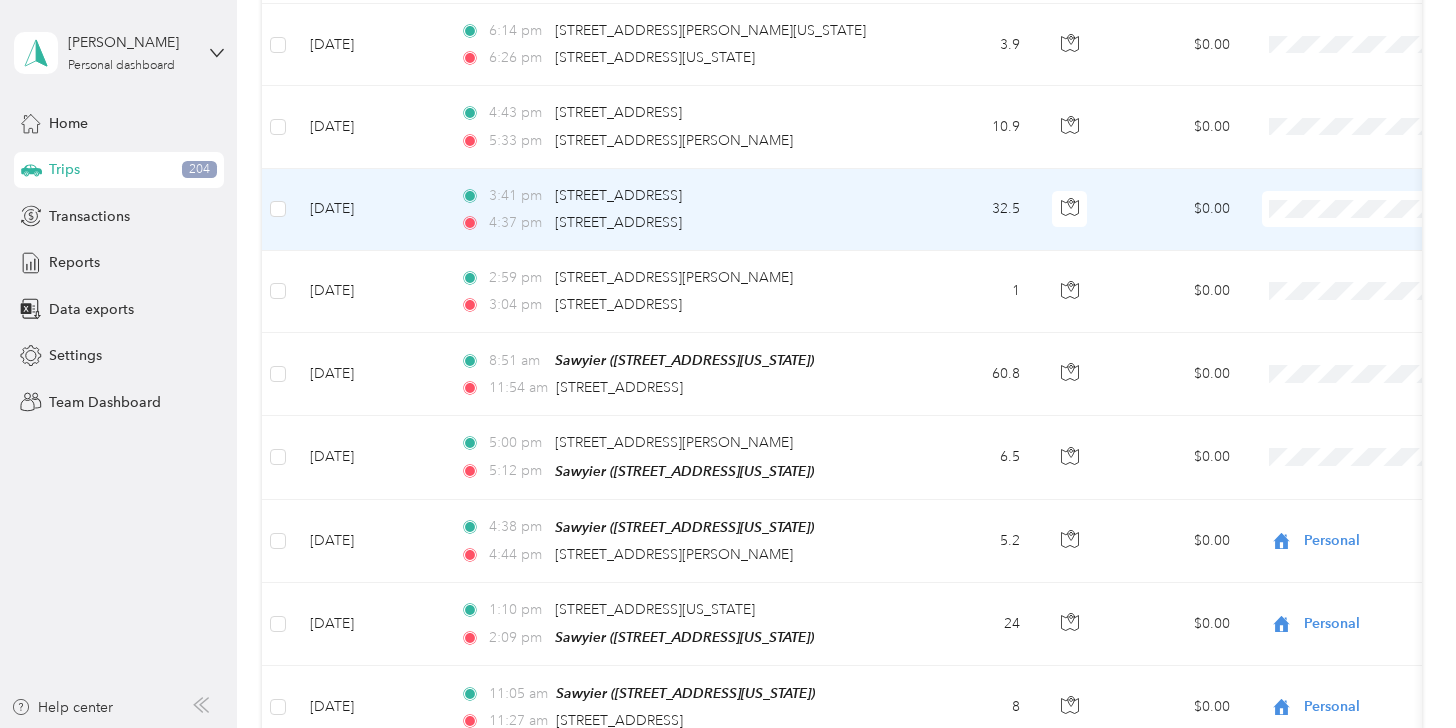 click on "Flagship Communities" at bounding box center (1350, 198) 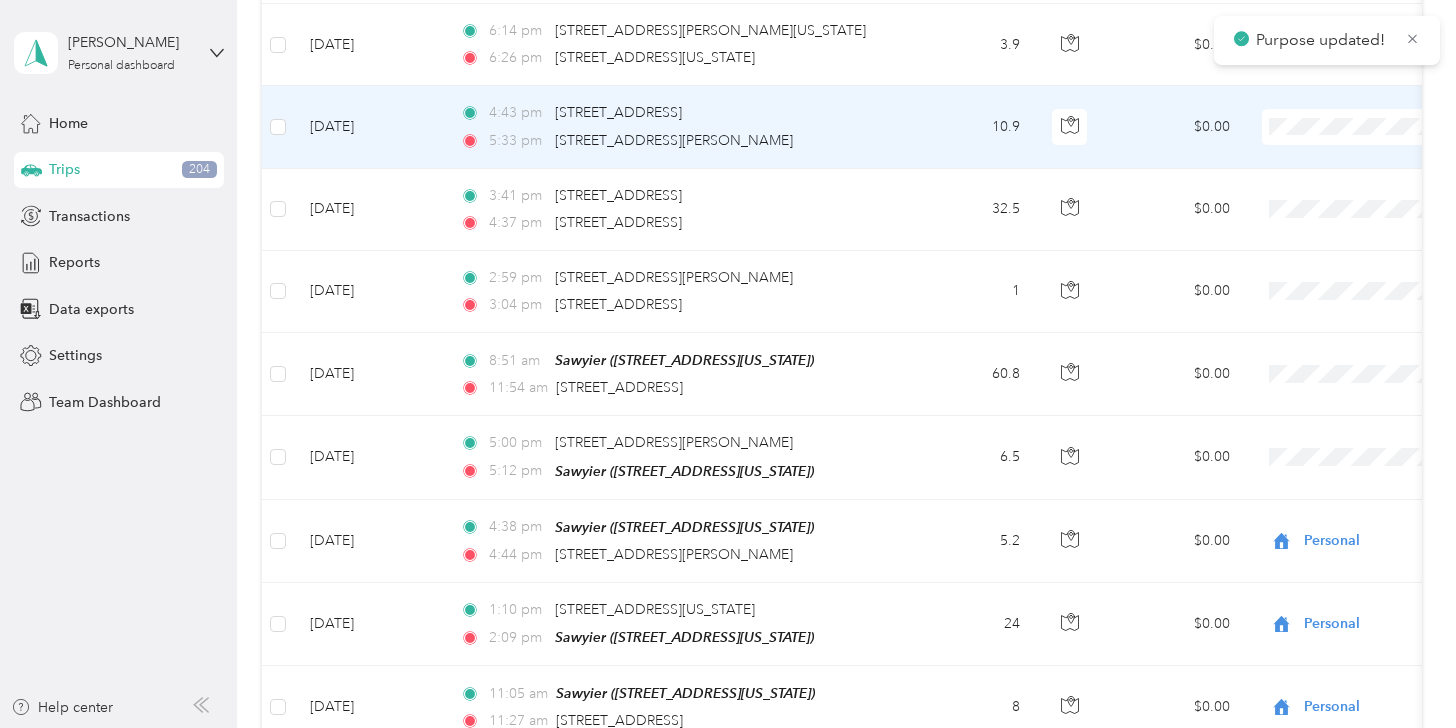 click on "Flagship Communities" at bounding box center [1350, 116] 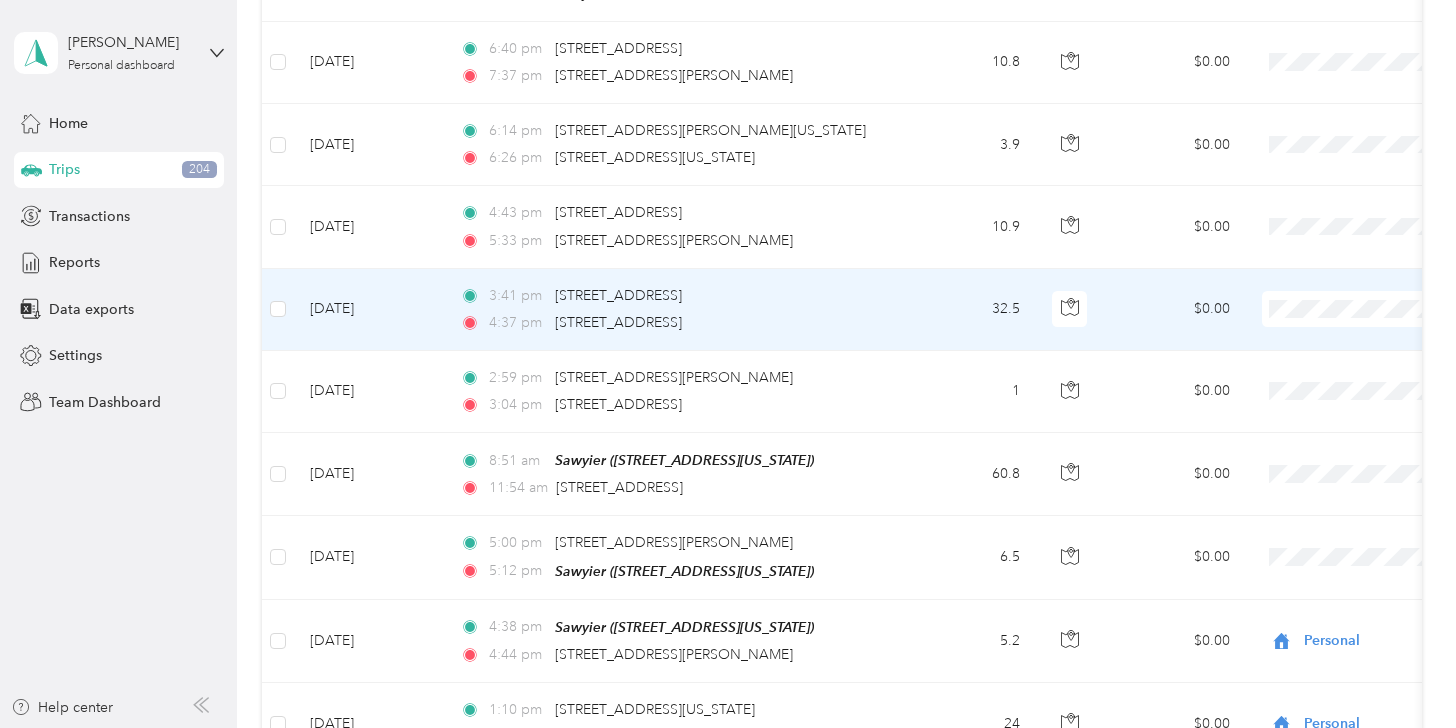 scroll, scrollTop: 4775, scrollLeft: 0, axis: vertical 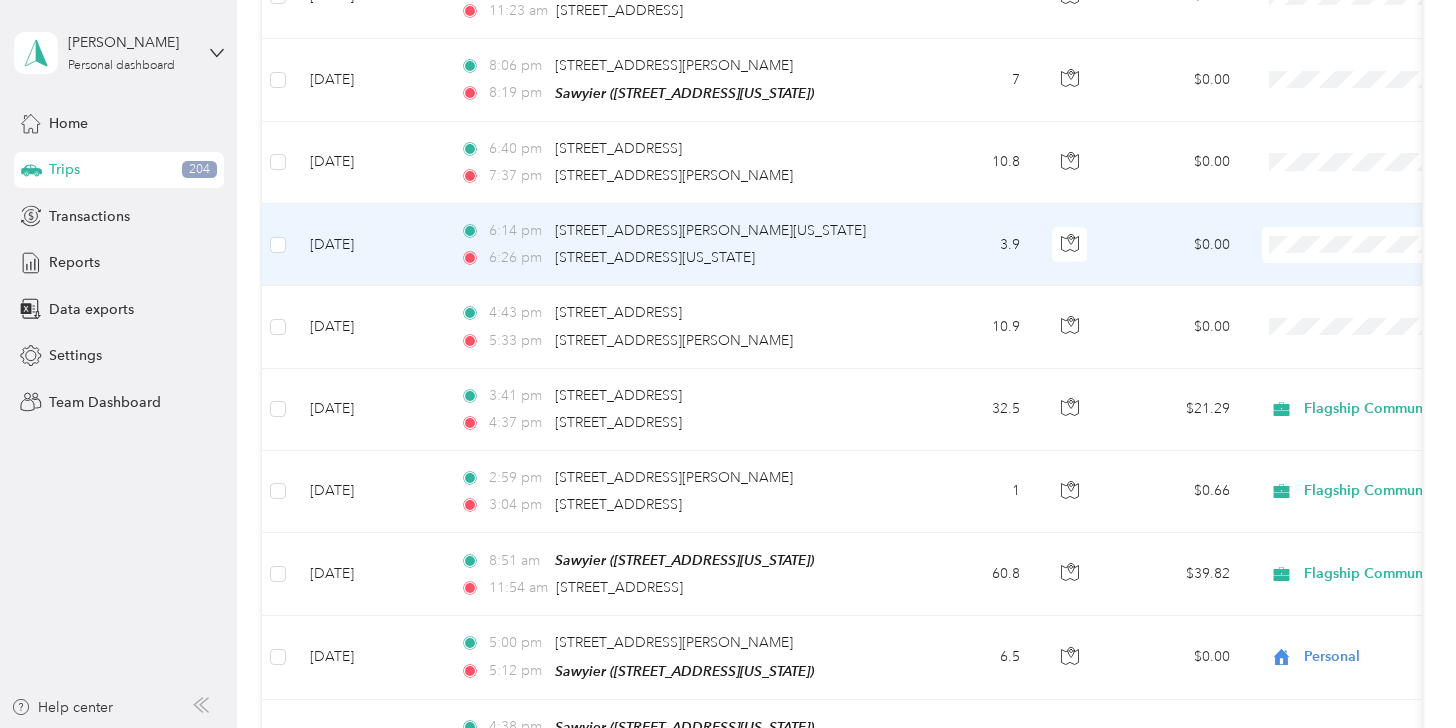 click on "Personal" at bounding box center [1350, 269] 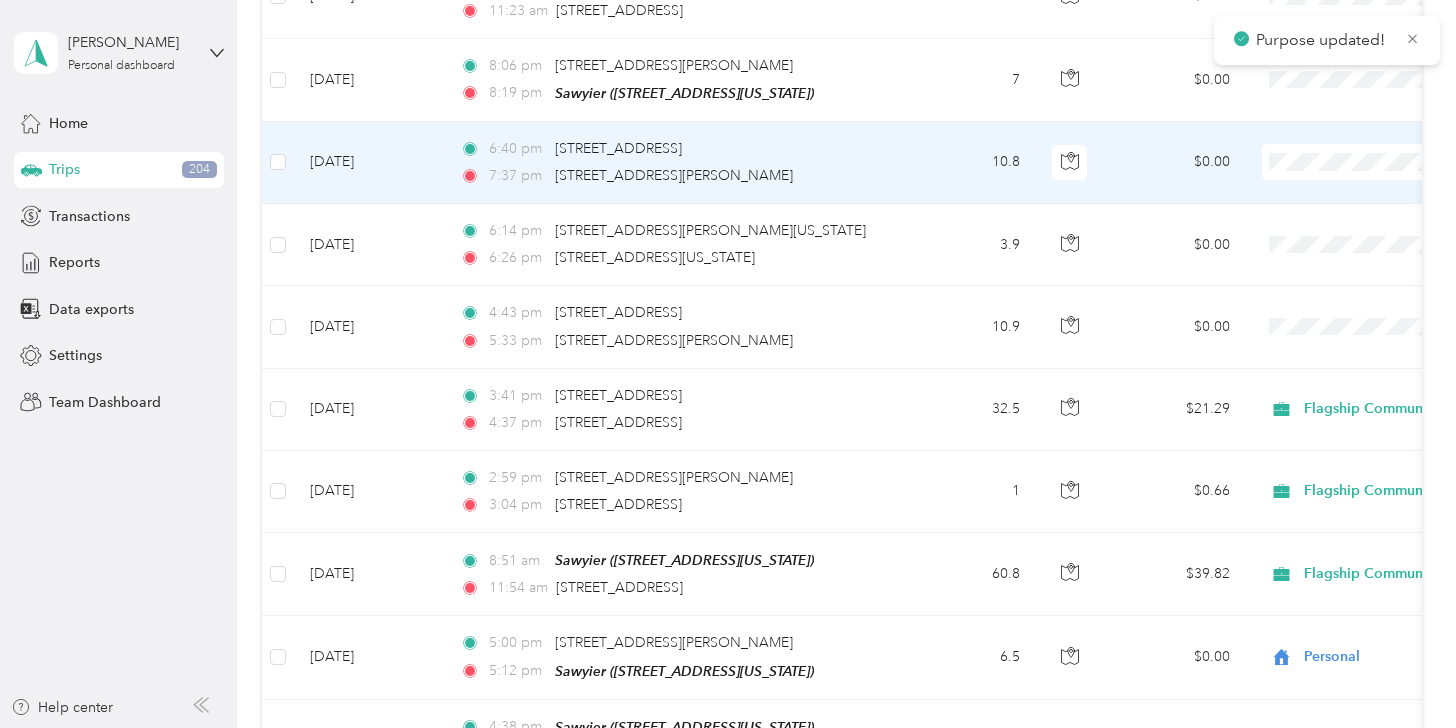 click at bounding box center [1386, 162] 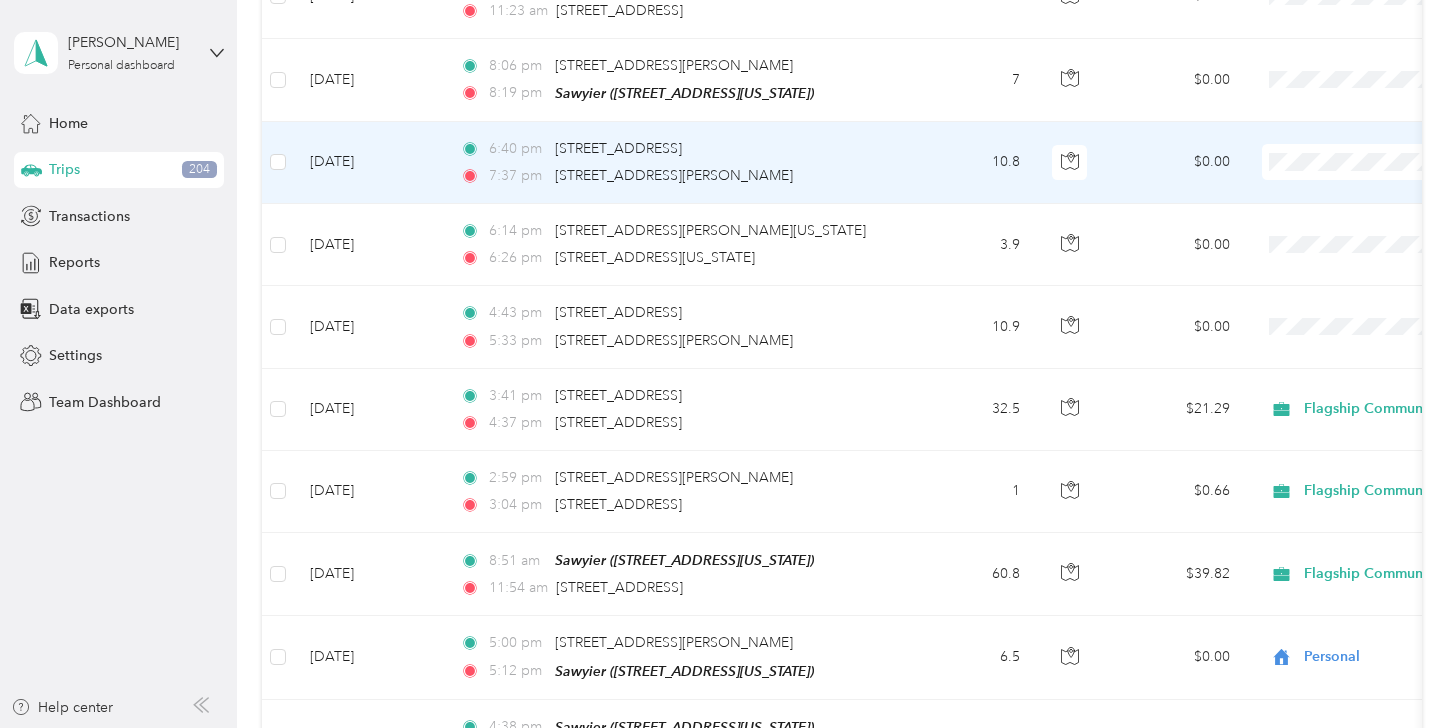 click on "Personal" at bounding box center (1350, 187) 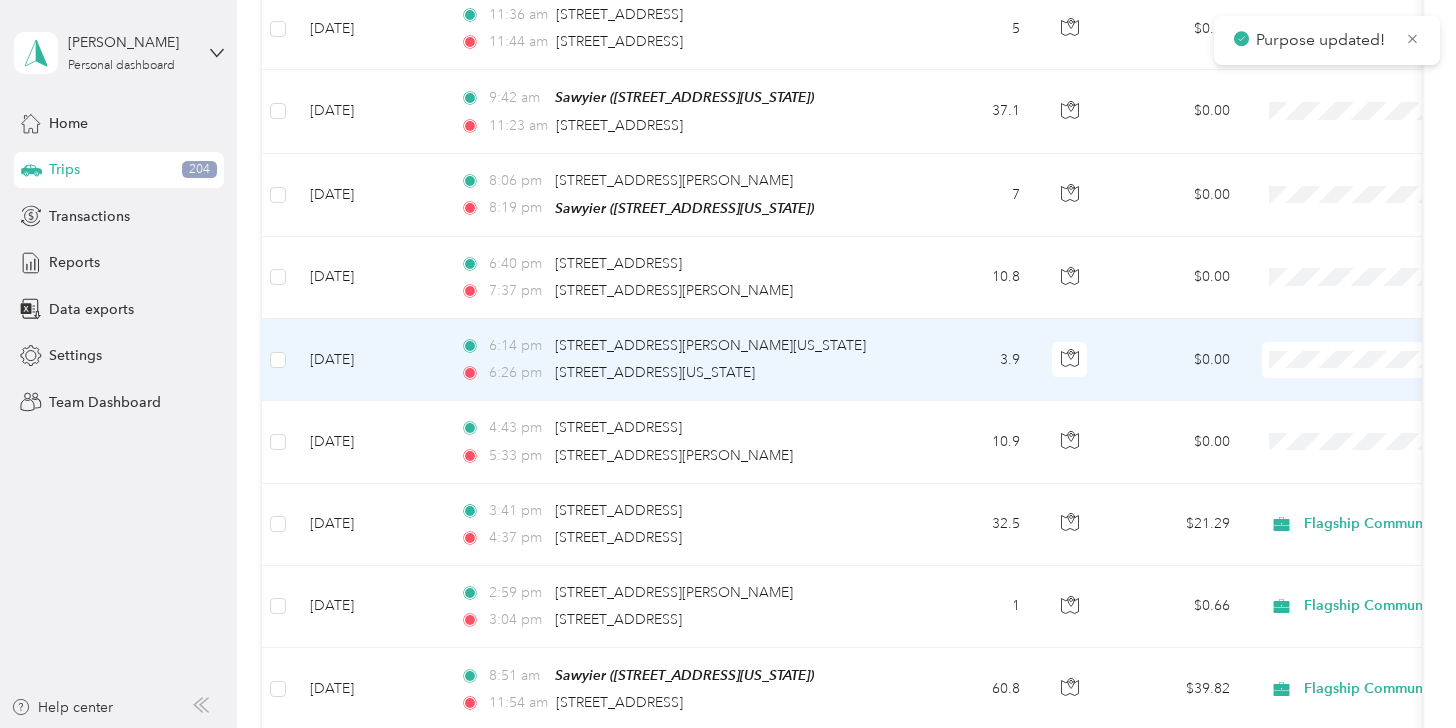 scroll, scrollTop: 4575, scrollLeft: 0, axis: vertical 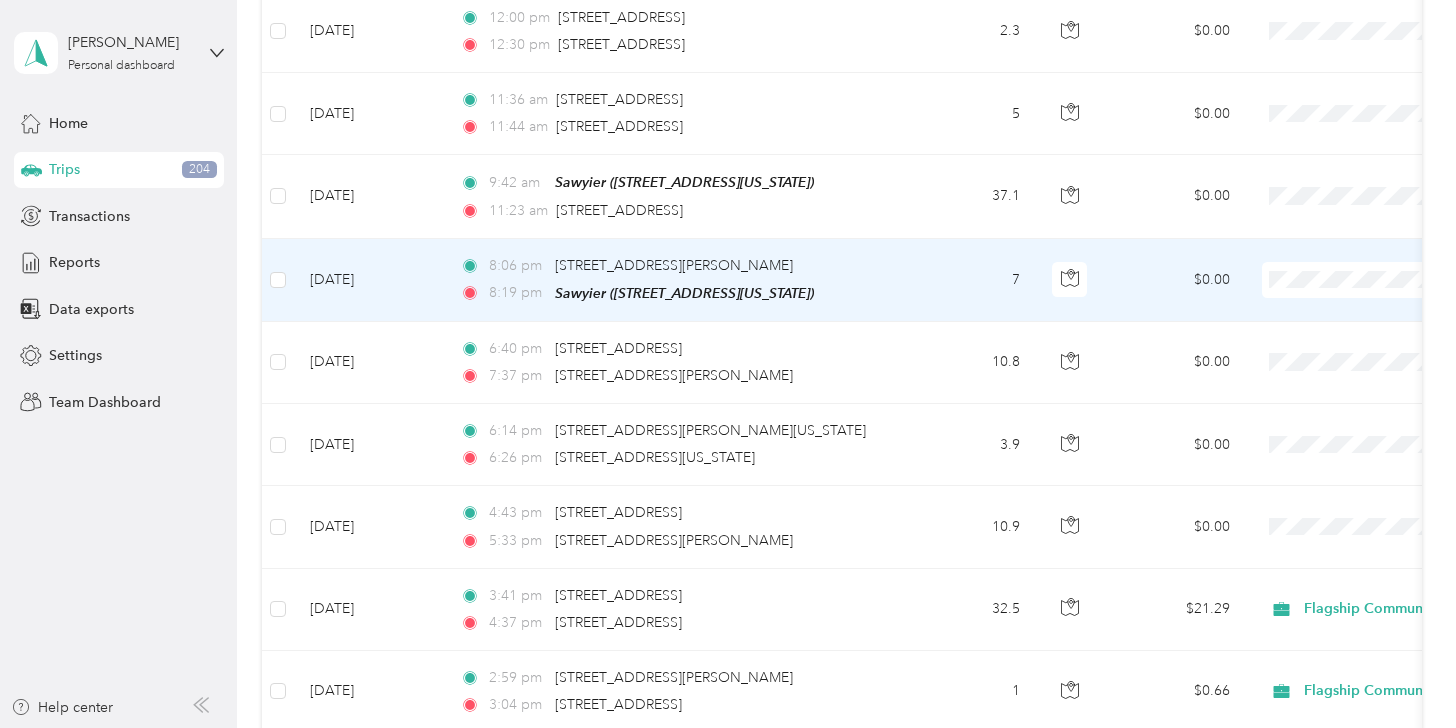 click on "Personal" at bounding box center [1350, 305] 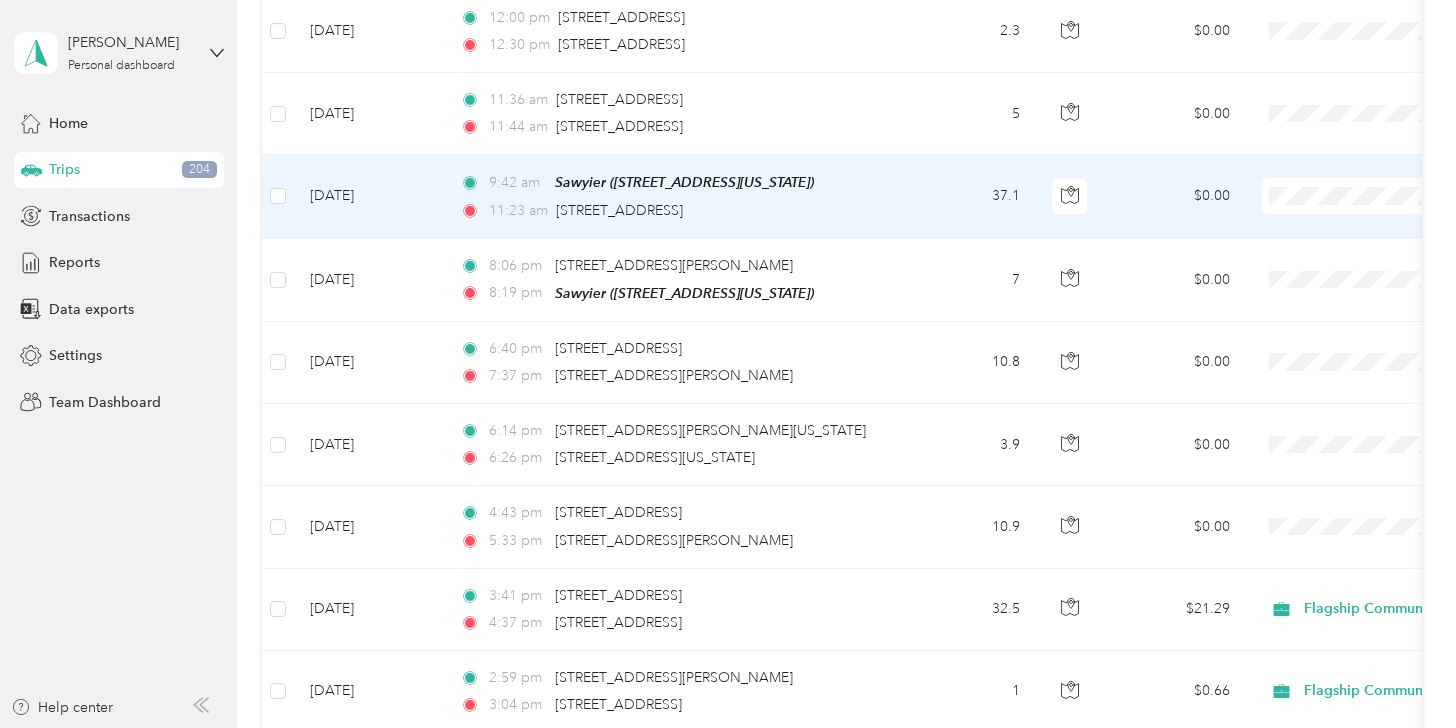 click on "Flagship Communities" at bounding box center (1350, 187) 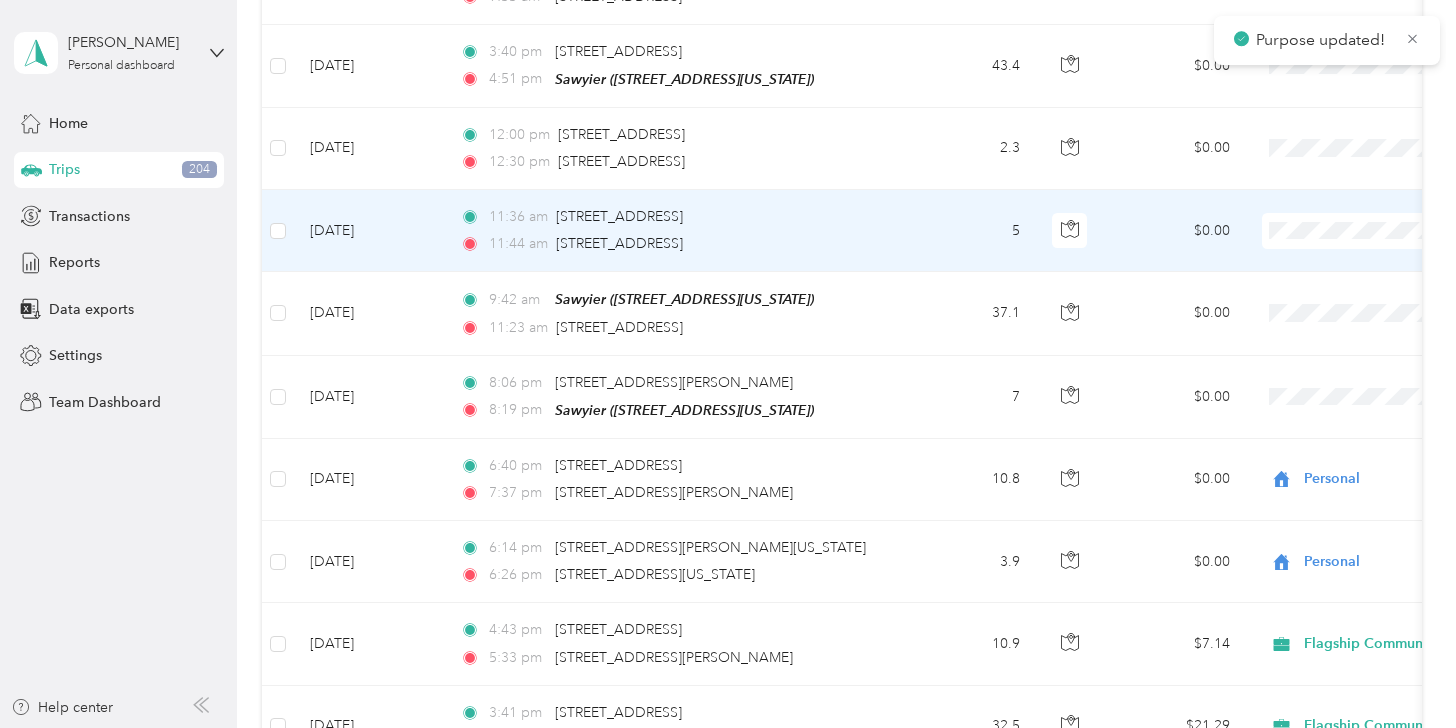 scroll, scrollTop: 4375, scrollLeft: 0, axis: vertical 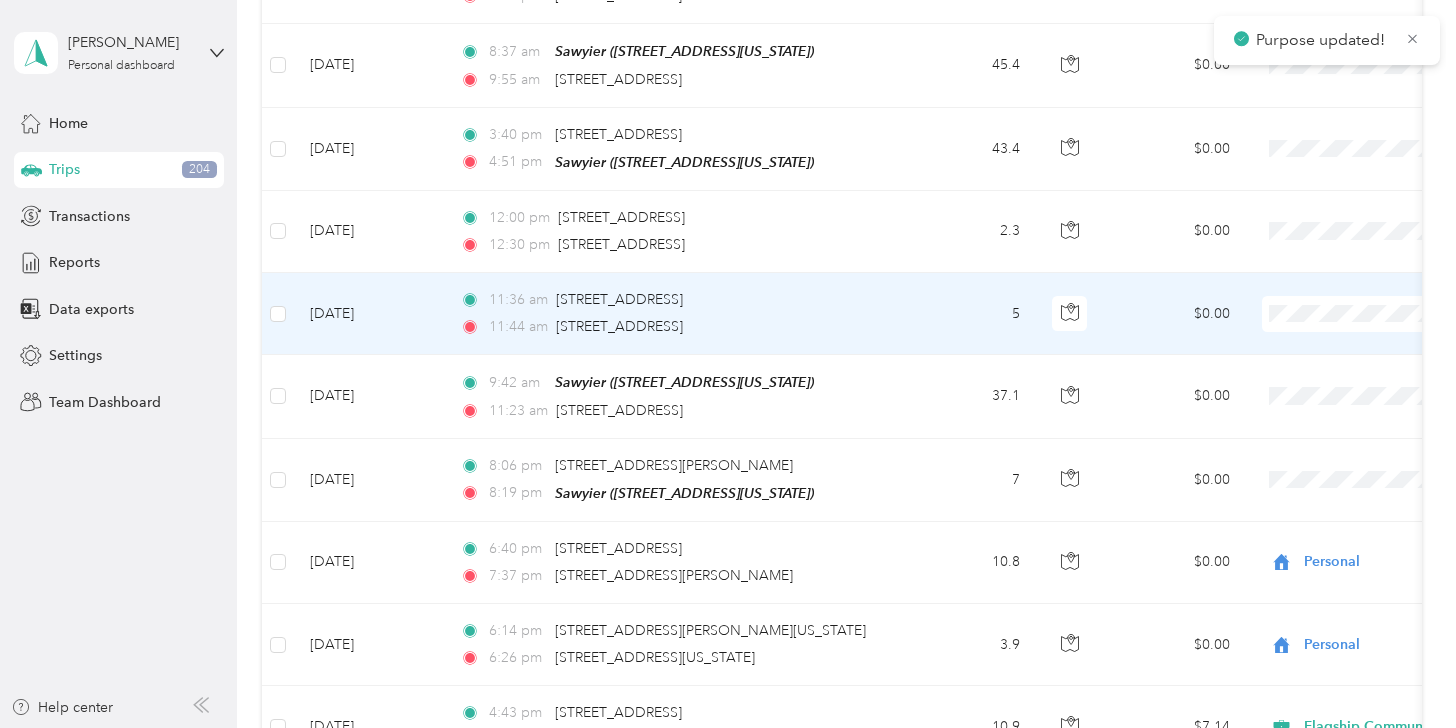 click on "Flagship Communities" at bounding box center [1350, 305] 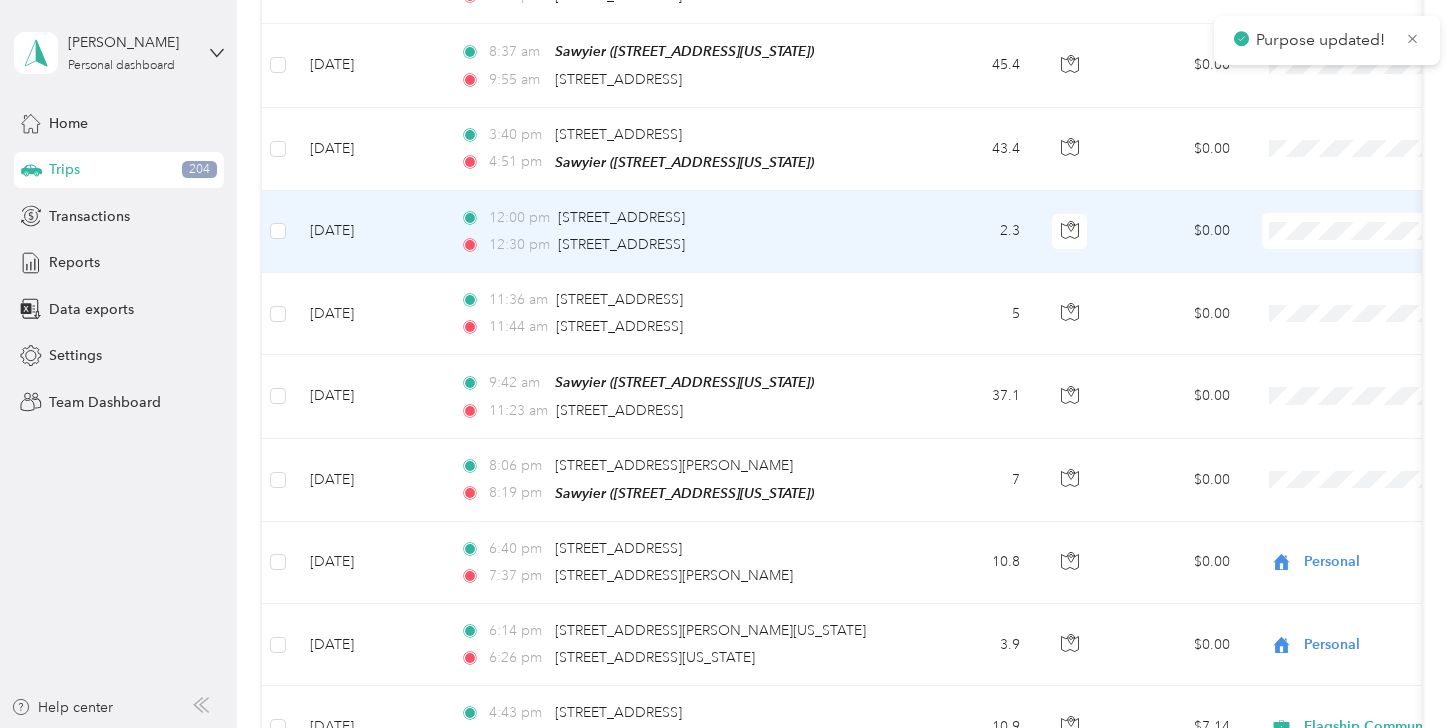 click on "Flagship Communities" at bounding box center (1350, 223) 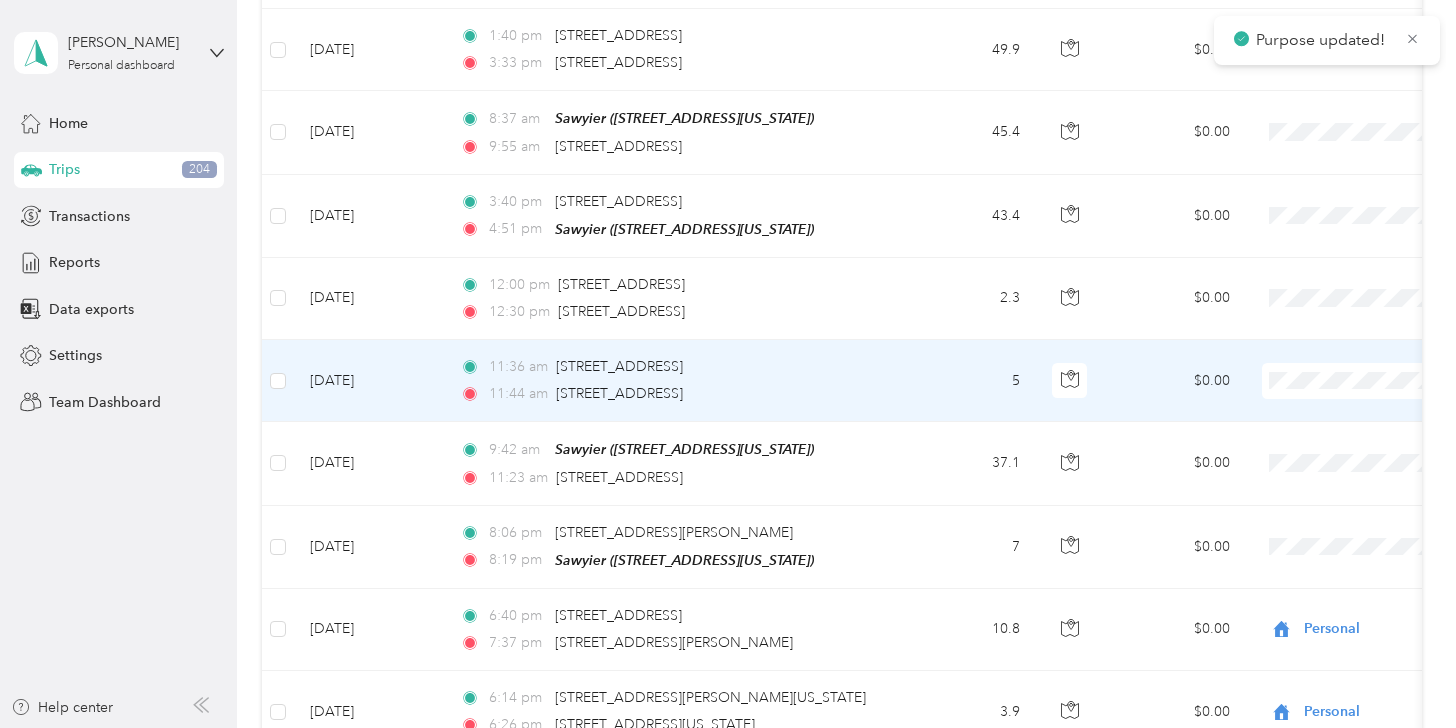 scroll, scrollTop: 4275, scrollLeft: 0, axis: vertical 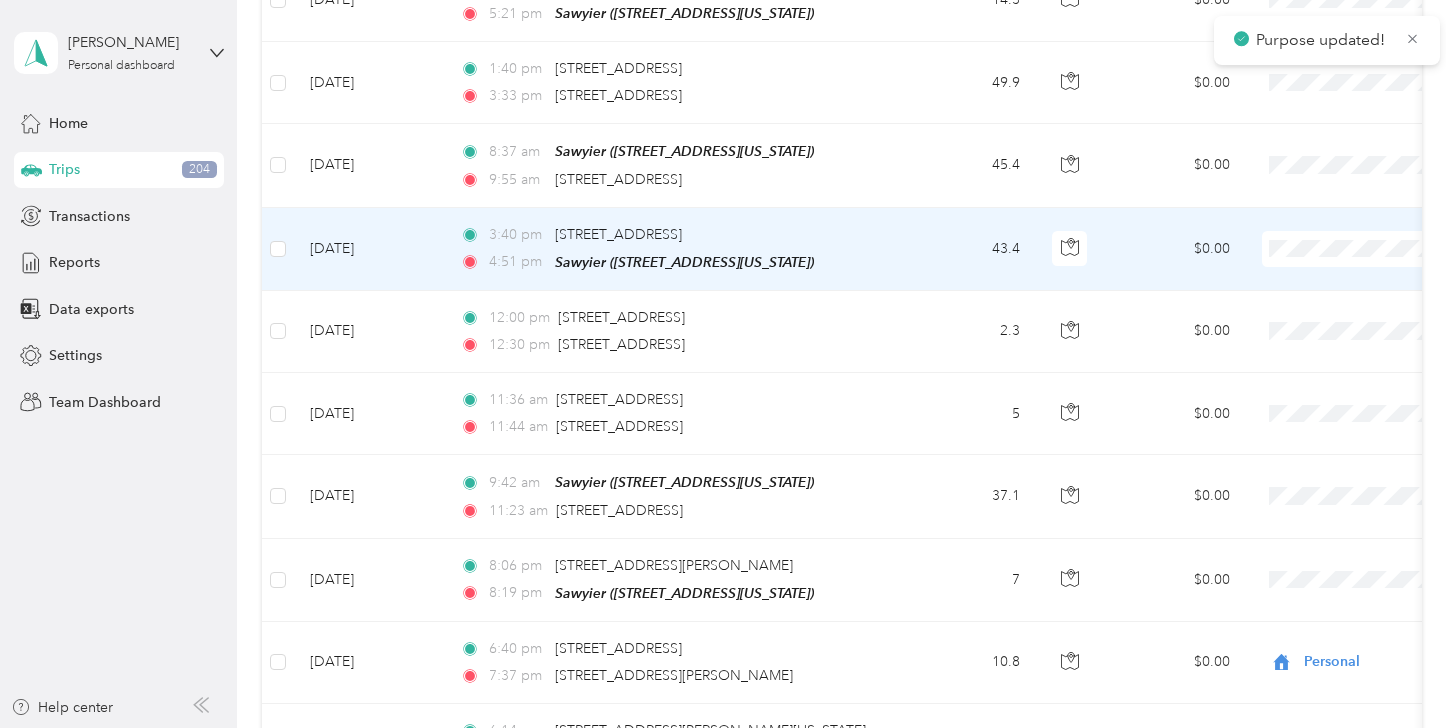 click on "Flagship Communities" at bounding box center (1350, 241) 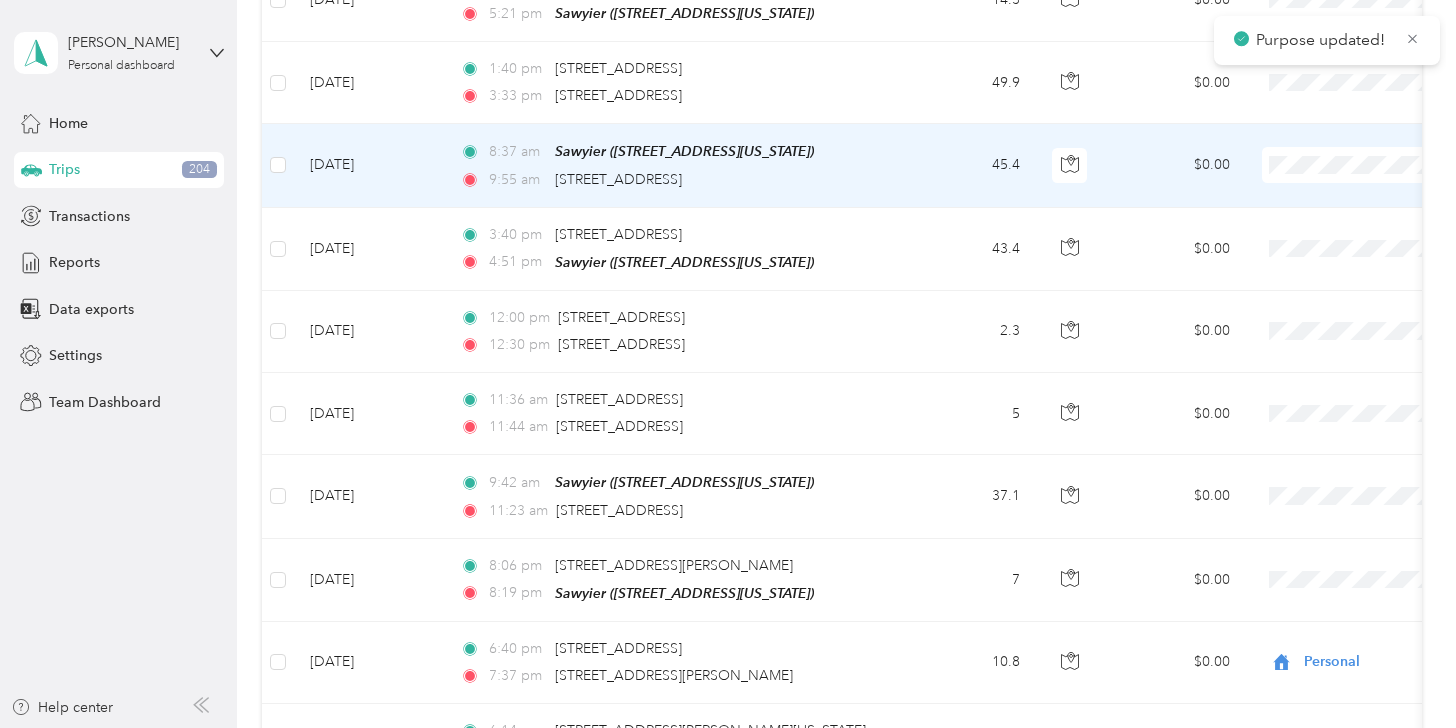click on "Flagship Communities" at bounding box center (1350, 159) 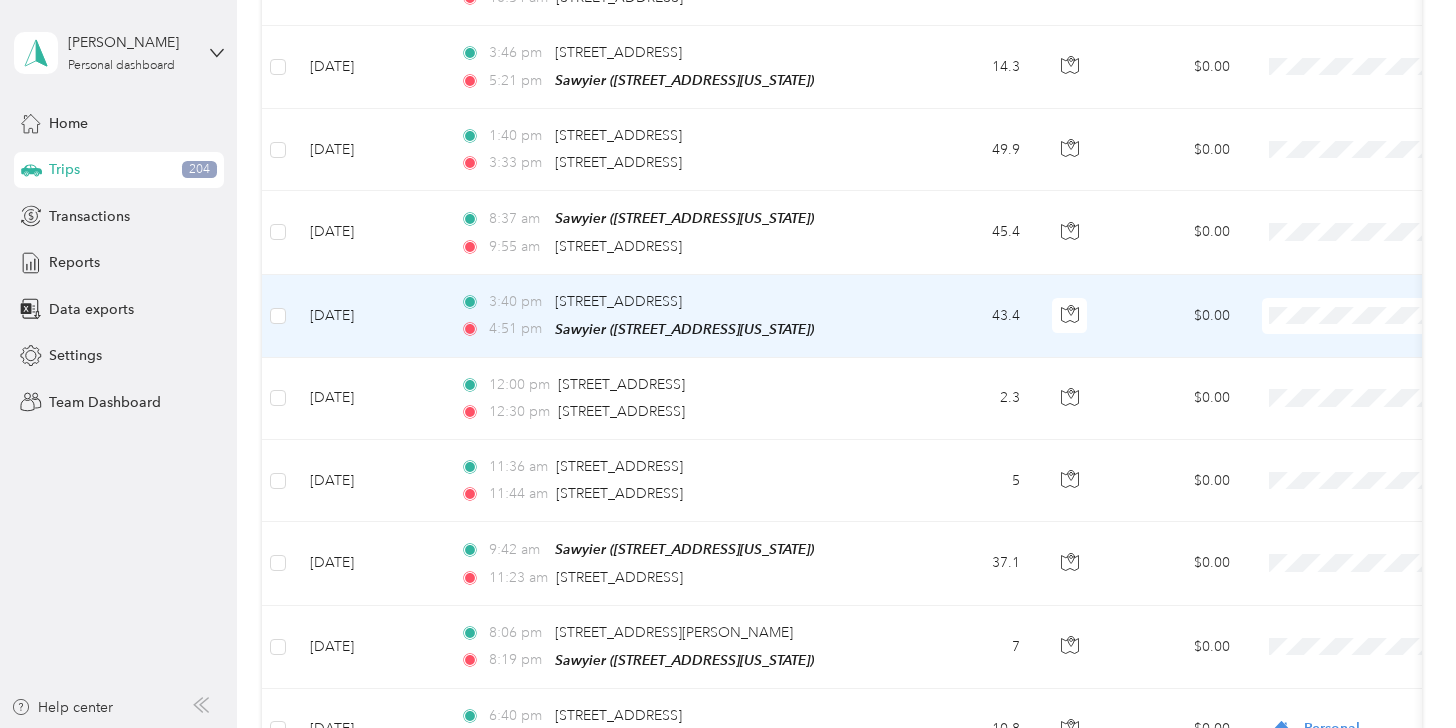 scroll, scrollTop: 4175, scrollLeft: 0, axis: vertical 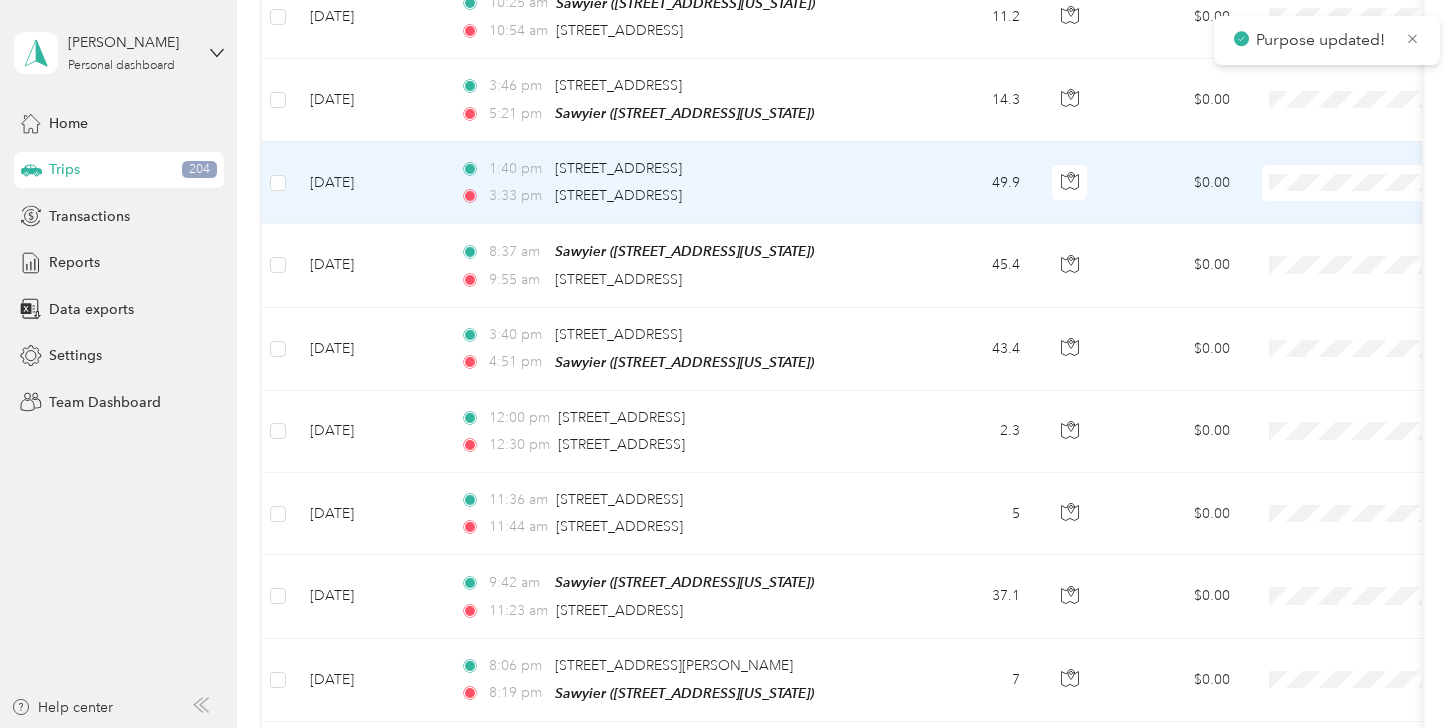 click on "Flagship Communities" at bounding box center [1350, 177] 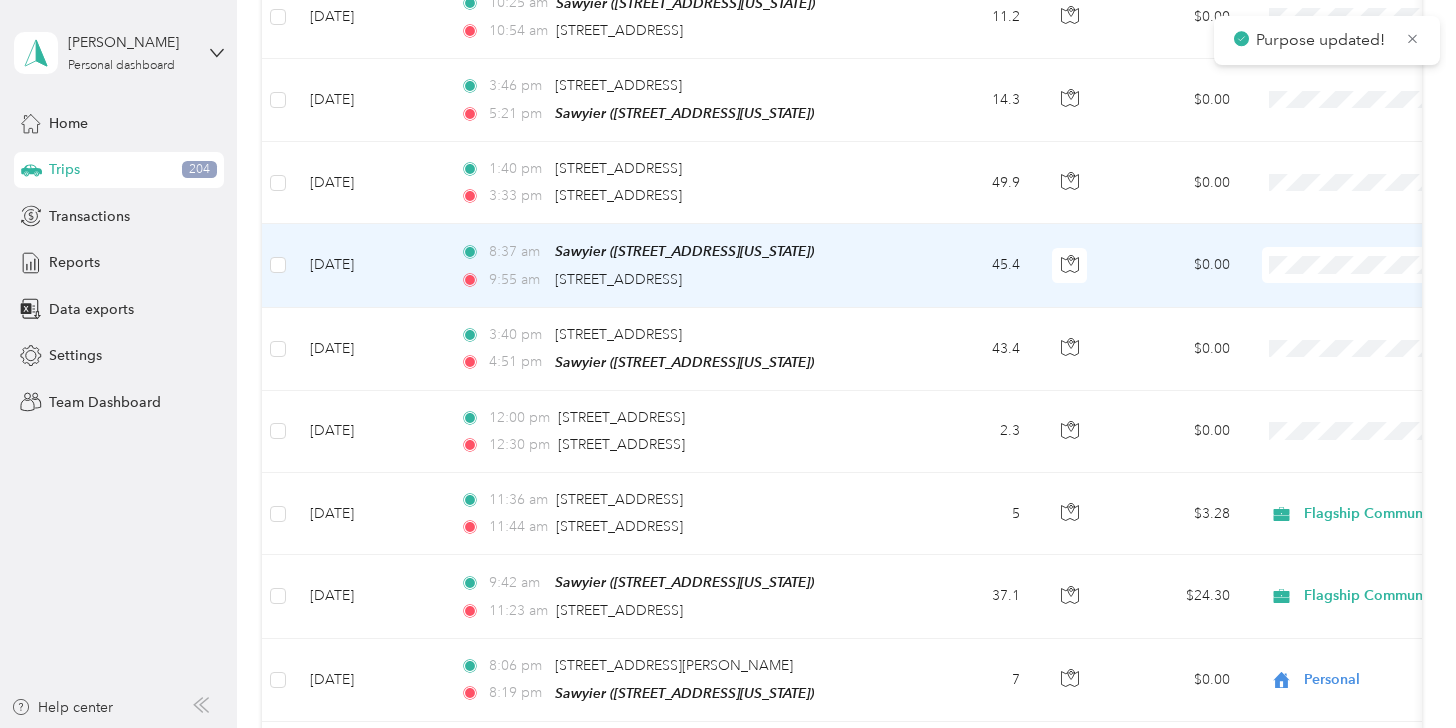 scroll, scrollTop: 4075, scrollLeft: 0, axis: vertical 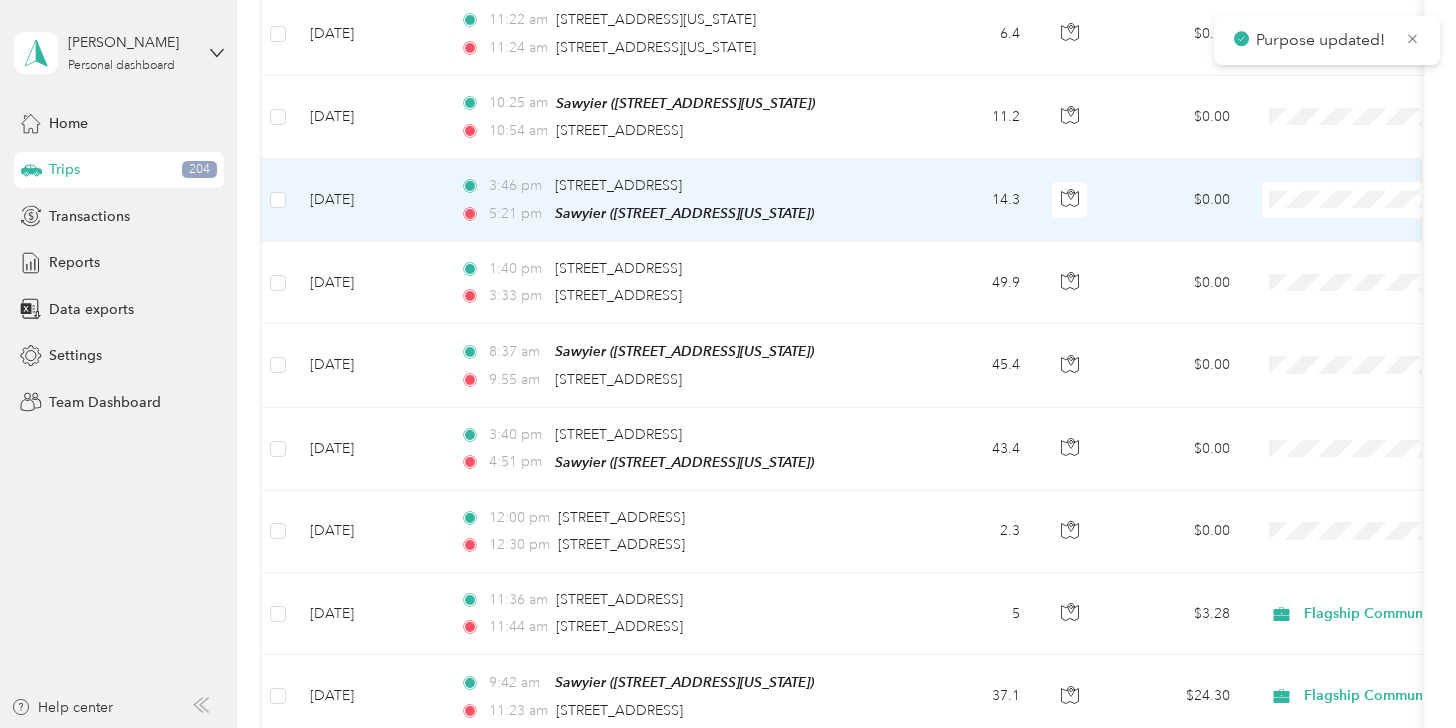 click on "Personal" at bounding box center (1350, 230) 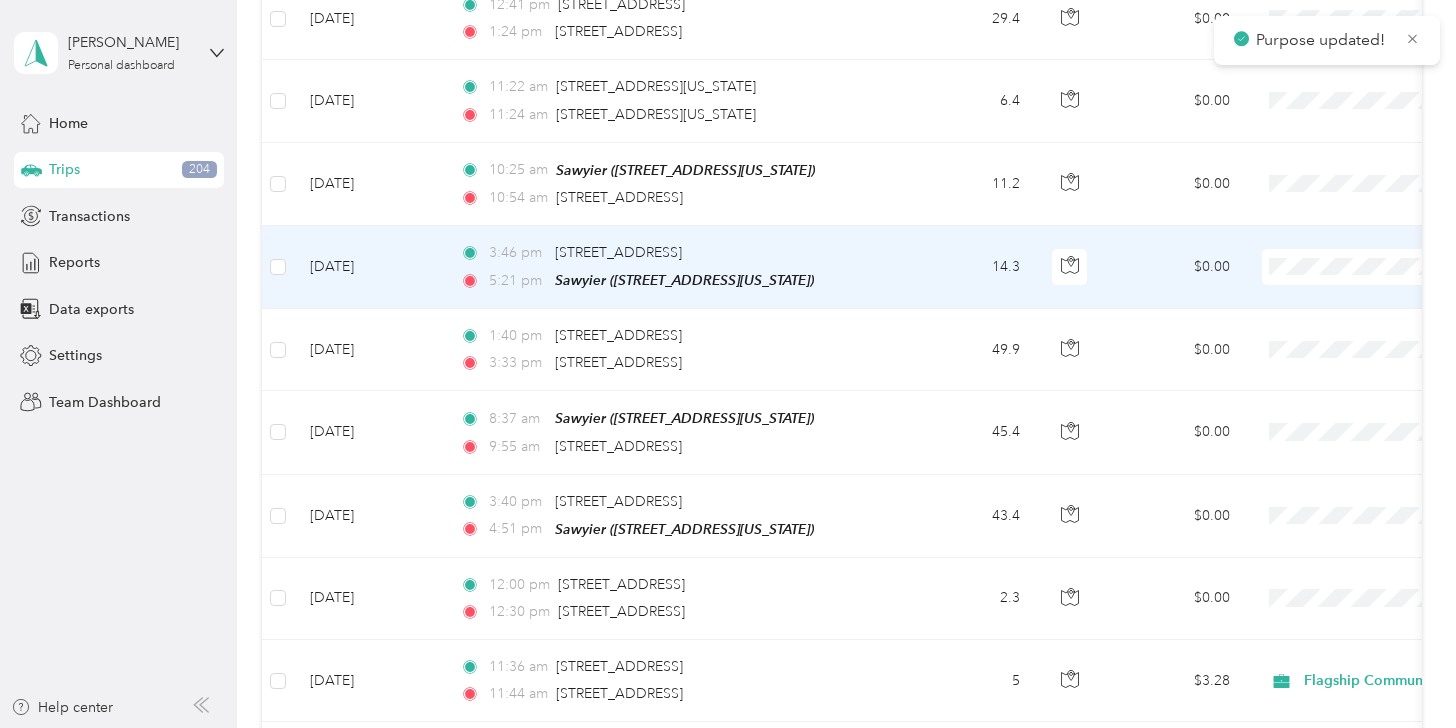 scroll, scrollTop: 3975, scrollLeft: 0, axis: vertical 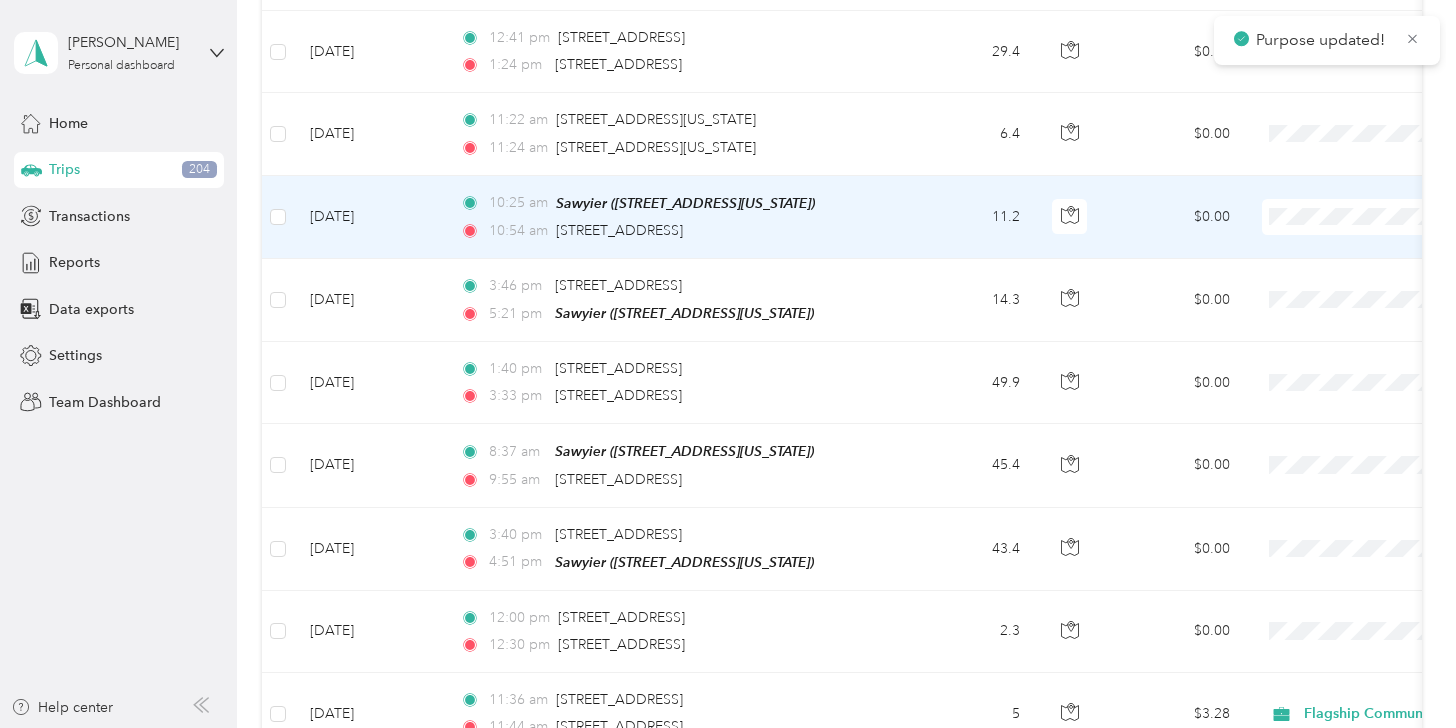 click on "Personal" at bounding box center (1350, 242) 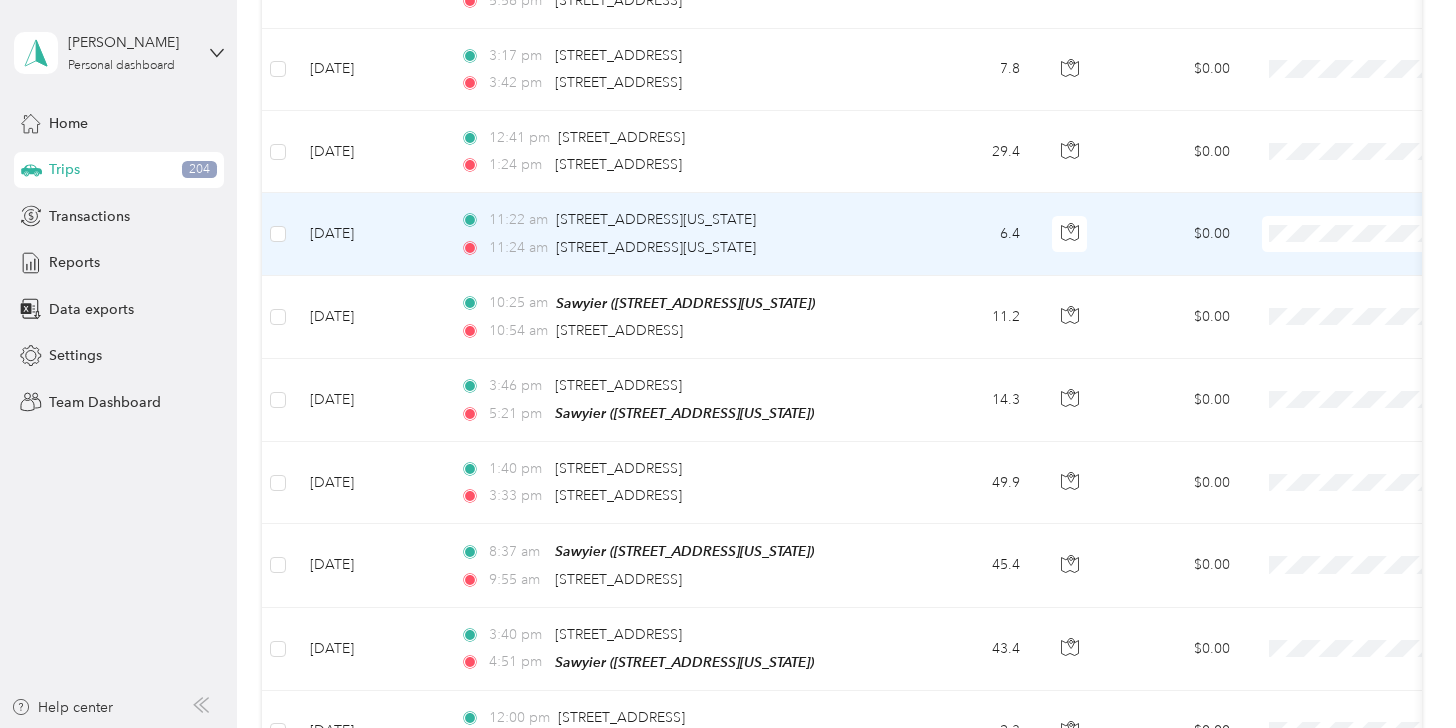 click on "Flagship Communities" at bounding box center [1350, 231] 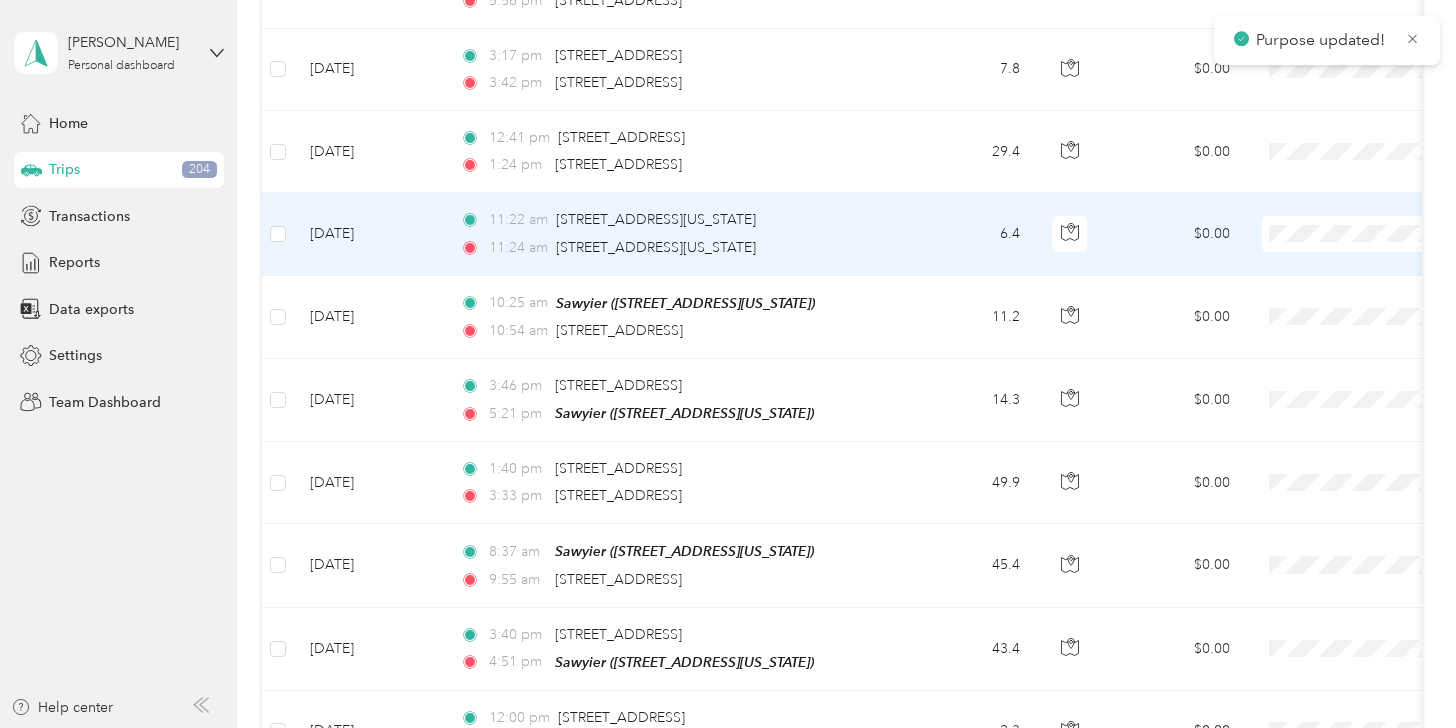 scroll, scrollTop: 3775, scrollLeft: 0, axis: vertical 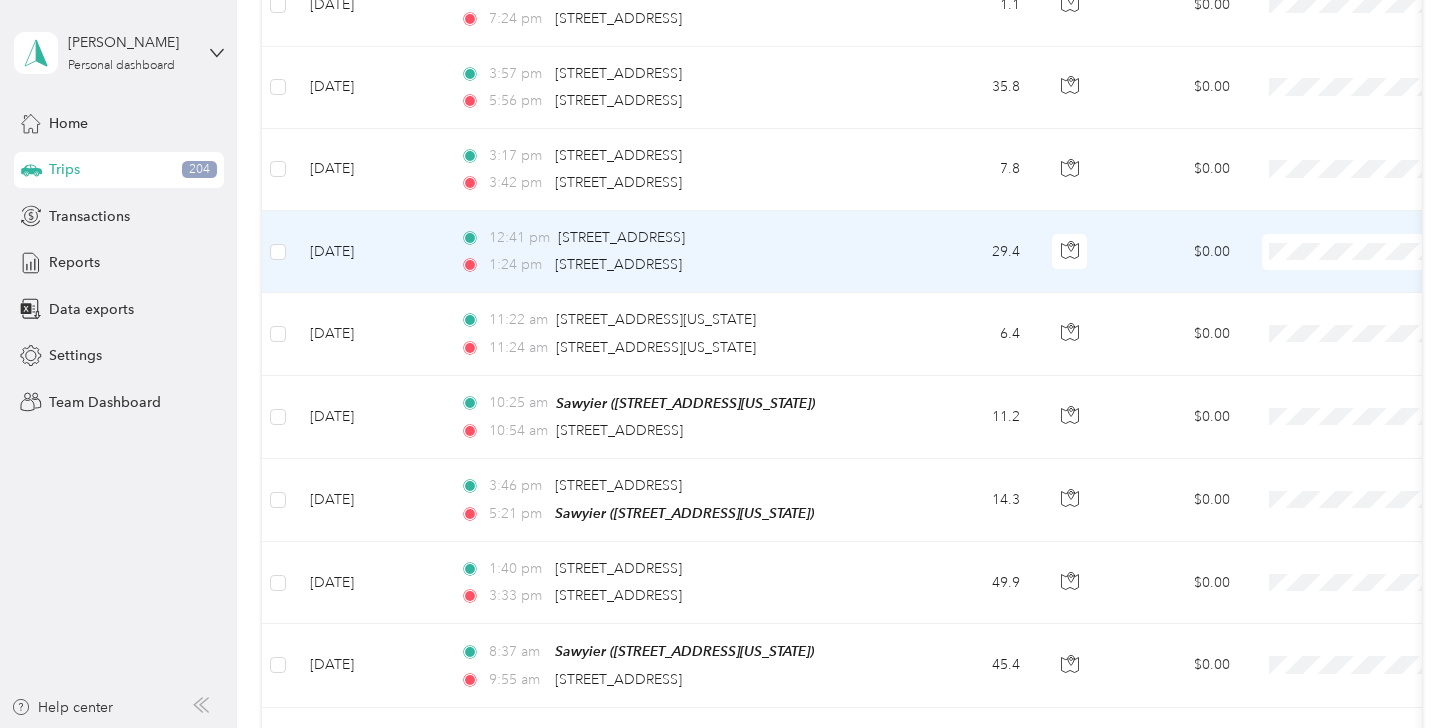 click on "Flagship Communities" at bounding box center [1350, 249] 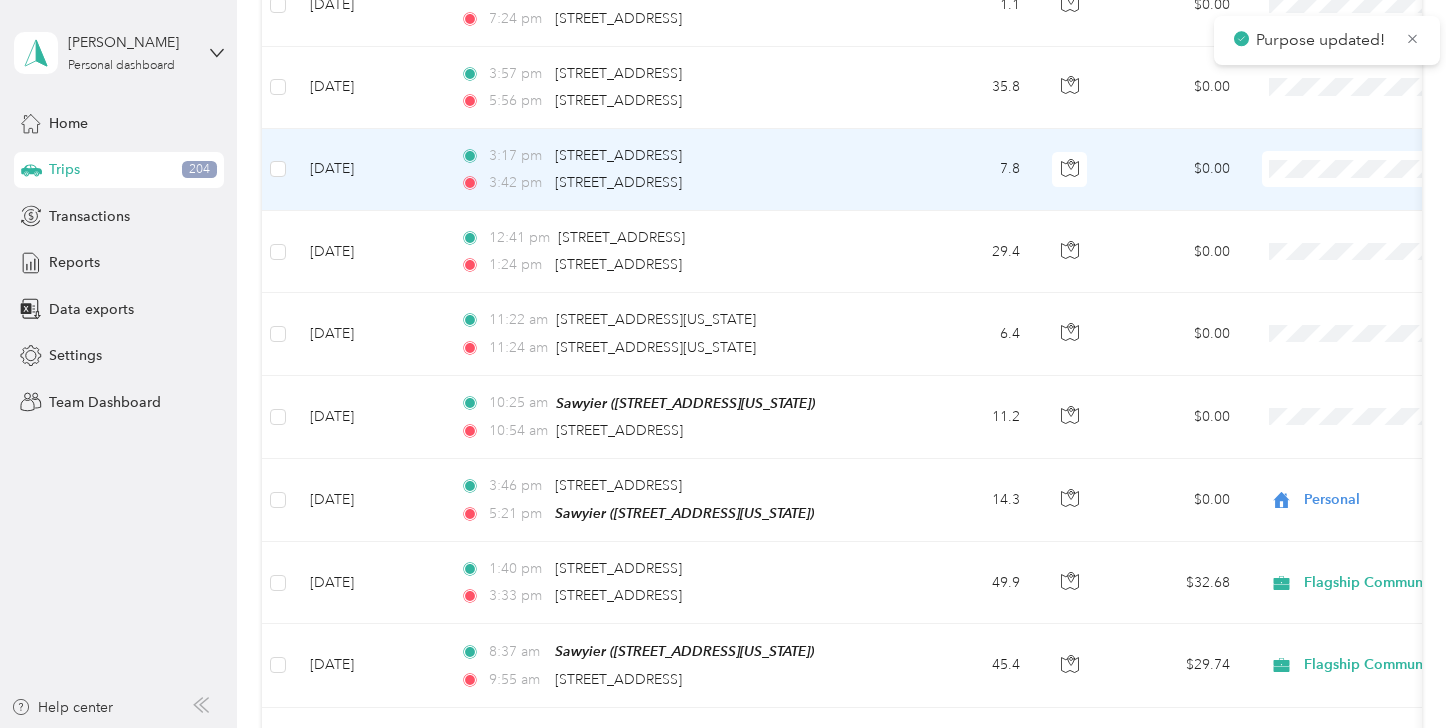 click on "Flagship Communities" at bounding box center (1350, 160) 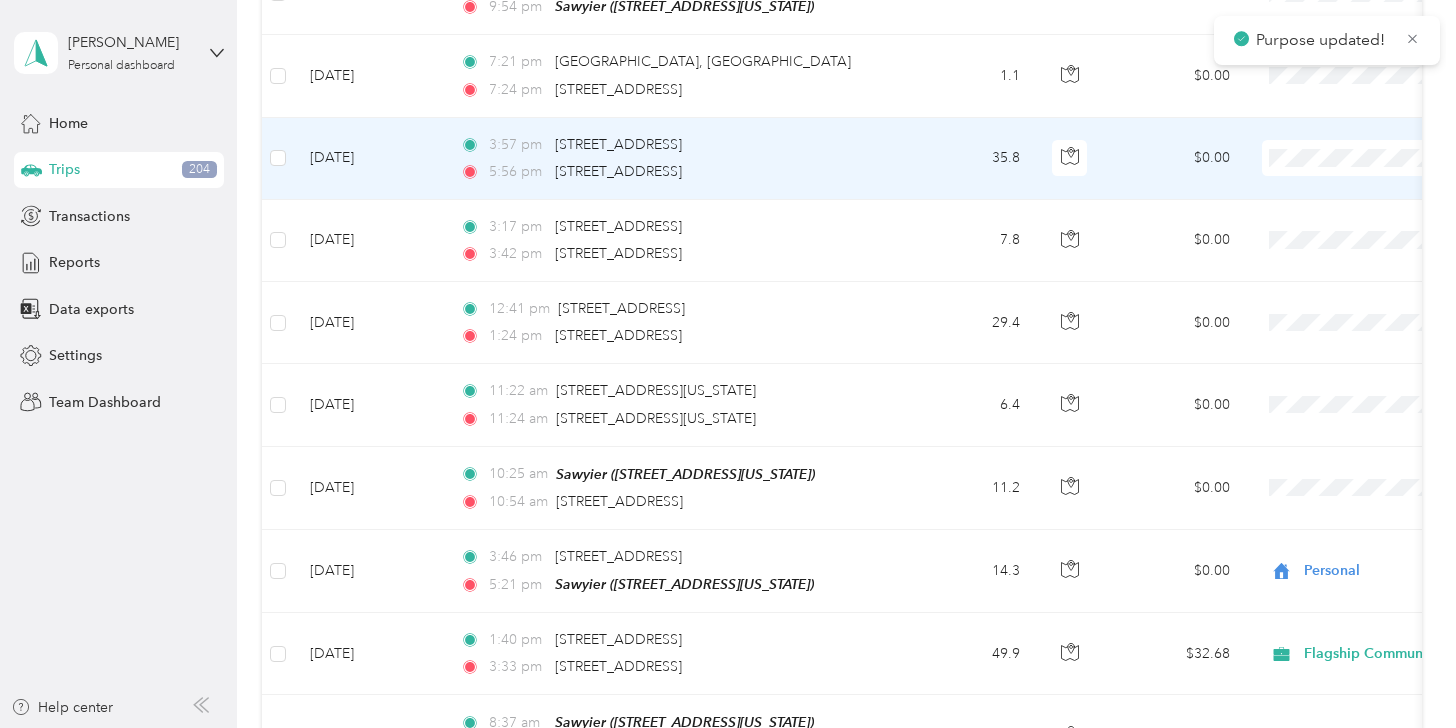scroll, scrollTop: 3675, scrollLeft: 0, axis: vertical 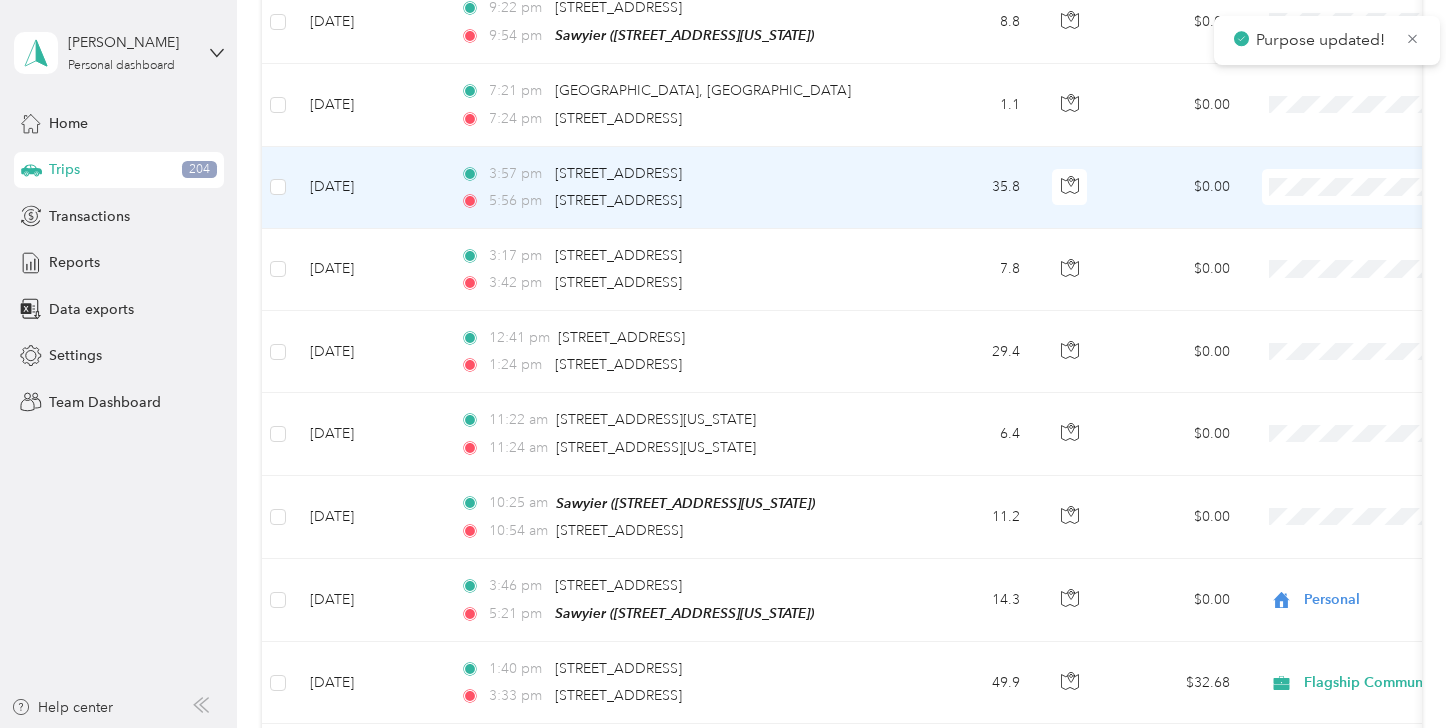 click on "Flagship Communities" at bounding box center [1350, 185] 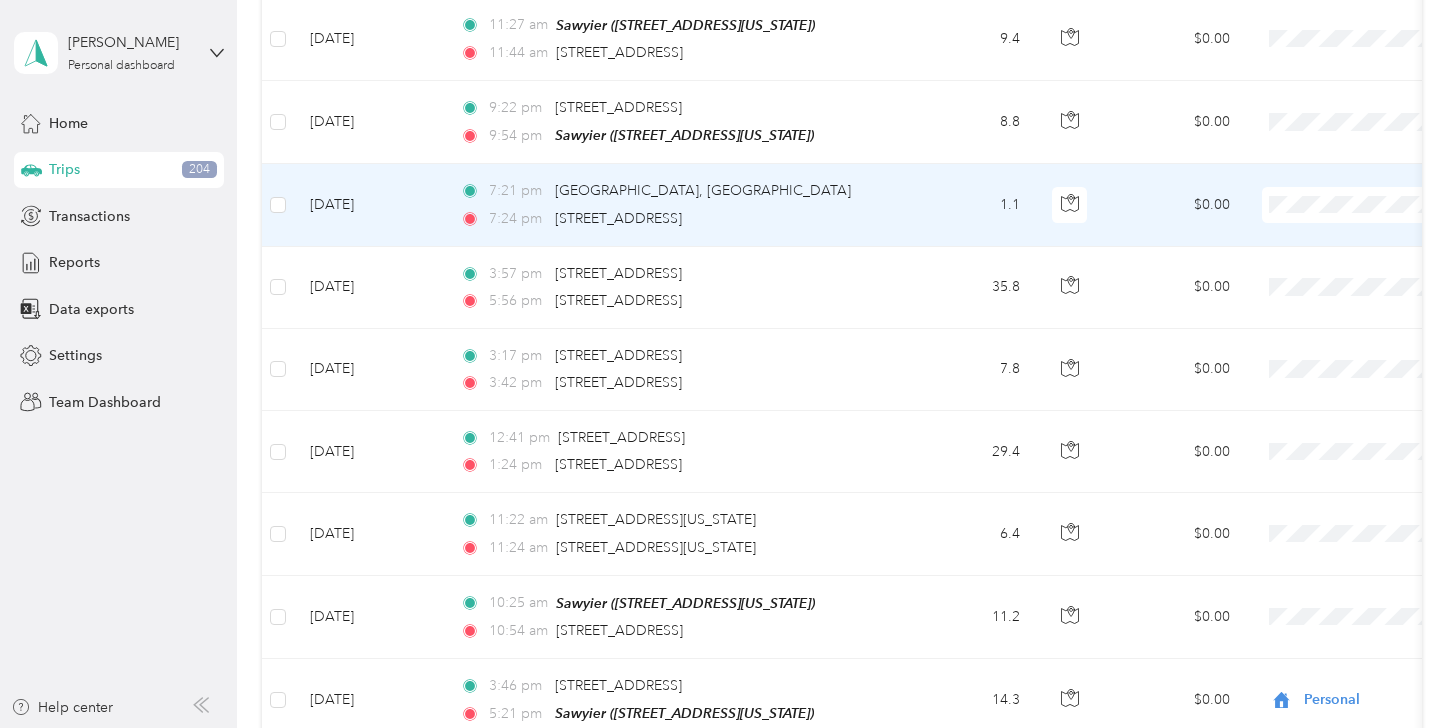 click on "Personal" at bounding box center [1350, 234] 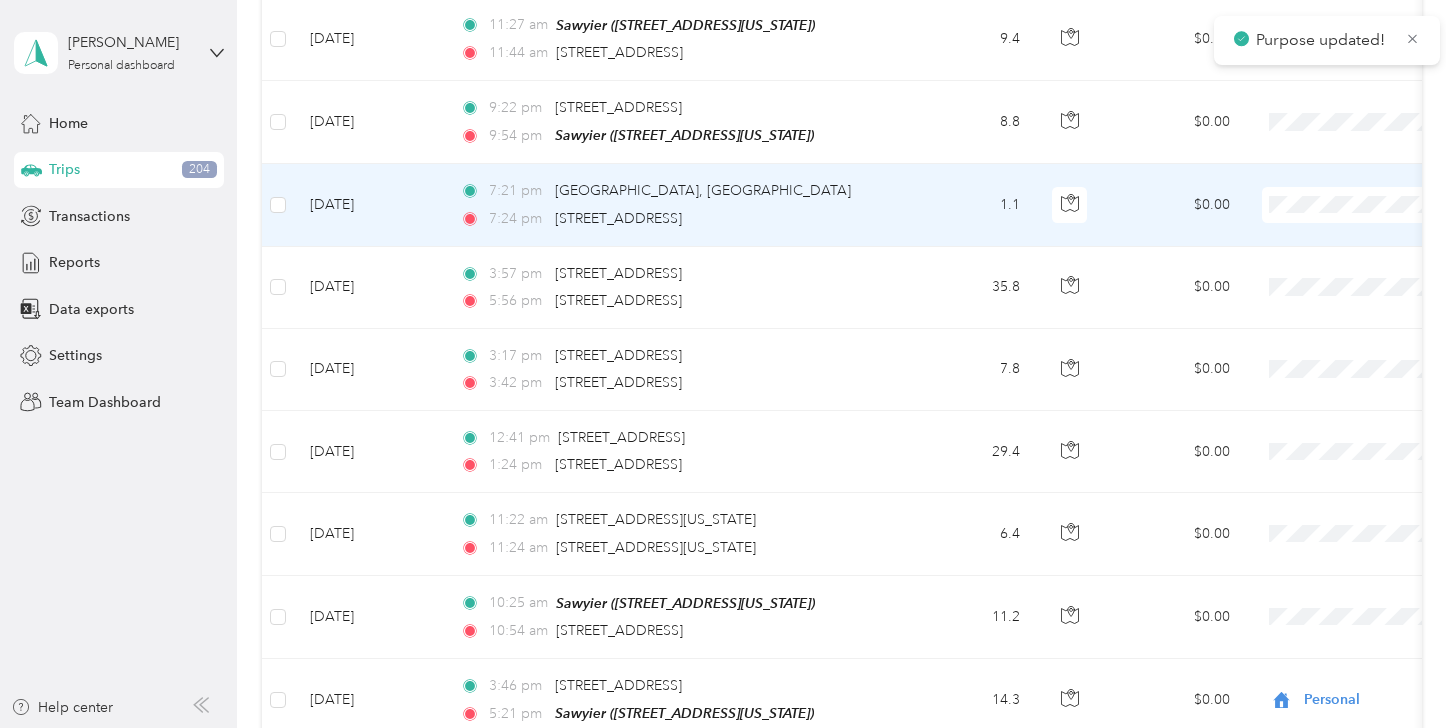 scroll, scrollTop: 3475, scrollLeft: 0, axis: vertical 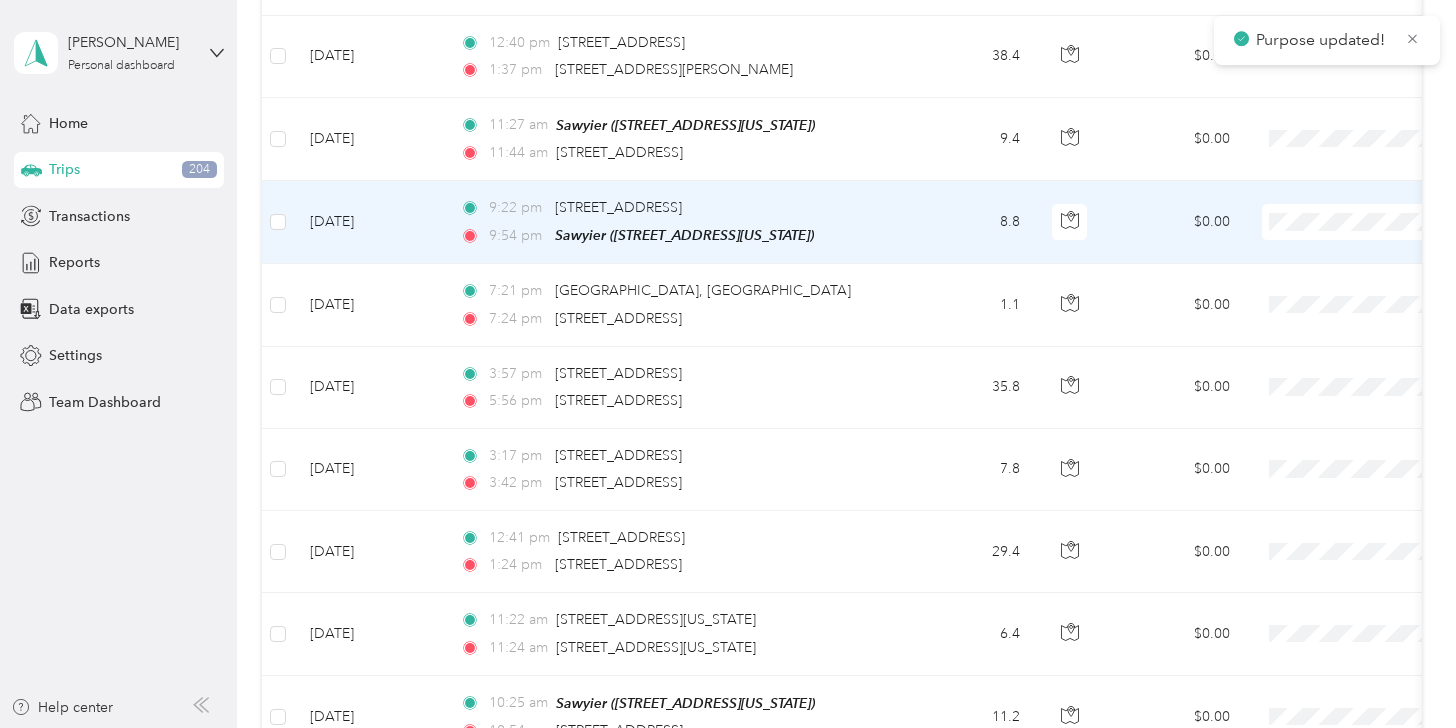 click on "Personal" at bounding box center [1350, 256] 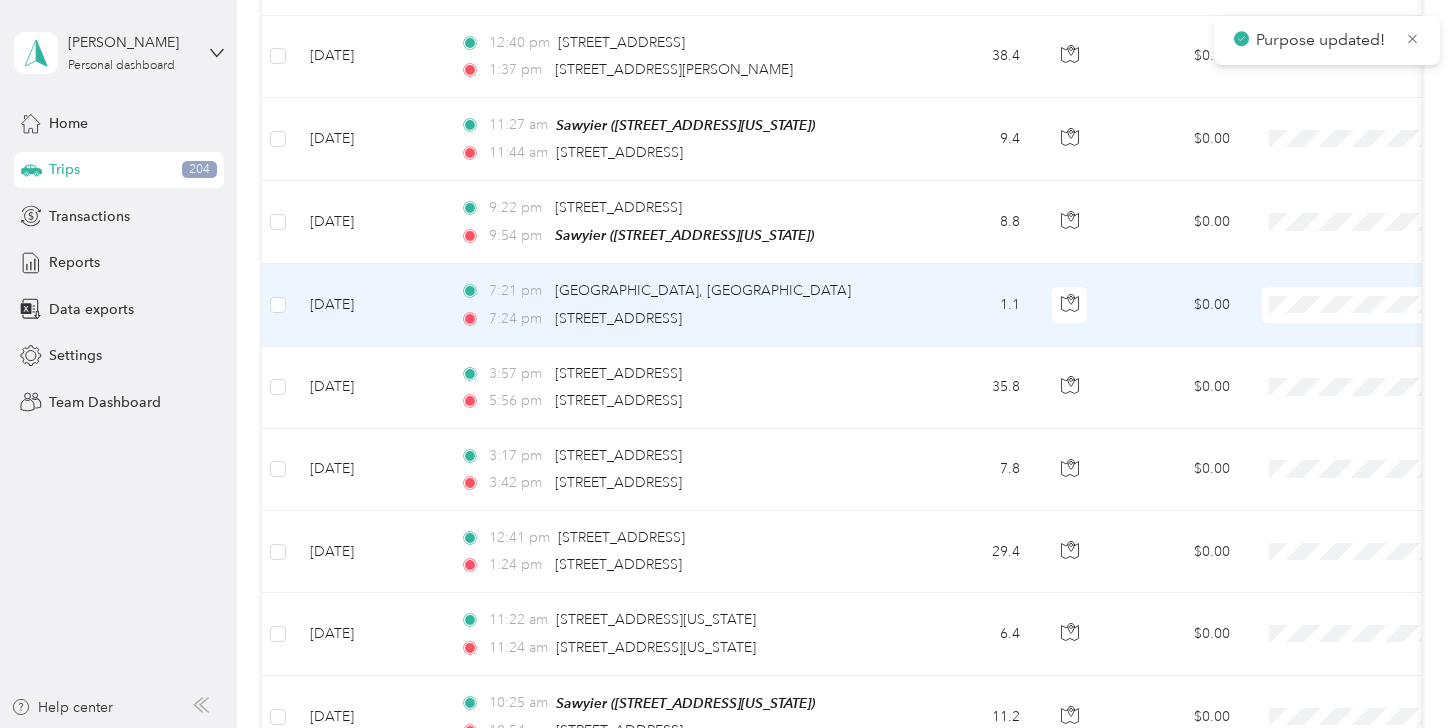 scroll, scrollTop: 3375, scrollLeft: 0, axis: vertical 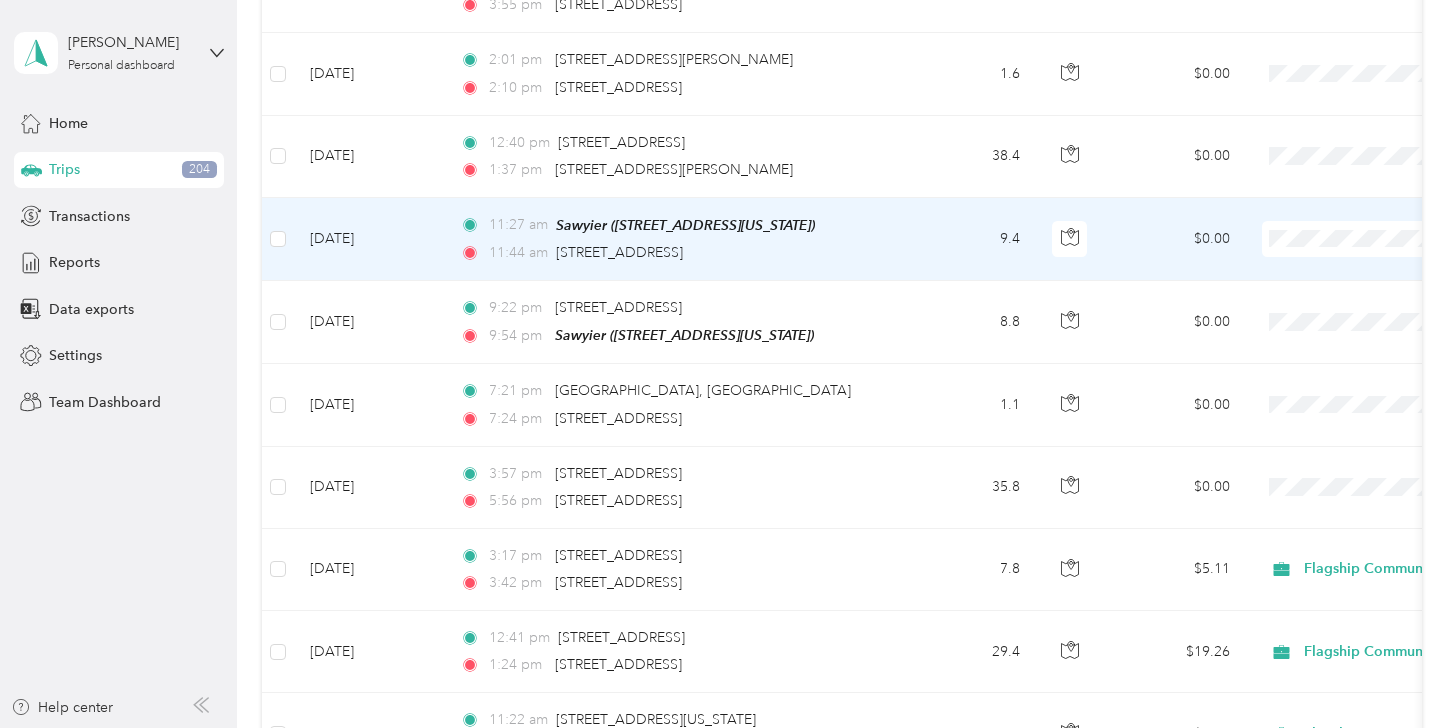 click on "Personal" at bounding box center (1350, 274) 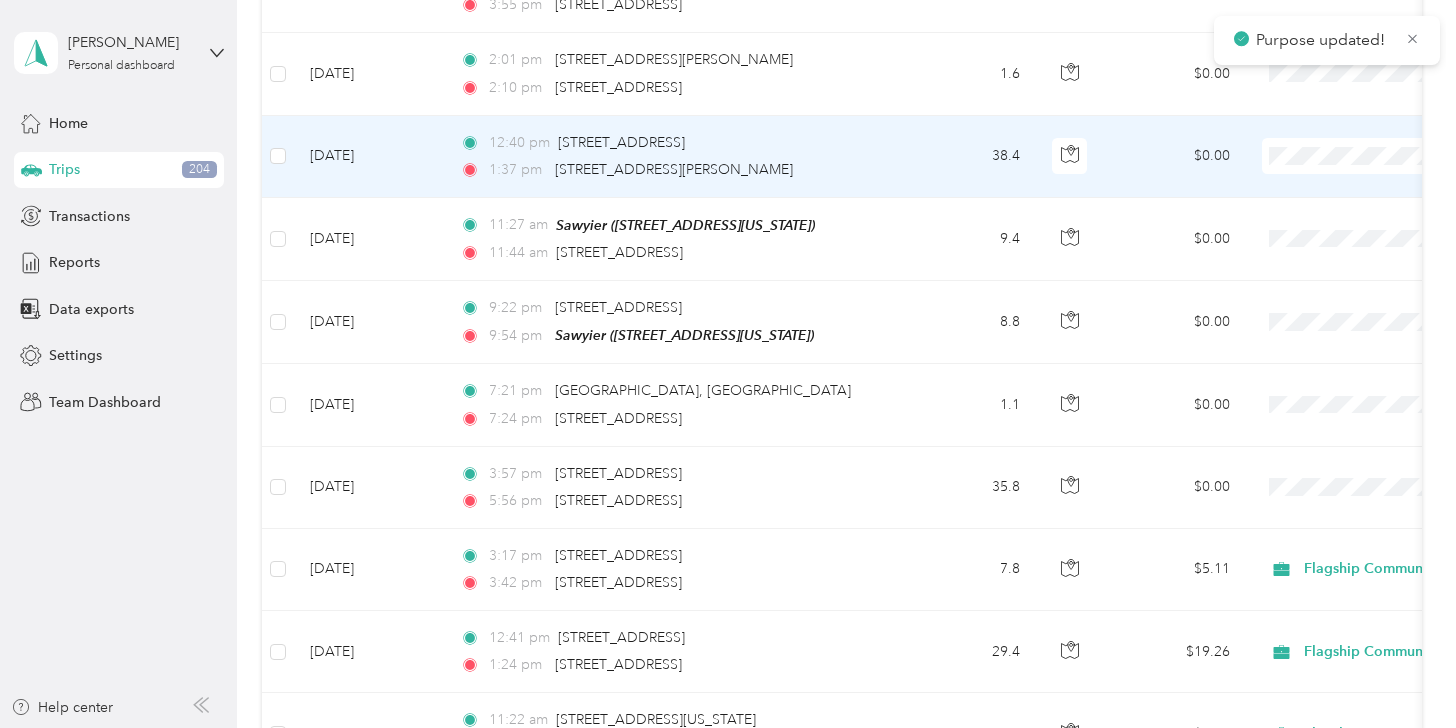 click on "Flagship Communities" at bounding box center [1350, 157] 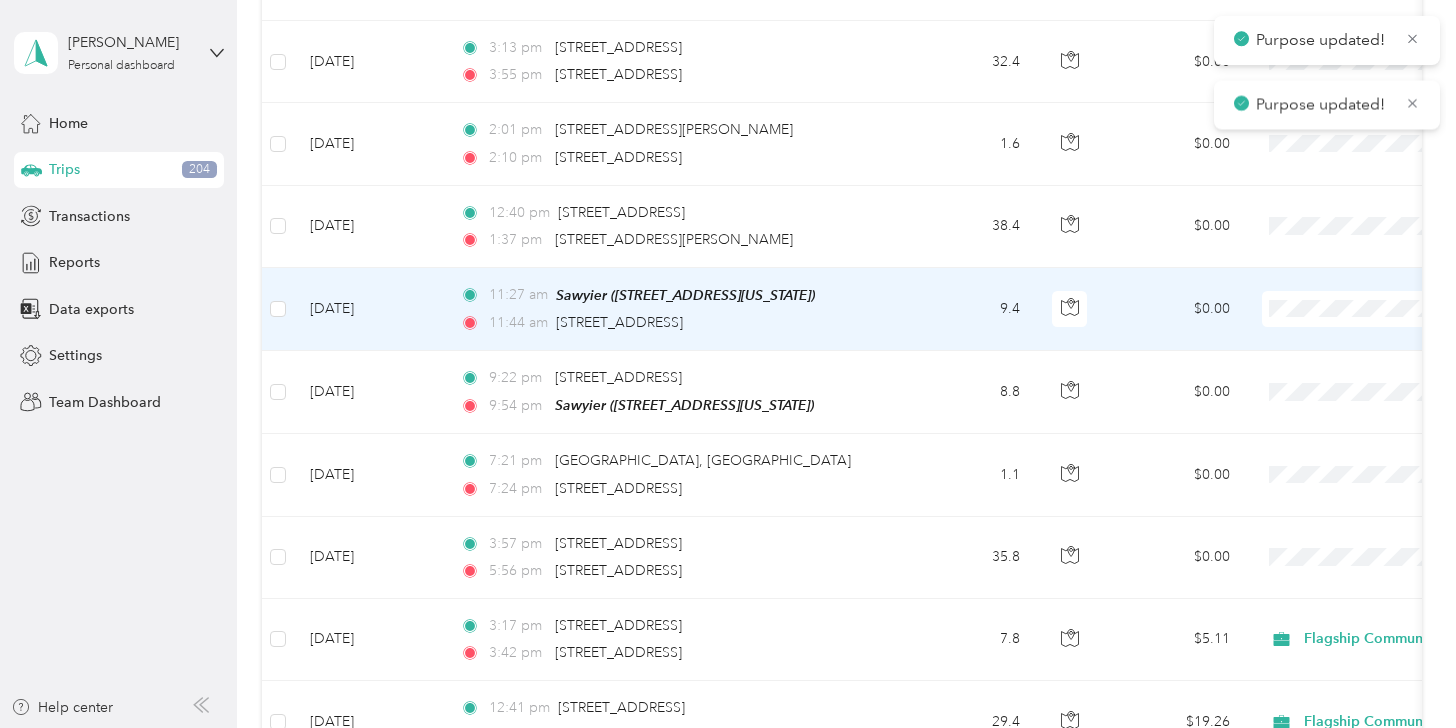 scroll, scrollTop: 3275, scrollLeft: 0, axis: vertical 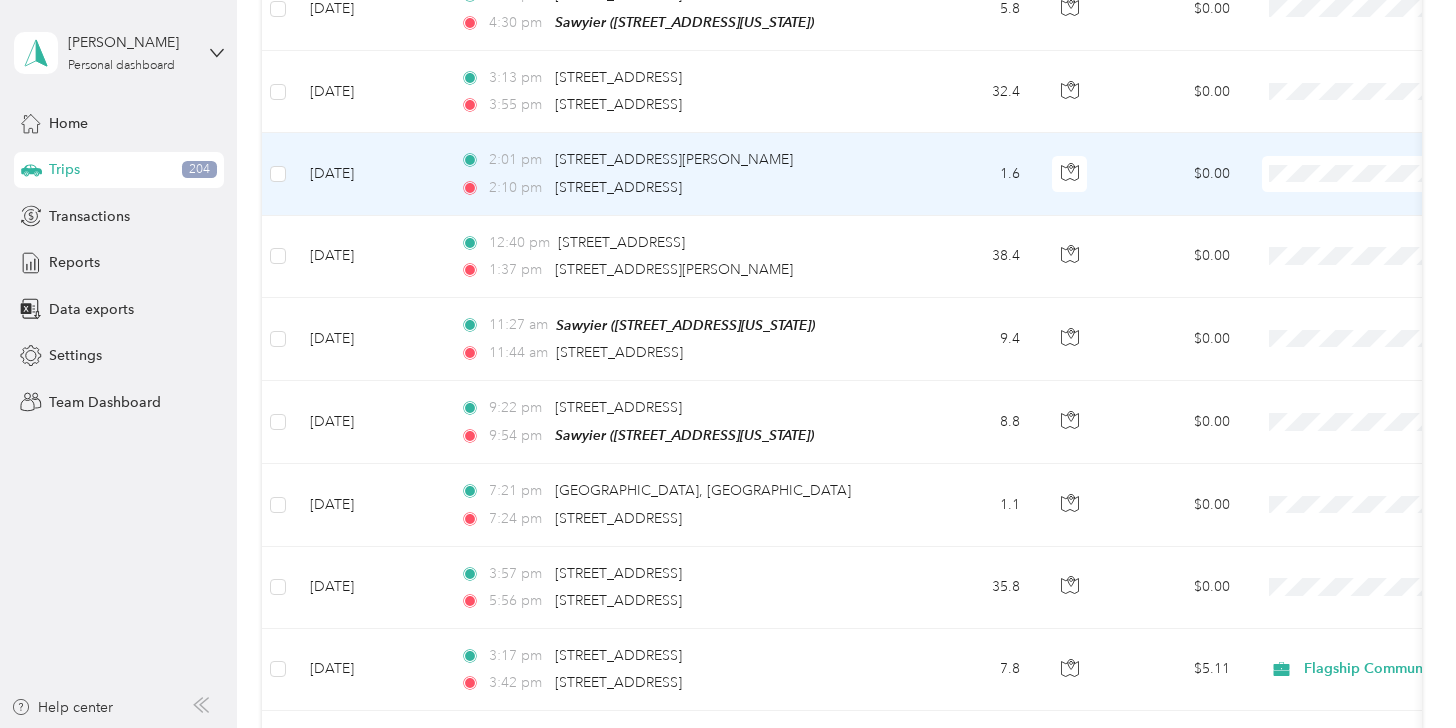 click on "Flagship Communities" at bounding box center [1350, 175] 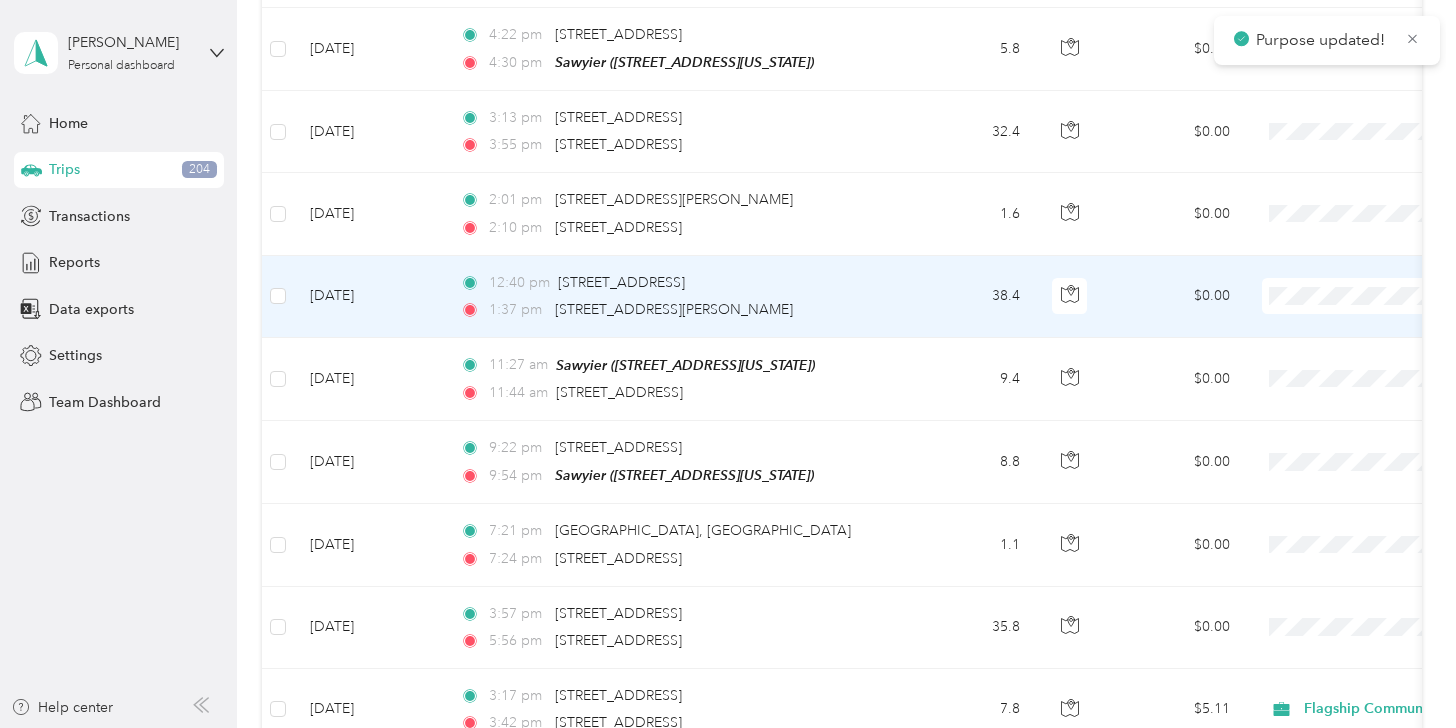 scroll, scrollTop: 3175, scrollLeft: 0, axis: vertical 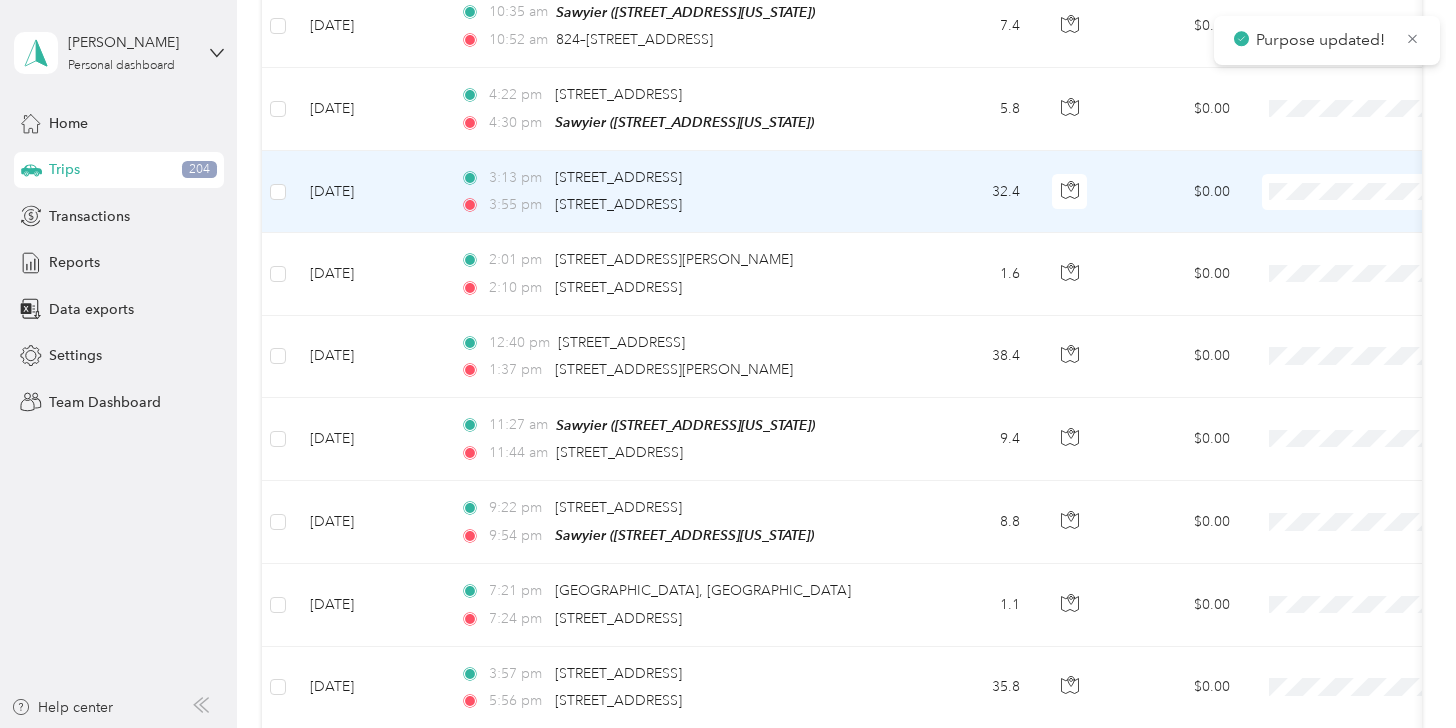 click at bounding box center [1386, 192] 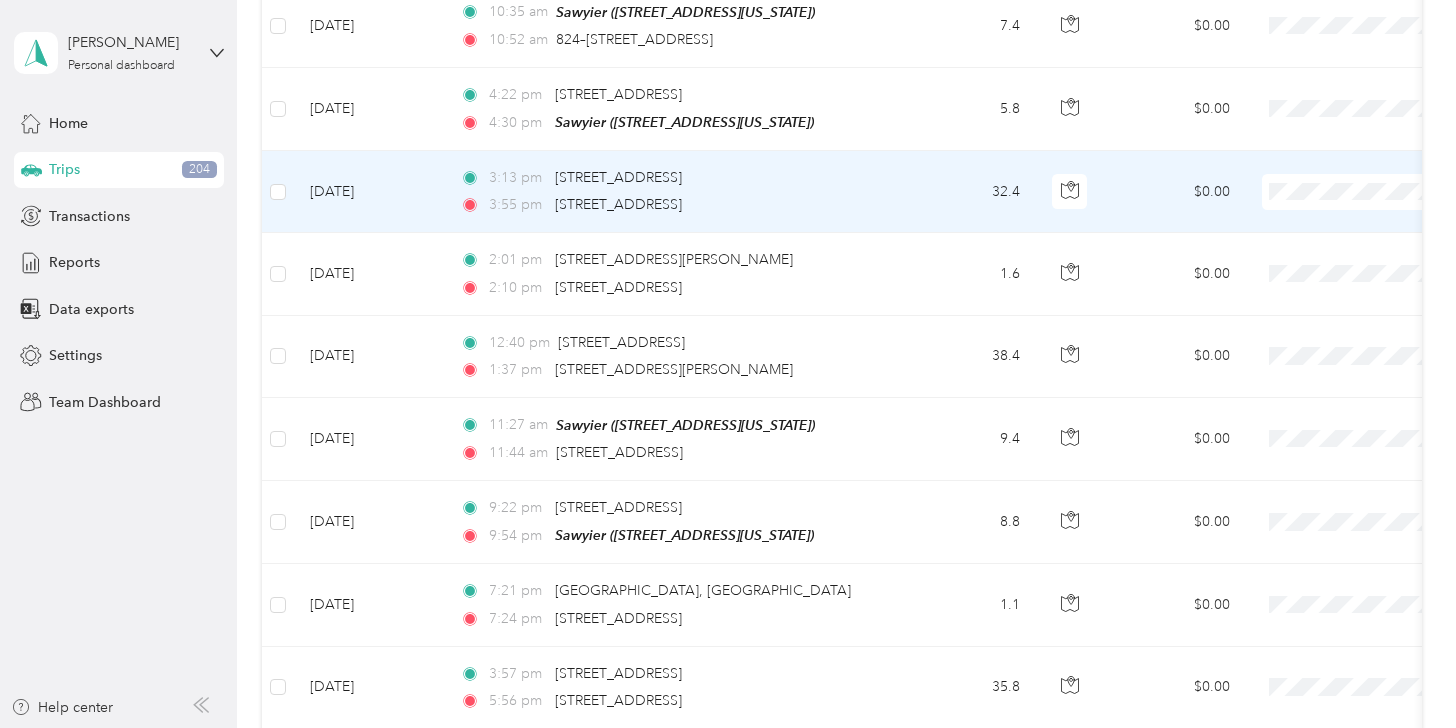 click on "Flagship Communities" at bounding box center [1332, 193] 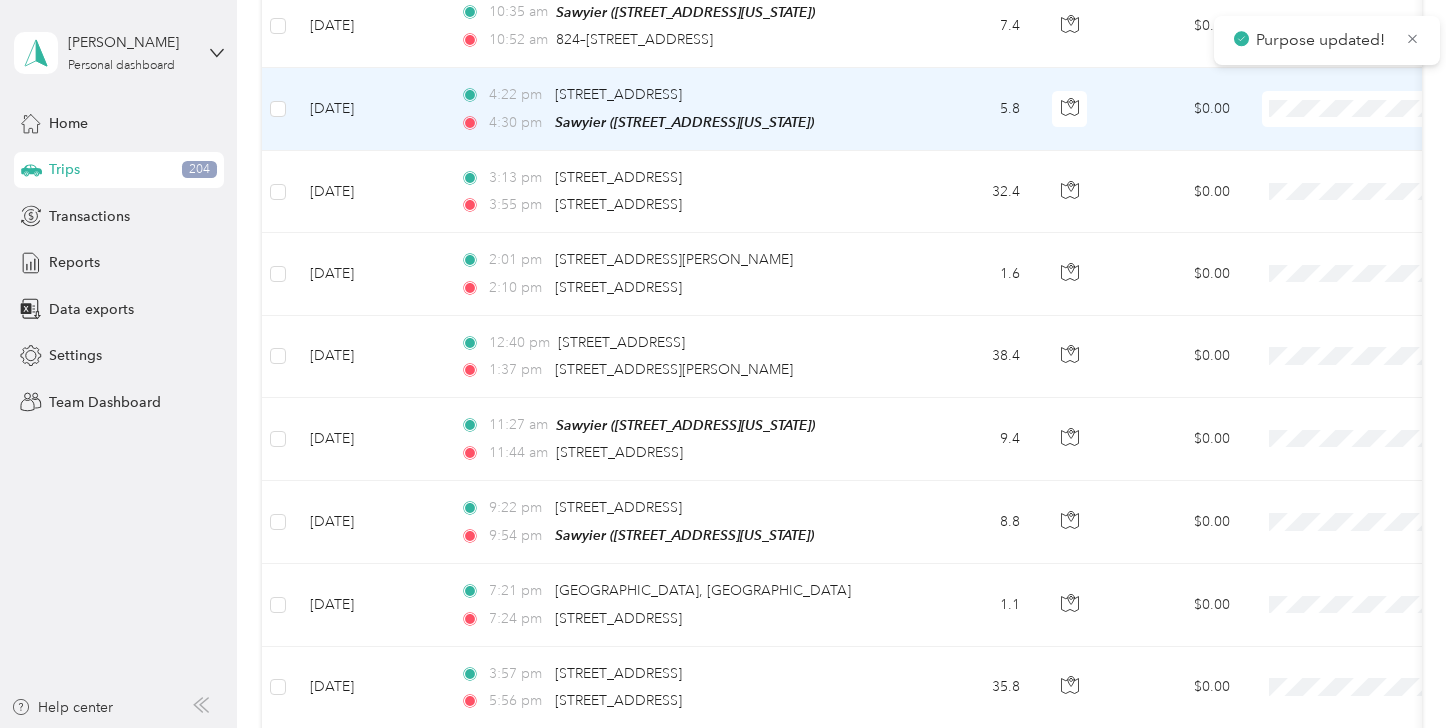 click on "Personal" at bounding box center [1350, 142] 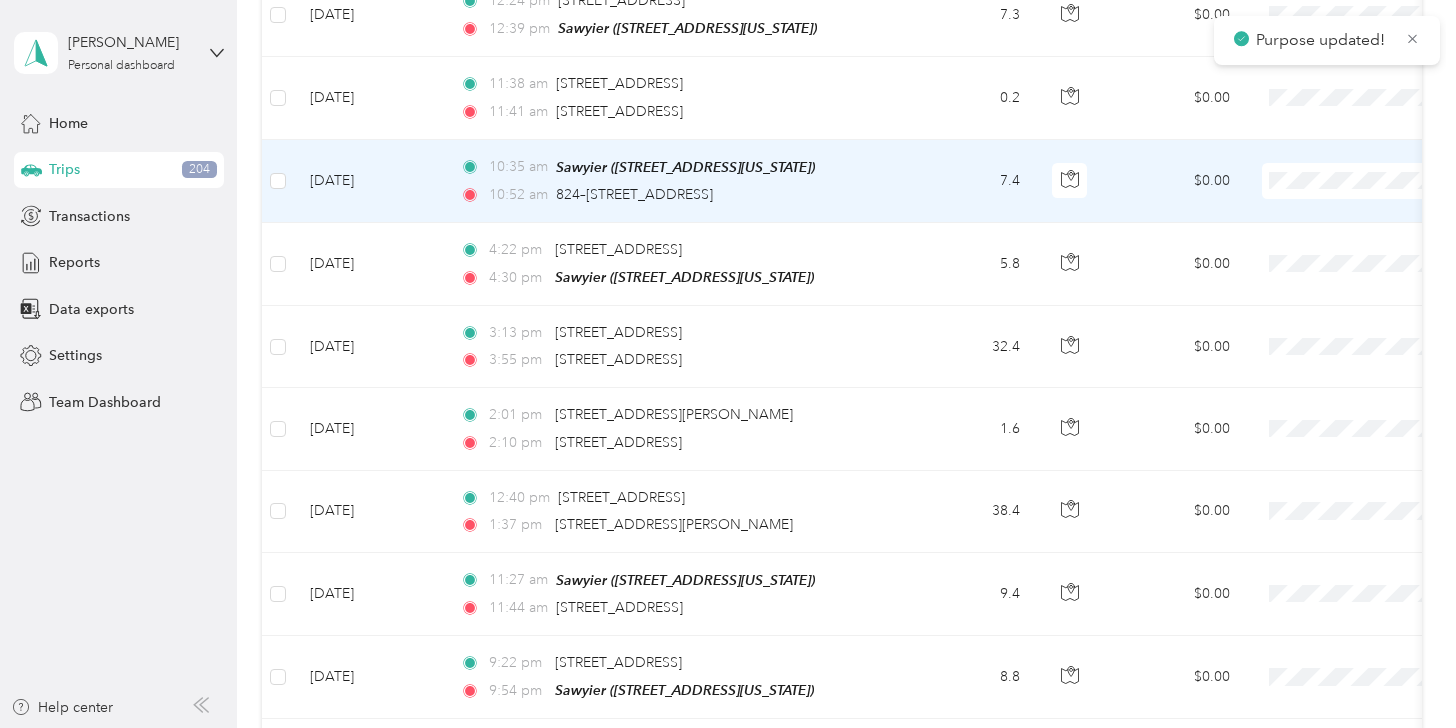 scroll, scrollTop: 2975, scrollLeft: 0, axis: vertical 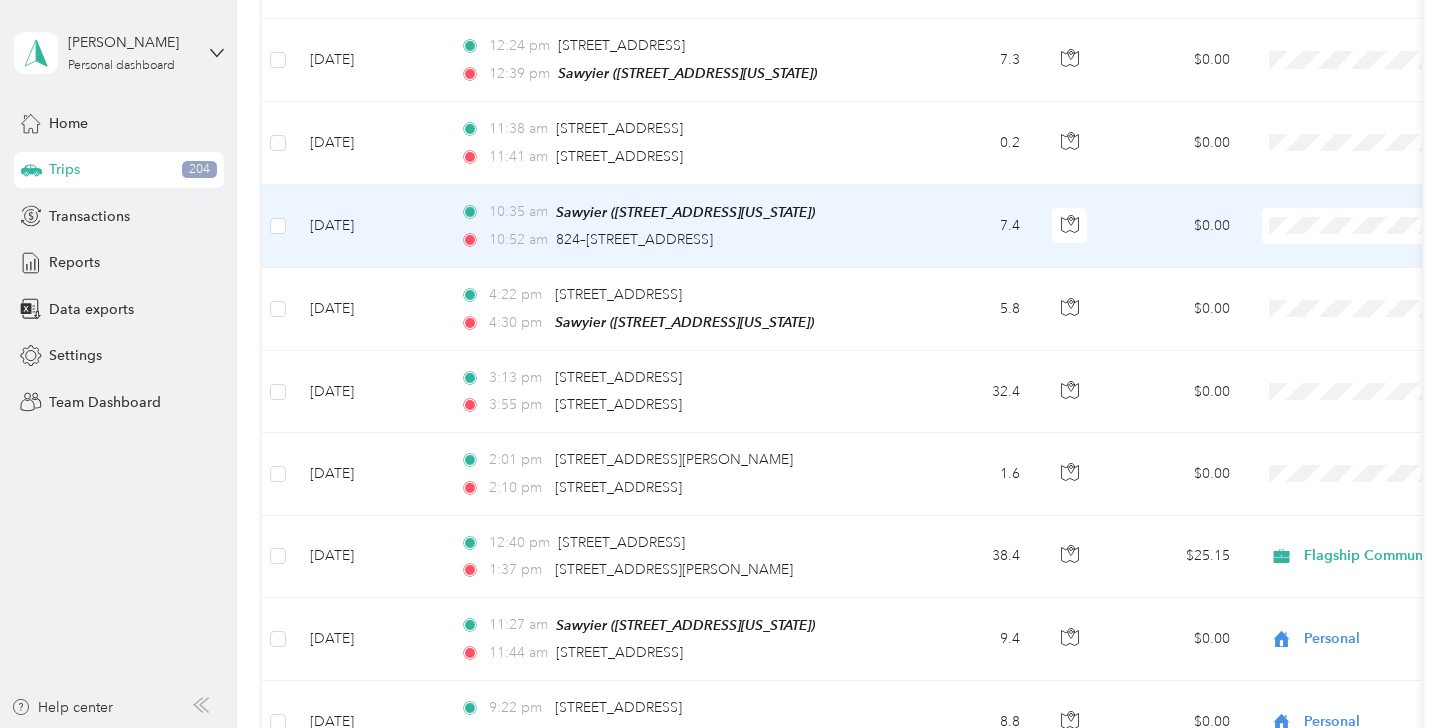 click on "Personal" at bounding box center [1350, 264] 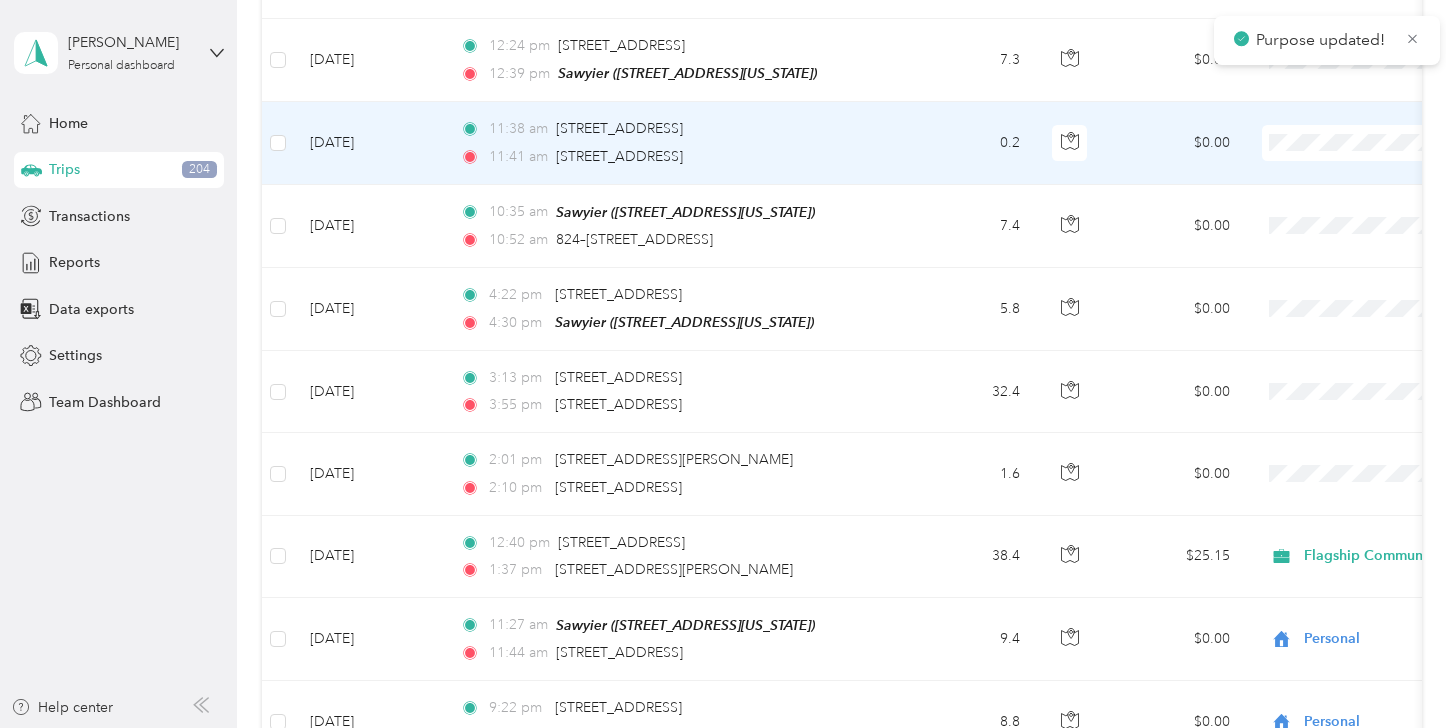 click on "Personal" at bounding box center (1350, 181) 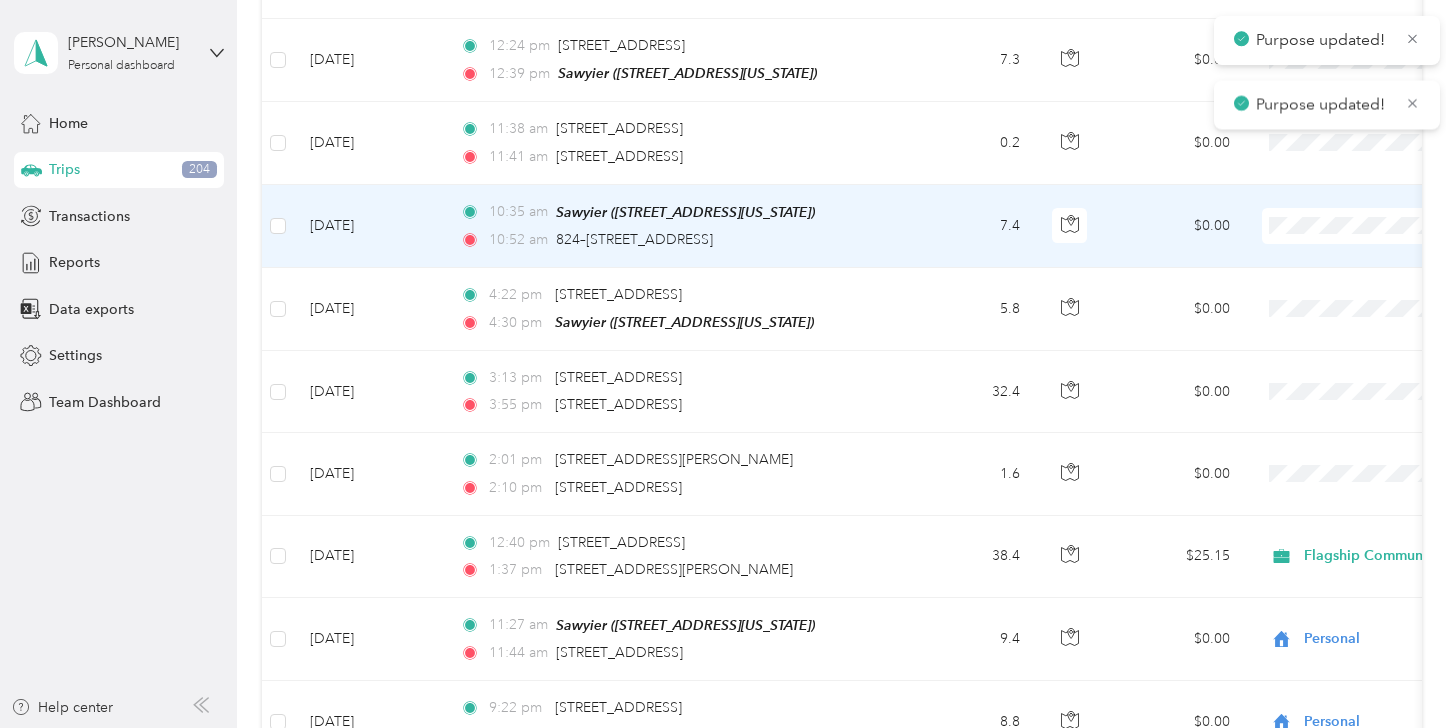 scroll, scrollTop: 2875, scrollLeft: 0, axis: vertical 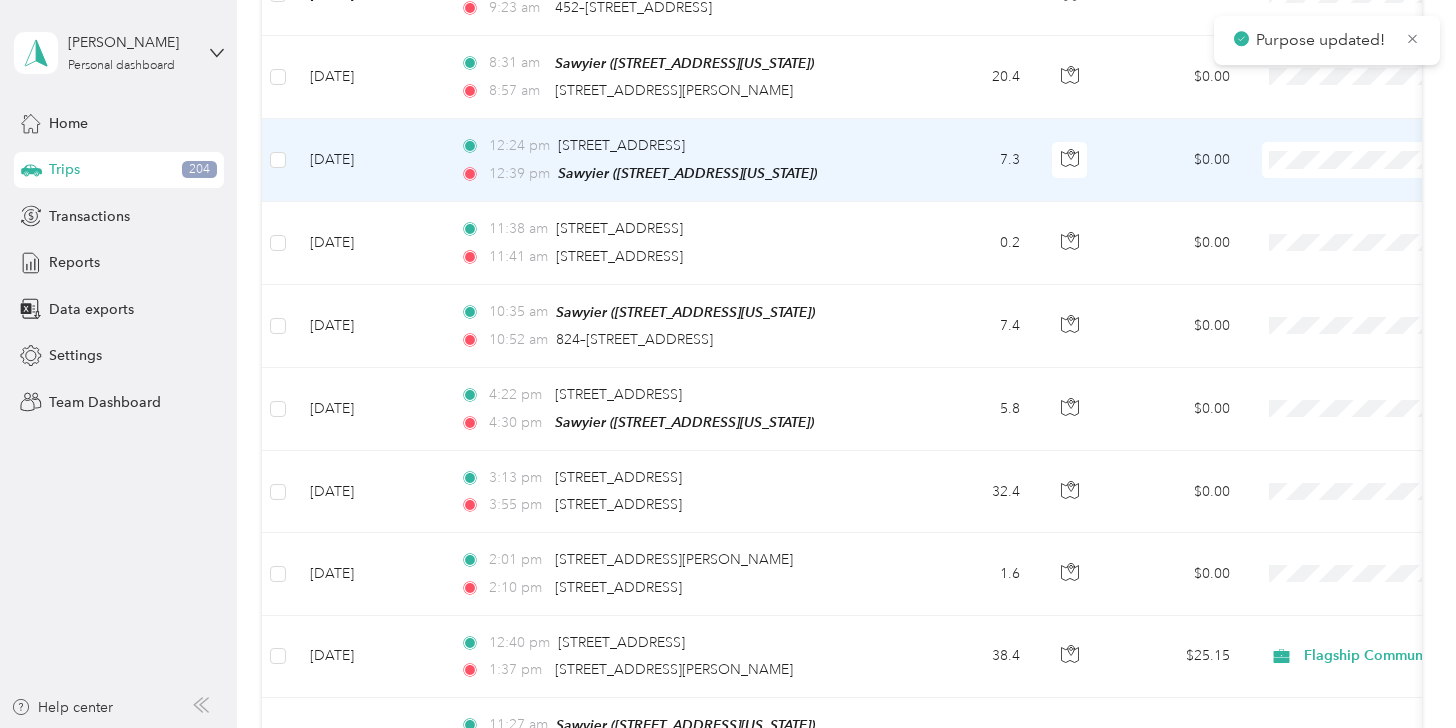 click at bounding box center (1386, 160) 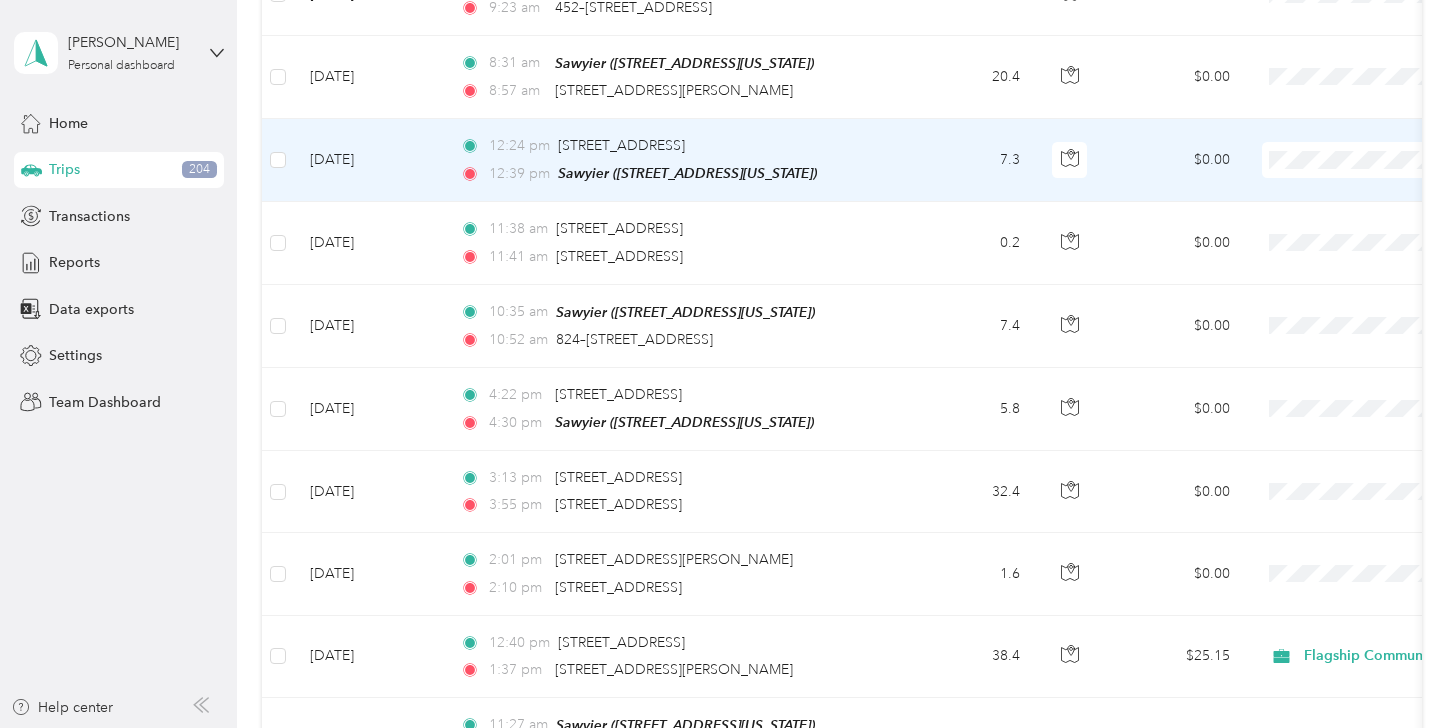 drag, startPoint x: 1296, startPoint y: 199, endPoint x: 1302, endPoint y: 182, distance: 18.027756 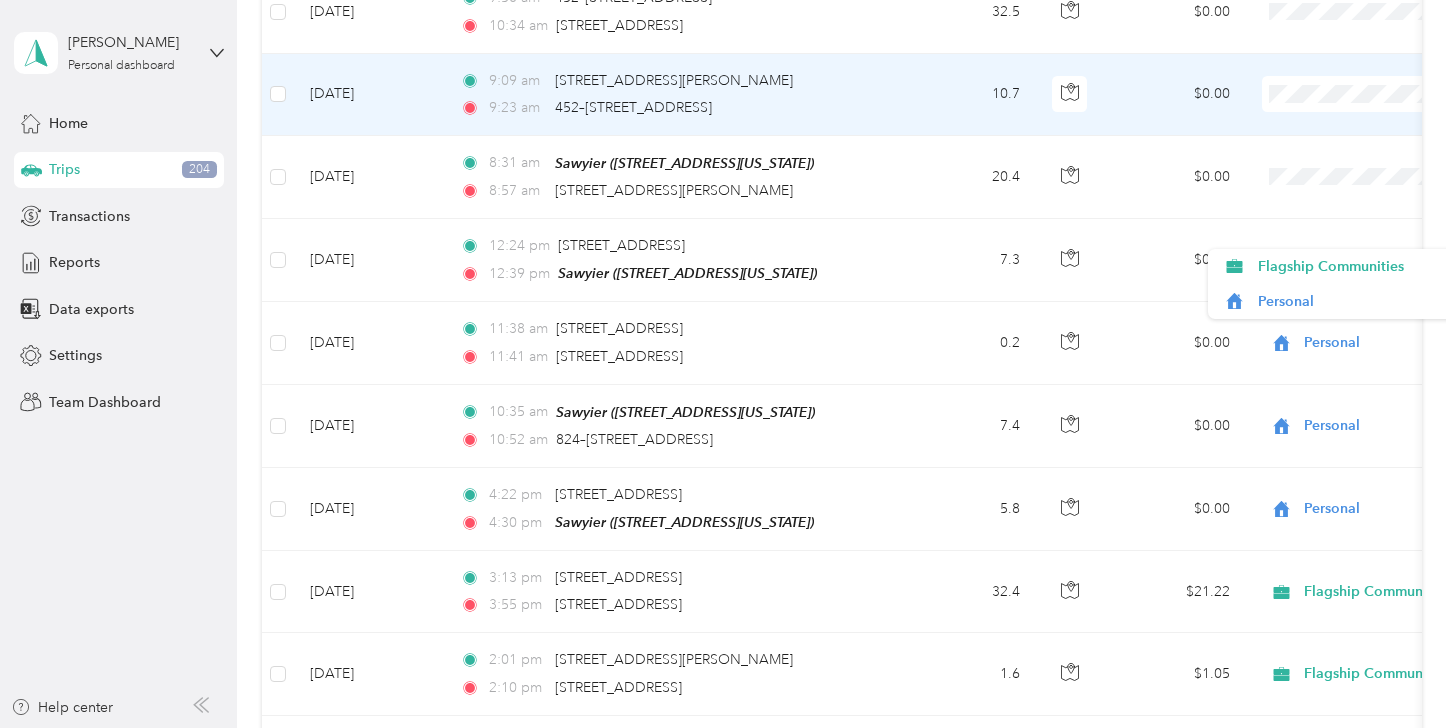 scroll, scrollTop: 2675, scrollLeft: 0, axis: vertical 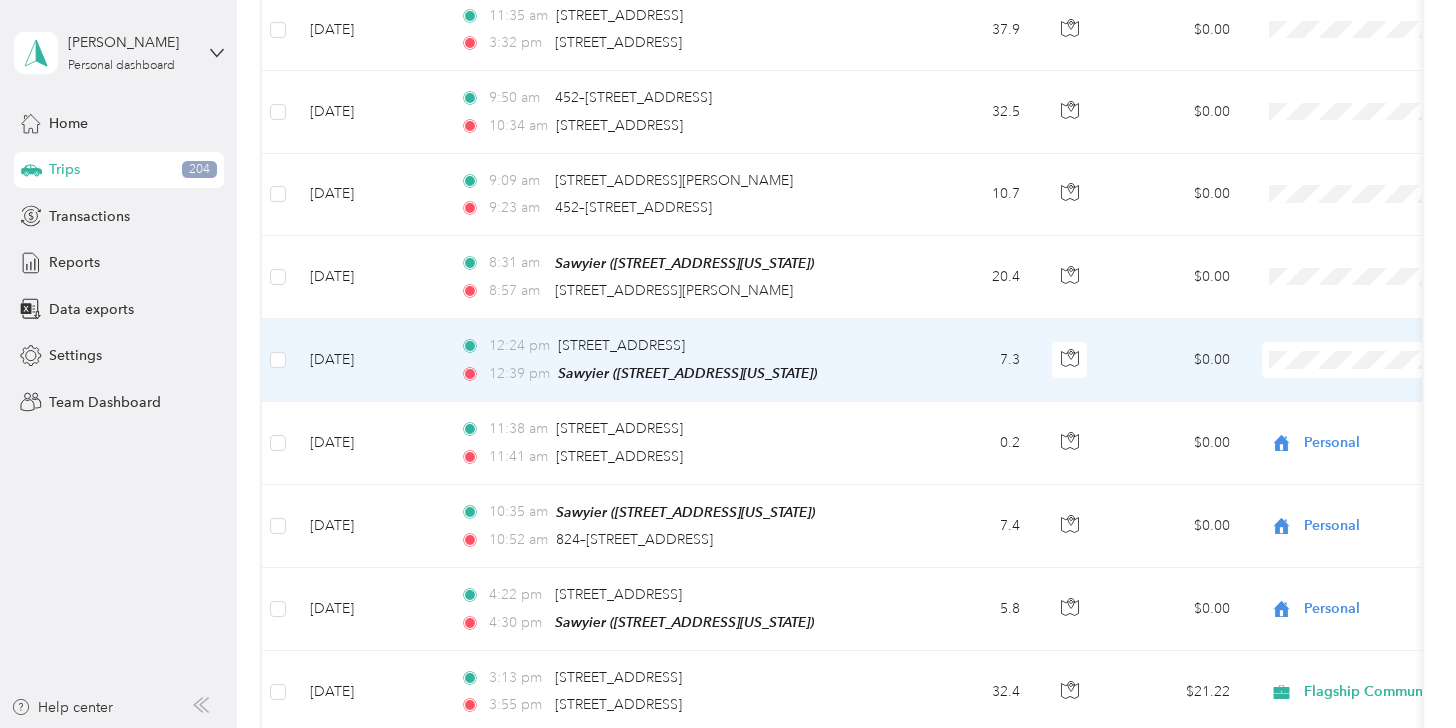 click on "Personal" at bounding box center [1350, 392] 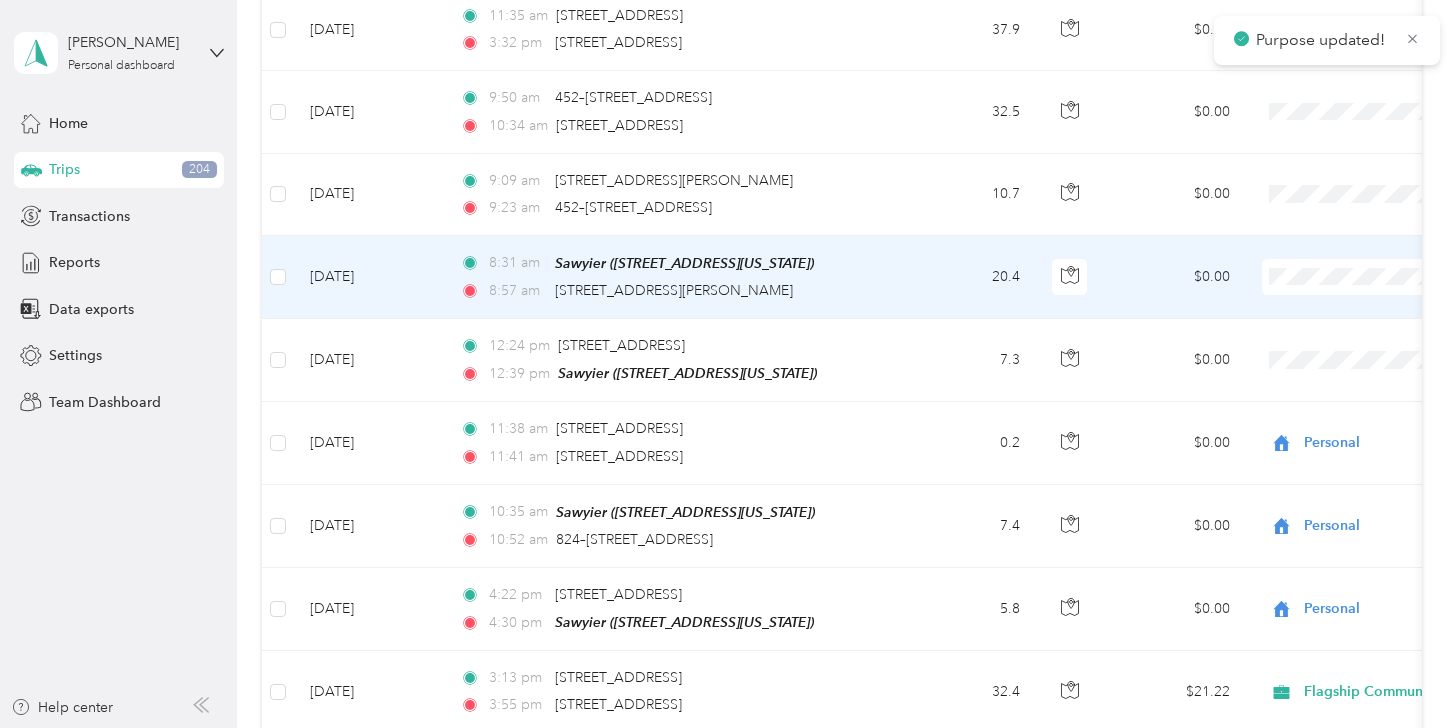 click on "Flagship Communities" at bounding box center (1350, 282) 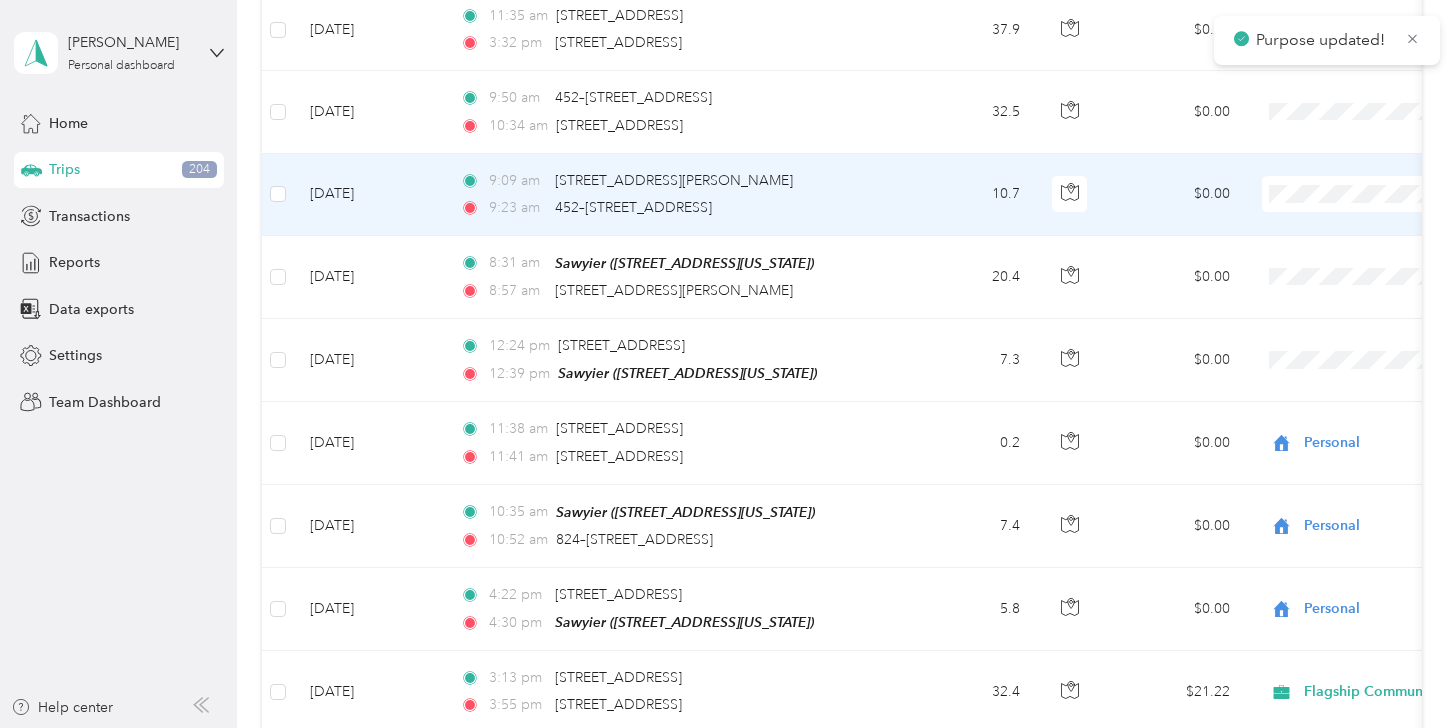 click on "Flagship Communities" at bounding box center (1332, 200) 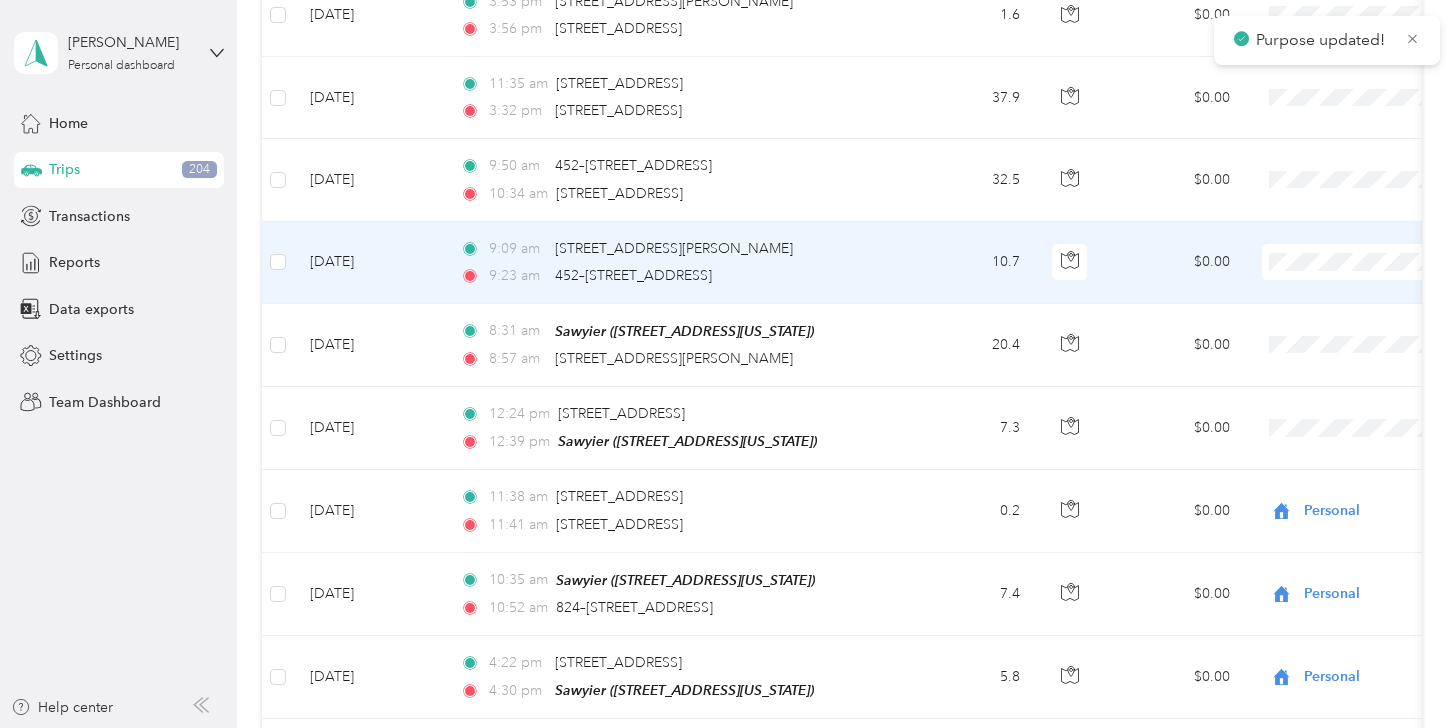 scroll, scrollTop: 2575, scrollLeft: 0, axis: vertical 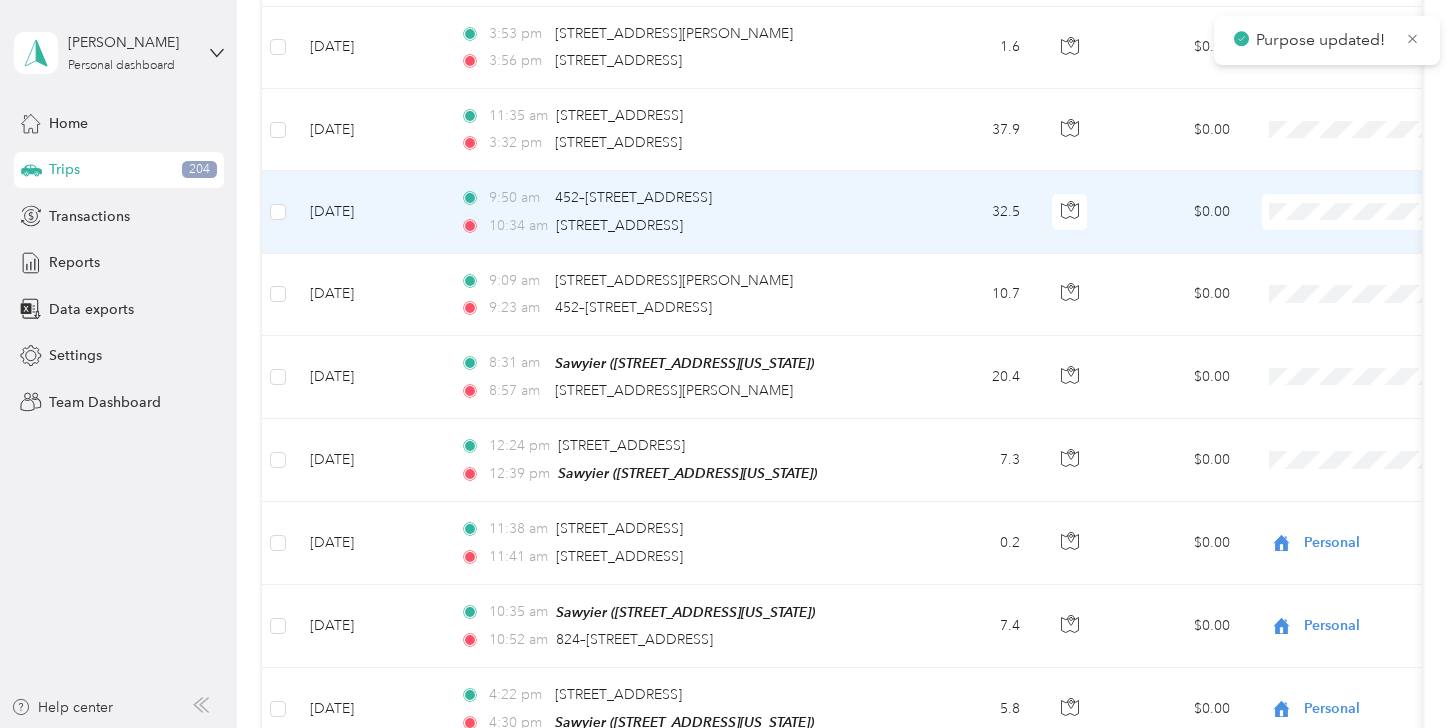 click on "Flagship Communities" at bounding box center (1350, 212) 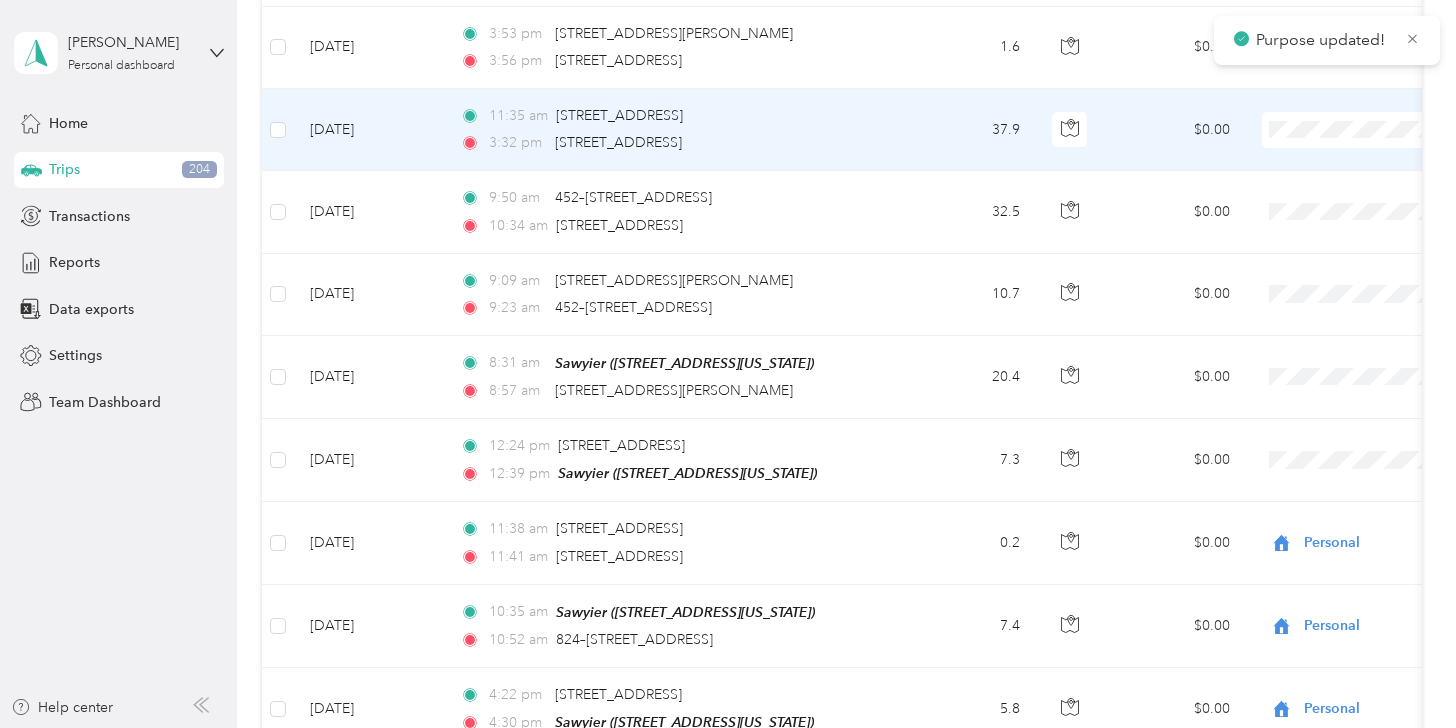 click on "Flagship Communities" at bounding box center [1350, 136] 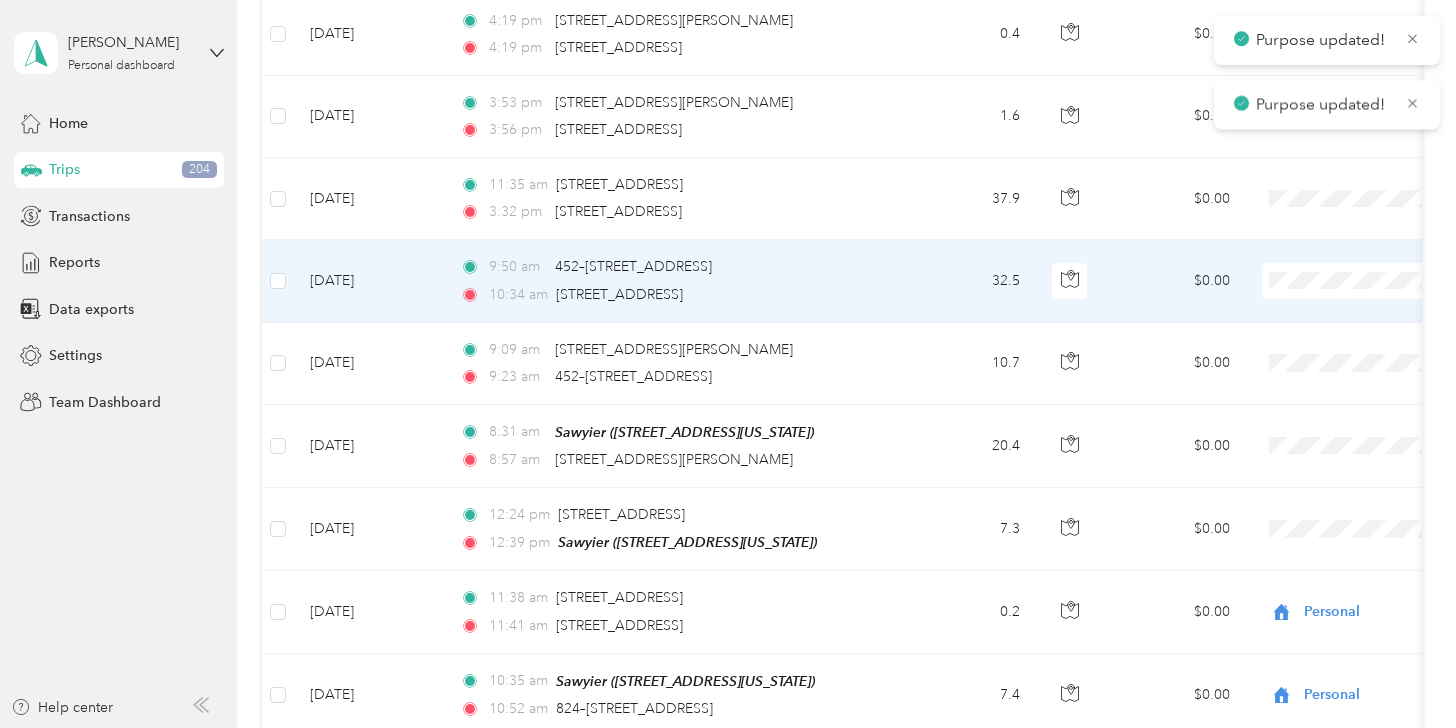 scroll, scrollTop: 2475, scrollLeft: 0, axis: vertical 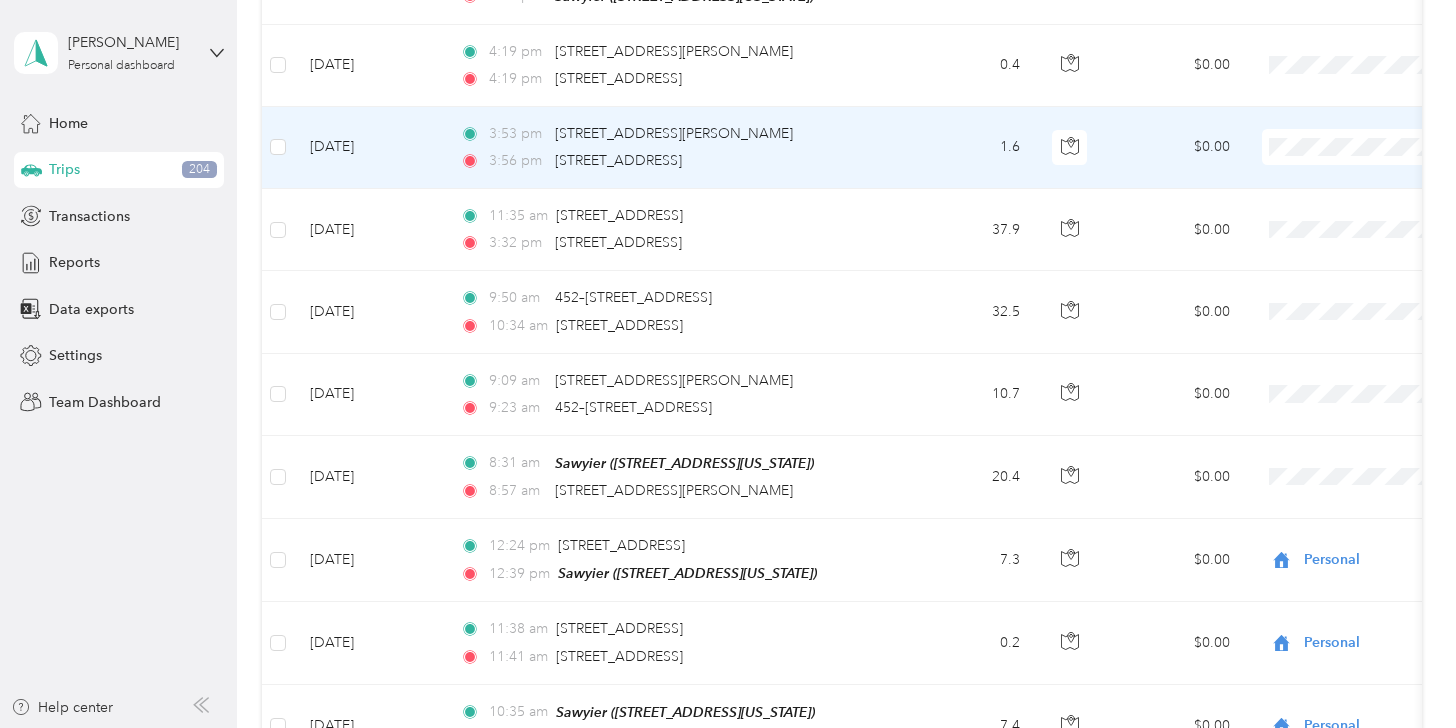click on "Flagship Communities" at bounding box center [1350, 154] 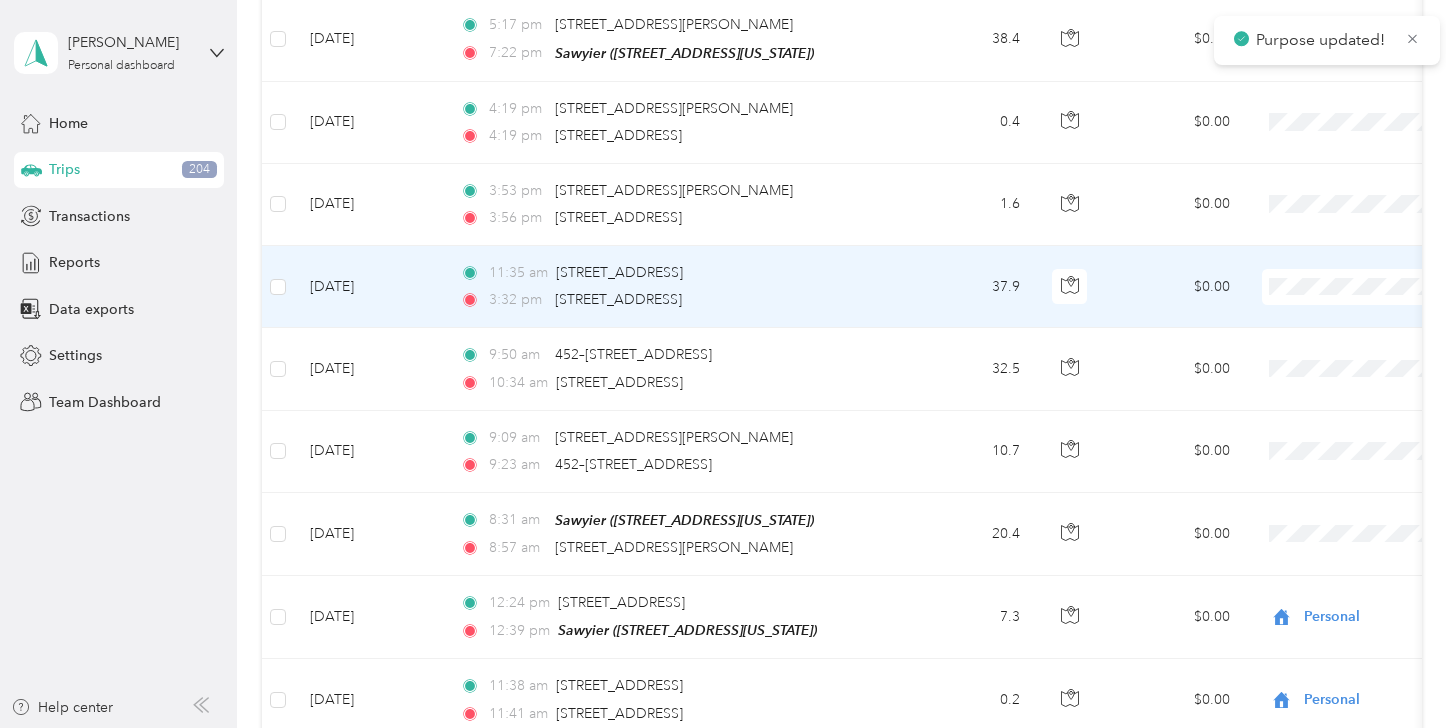 scroll, scrollTop: 2375, scrollLeft: 0, axis: vertical 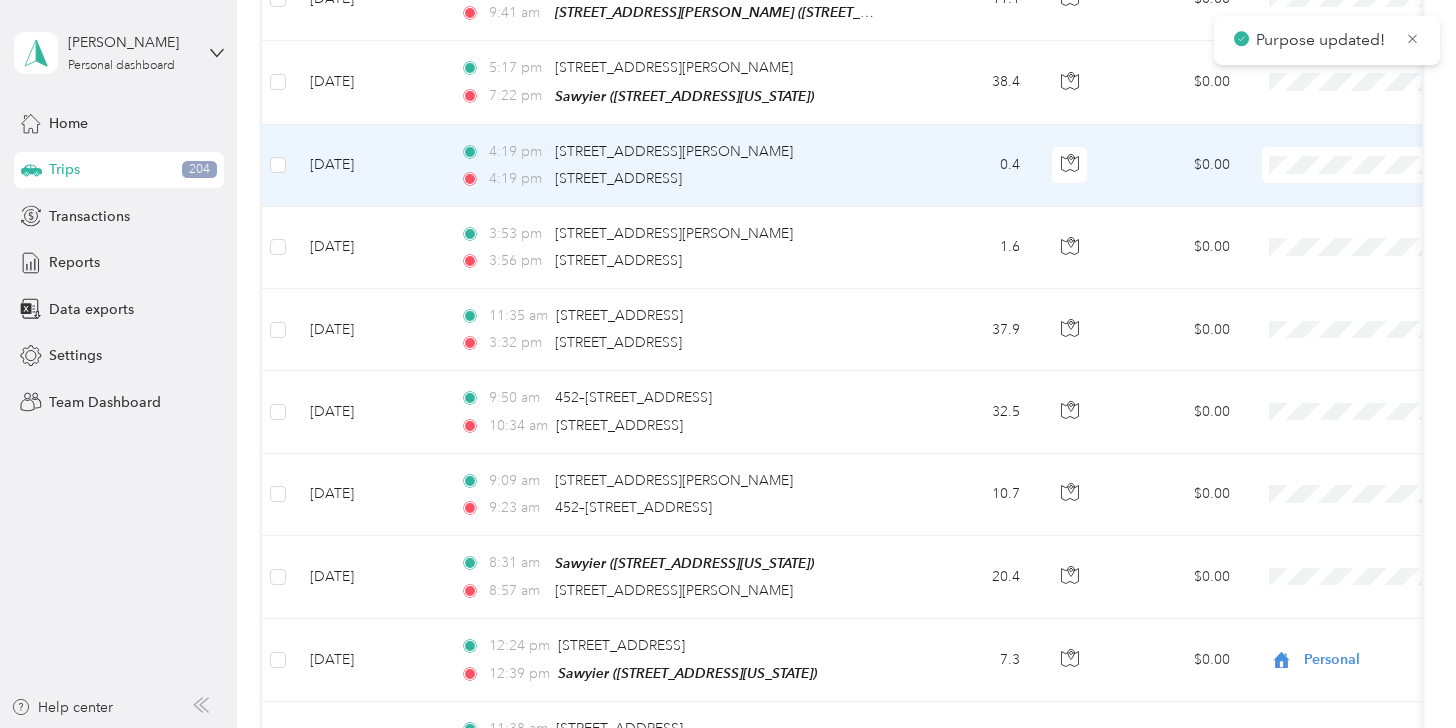 click on "Flagship Communities" at bounding box center (1350, 172) 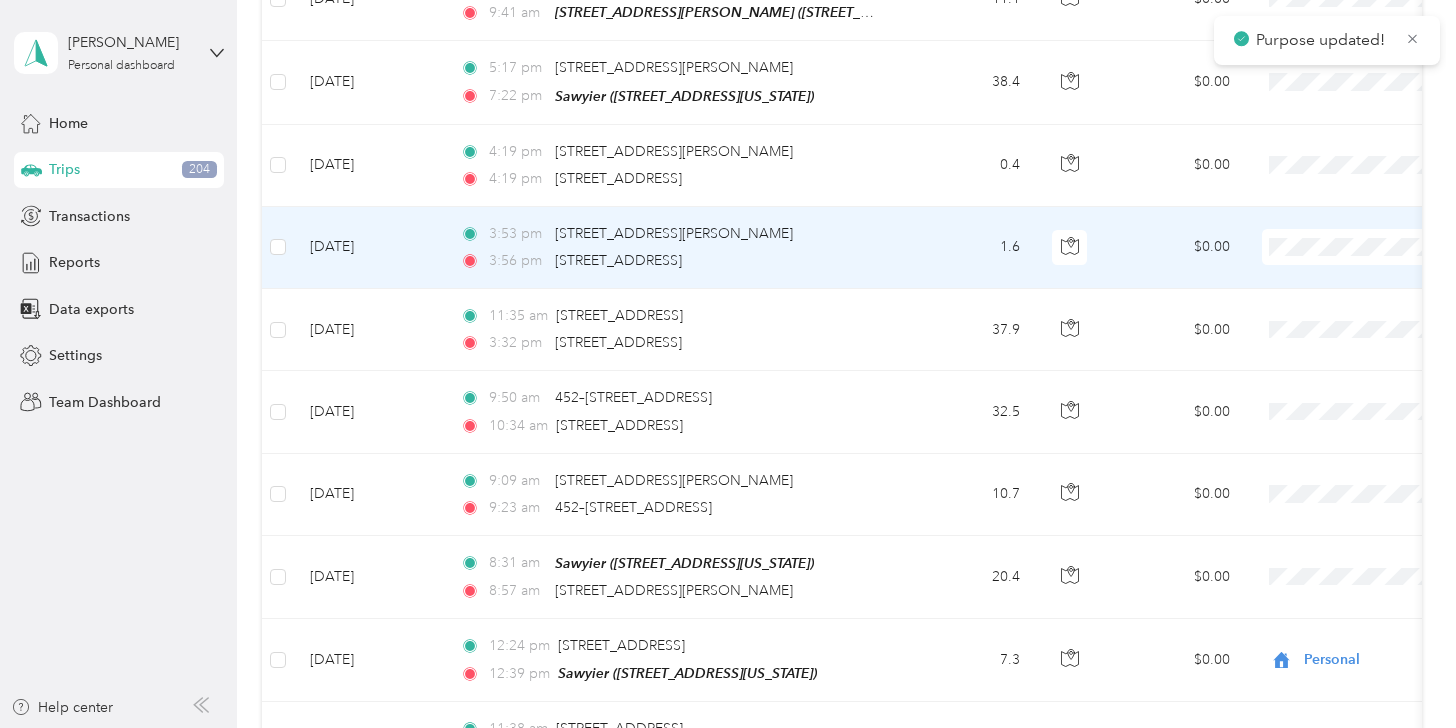 scroll, scrollTop: 2275, scrollLeft: 0, axis: vertical 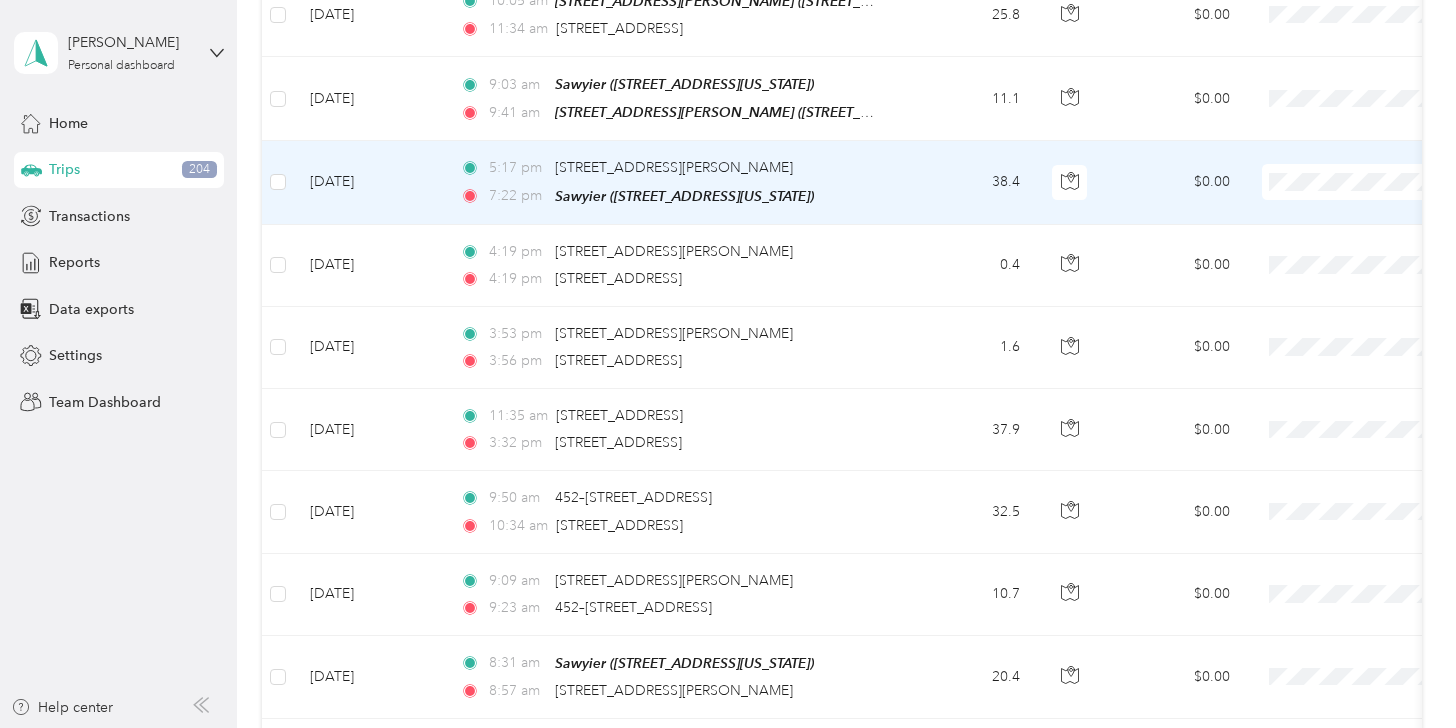 click at bounding box center (1386, 182) 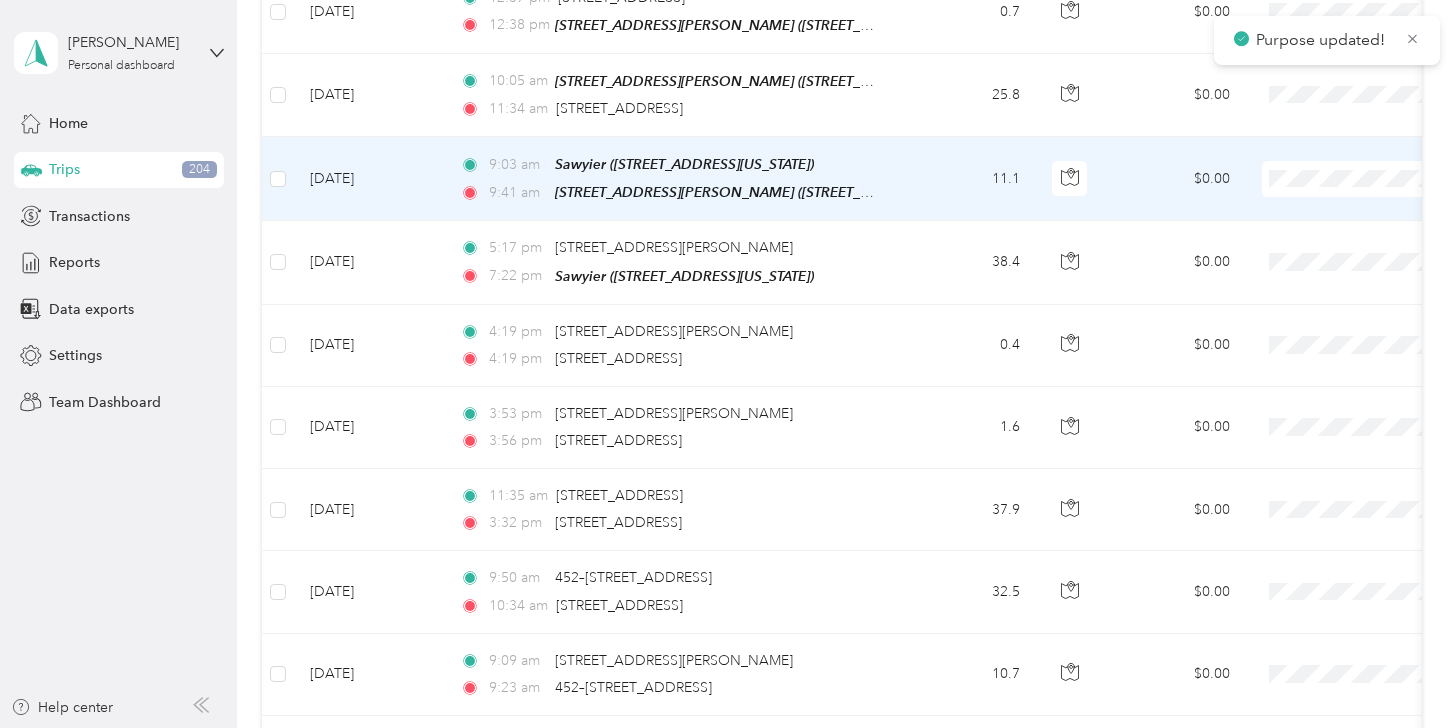 scroll, scrollTop: 2175, scrollLeft: 0, axis: vertical 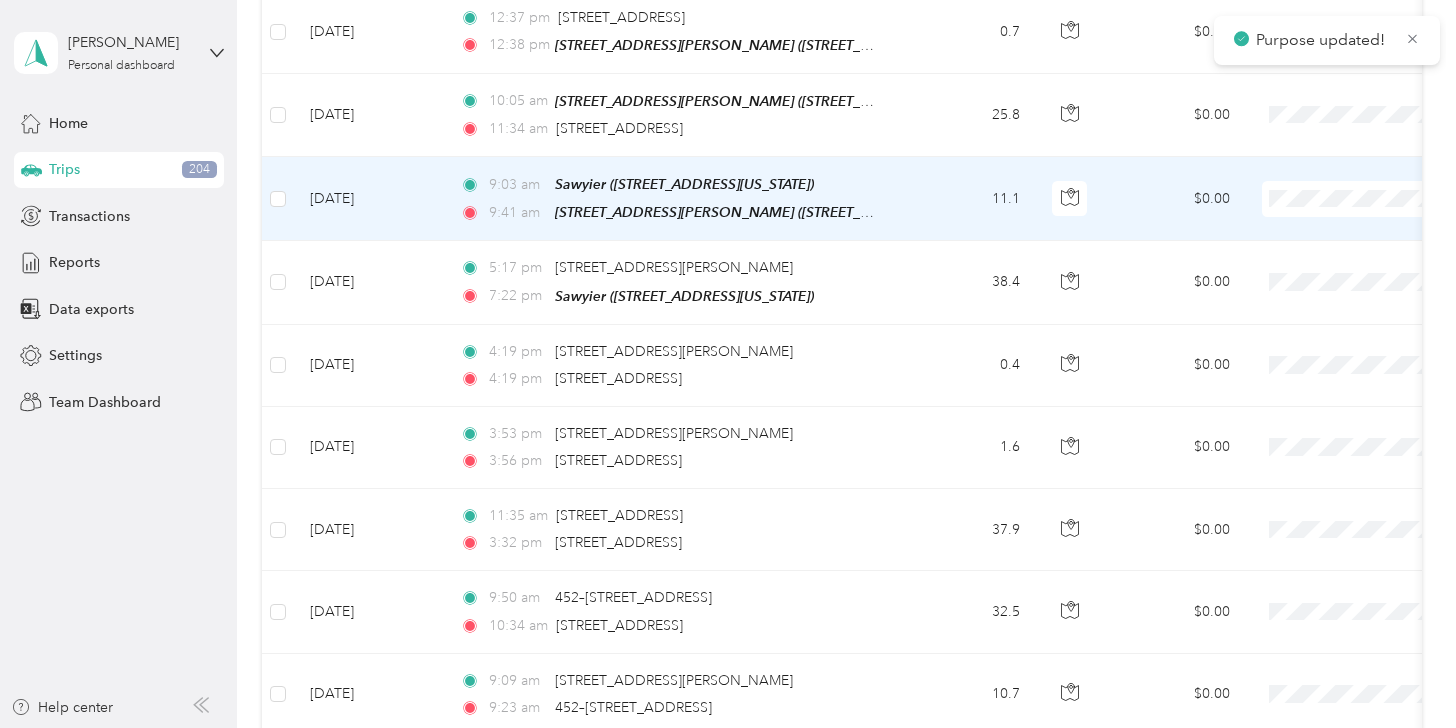 click on "Flagship Communities" at bounding box center [1350, 208] 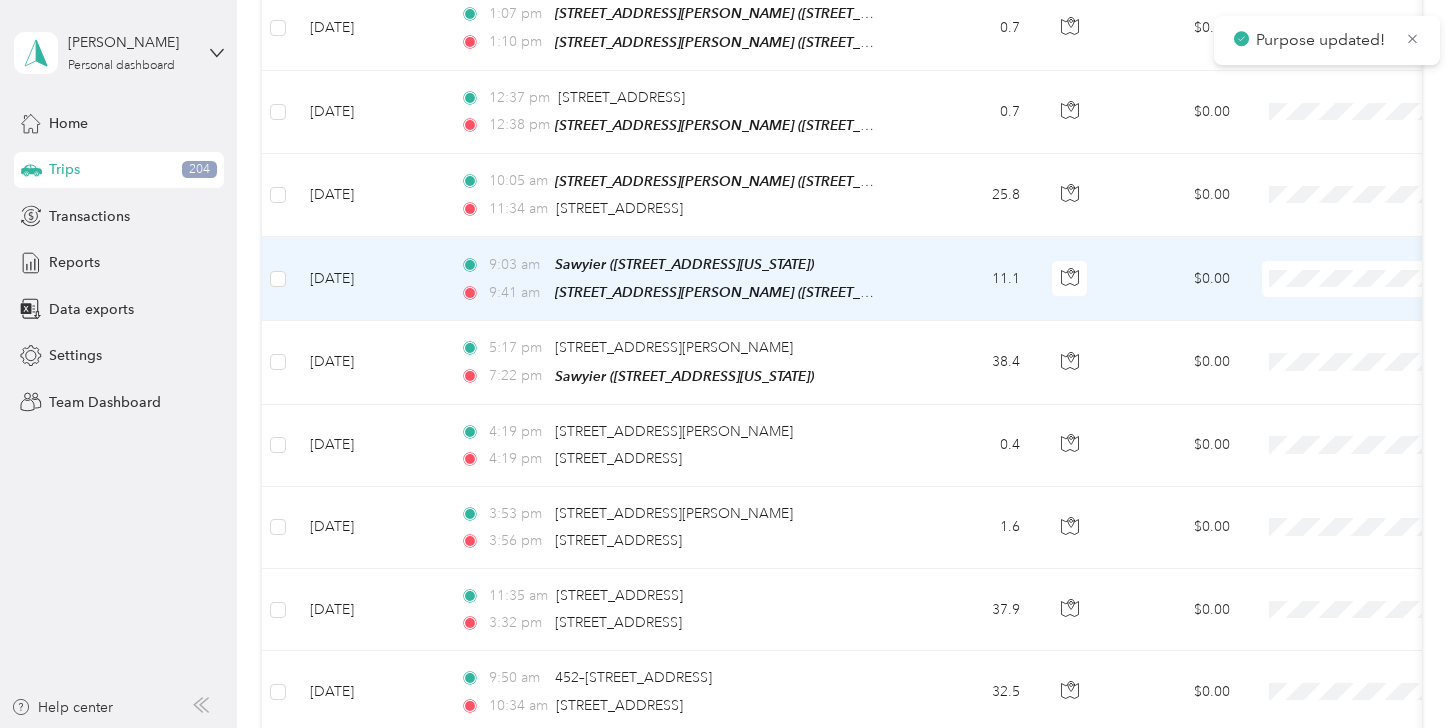 scroll, scrollTop: 2075, scrollLeft: 0, axis: vertical 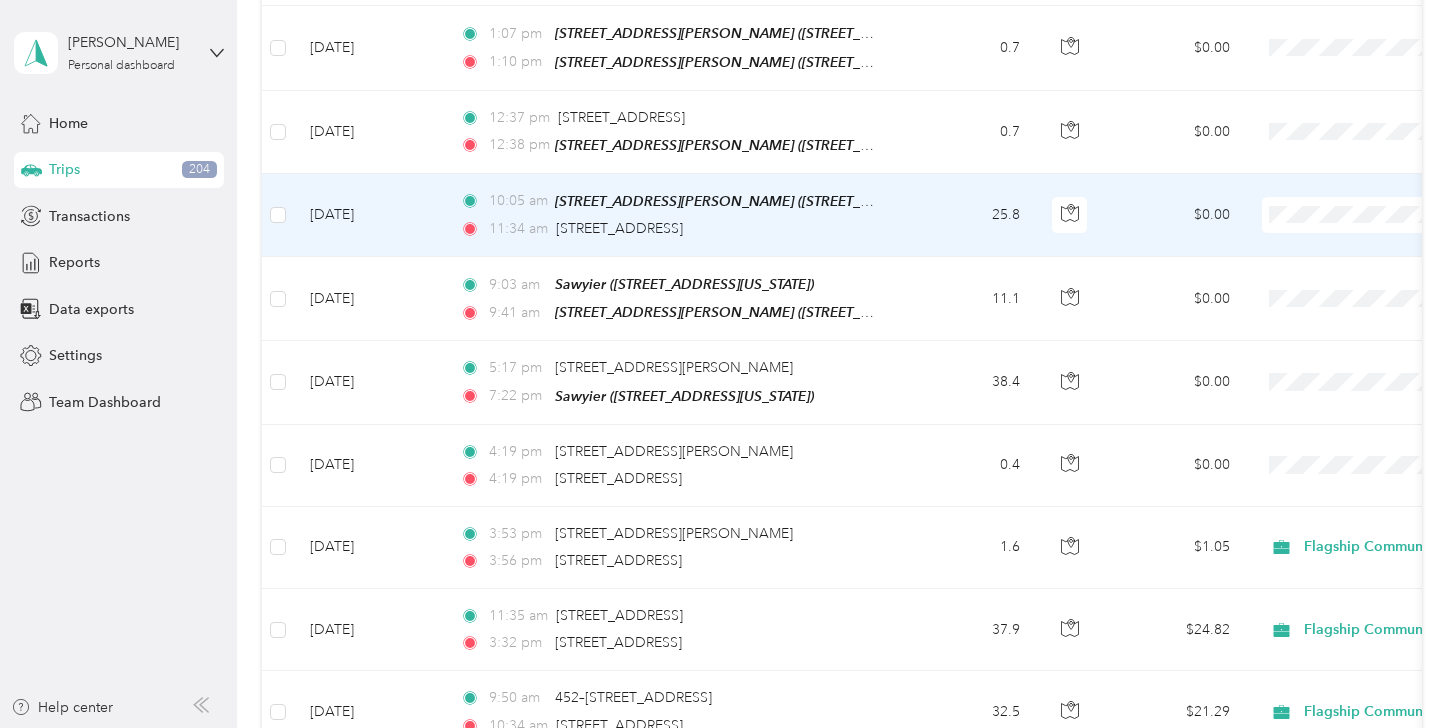 click on "Flagship Communities" at bounding box center [1350, 215] 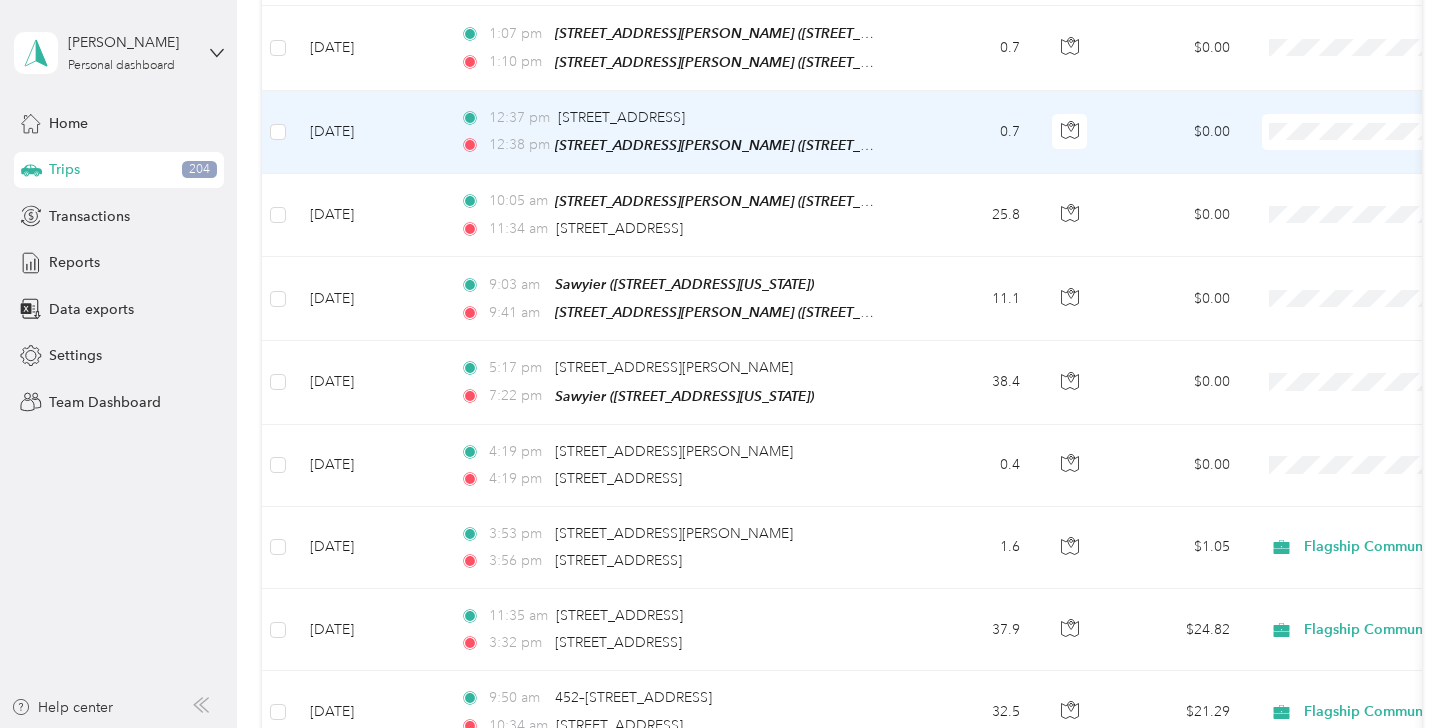 click on "Personal" at bounding box center [1332, 172] 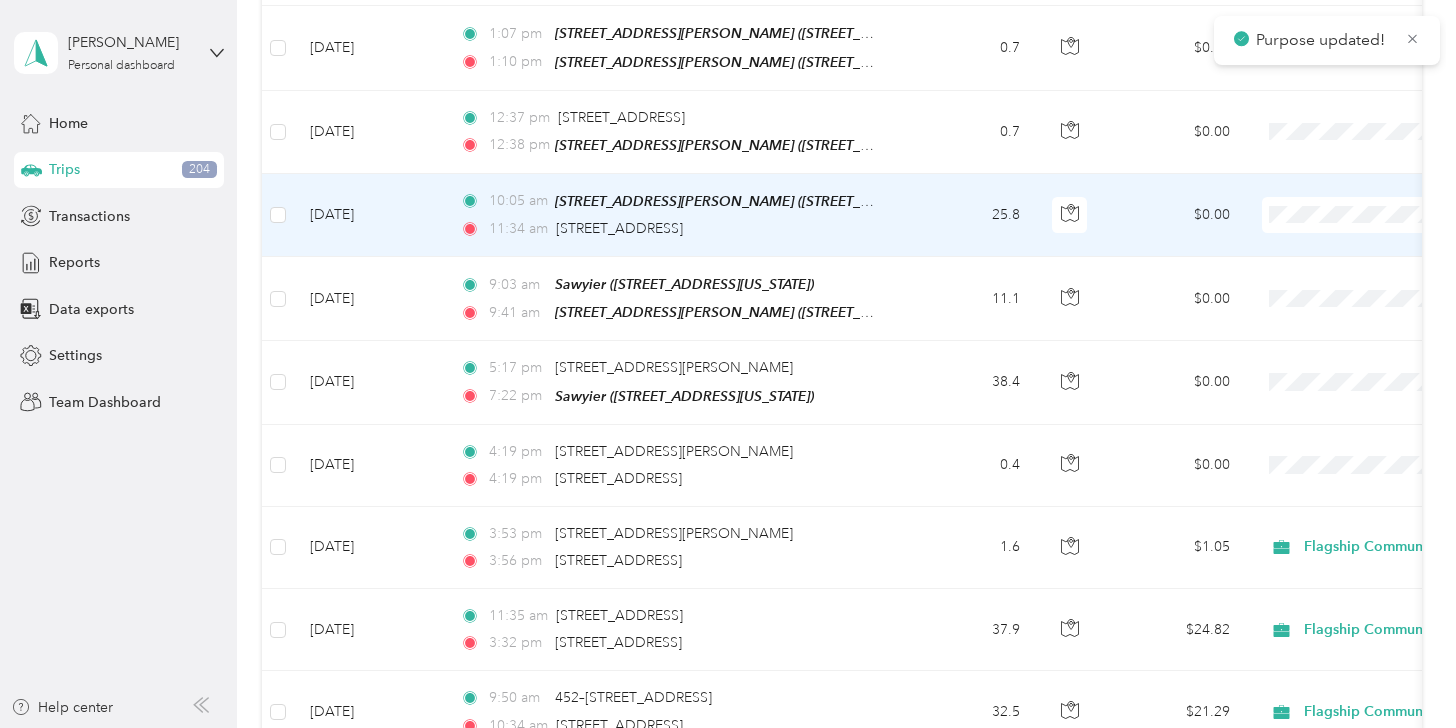 scroll, scrollTop: 1975, scrollLeft: 0, axis: vertical 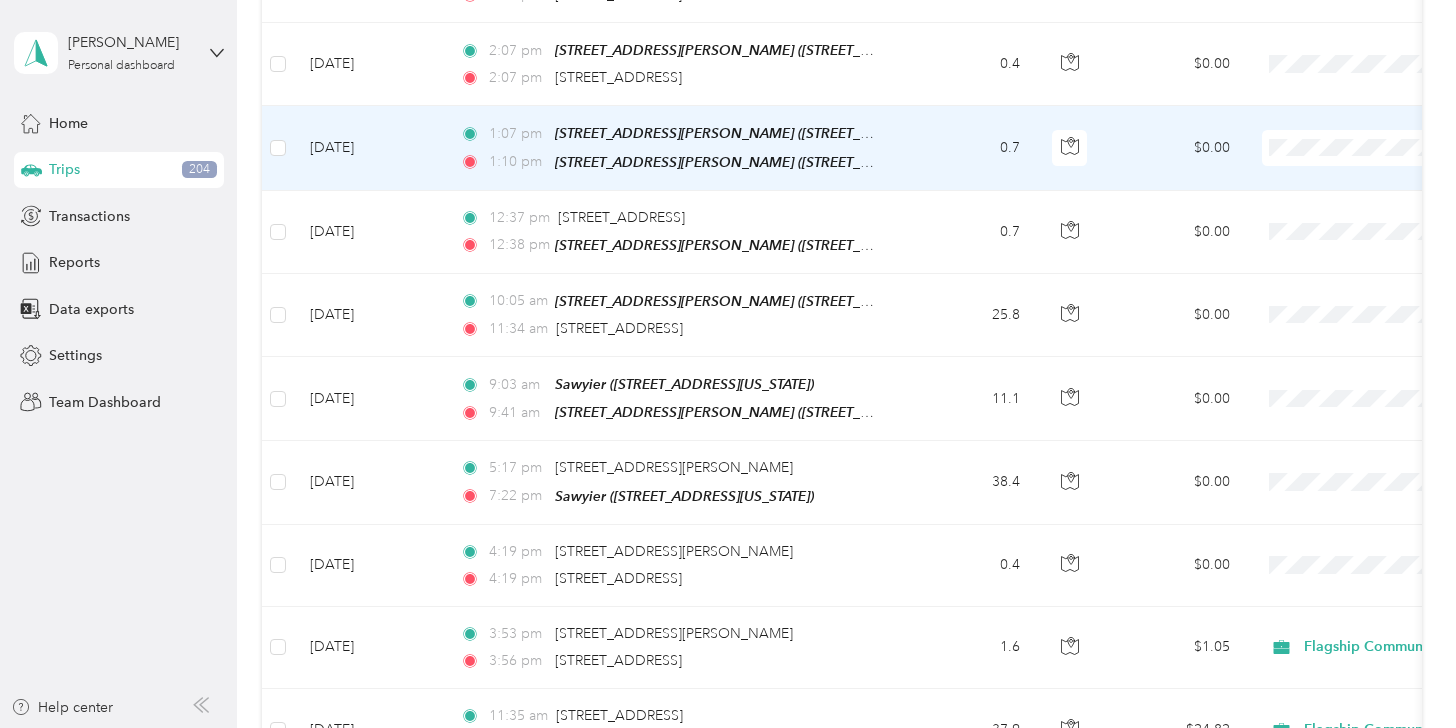 click on "Flagship Communities" at bounding box center [1350, 162] 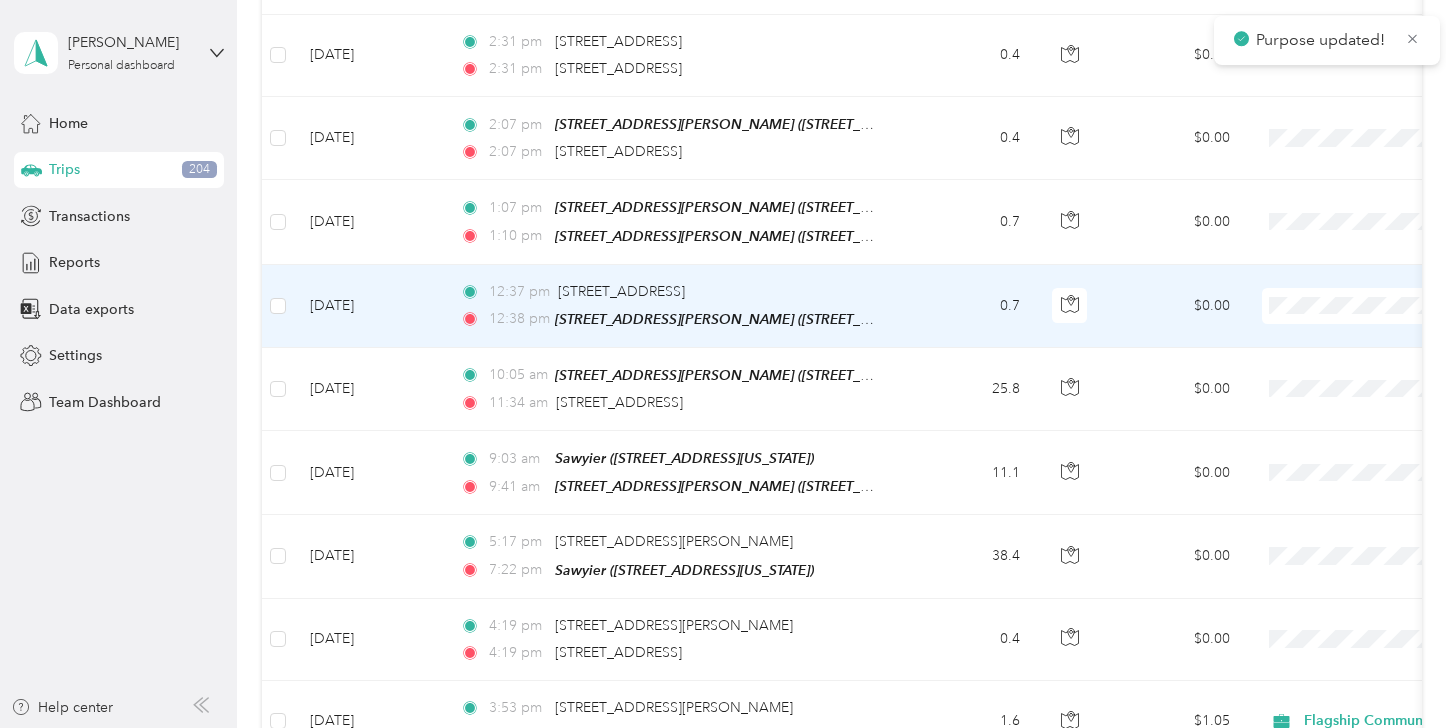 scroll, scrollTop: 1875, scrollLeft: 0, axis: vertical 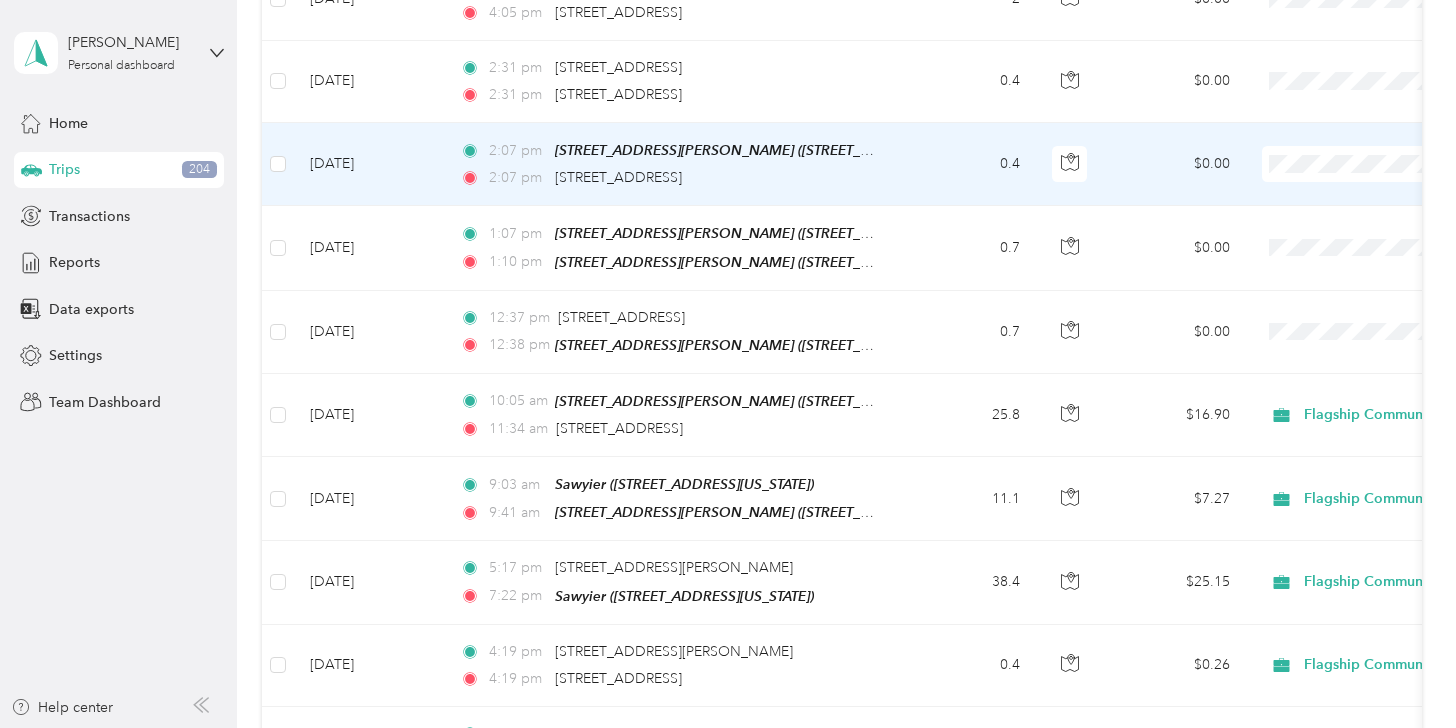 click on "Flagship Communities" at bounding box center (1350, 180) 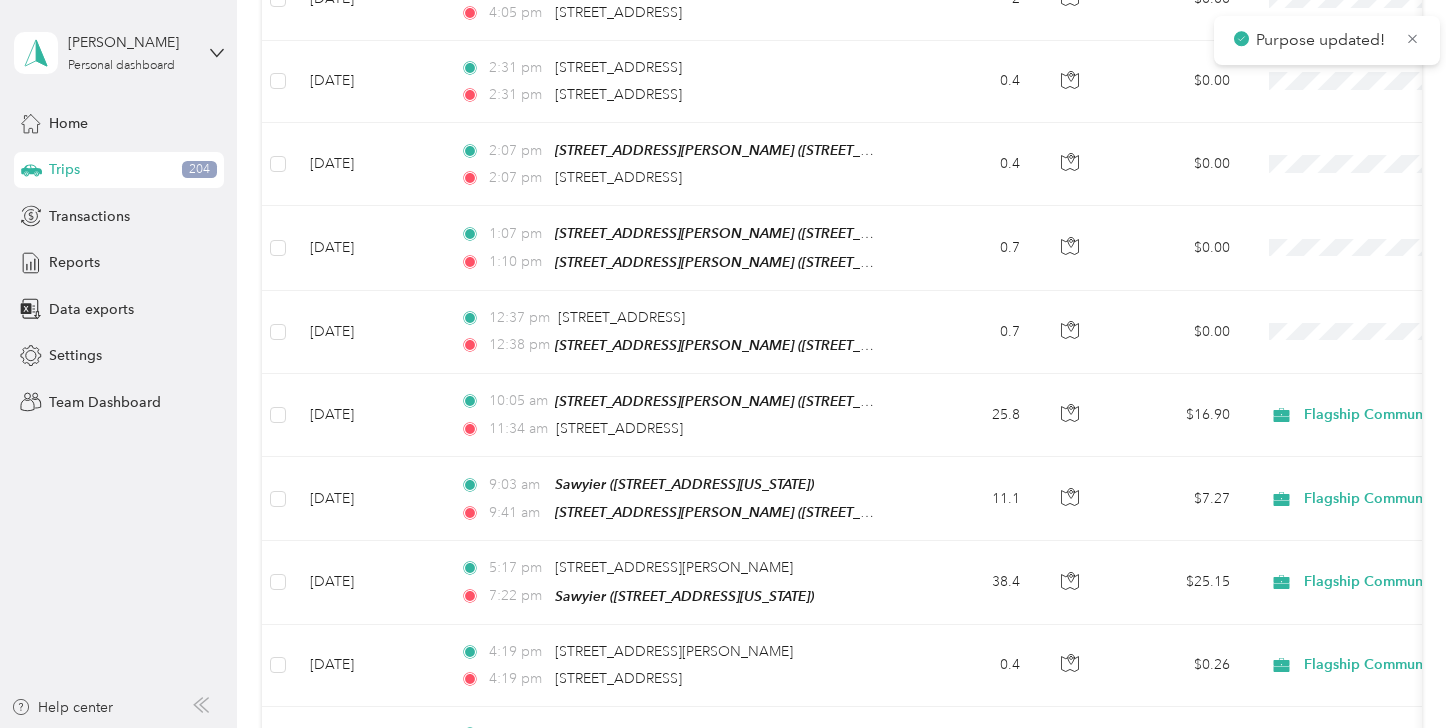 click on "Purpose updated!" at bounding box center [1327, 40] 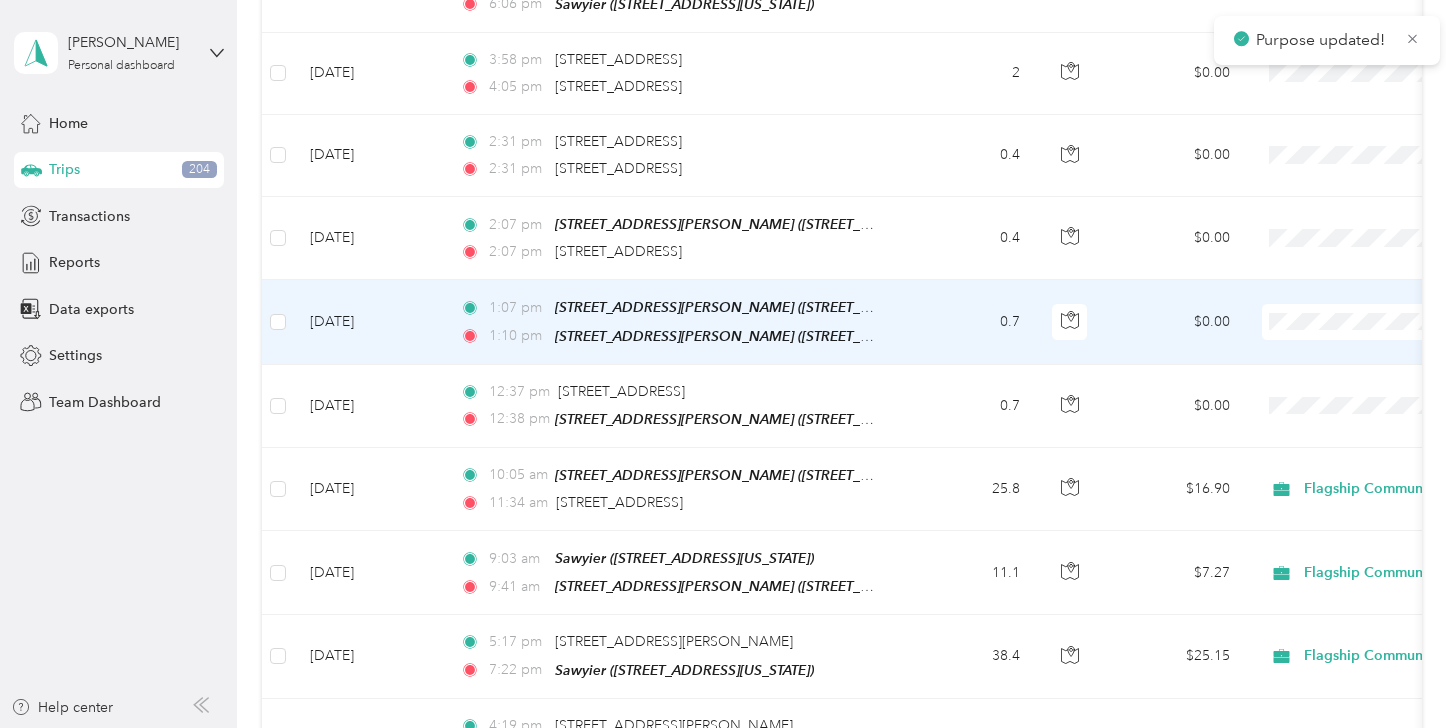 scroll, scrollTop: 1775, scrollLeft: 0, axis: vertical 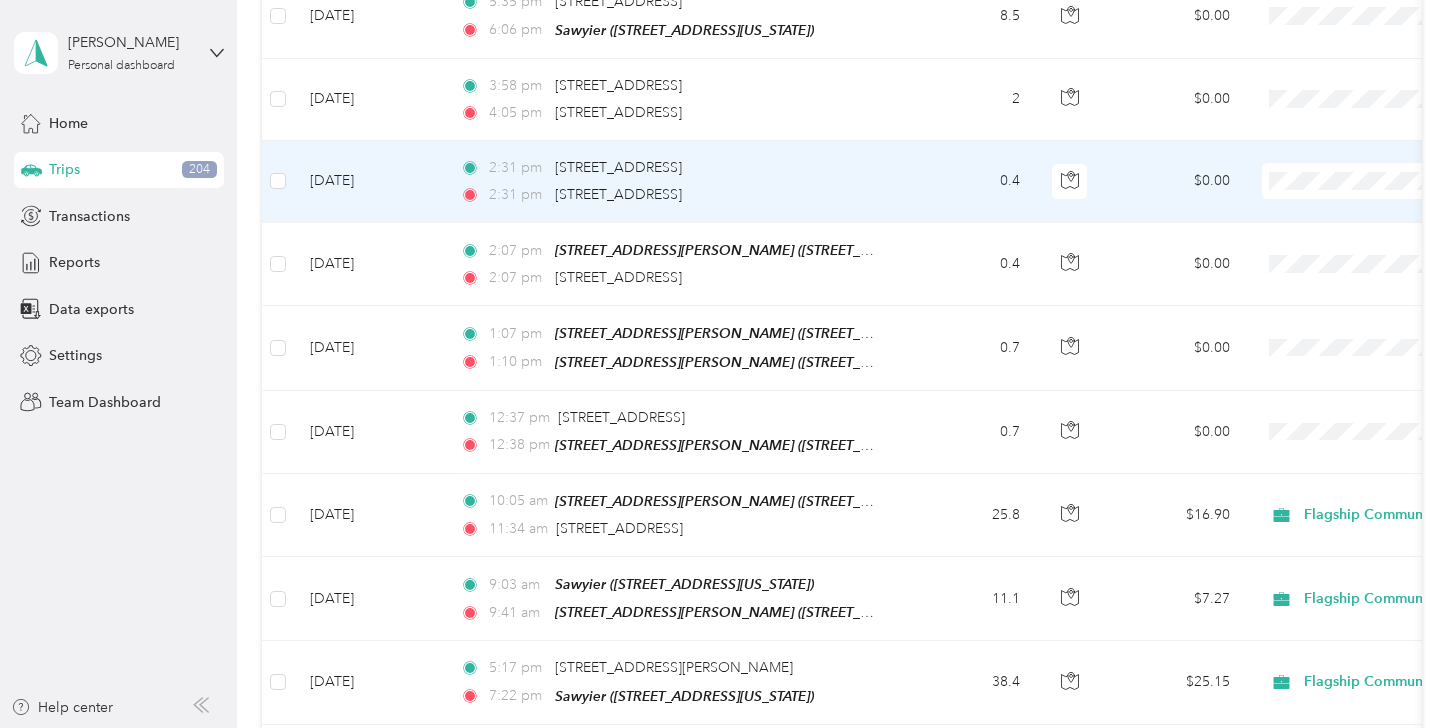 click on "Personal" at bounding box center (1350, 233) 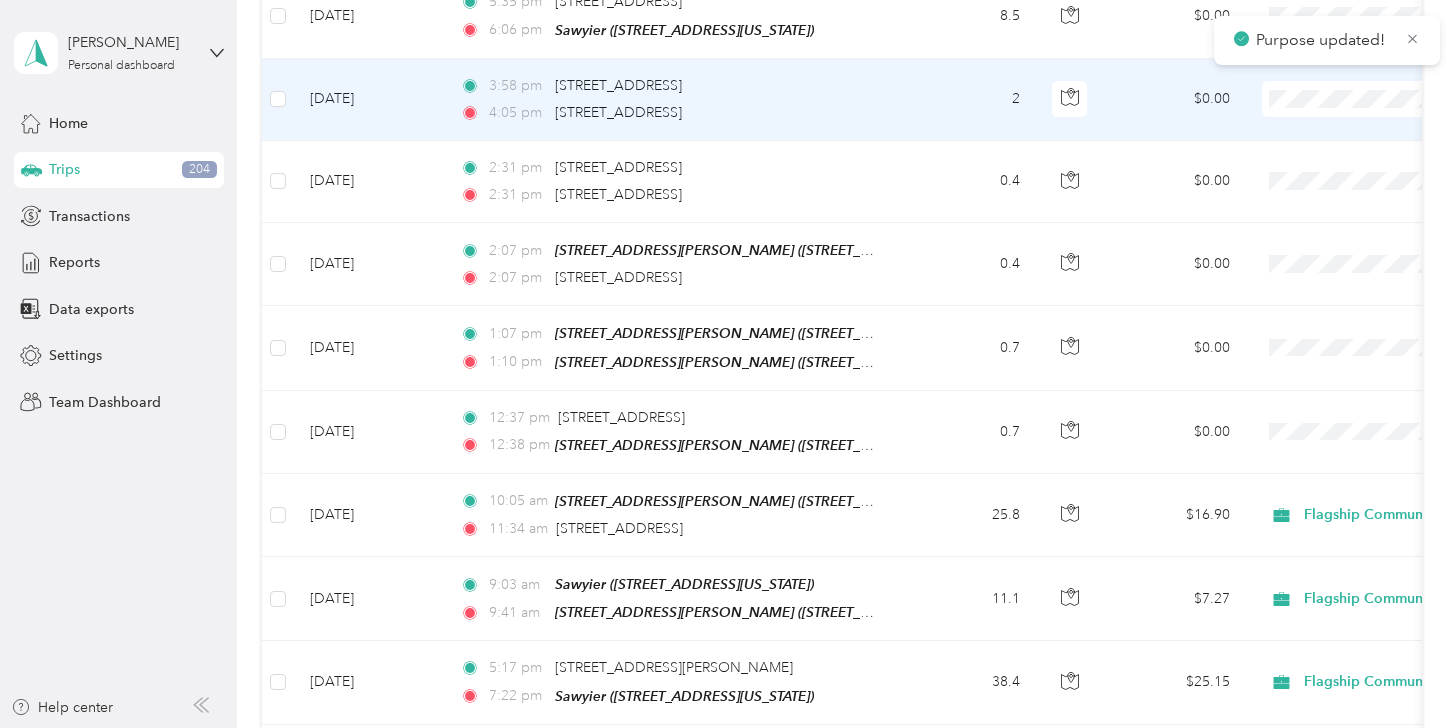 click on "Personal" at bounding box center (1350, 151) 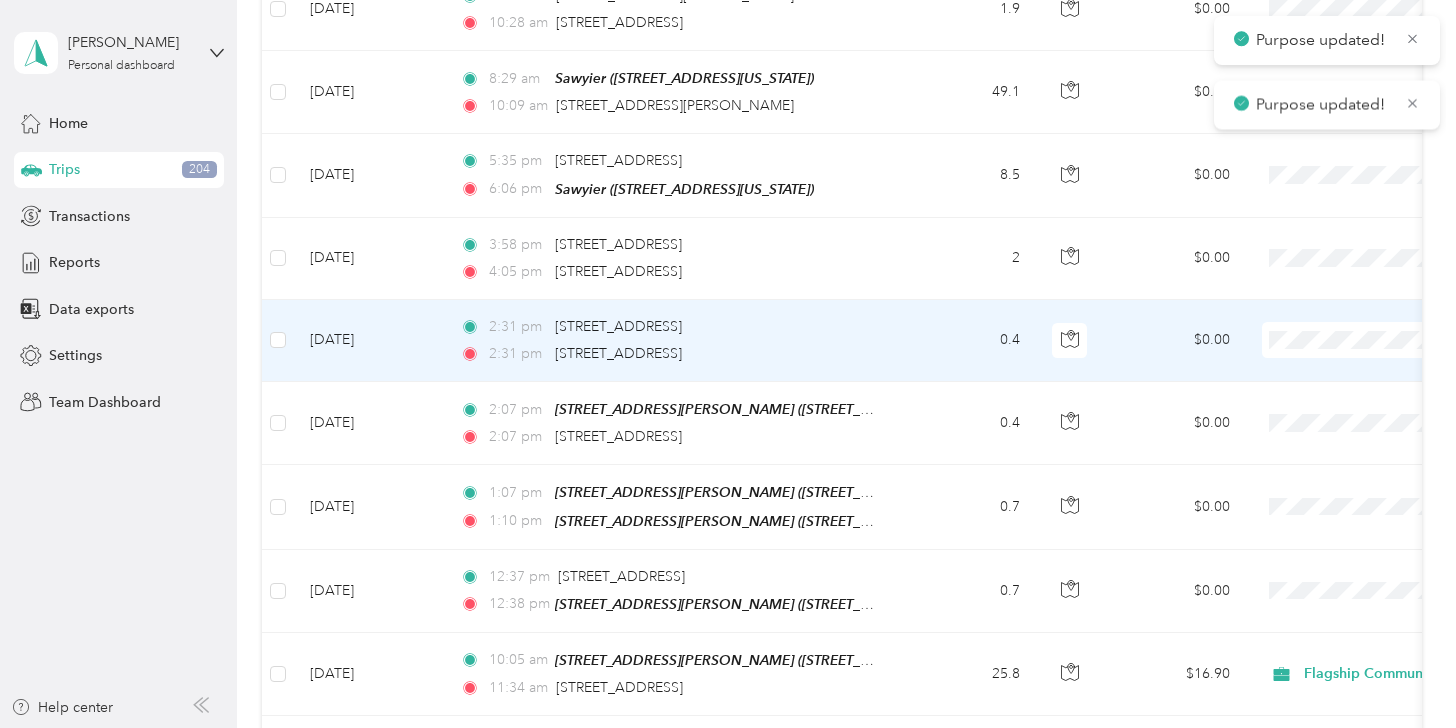 scroll, scrollTop: 1575, scrollLeft: 0, axis: vertical 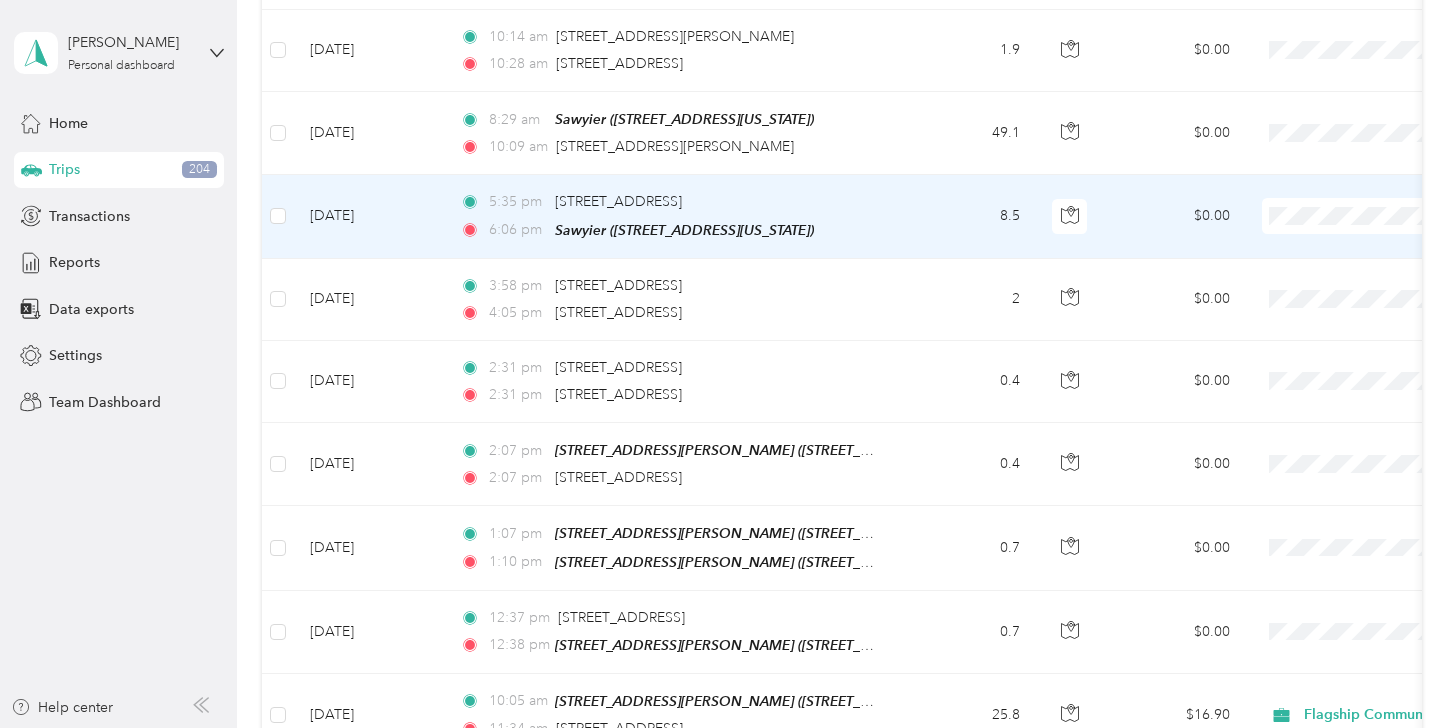 click on "Personal" at bounding box center [1350, 268] 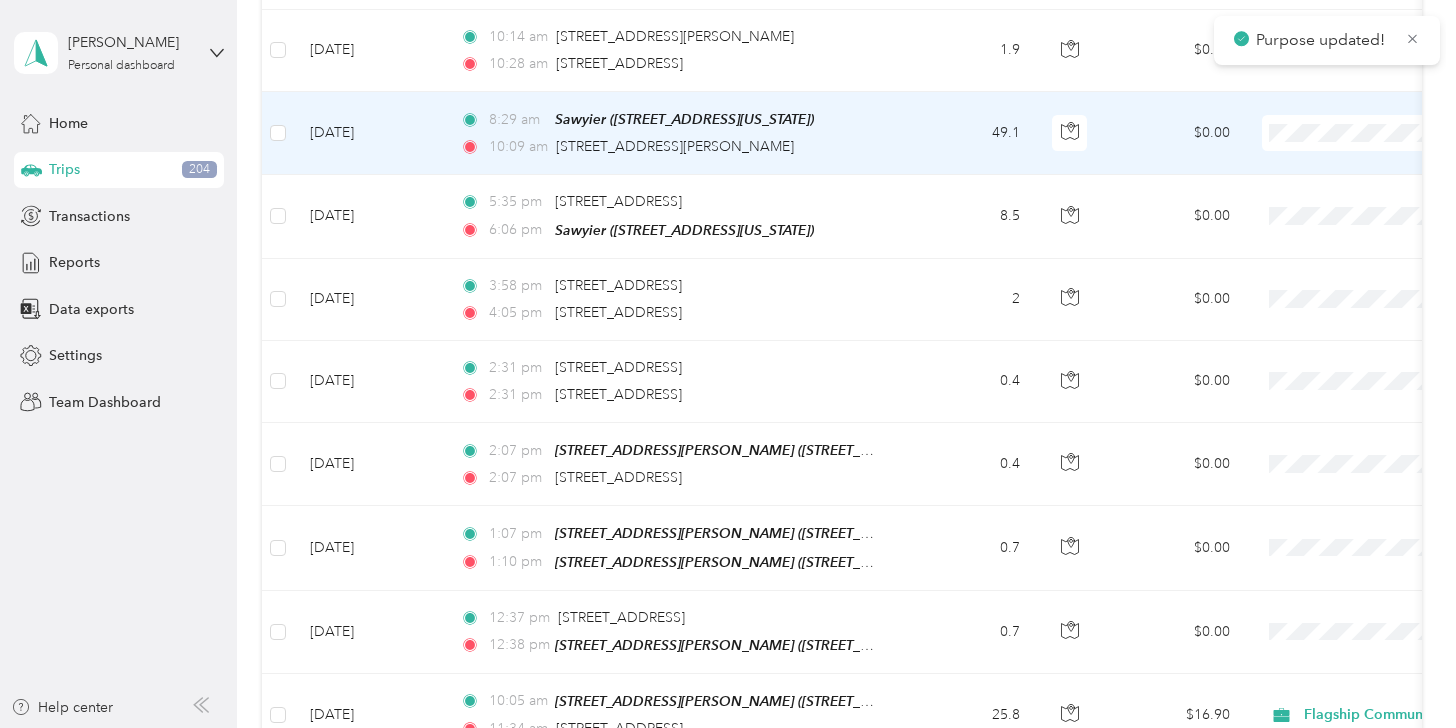 click on "Flagship Communities" at bounding box center (1350, 152) 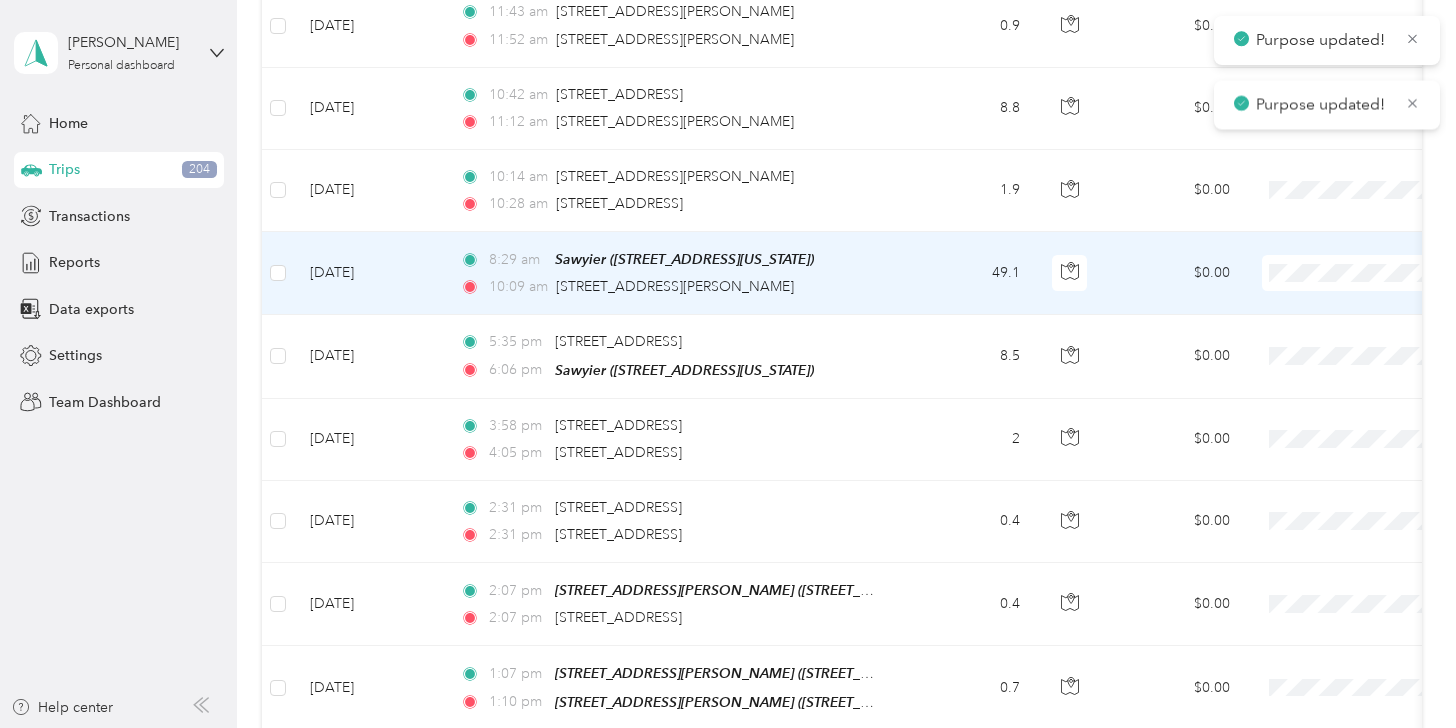 scroll, scrollTop: 1375, scrollLeft: 0, axis: vertical 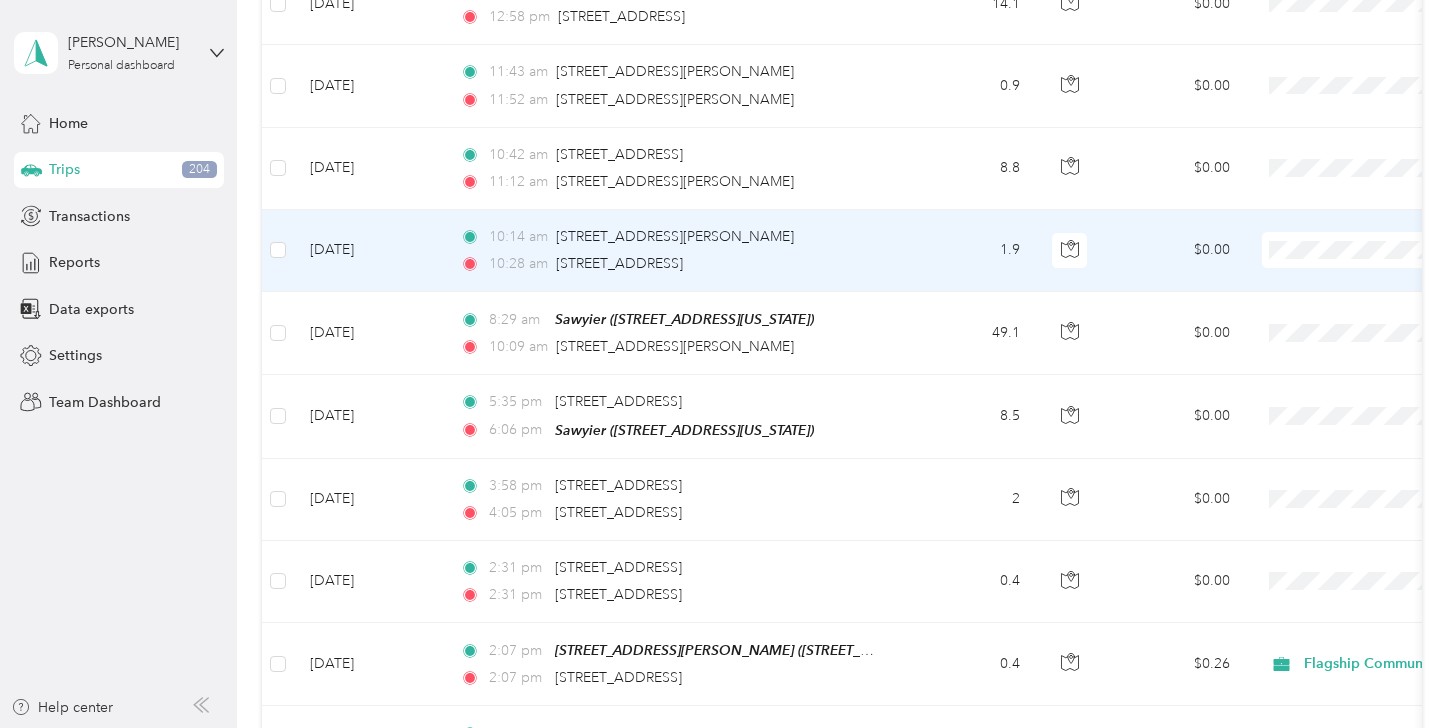 click on "Flagship Communities" at bounding box center (1350, 266) 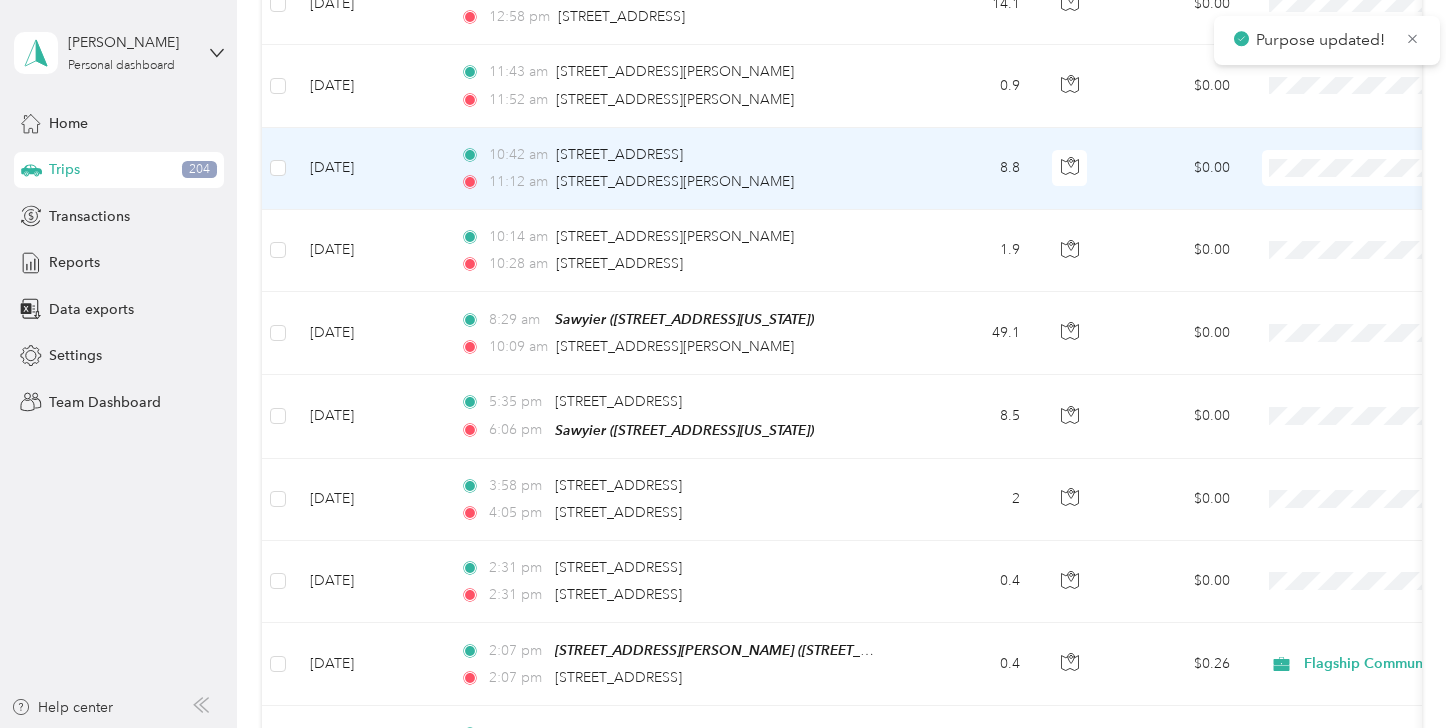 click on "Flagship Communities" at bounding box center [1350, 188] 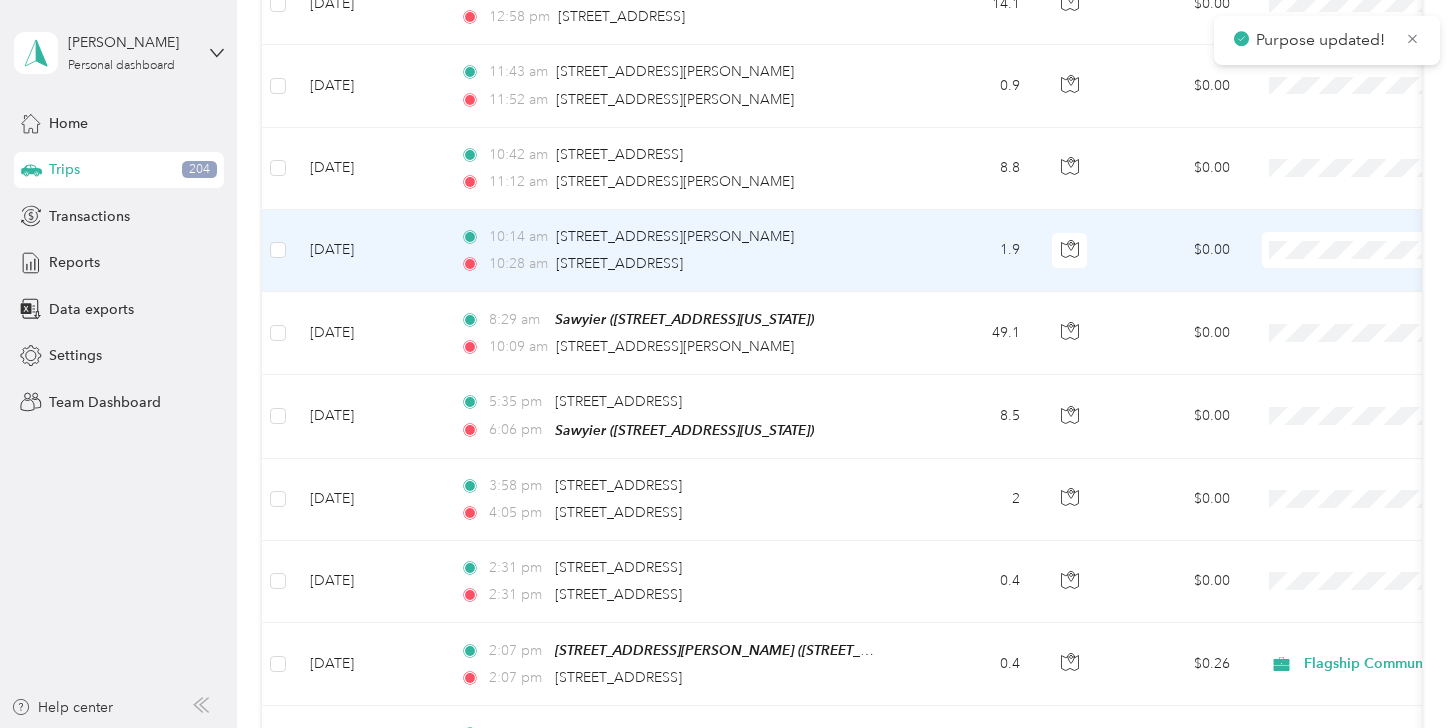 scroll, scrollTop: 1275, scrollLeft: 0, axis: vertical 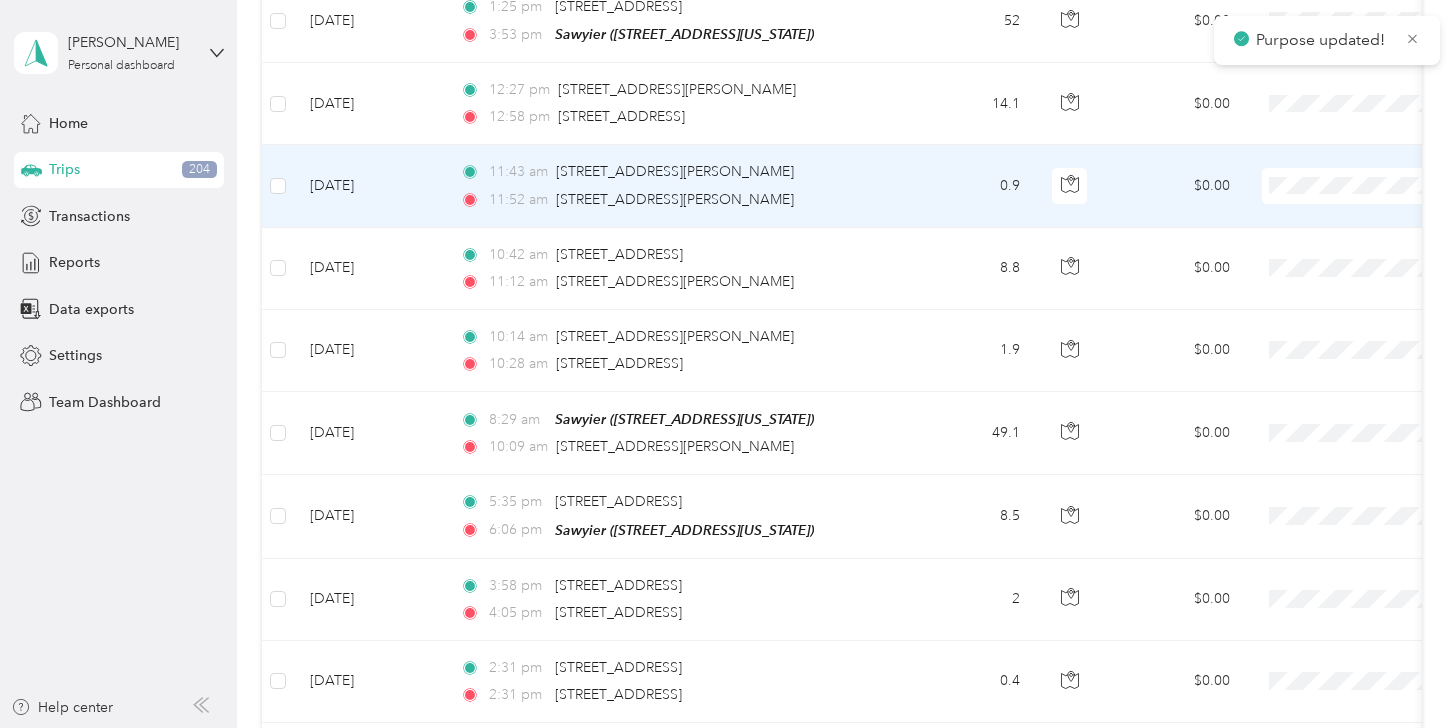 click on "Personal" at bounding box center [1350, 240] 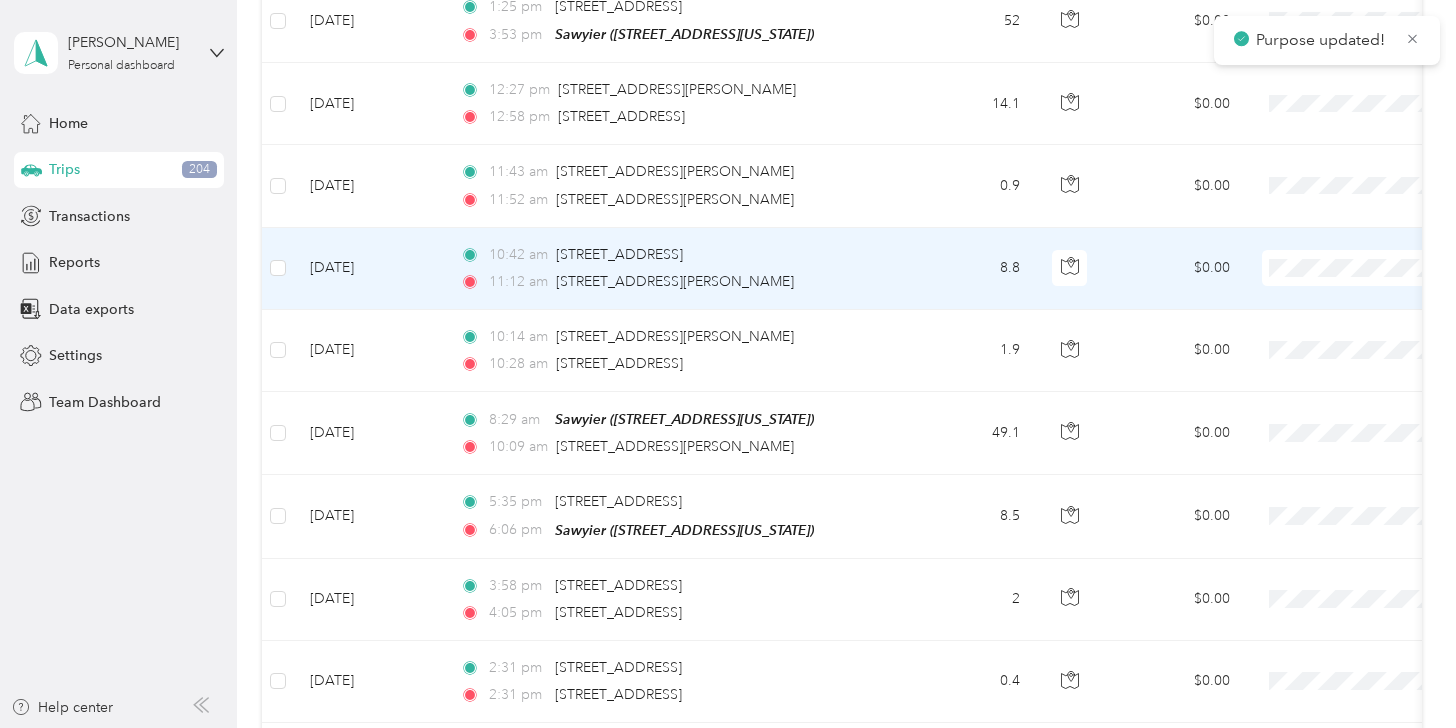 scroll, scrollTop: 1175, scrollLeft: 0, axis: vertical 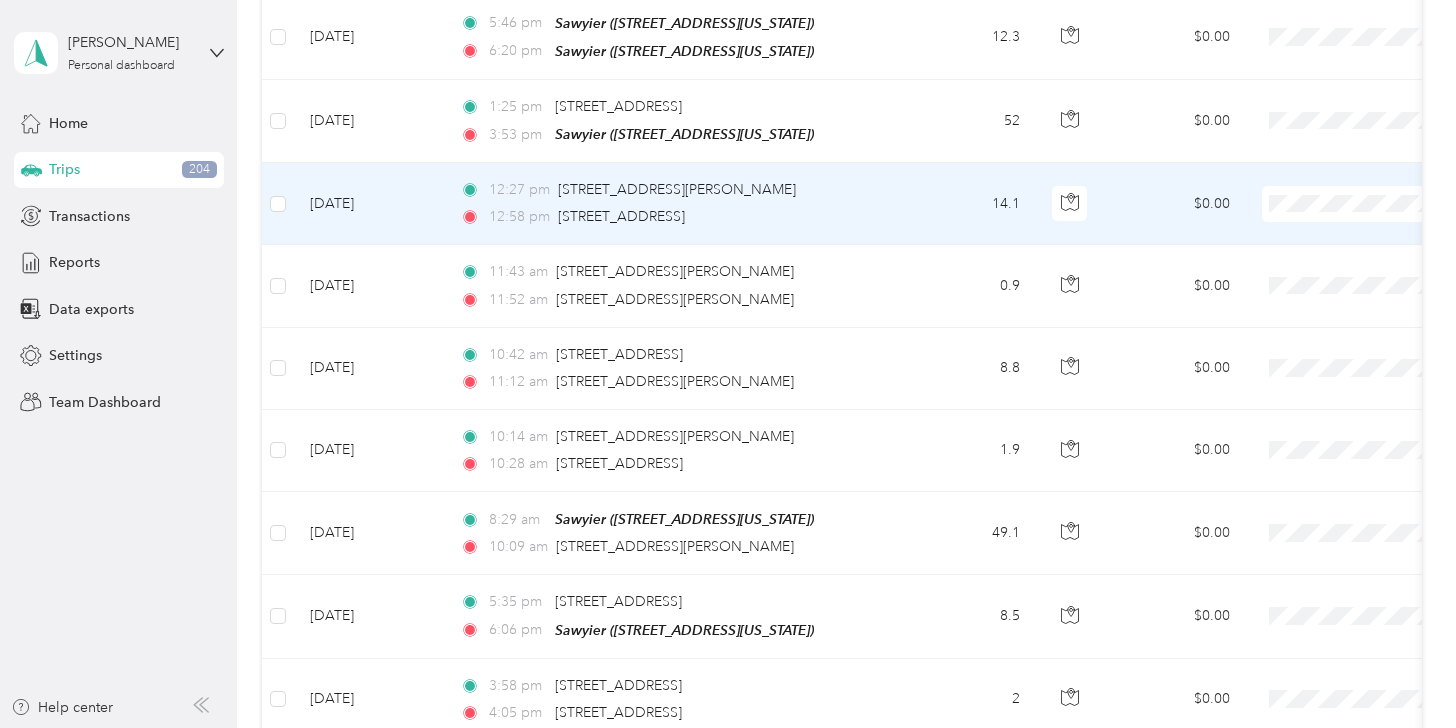 click on "Flagship Communities" at bounding box center [1332, 223] 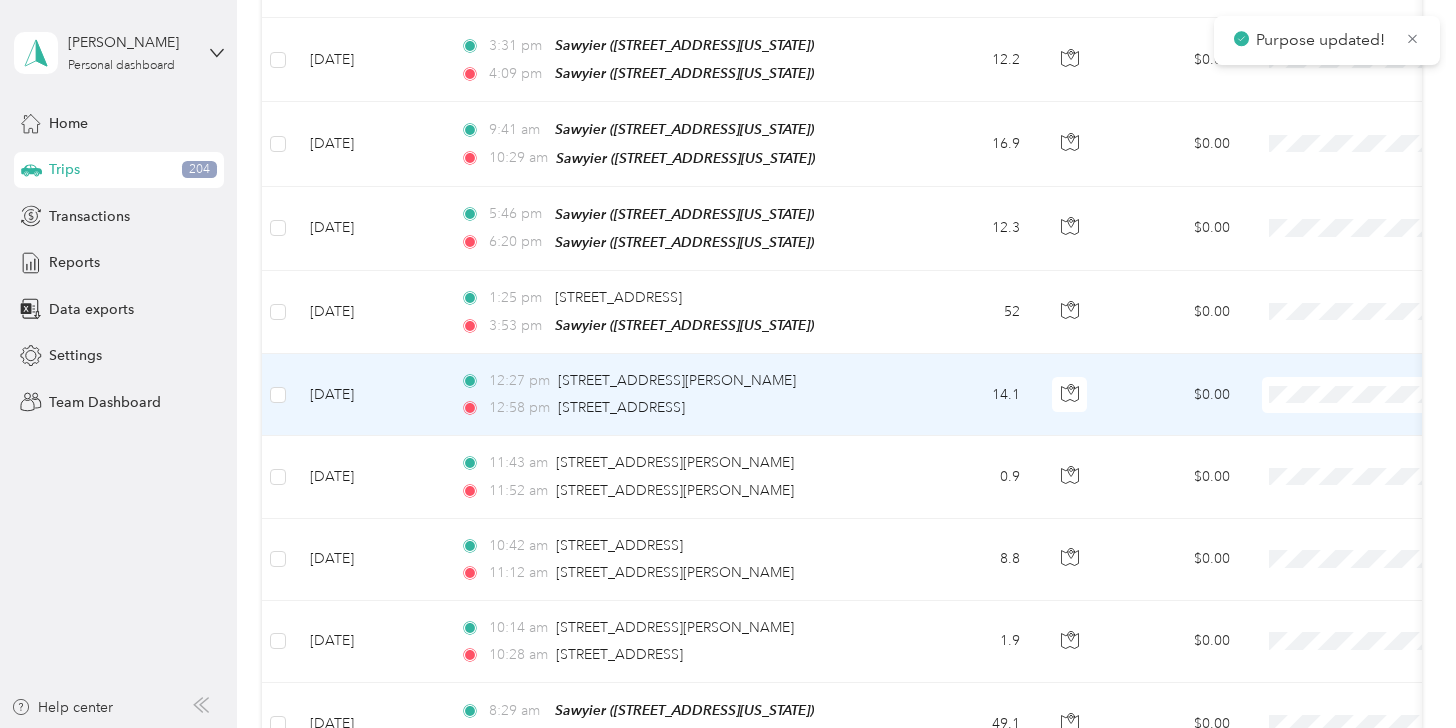 scroll, scrollTop: 975, scrollLeft: 0, axis: vertical 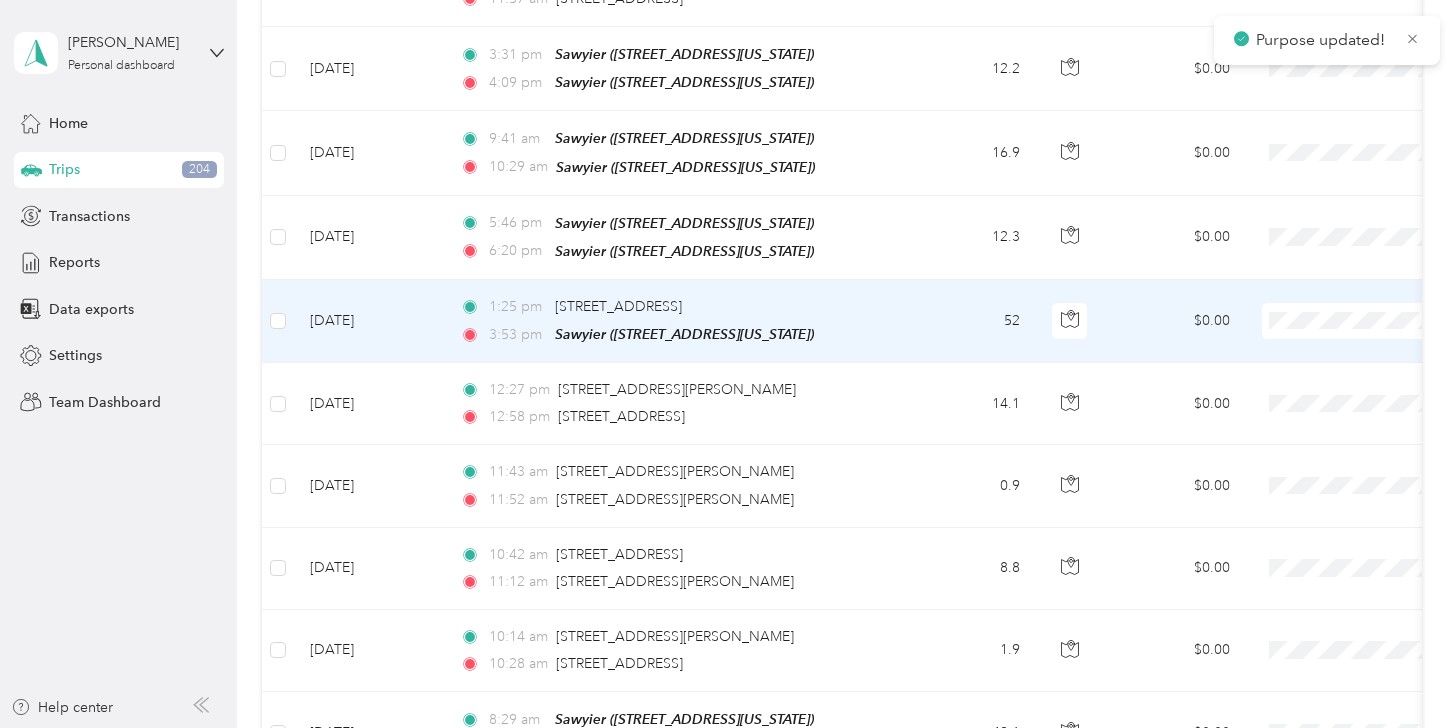 click on "Flagship Communities" at bounding box center (1350, 341) 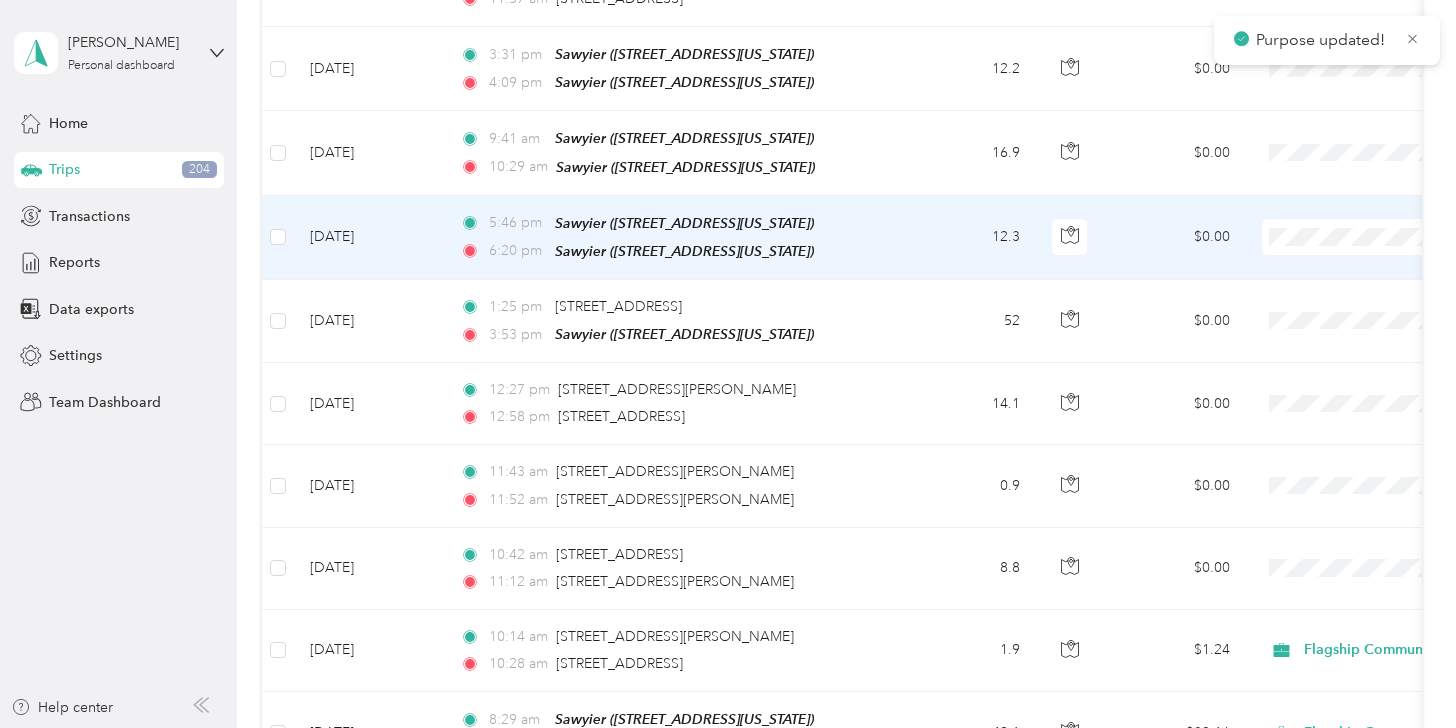 click on "Personal" at bounding box center [1350, 294] 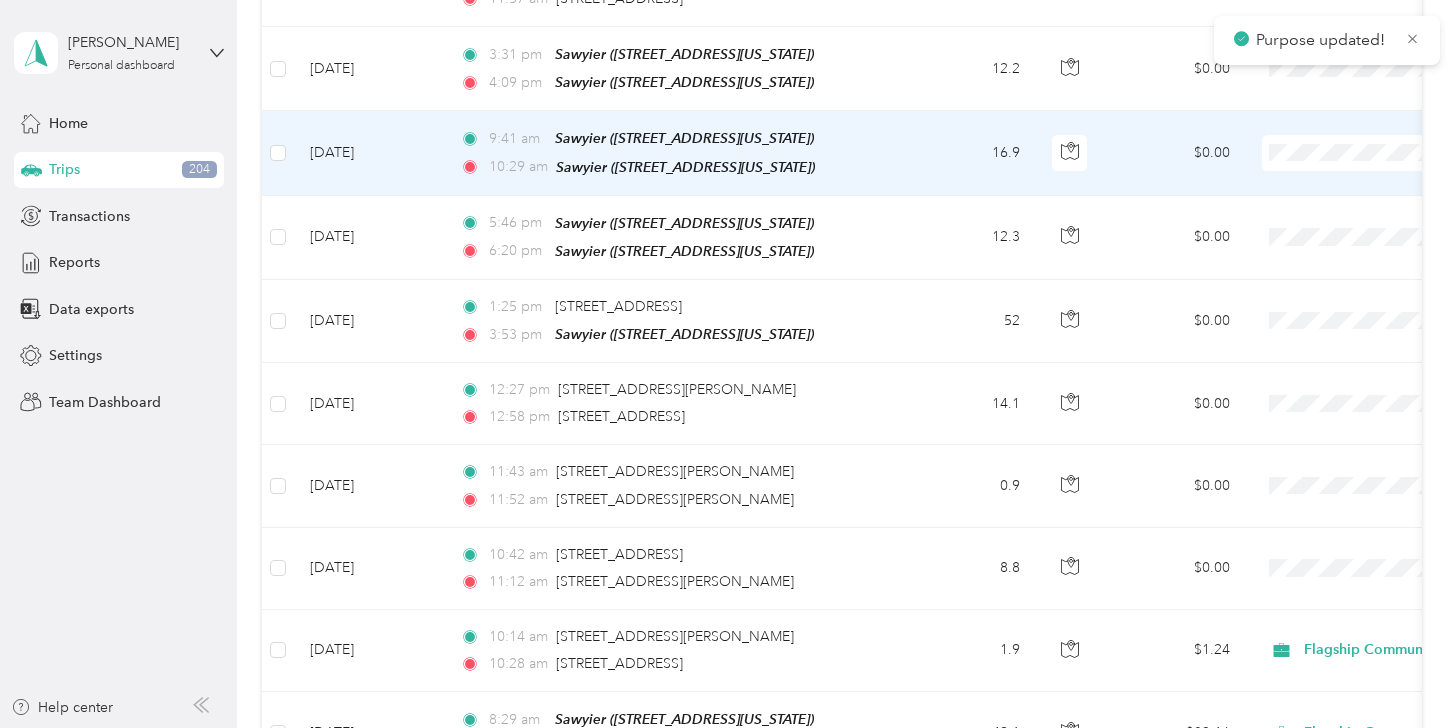 click on "Personal" at bounding box center (1350, 212) 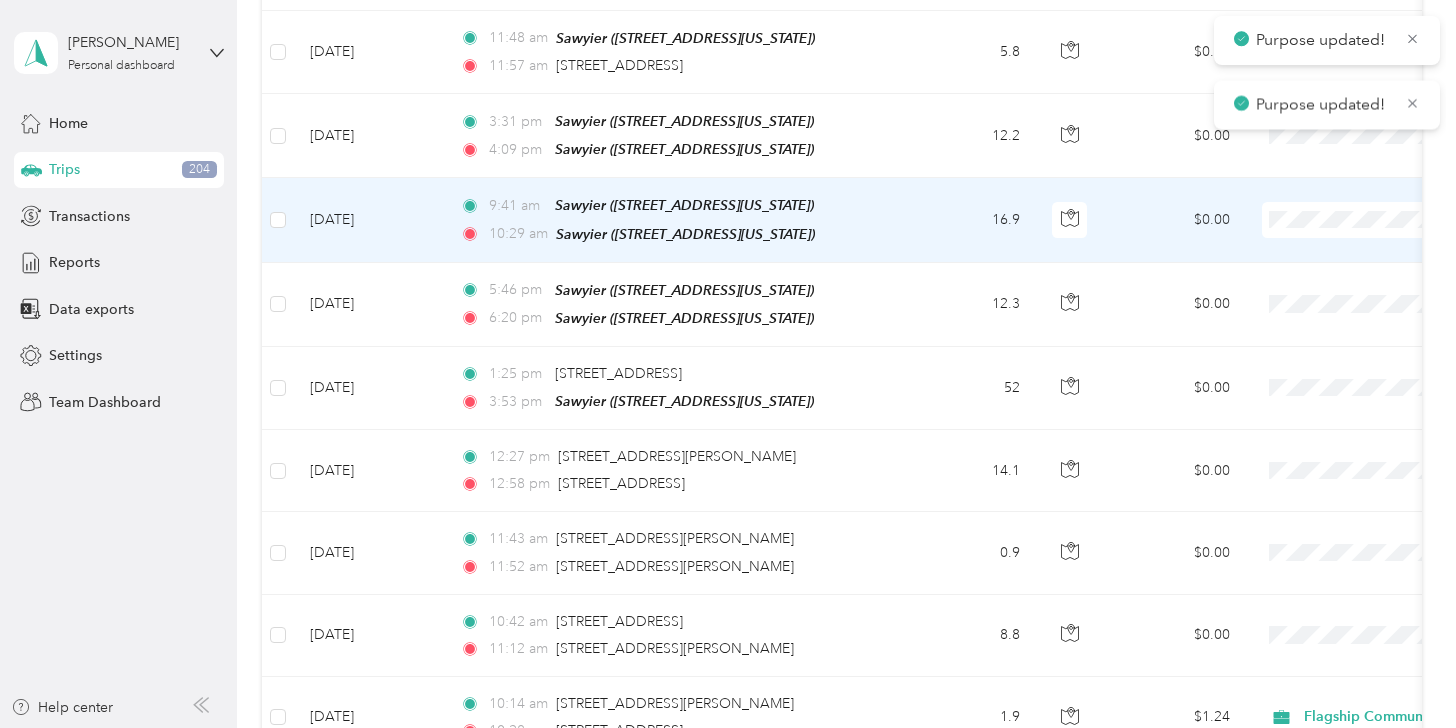 scroll, scrollTop: 875, scrollLeft: 0, axis: vertical 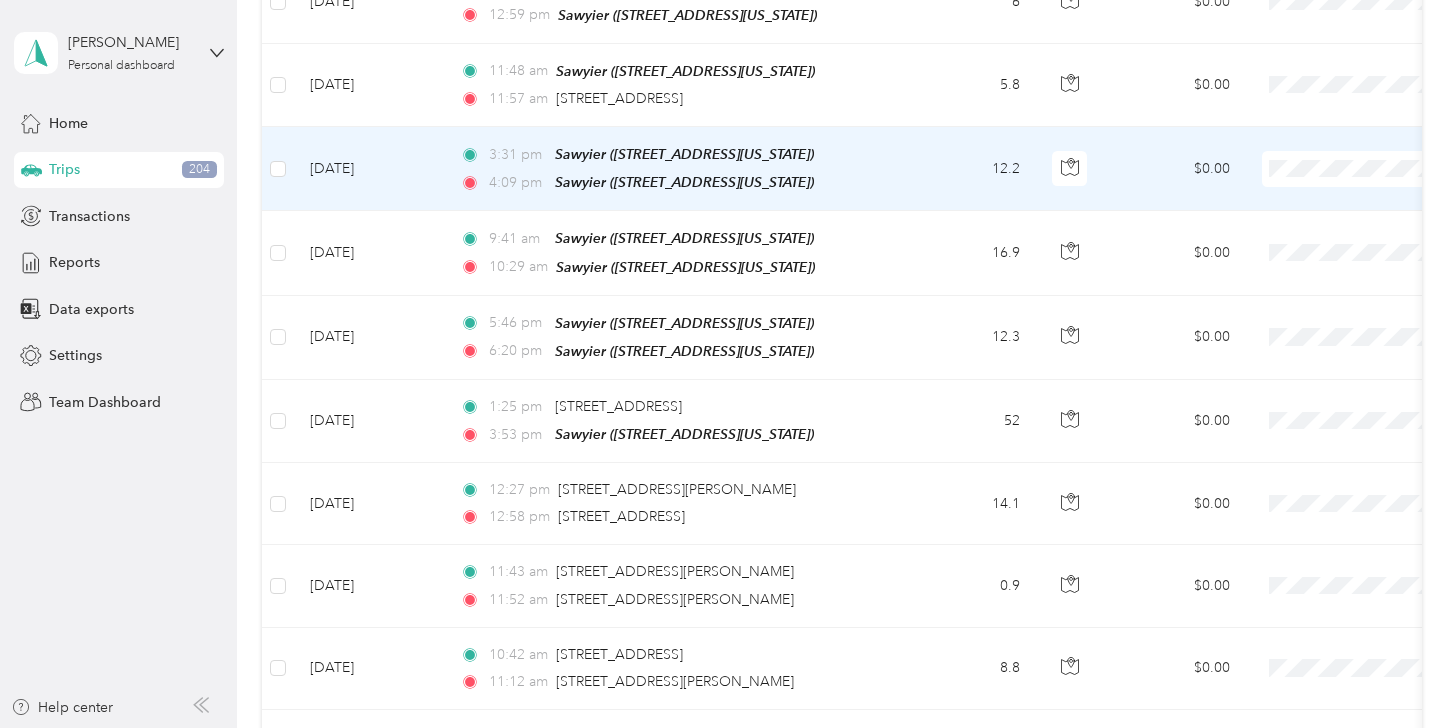 click on "Personal" at bounding box center (1350, 230) 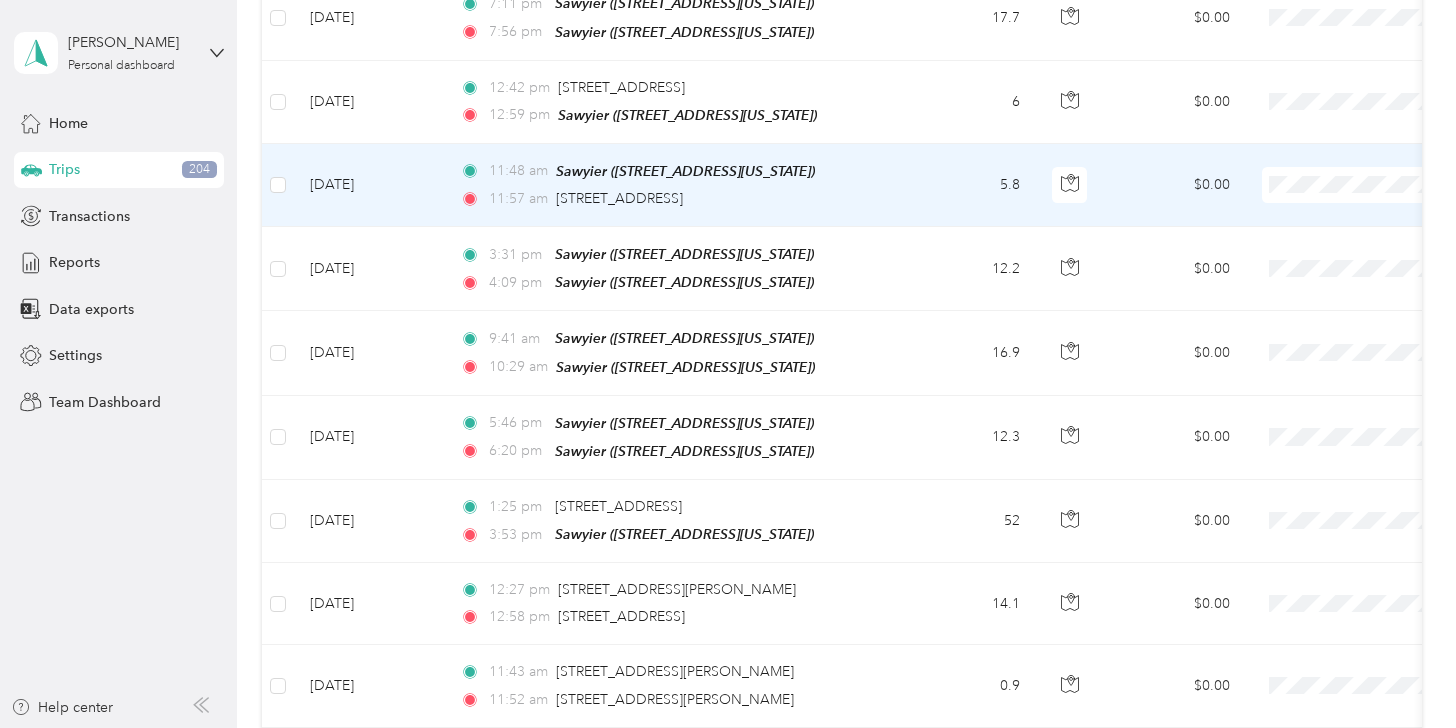 scroll, scrollTop: 675, scrollLeft: 0, axis: vertical 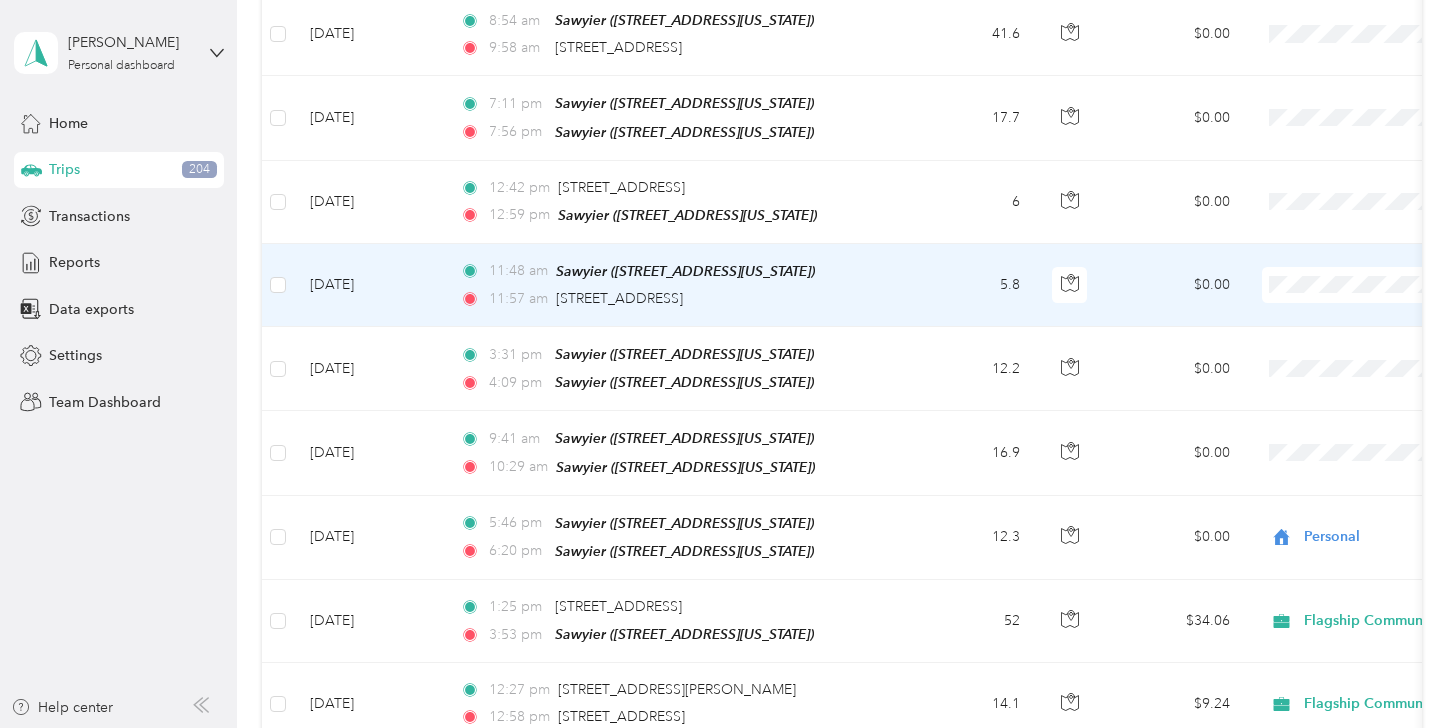 click on "Personal" at bounding box center [1332, 348] 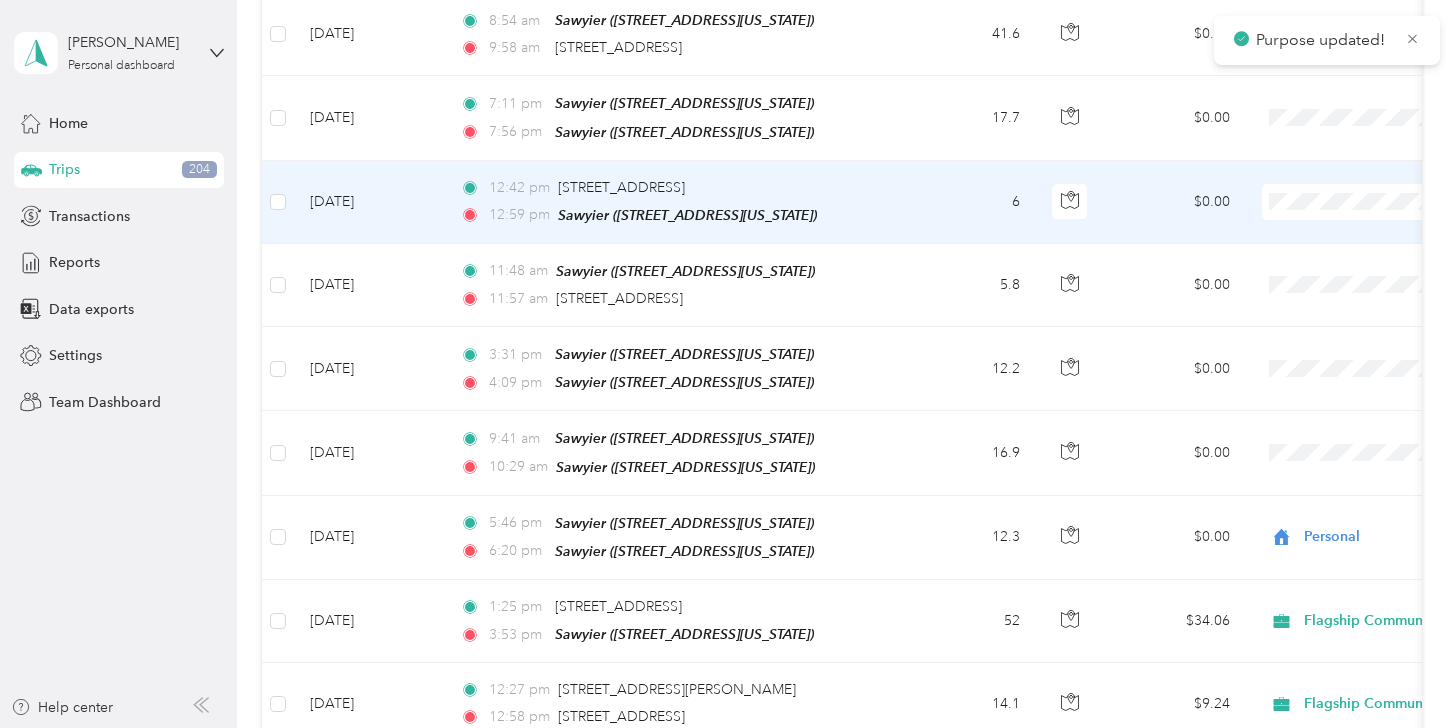 click on "Personal" at bounding box center [1350, 266] 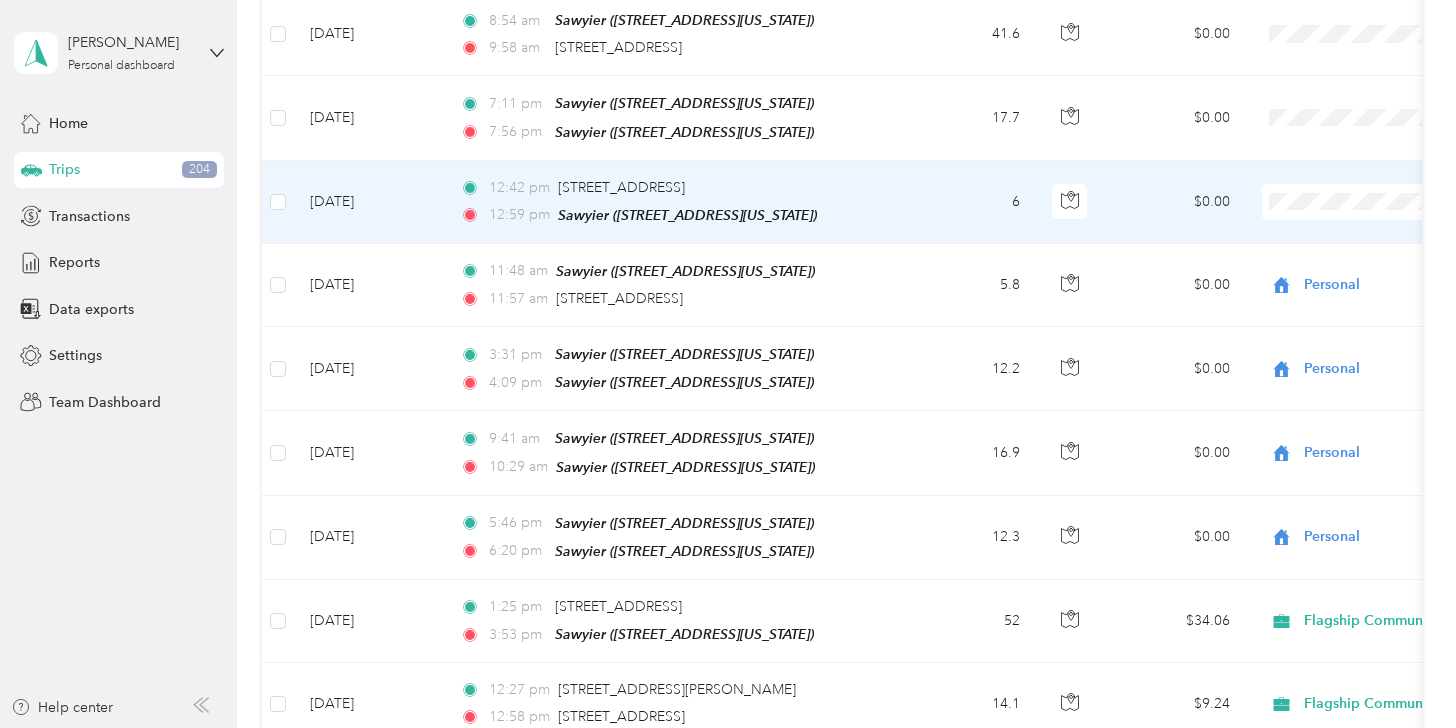 click on "Personal" at bounding box center (1350, 266) 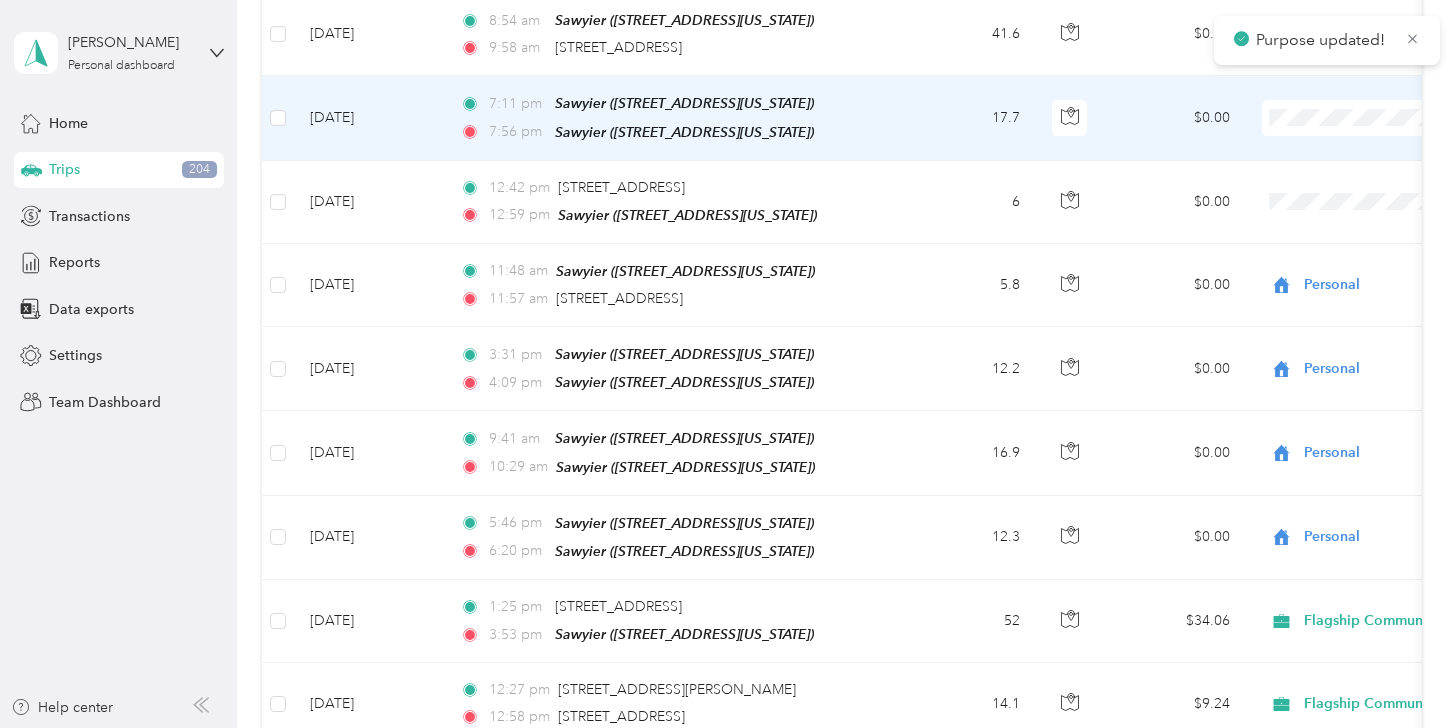 click on "Personal" at bounding box center [1350, 182] 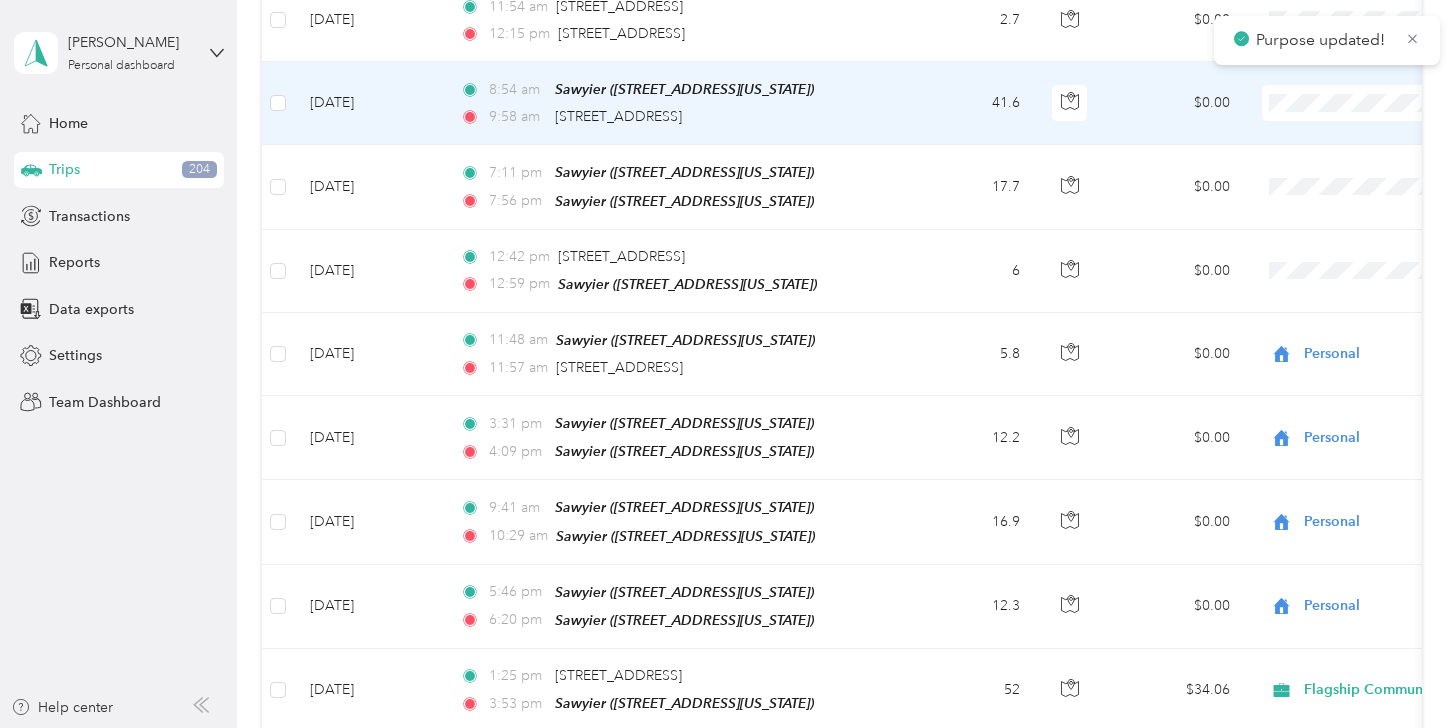 scroll, scrollTop: 475, scrollLeft: 0, axis: vertical 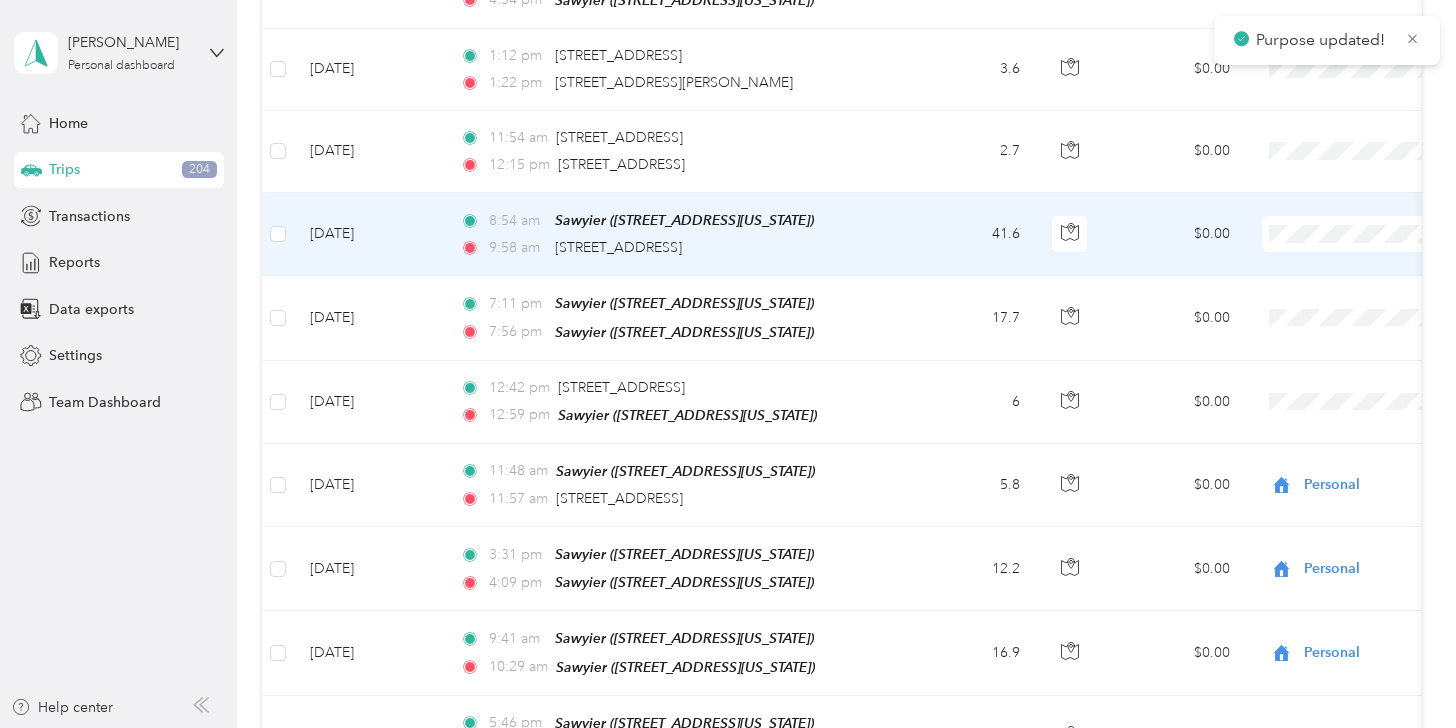 click on "Flagship Communities" at bounding box center (1350, 267) 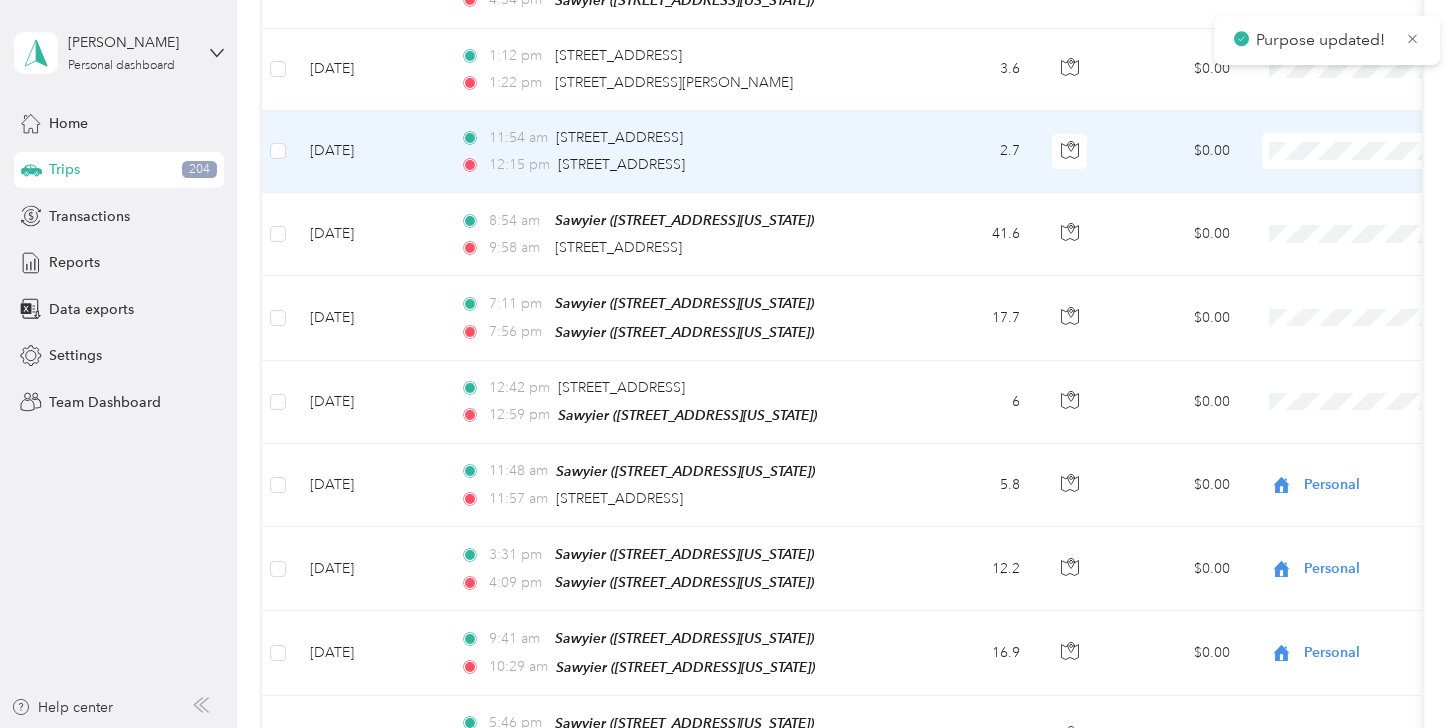 click on "Flagship Communities" at bounding box center [1350, 179] 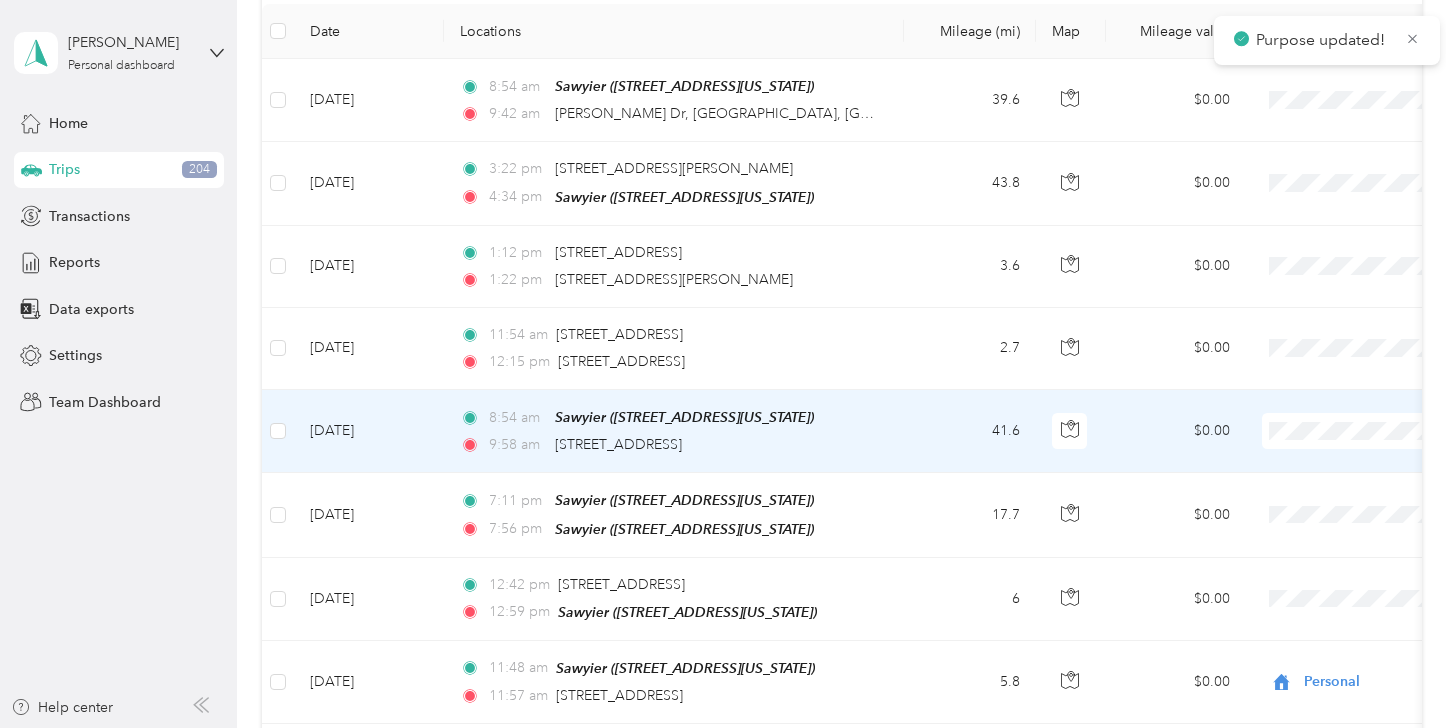 scroll, scrollTop: 275, scrollLeft: 0, axis: vertical 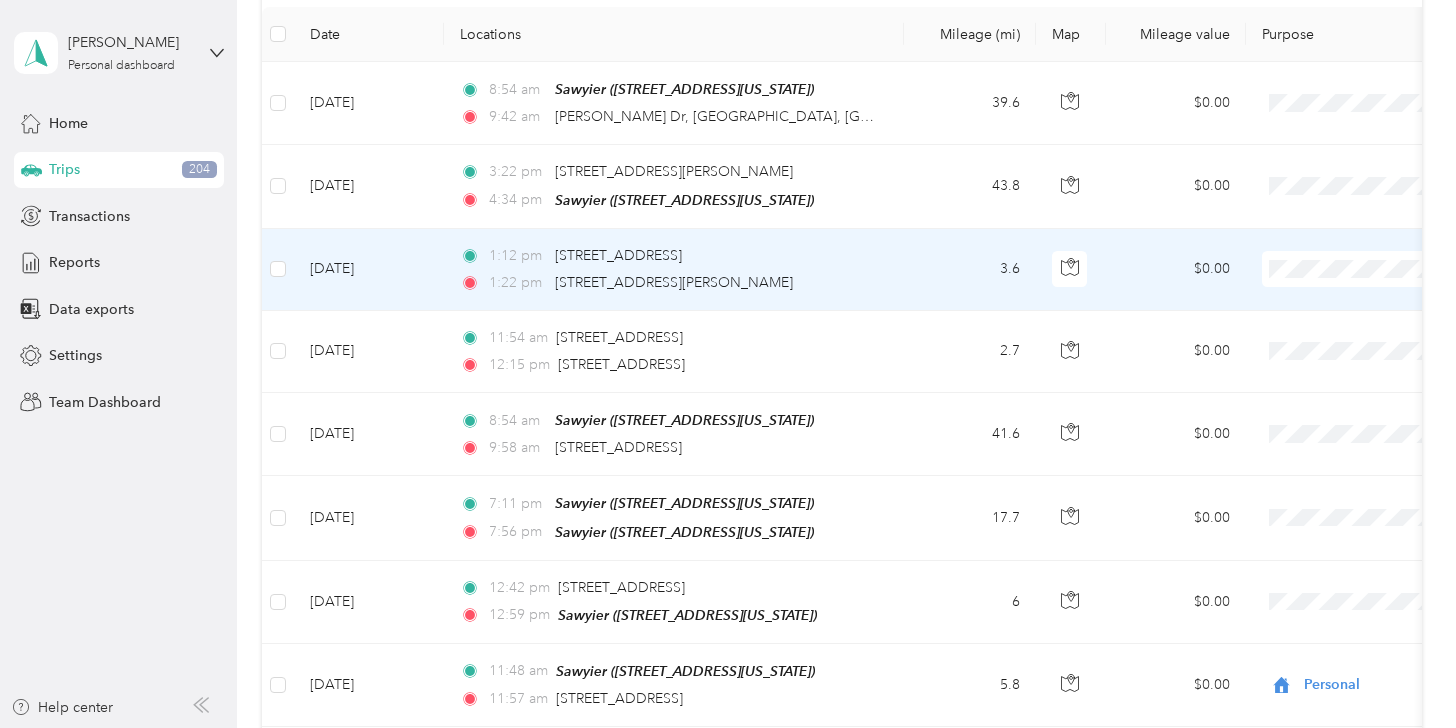 click on "Flagship Communities" at bounding box center (1350, 303) 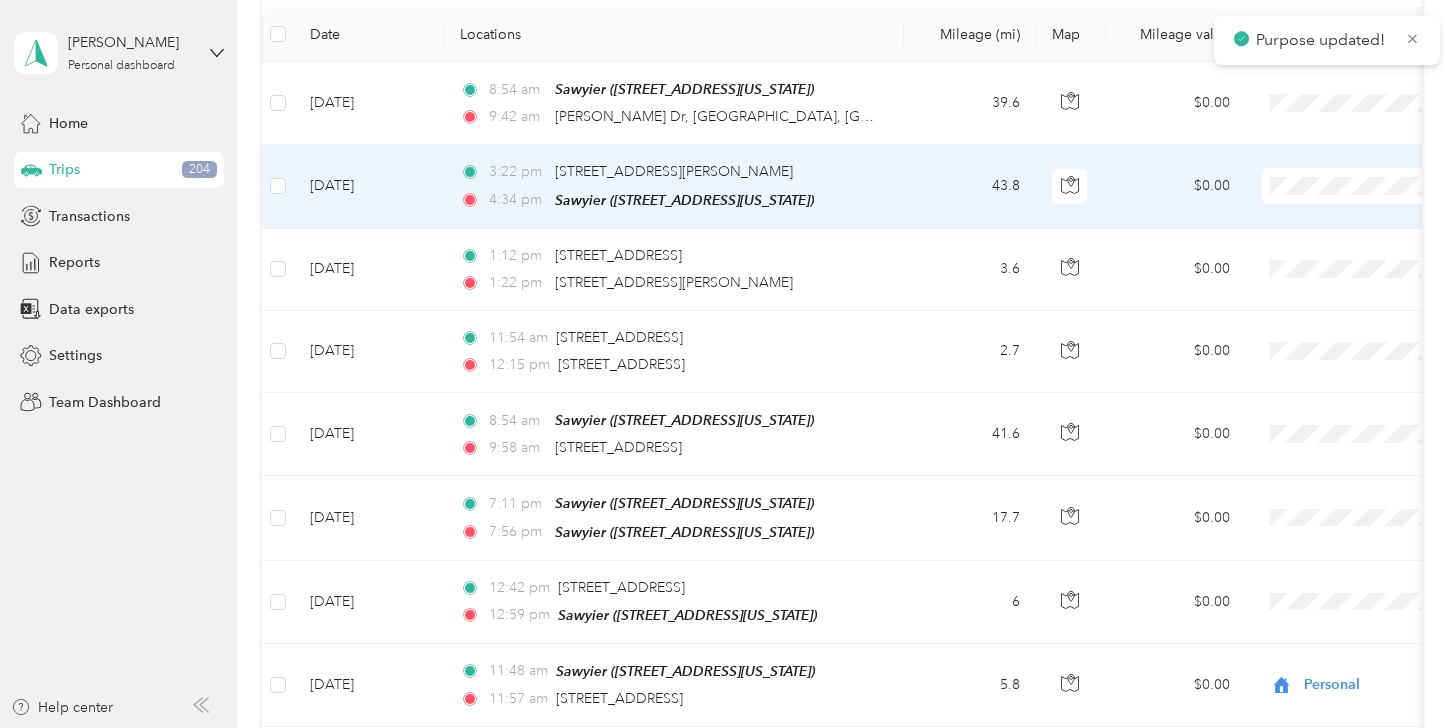 click on "Flagship Communities" at bounding box center (1350, 221) 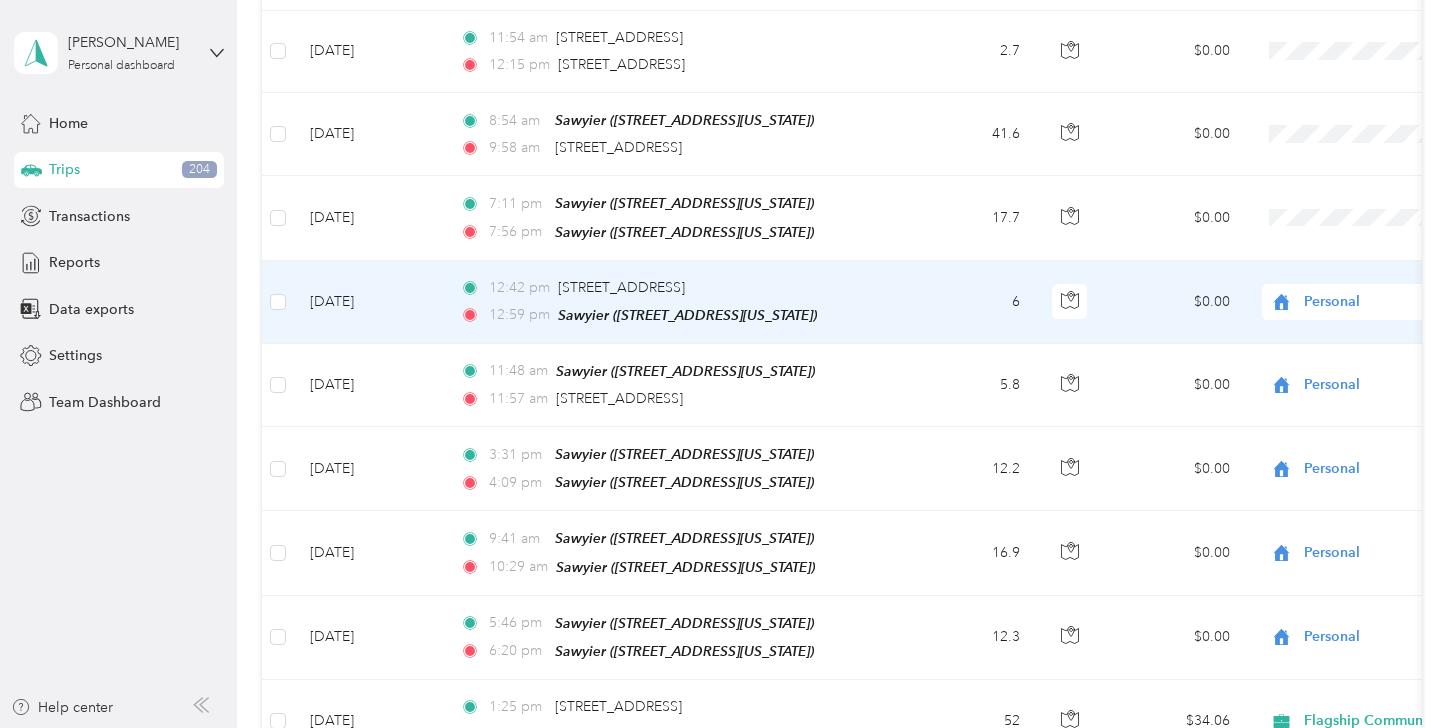 scroll, scrollTop: 0, scrollLeft: 0, axis: both 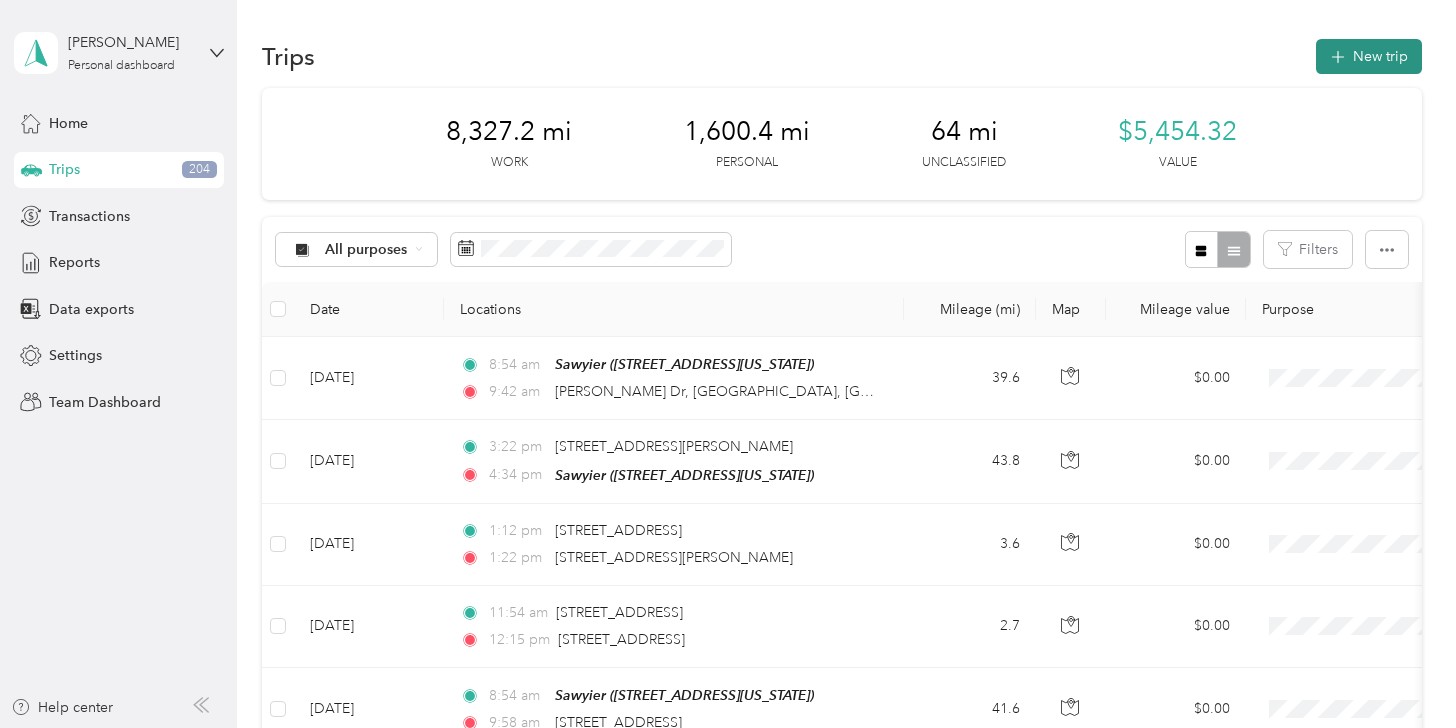 click on "New trip" at bounding box center (1369, 56) 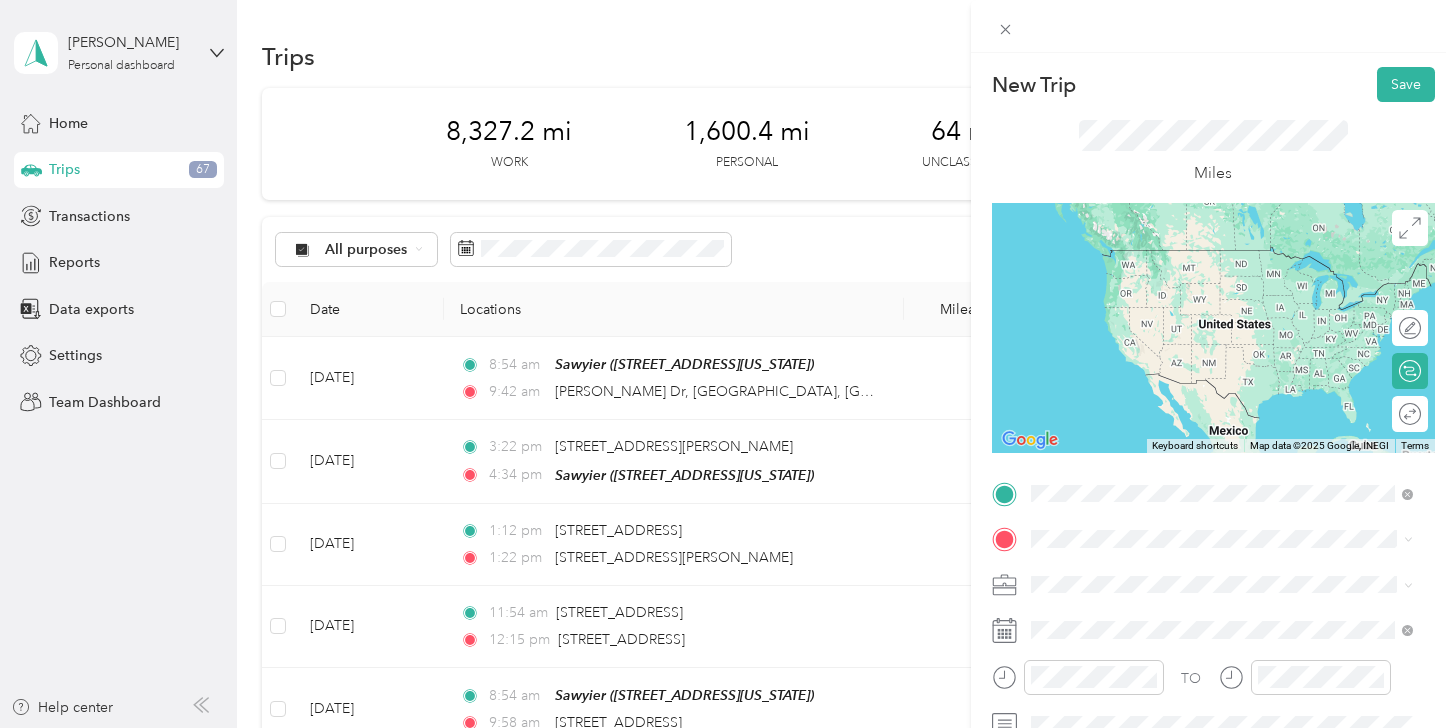 click on "[STREET_ADDRESS][US_STATE]" at bounding box center [1168, 250] 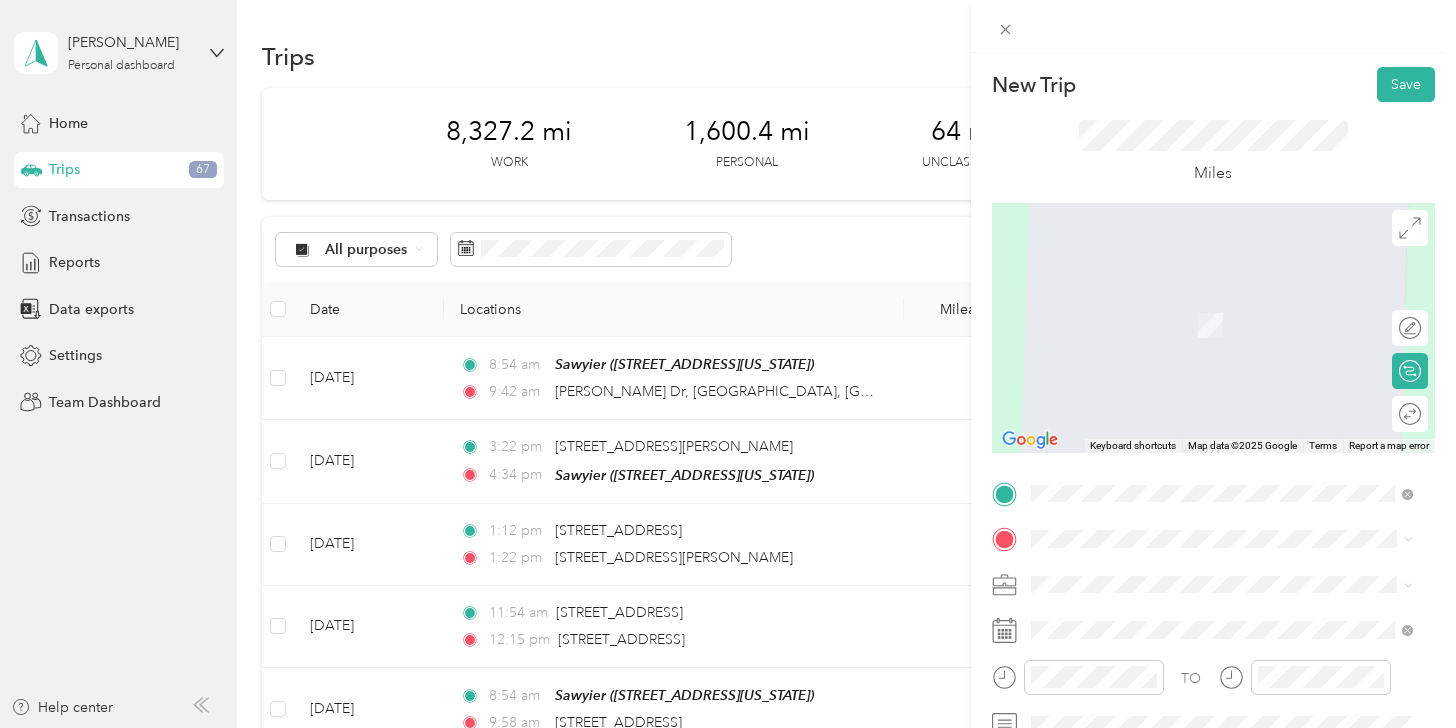 click on "Crestmore [STREET_ADDRESS][PERSON_NAME][US_STATE]" at bounding box center (1223, 311) 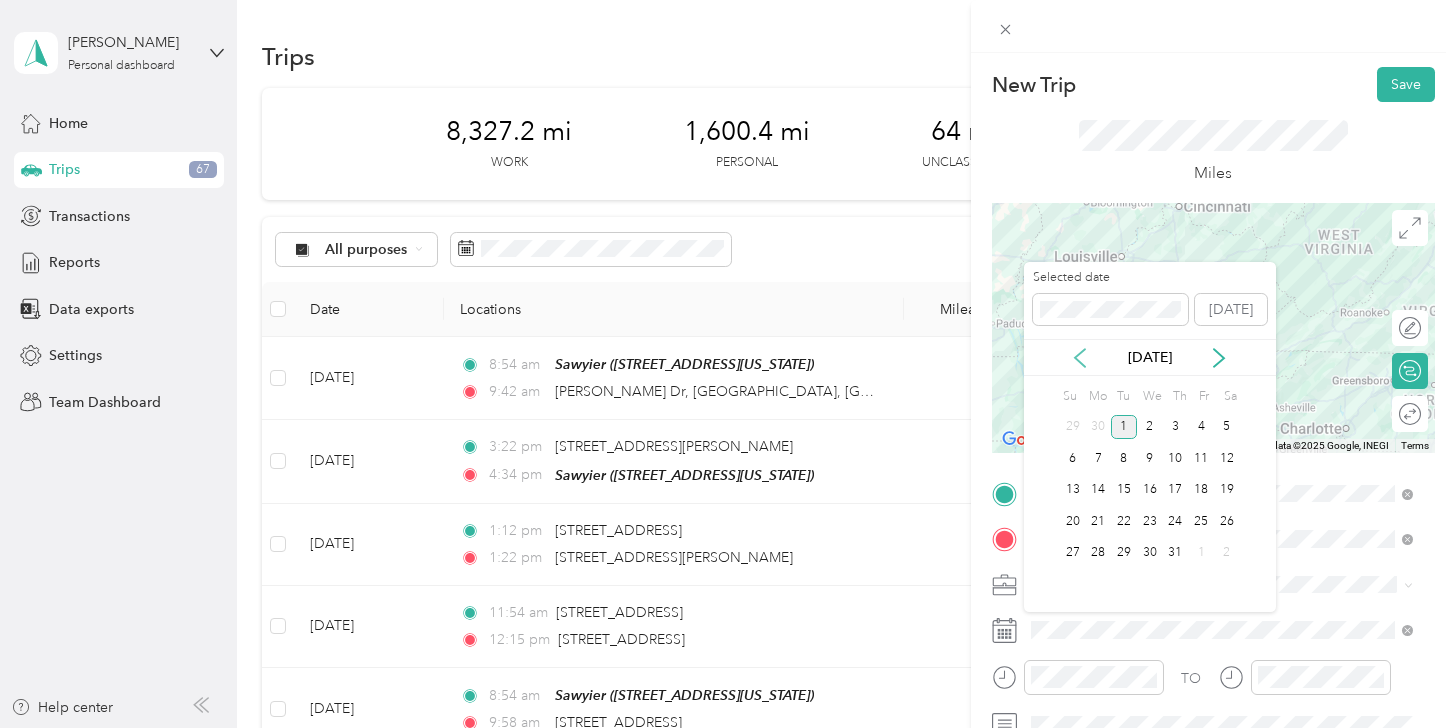 click 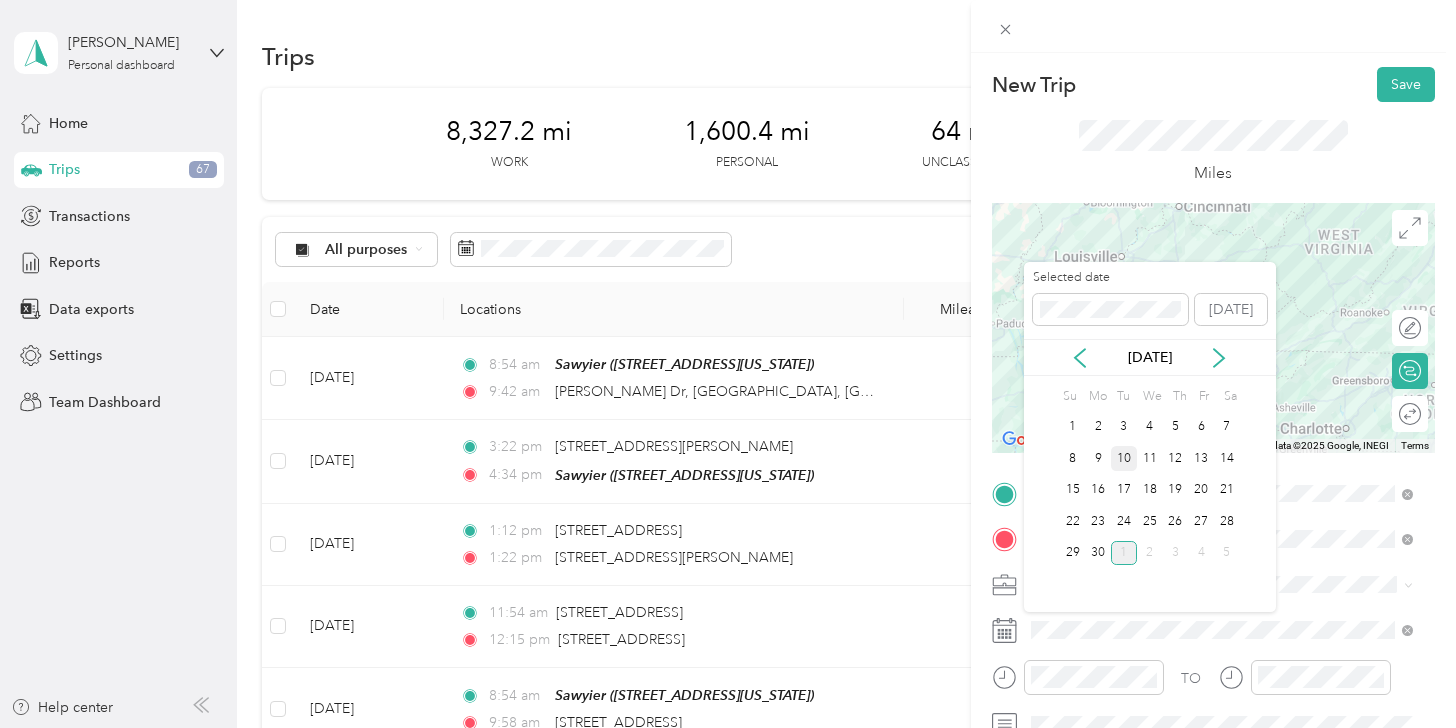 click on "10" at bounding box center (1124, 458) 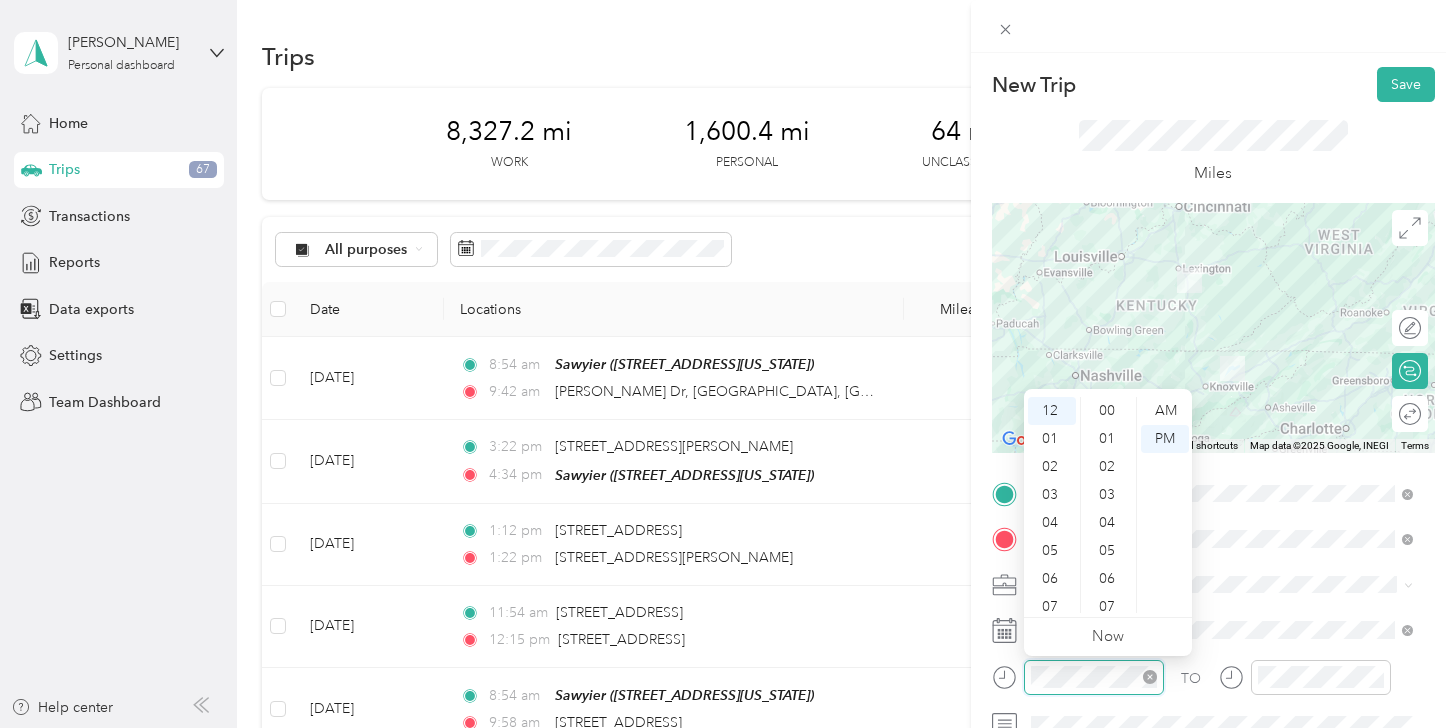 scroll, scrollTop: 280, scrollLeft: 0, axis: vertical 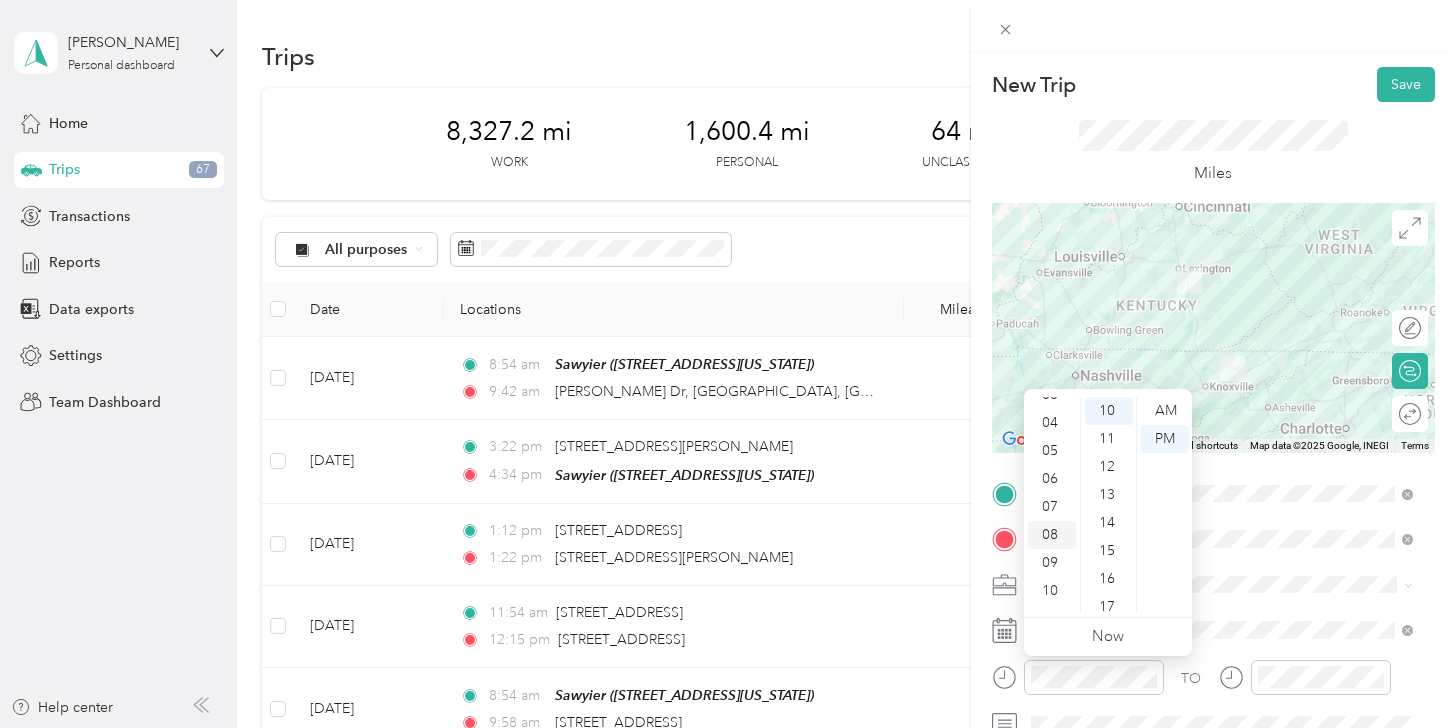 click on "08" at bounding box center [1052, 535] 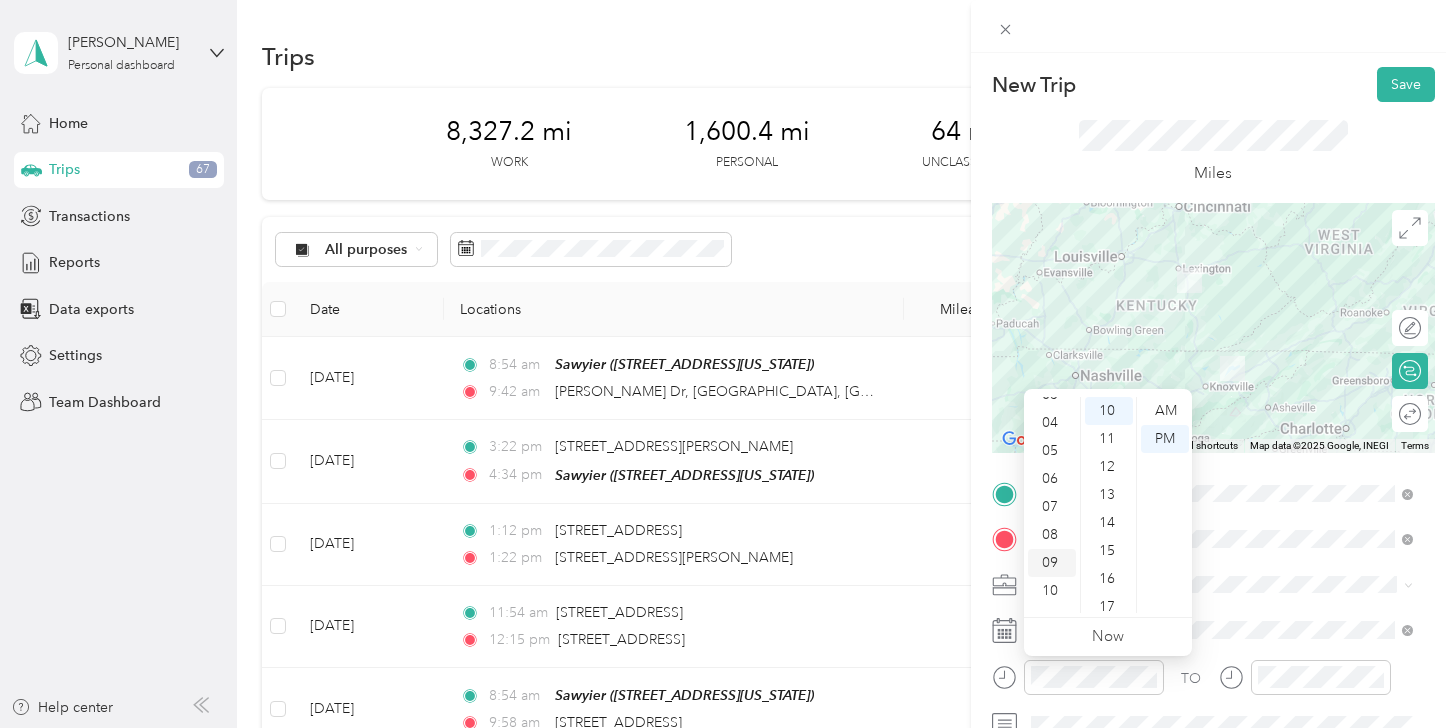 scroll, scrollTop: 120, scrollLeft: 0, axis: vertical 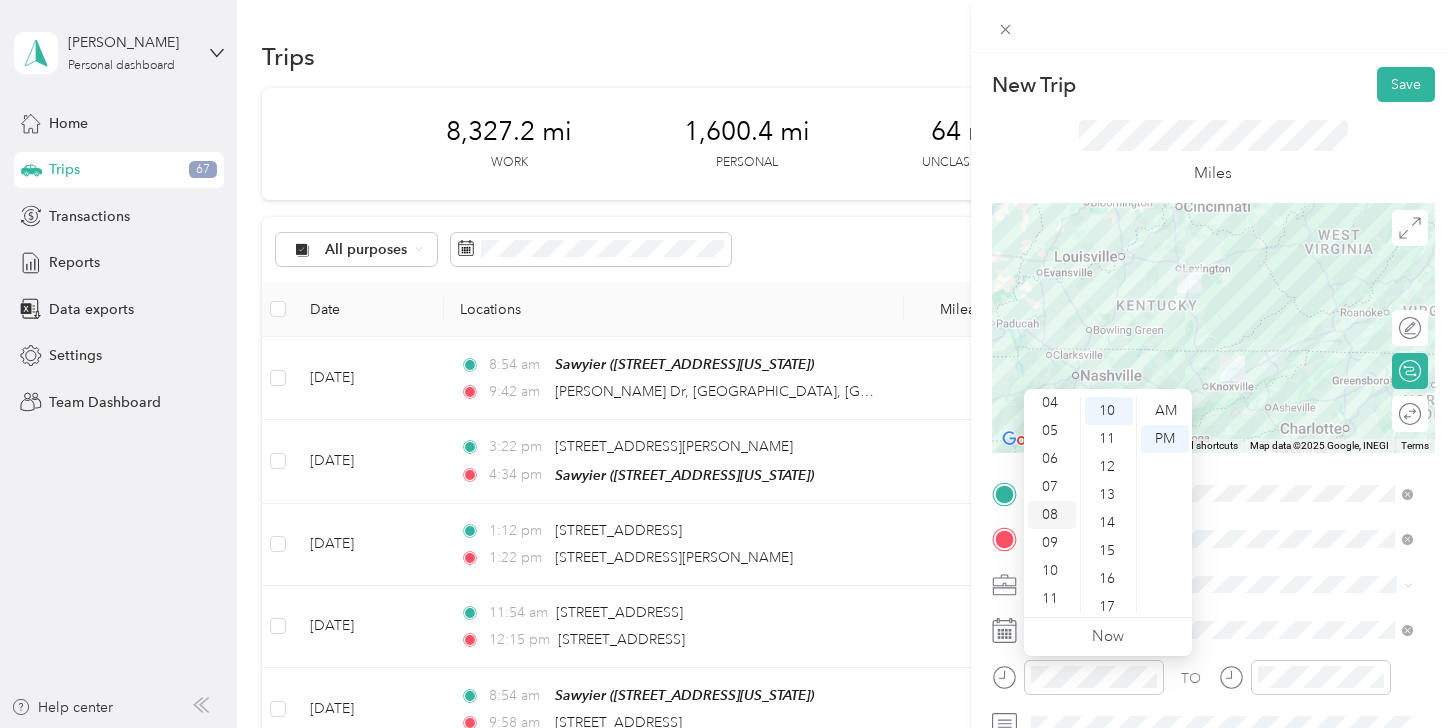 drag, startPoint x: 1061, startPoint y: 513, endPoint x: 1072, endPoint y: 506, distance: 13.038404 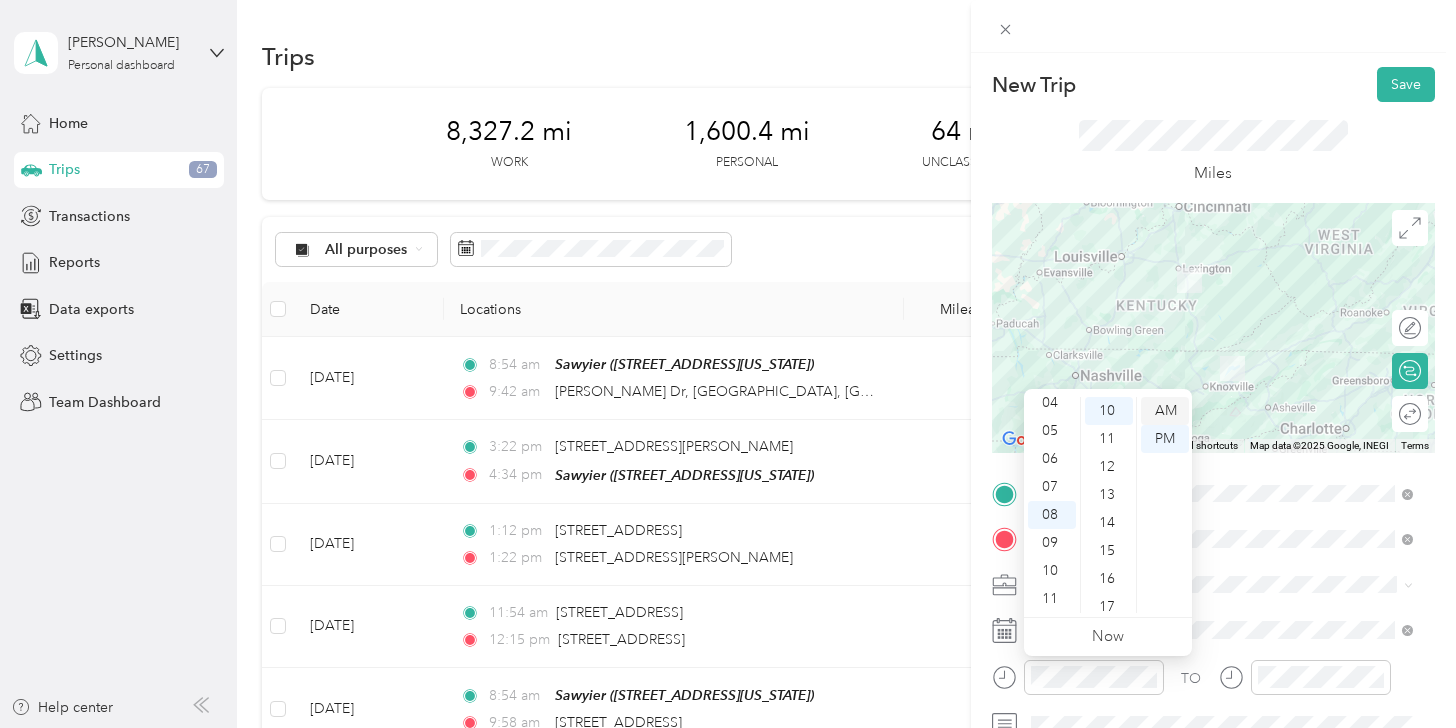 click on "AM" at bounding box center [1165, 411] 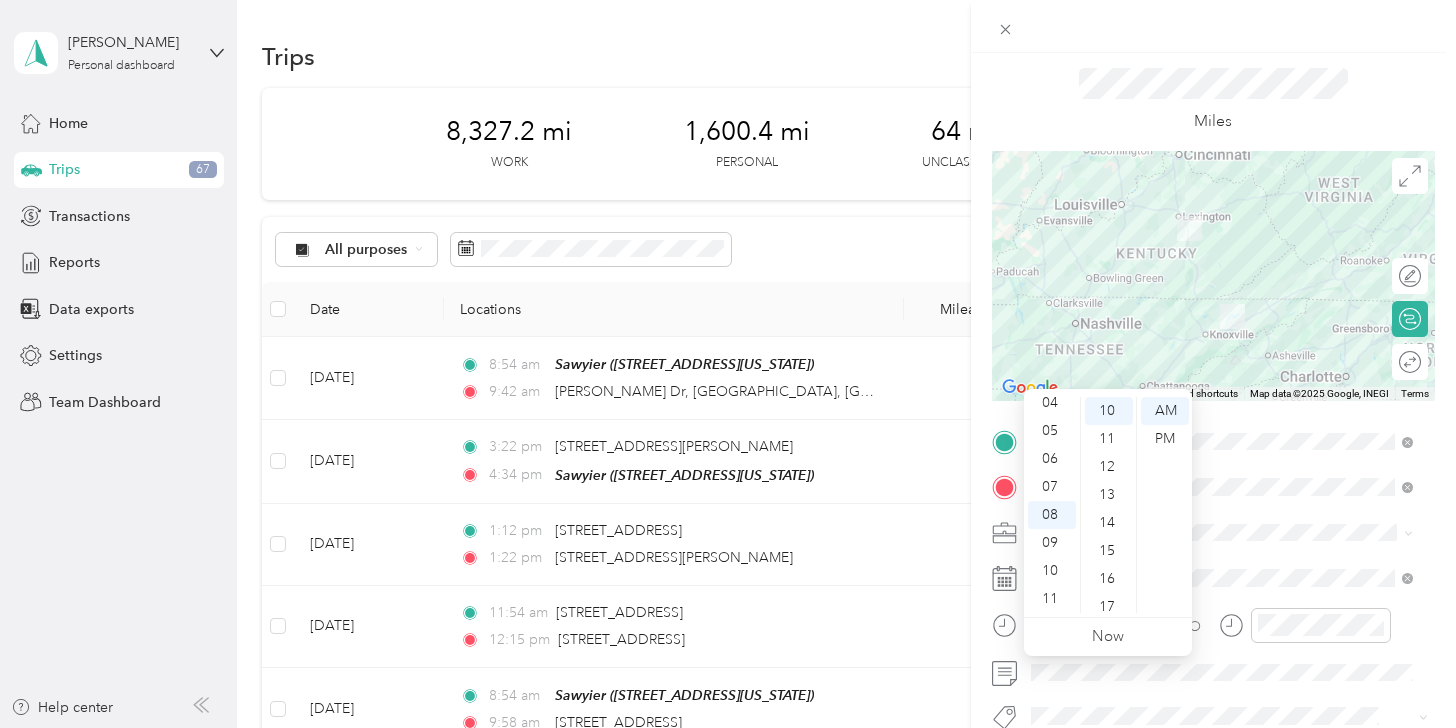 scroll, scrollTop: 0, scrollLeft: 0, axis: both 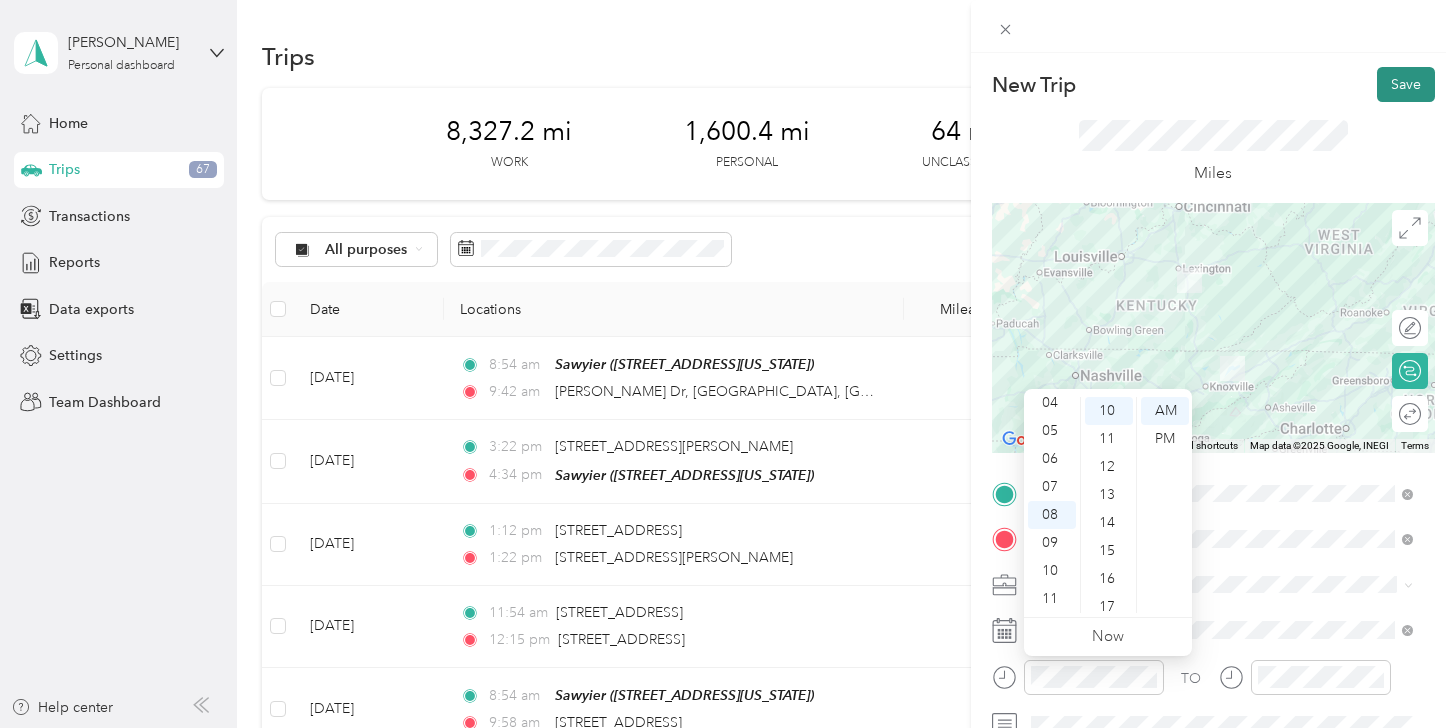 click on "Save" at bounding box center [1406, 84] 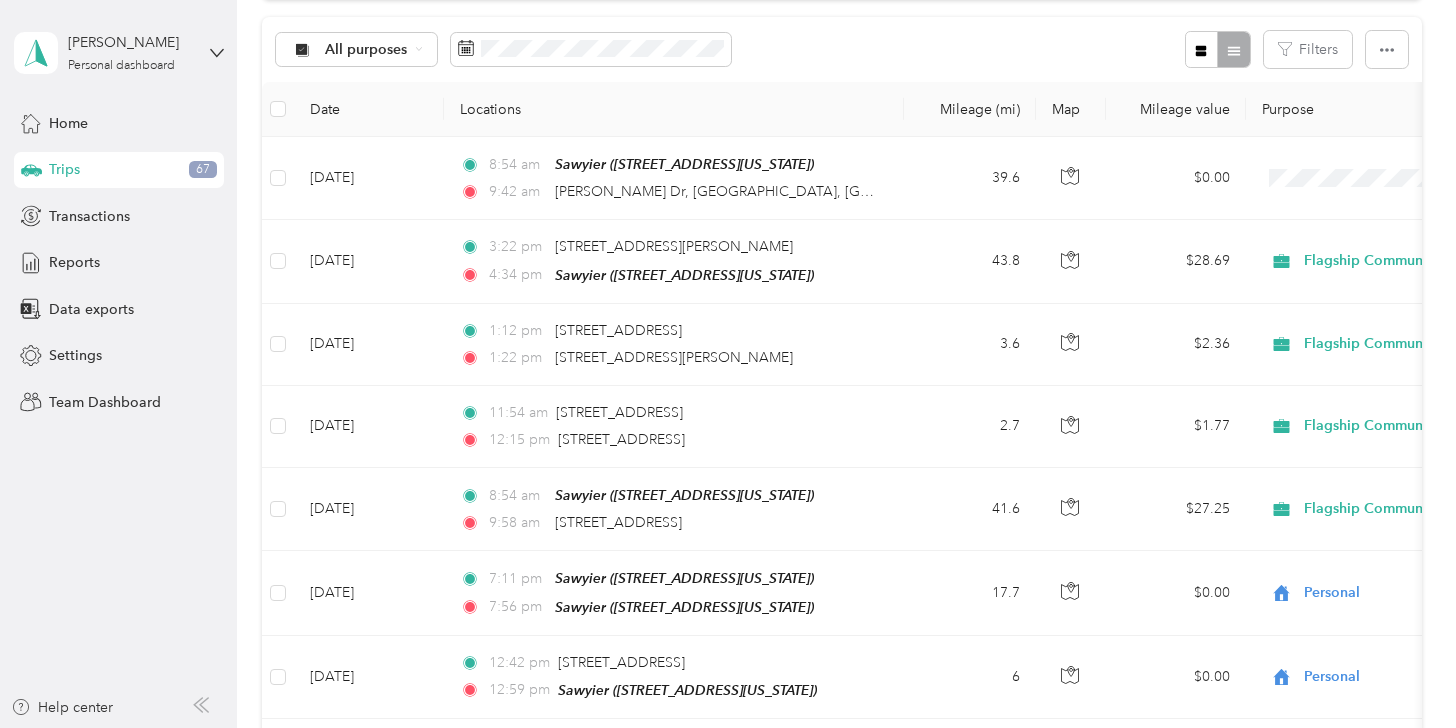 scroll, scrollTop: 0, scrollLeft: 0, axis: both 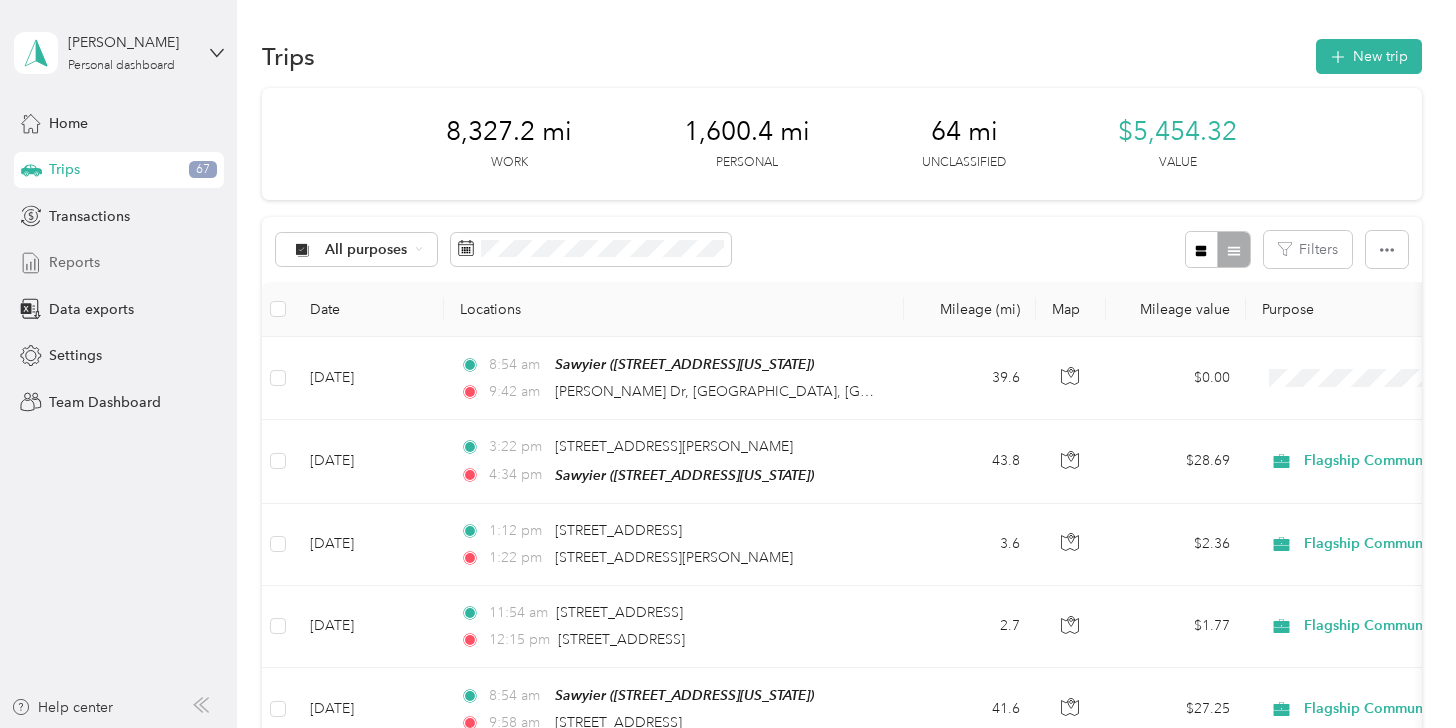 click on "Reports" at bounding box center (74, 262) 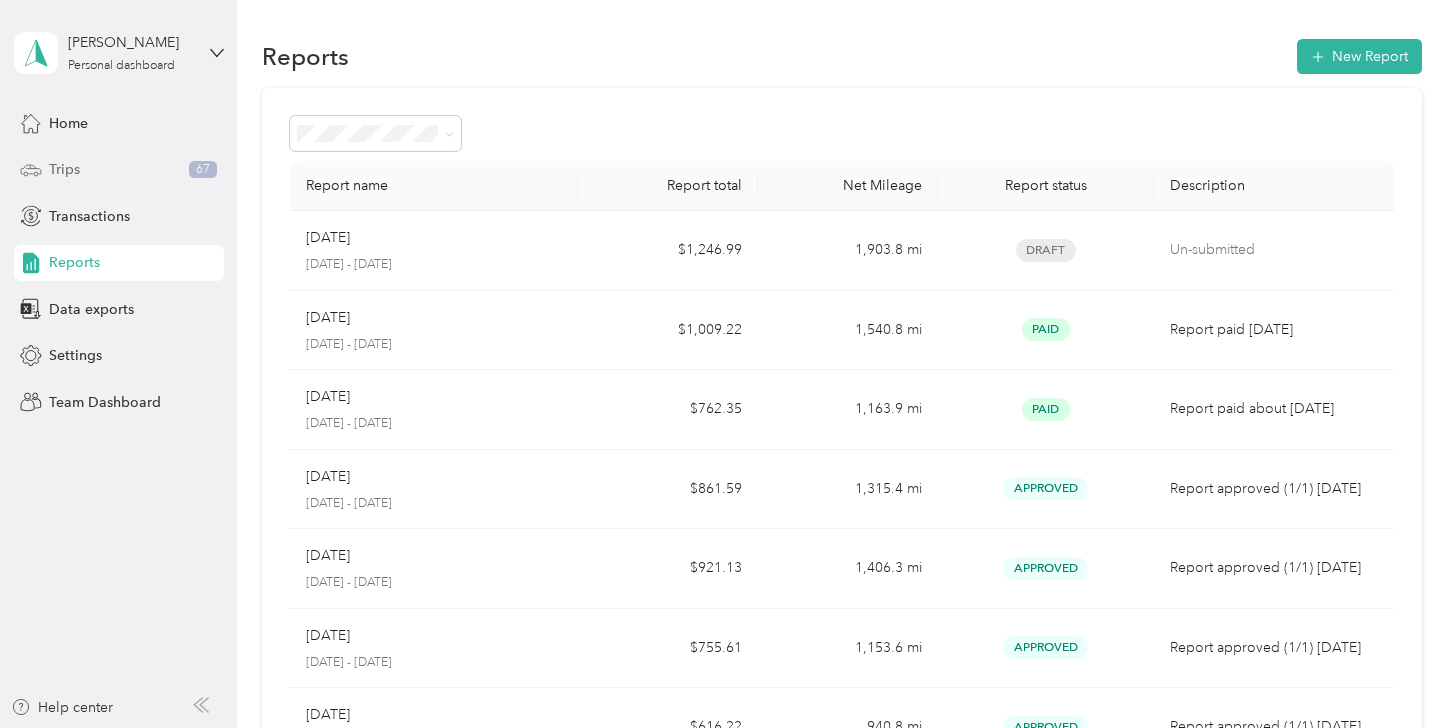 click on "Trips 67" at bounding box center (119, 170) 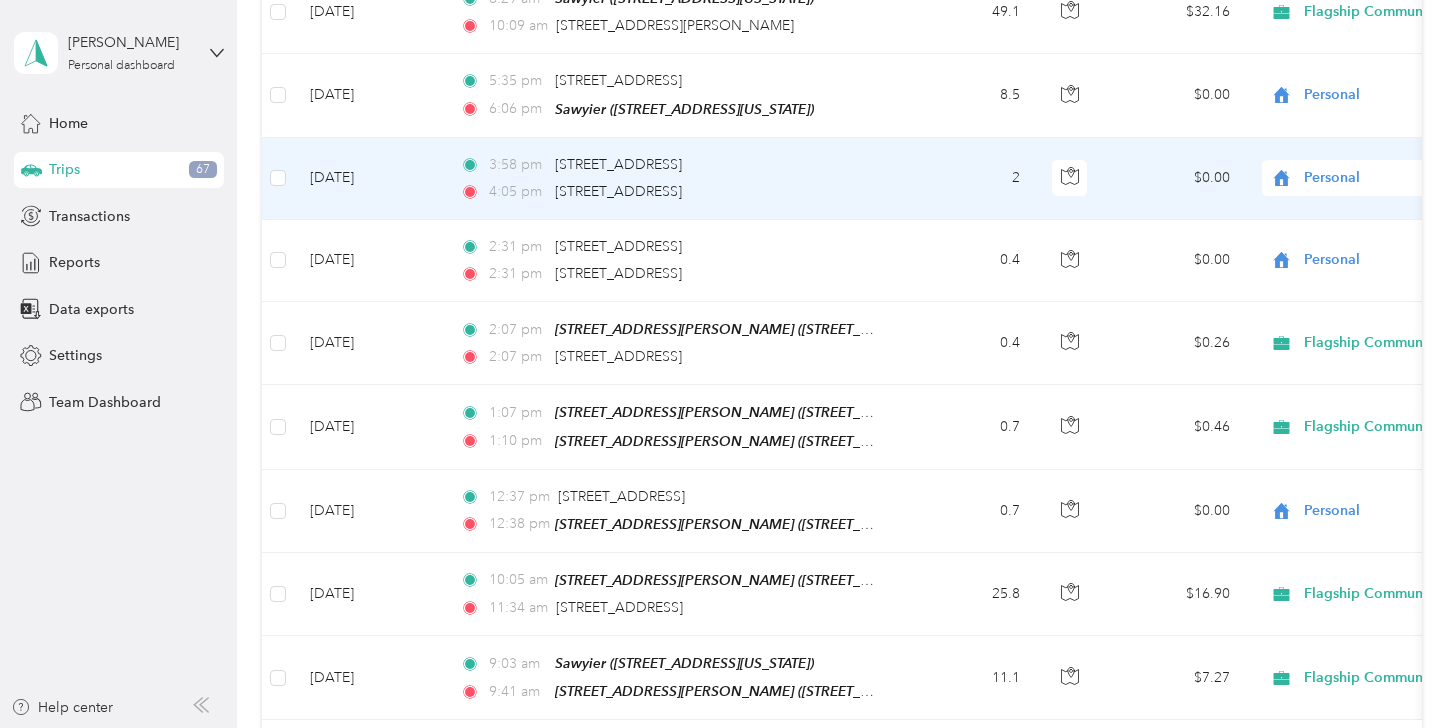 scroll, scrollTop: 1700, scrollLeft: 0, axis: vertical 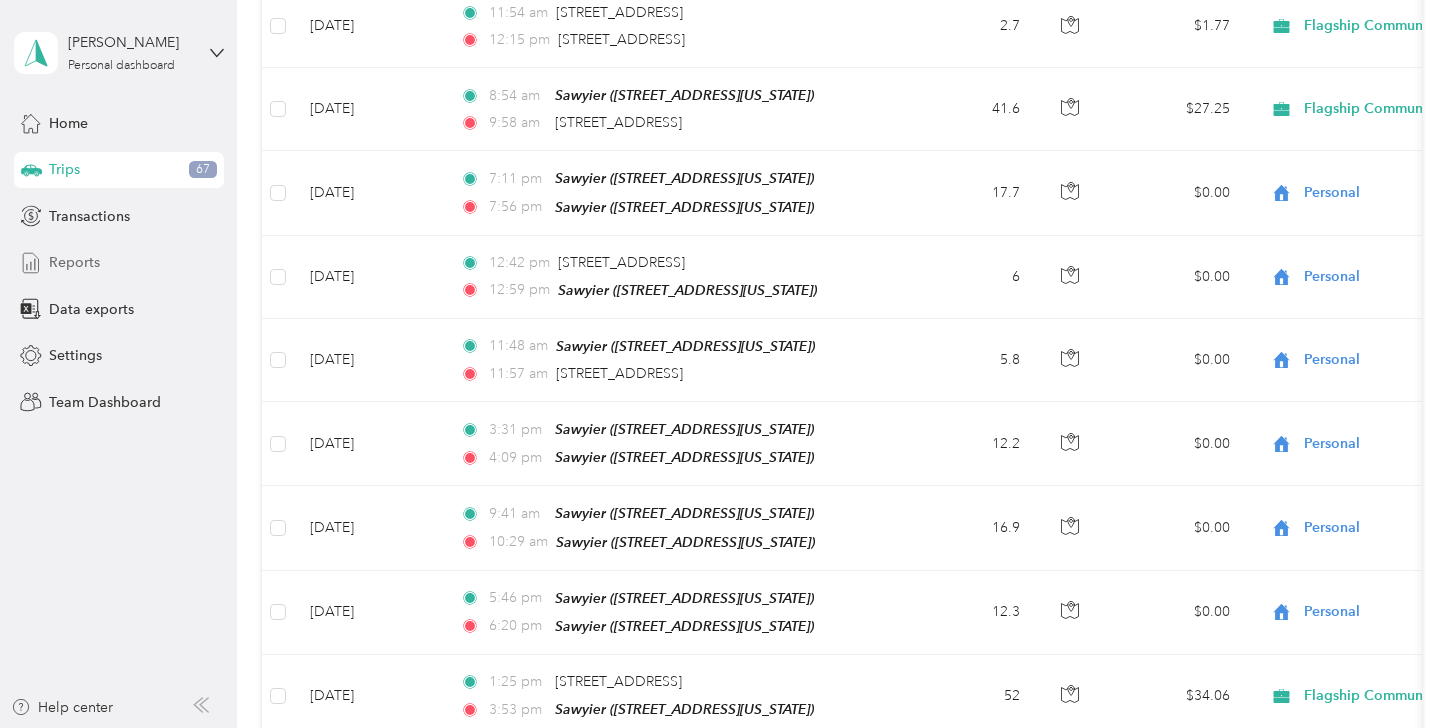 click on "Reports" at bounding box center [74, 262] 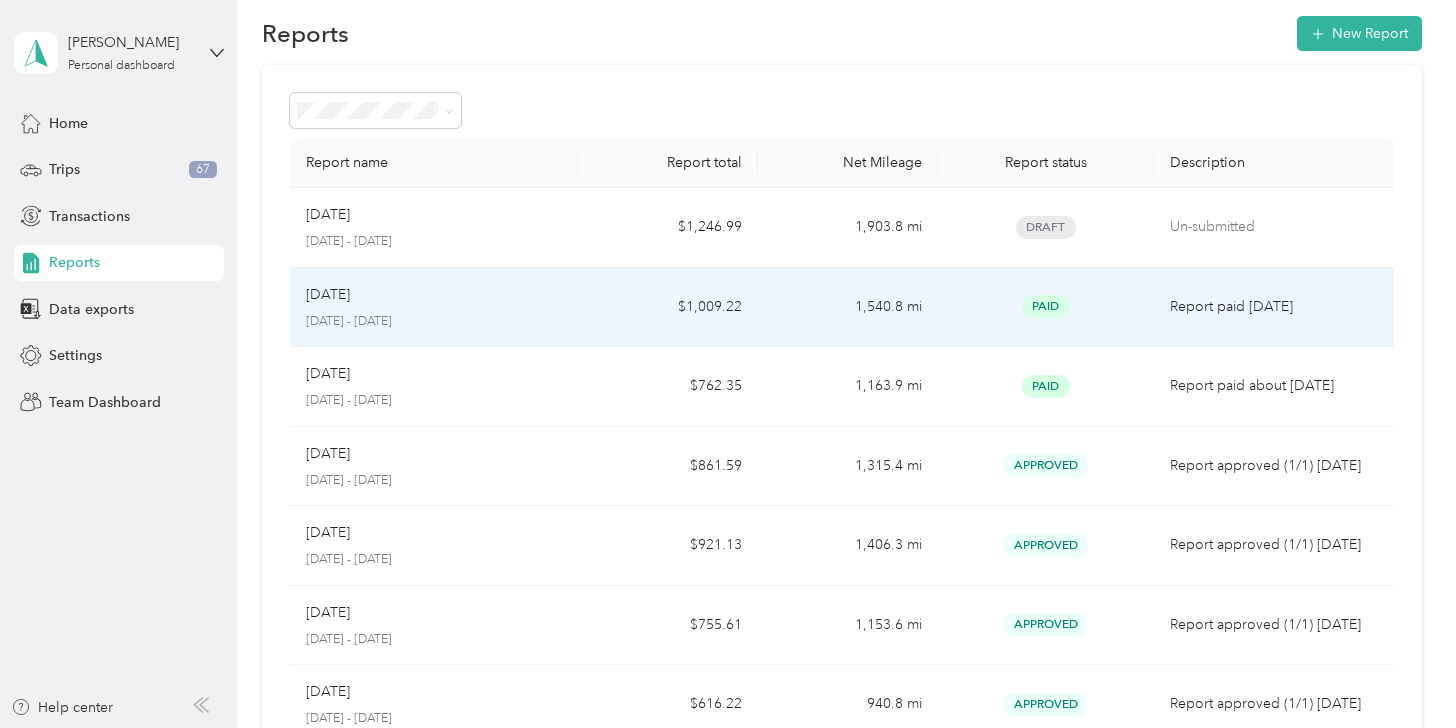scroll, scrollTop: 0, scrollLeft: 0, axis: both 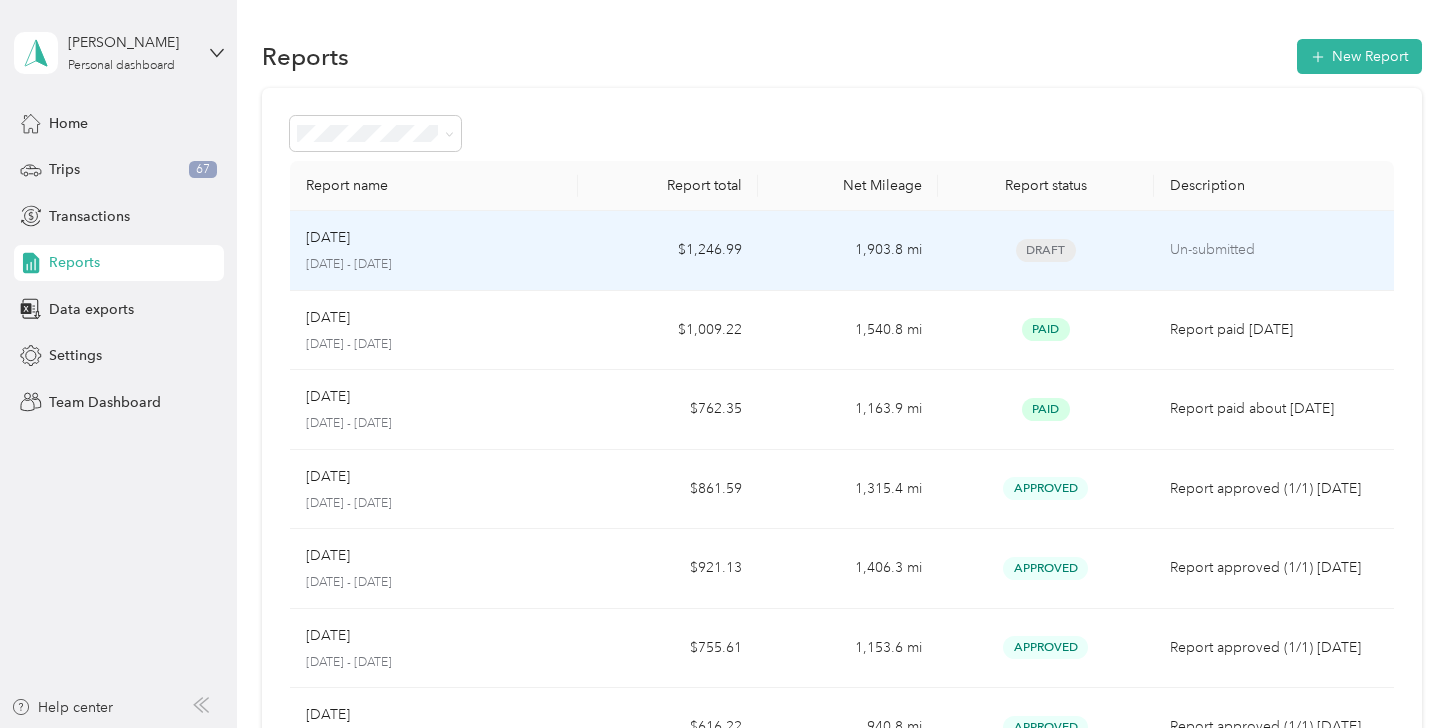 click on "Un-submitted" at bounding box center (1274, 250) 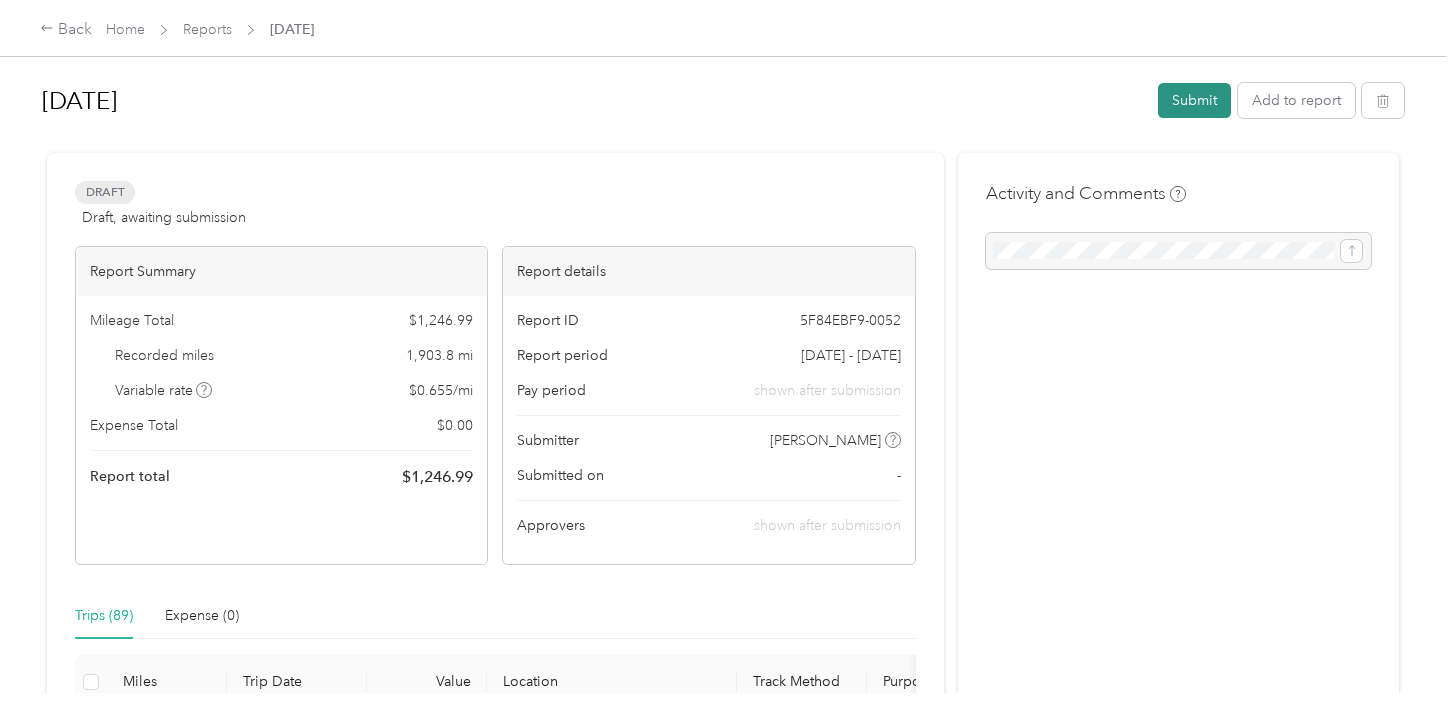 click on "Submit" at bounding box center [1194, 100] 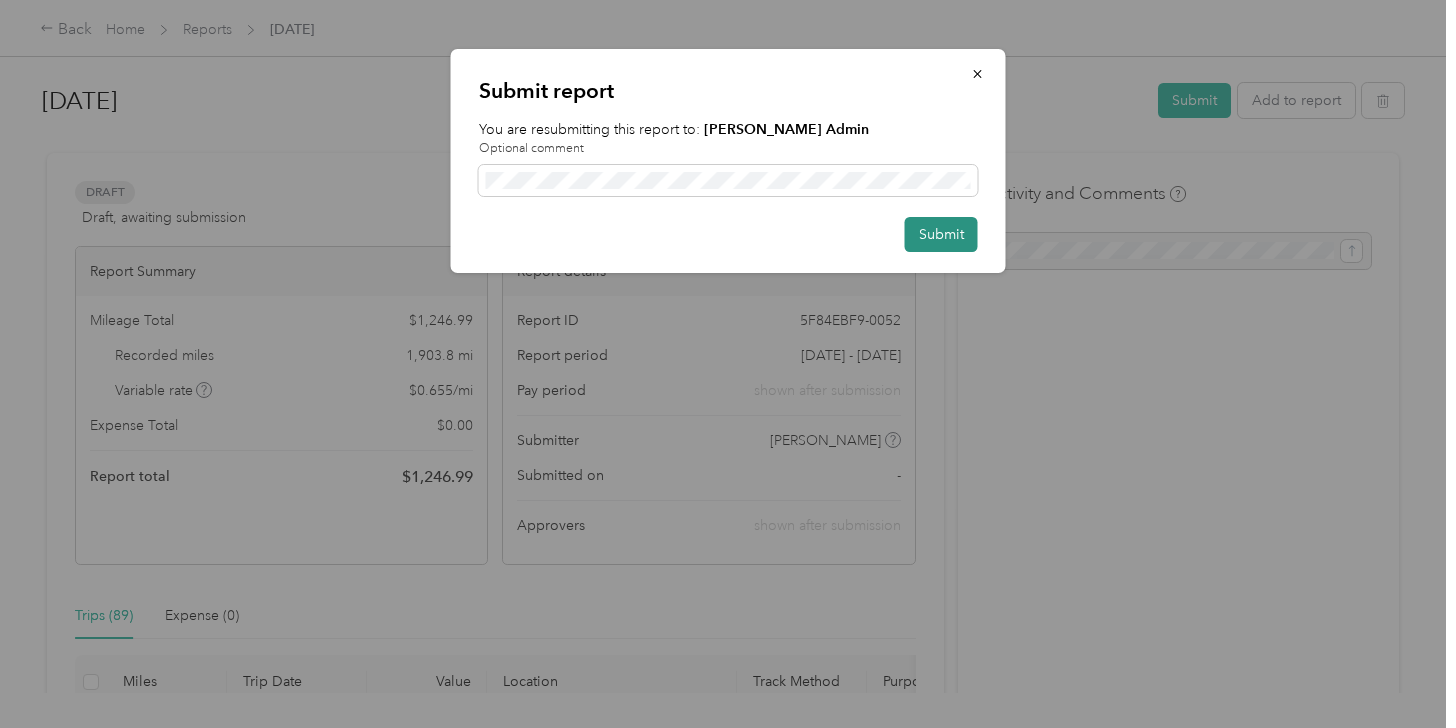 click on "Submit" at bounding box center (941, 234) 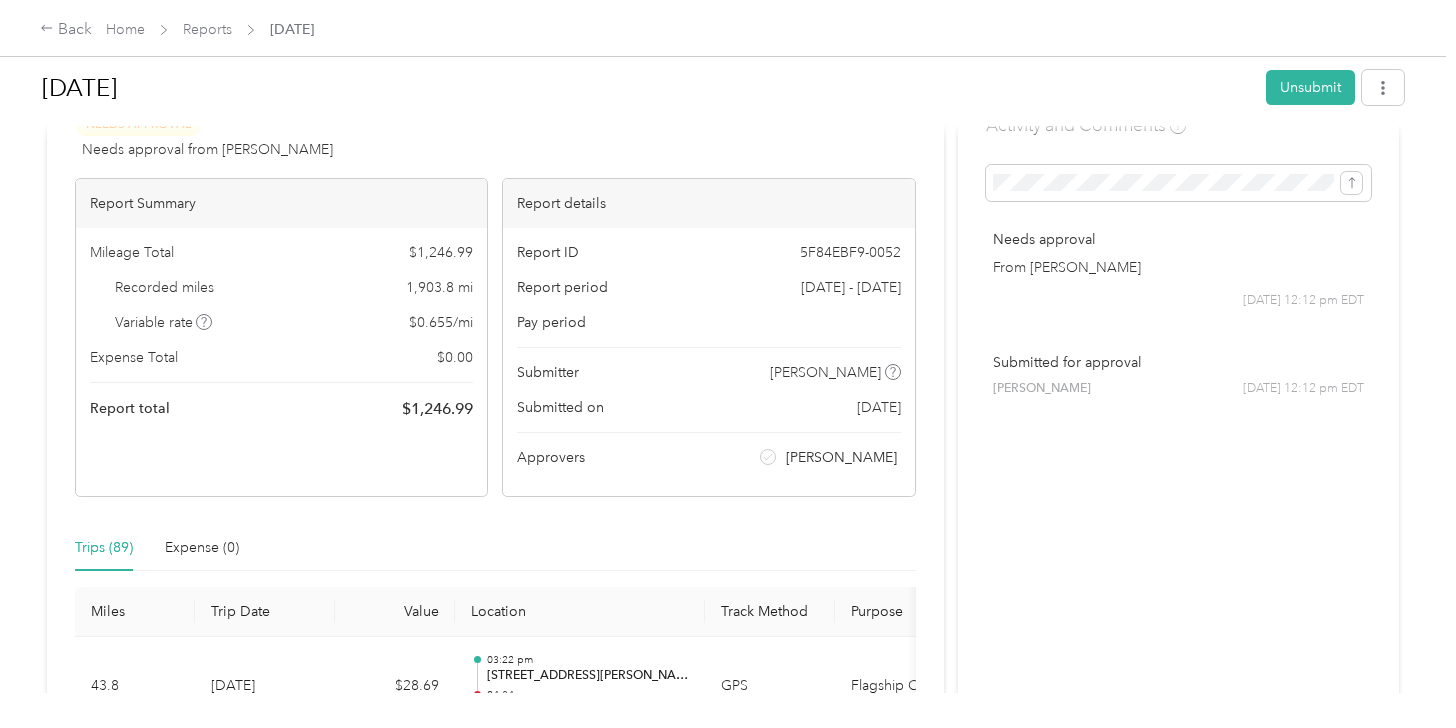 scroll, scrollTop: 0, scrollLeft: 0, axis: both 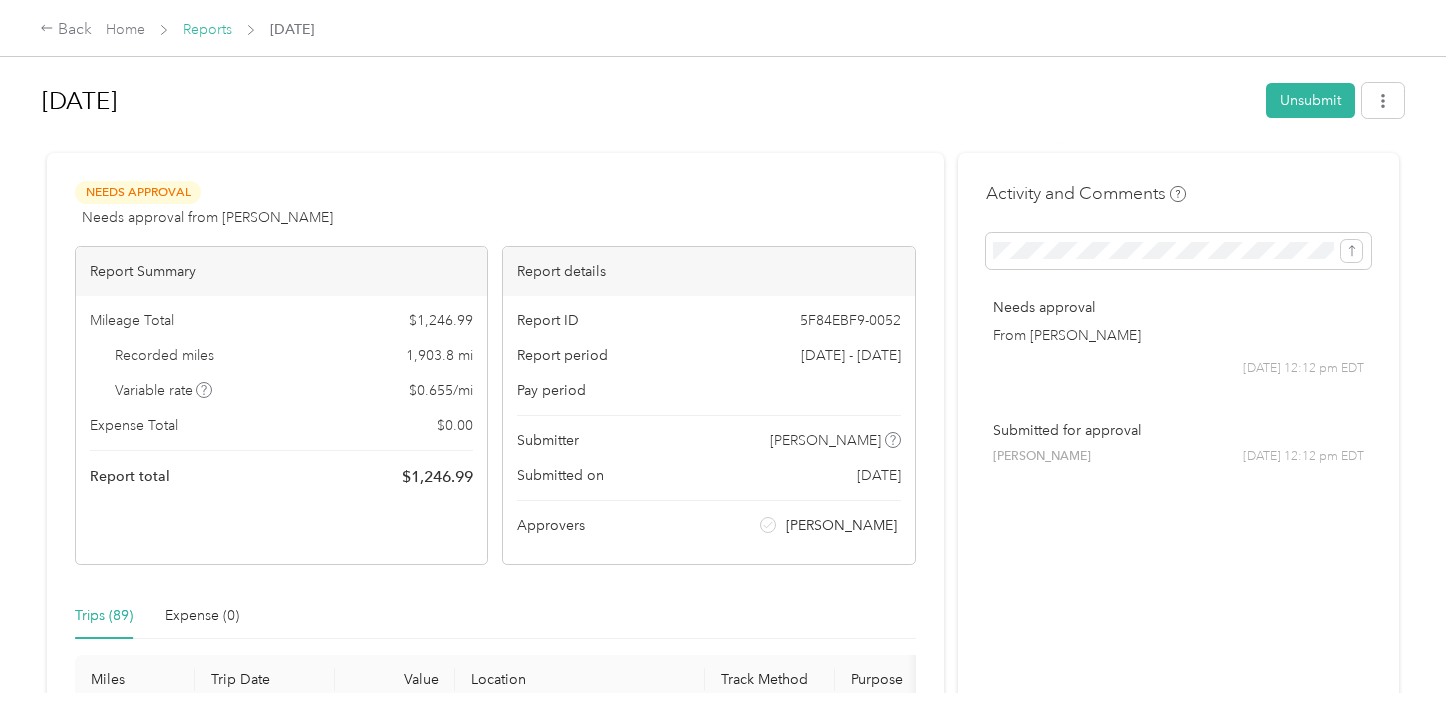 click on "Reports" at bounding box center [207, 29] 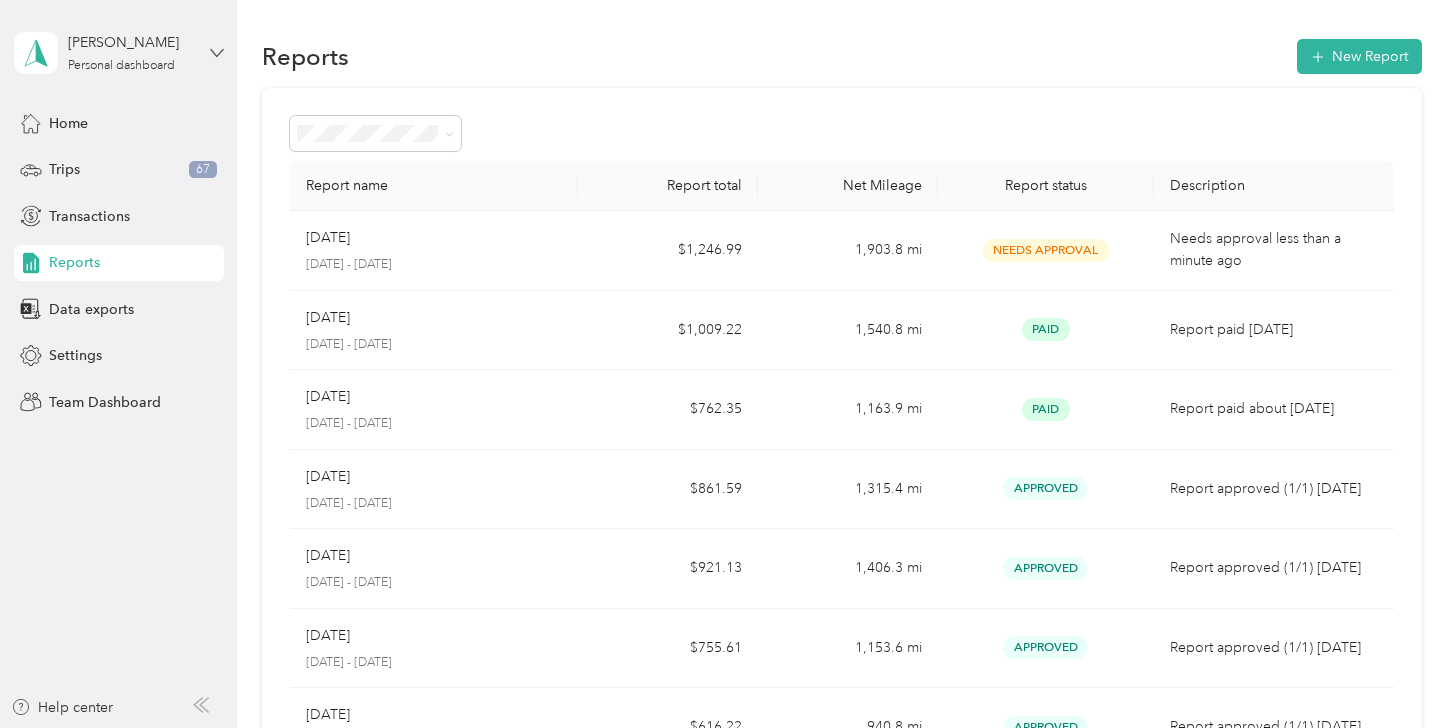 click 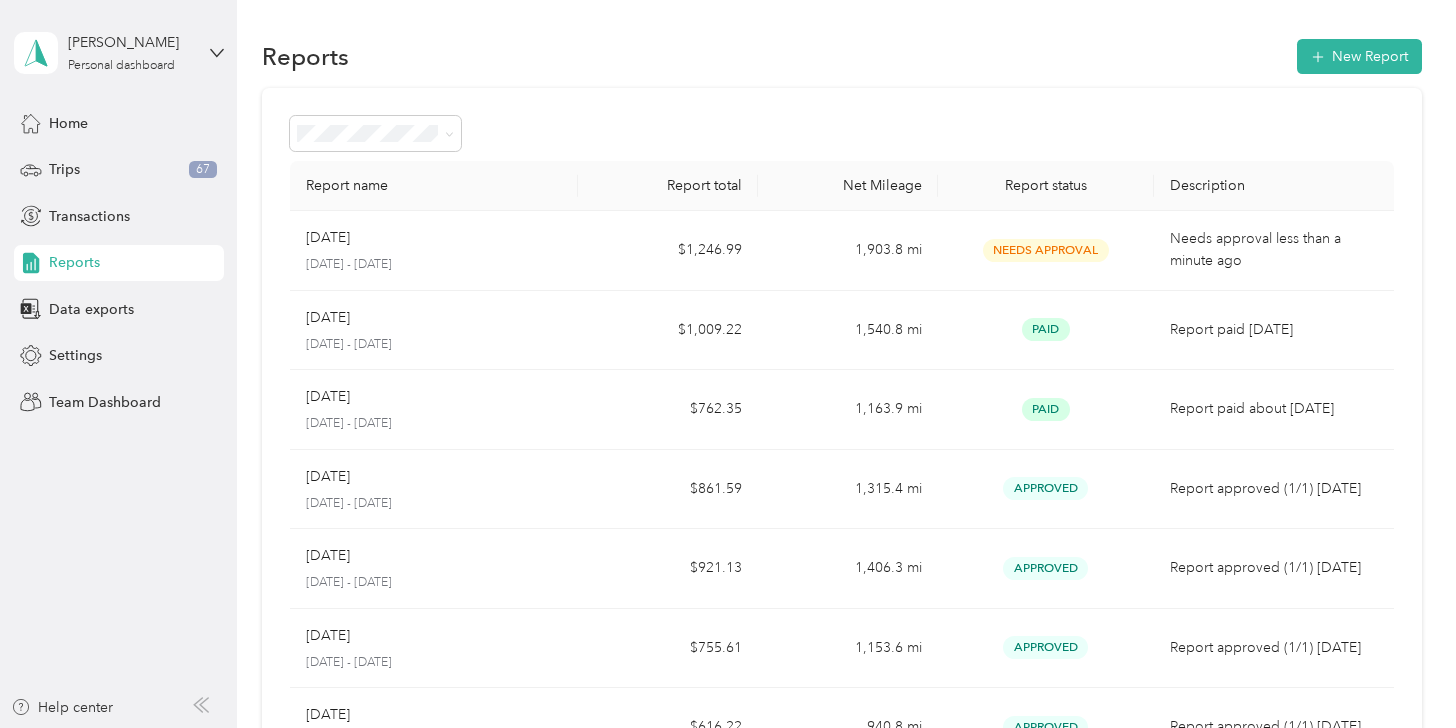 click on "Team dashboard" at bounding box center [84, 164] 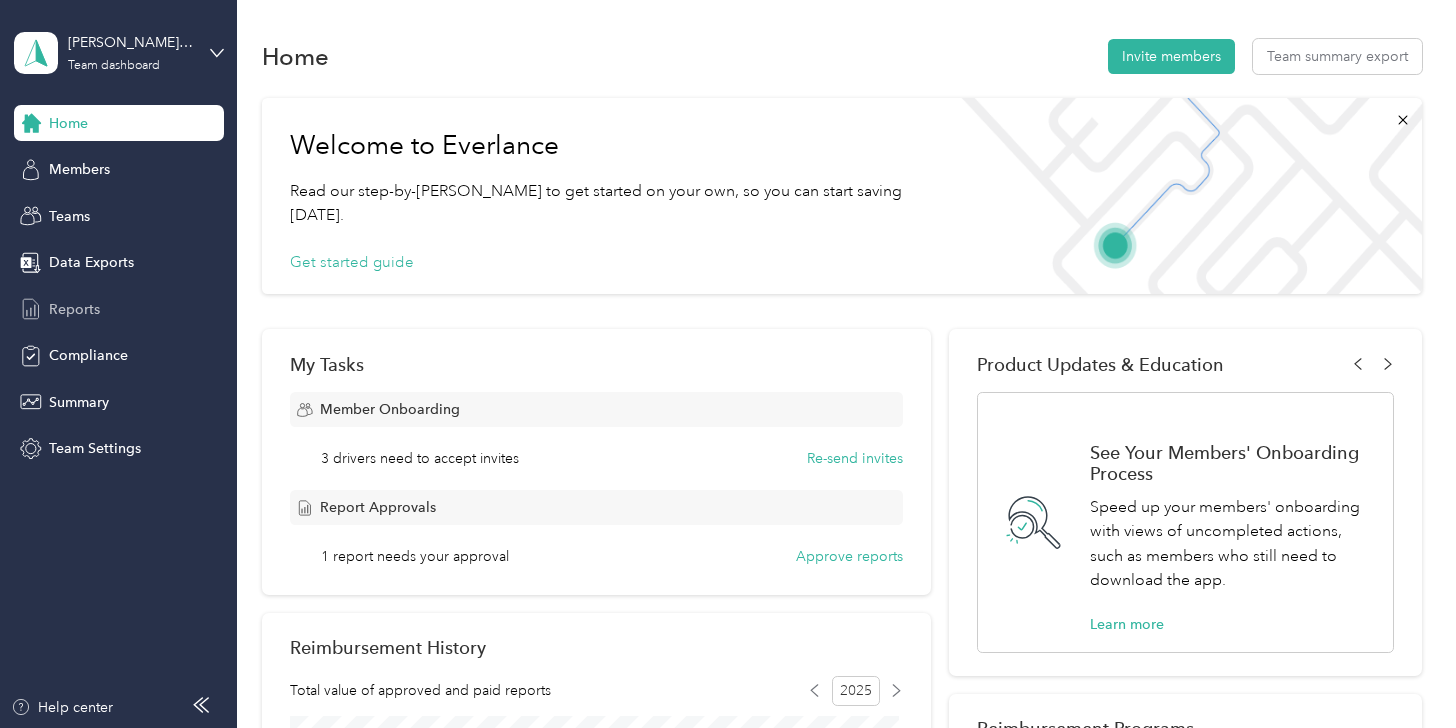 click on "Reports" at bounding box center [119, 309] 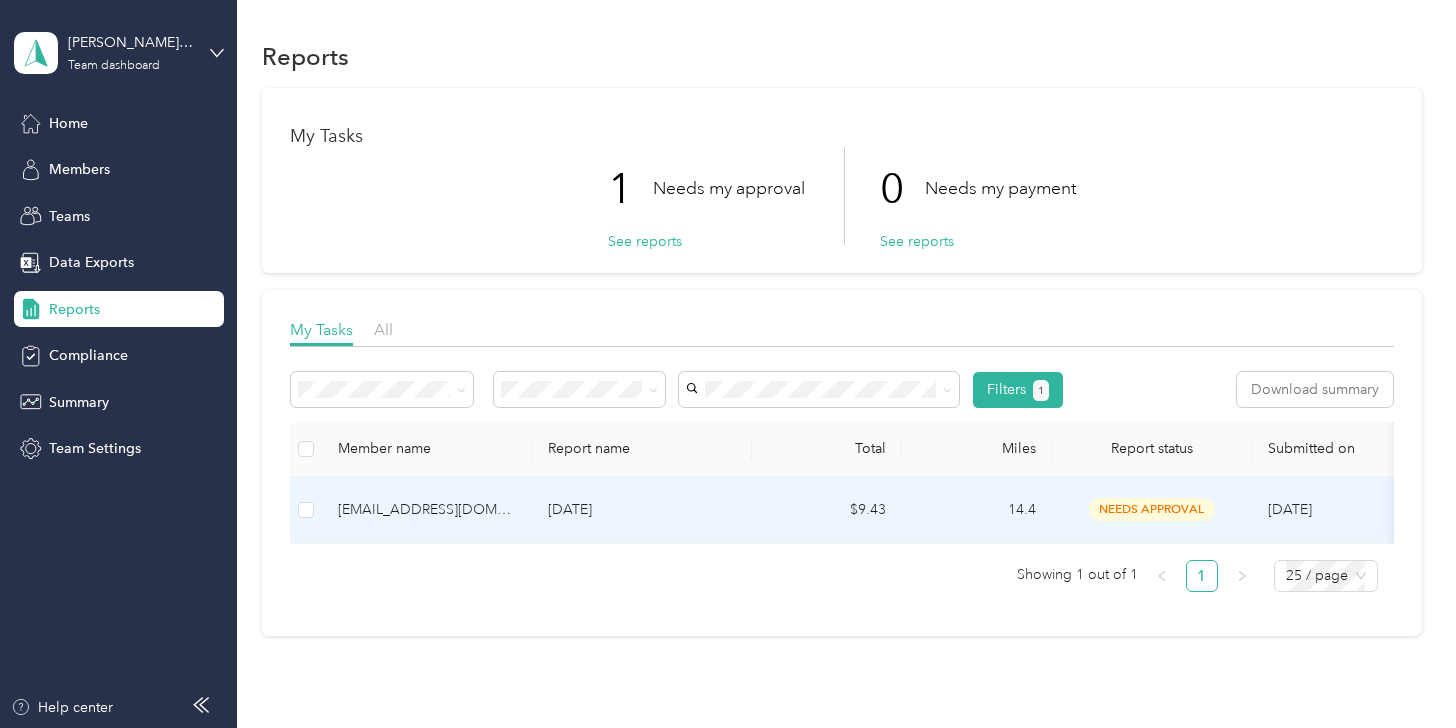 click on "[EMAIL_ADDRESS][DOMAIN_NAME]" at bounding box center (427, 510) 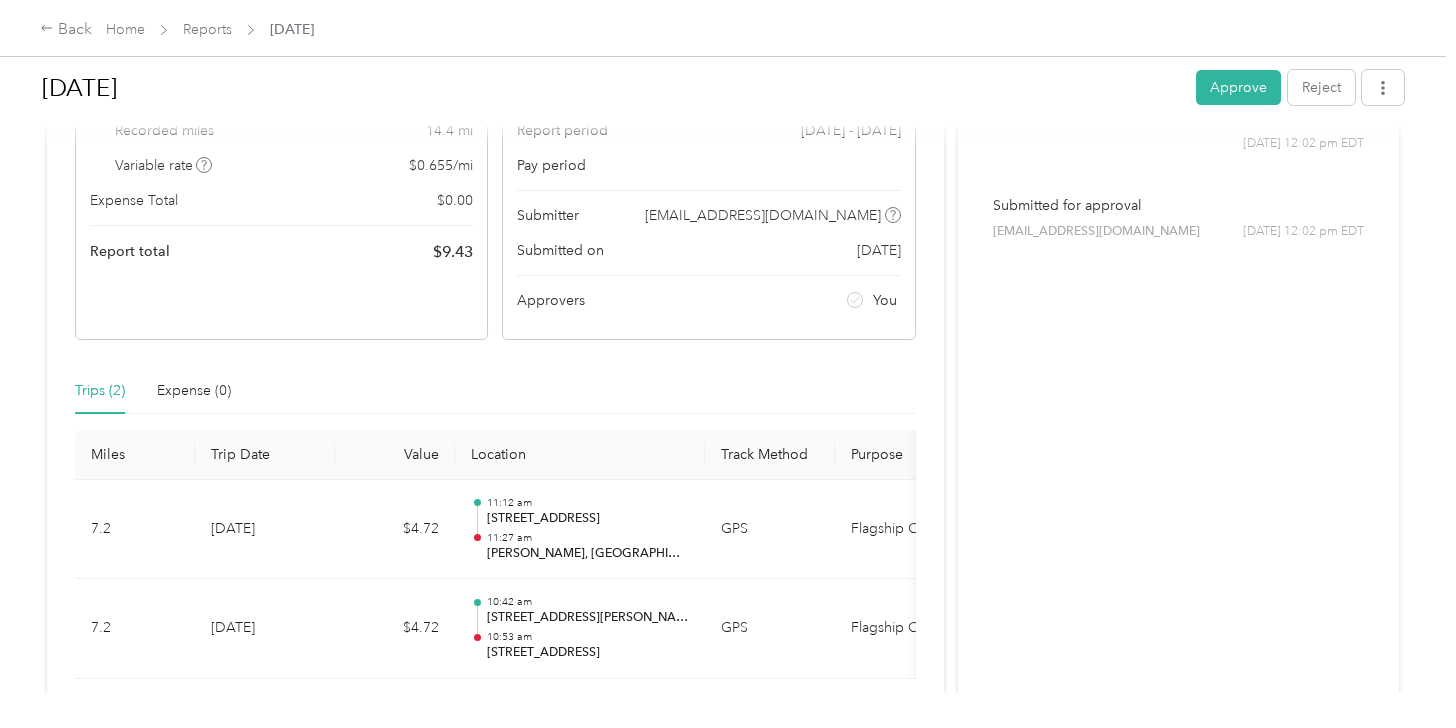 scroll, scrollTop: 0, scrollLeft: 0, axis: both 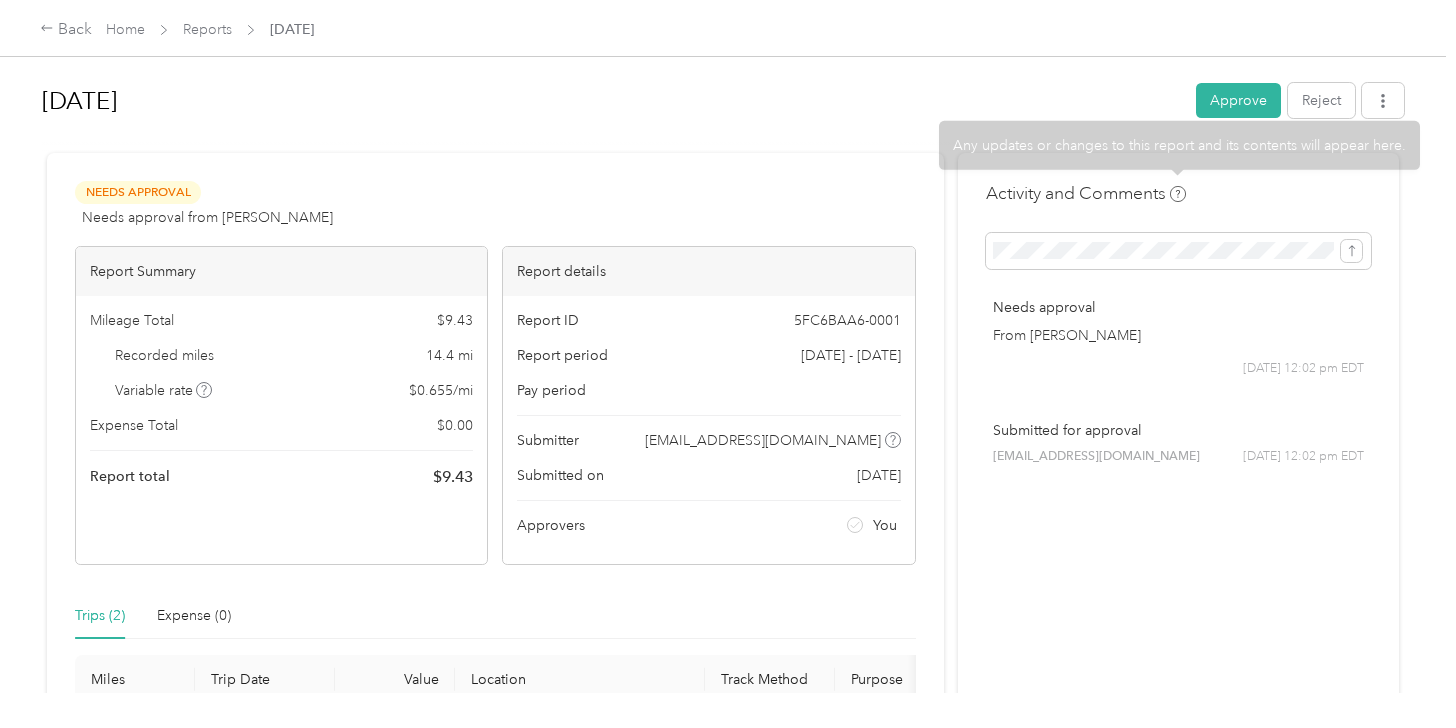 click on "Approve" at bounding box center (1238, 100) 